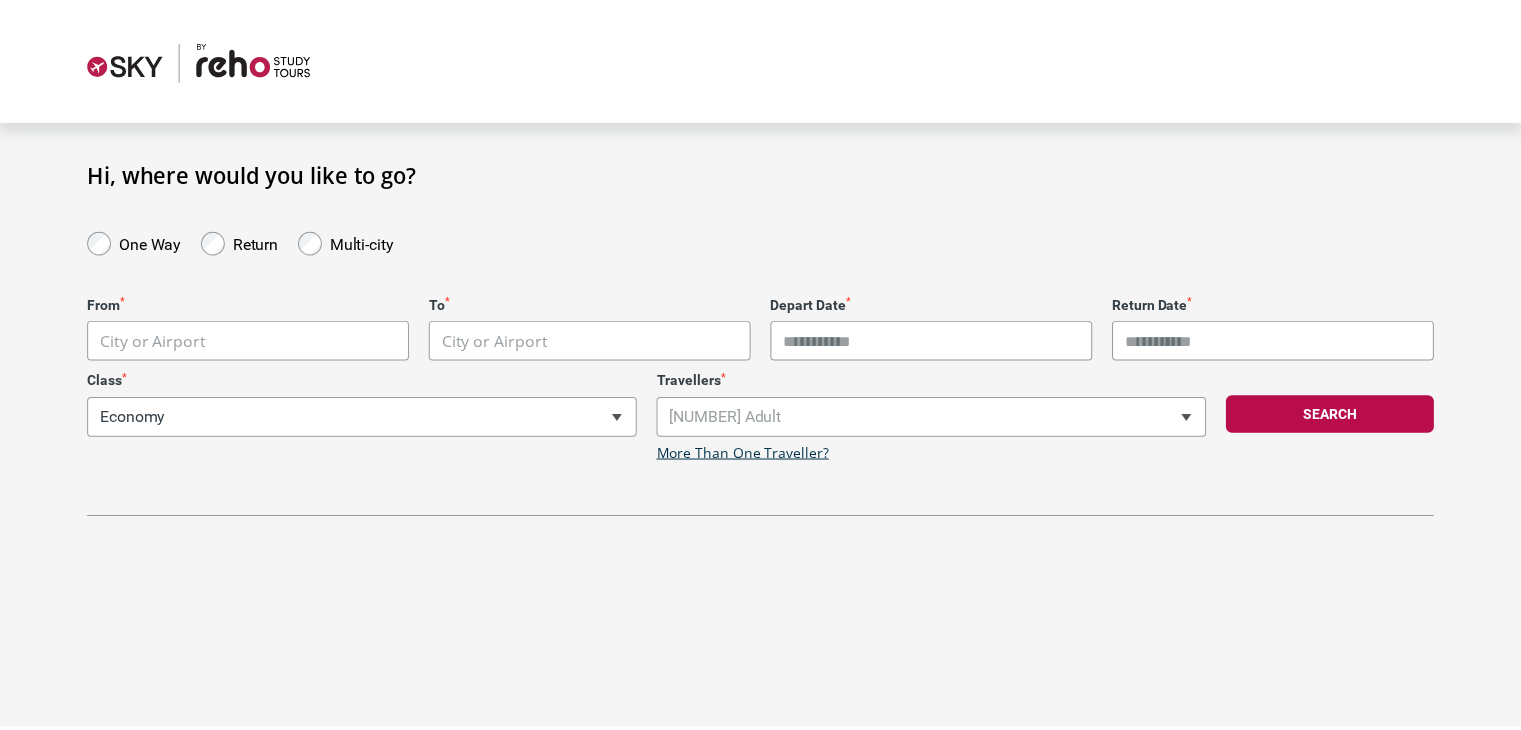 scroll, scrollTop: 0, scrollLeft: 0, axis: both 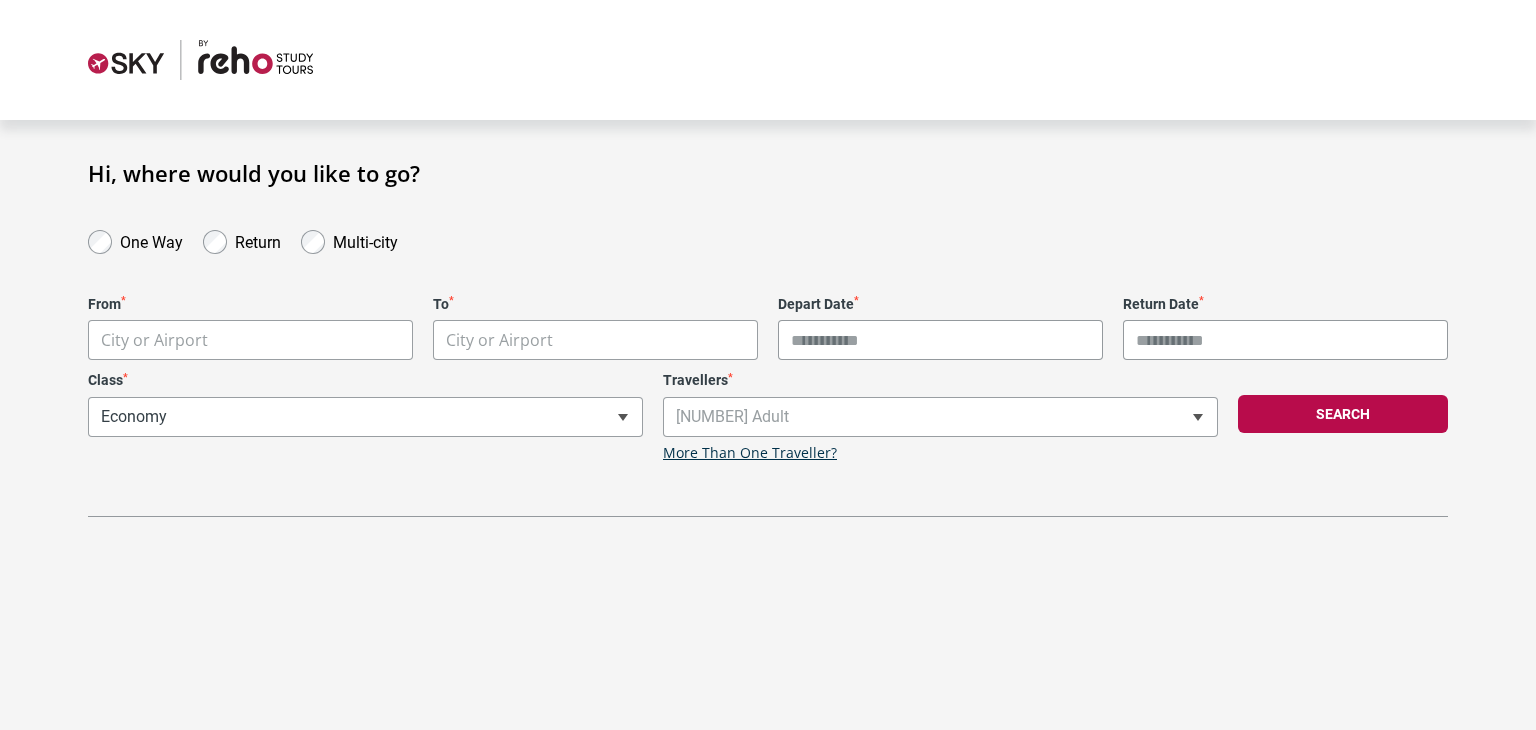 click on "**********" at bounding box center (768, 365) 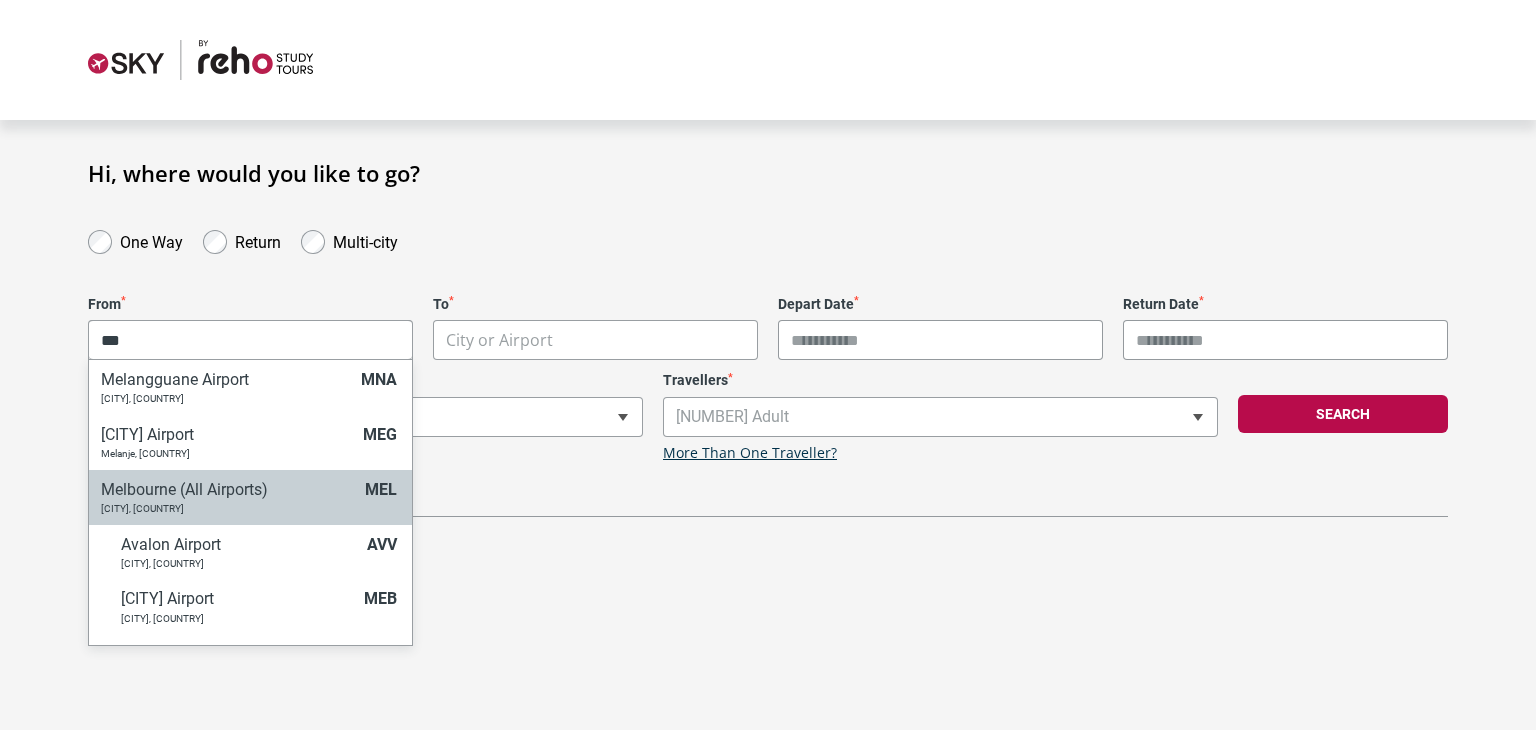 type on "***" 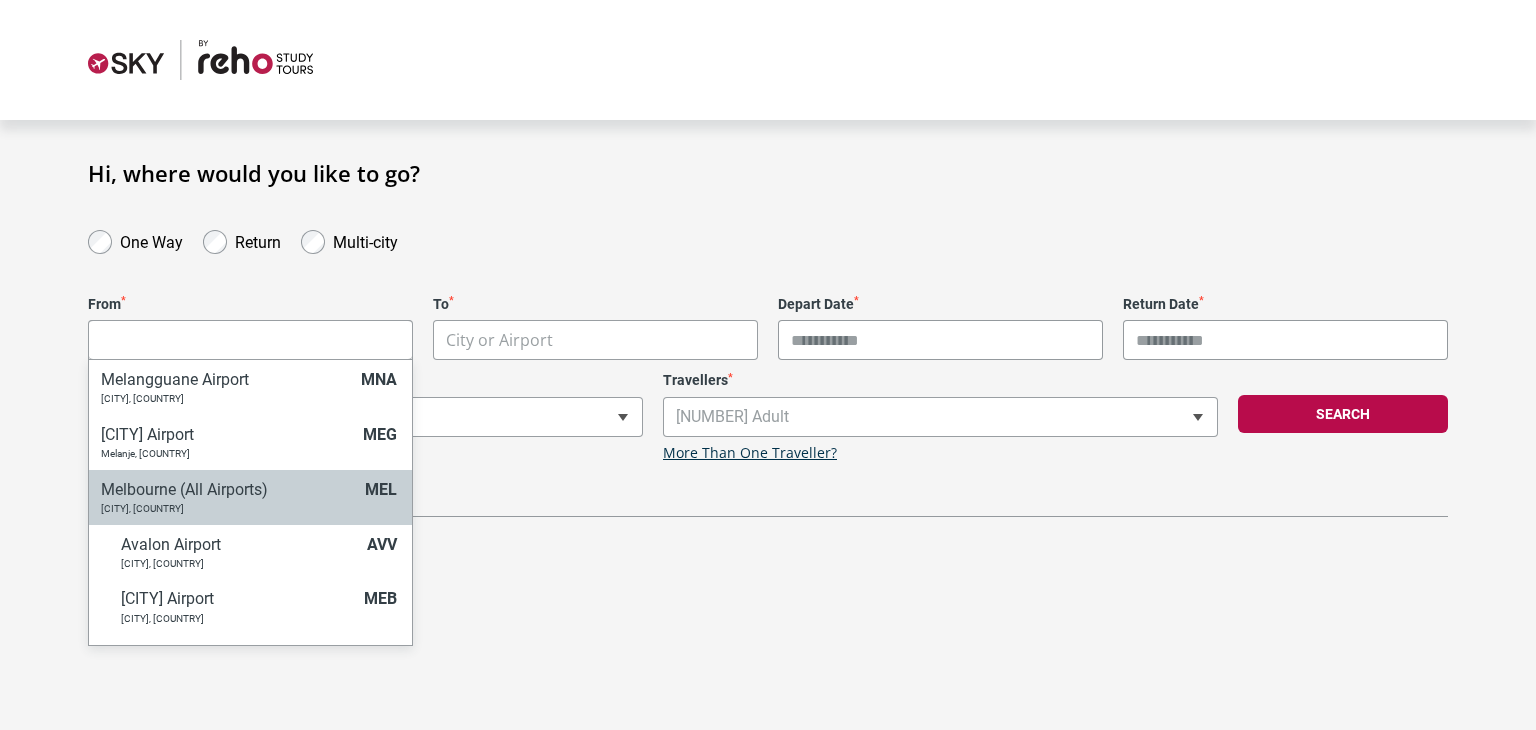select on "MELC" 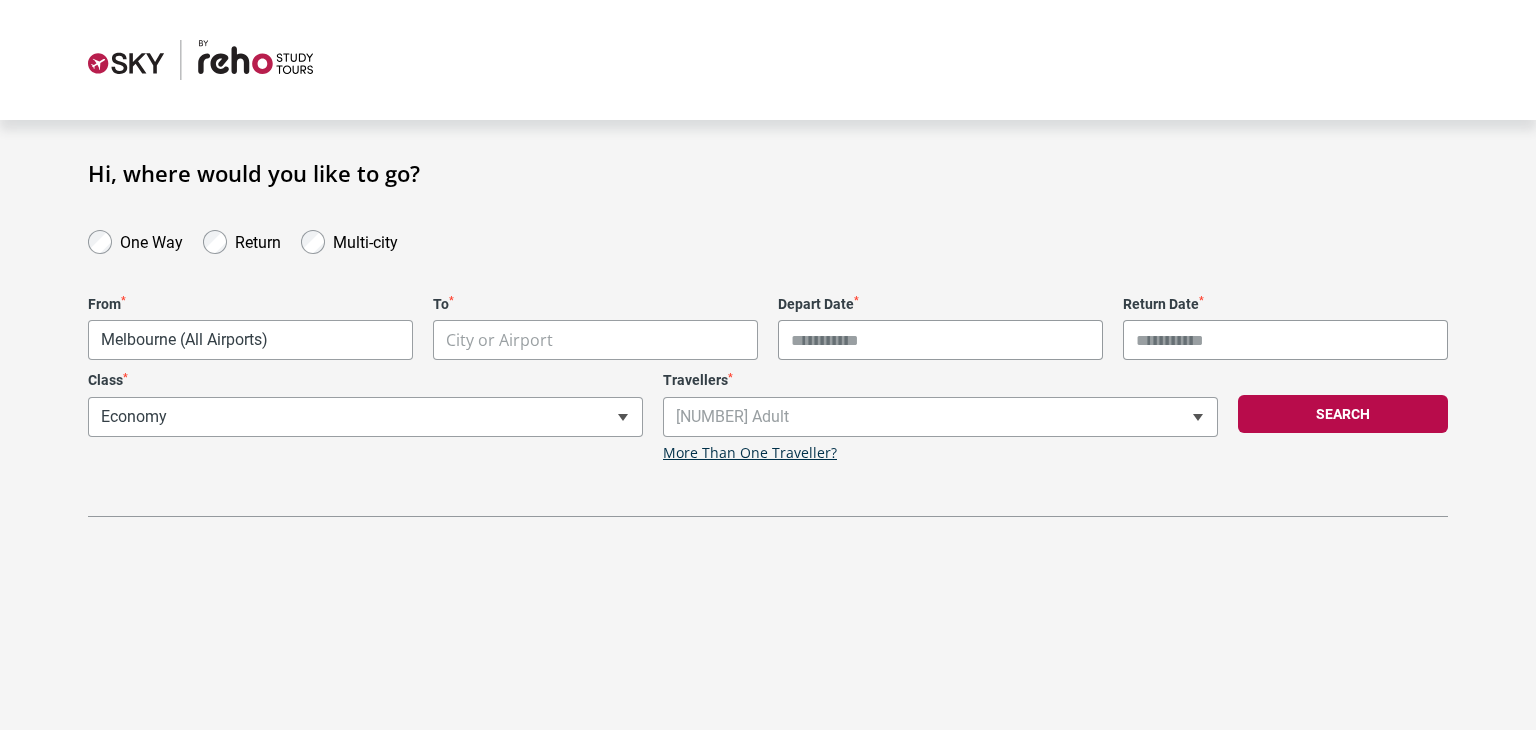 click on "**********" at bounding box center (768, 365) 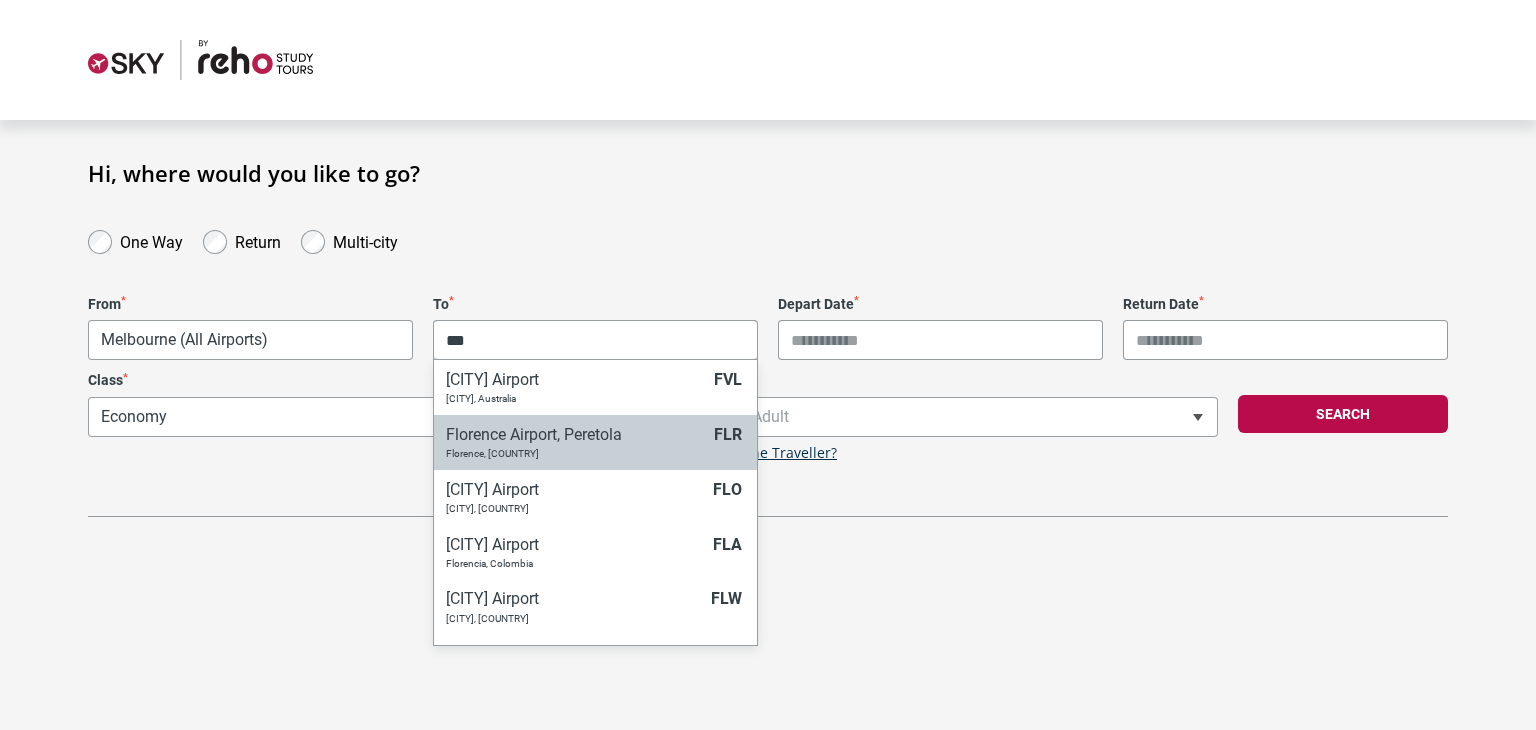 type on "***" 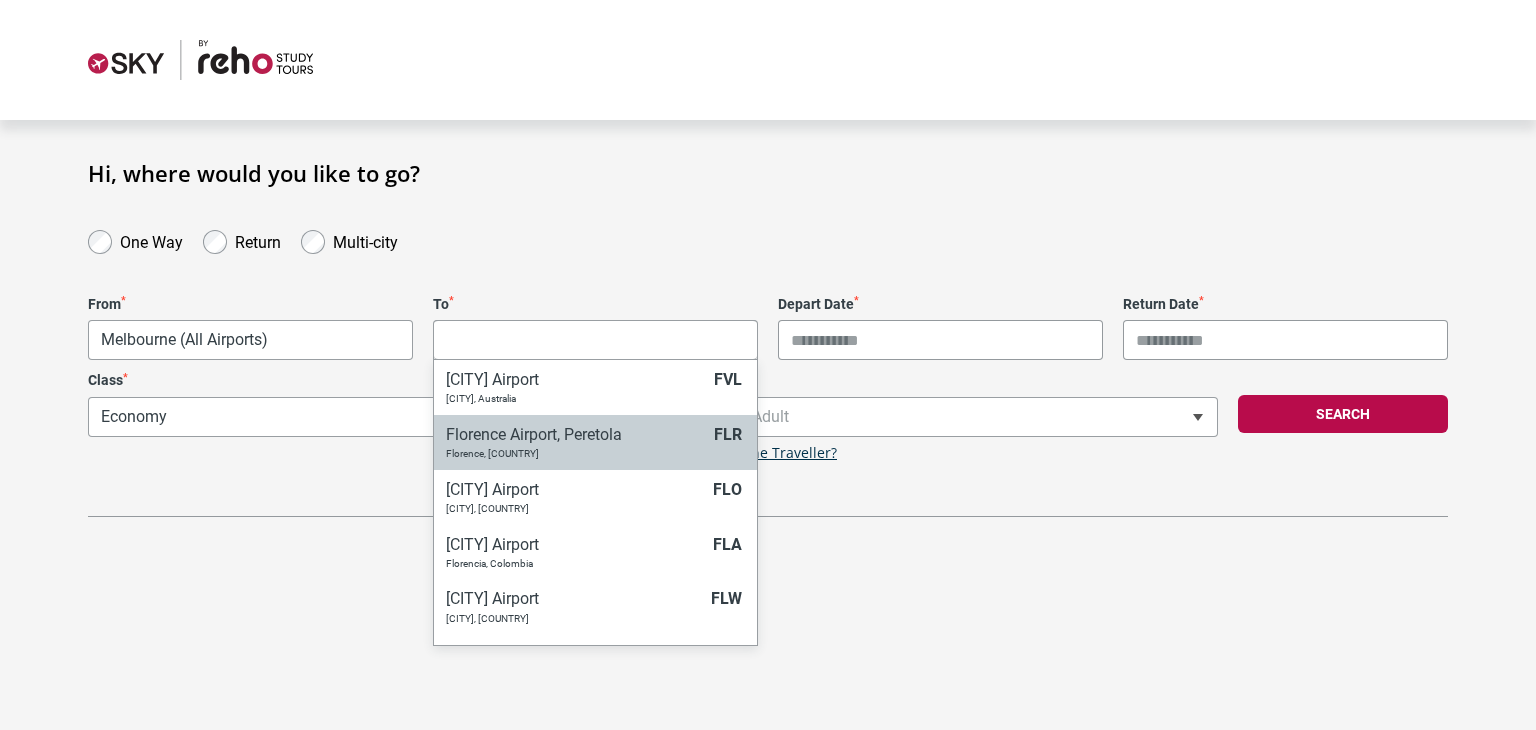 select on "FLRA" 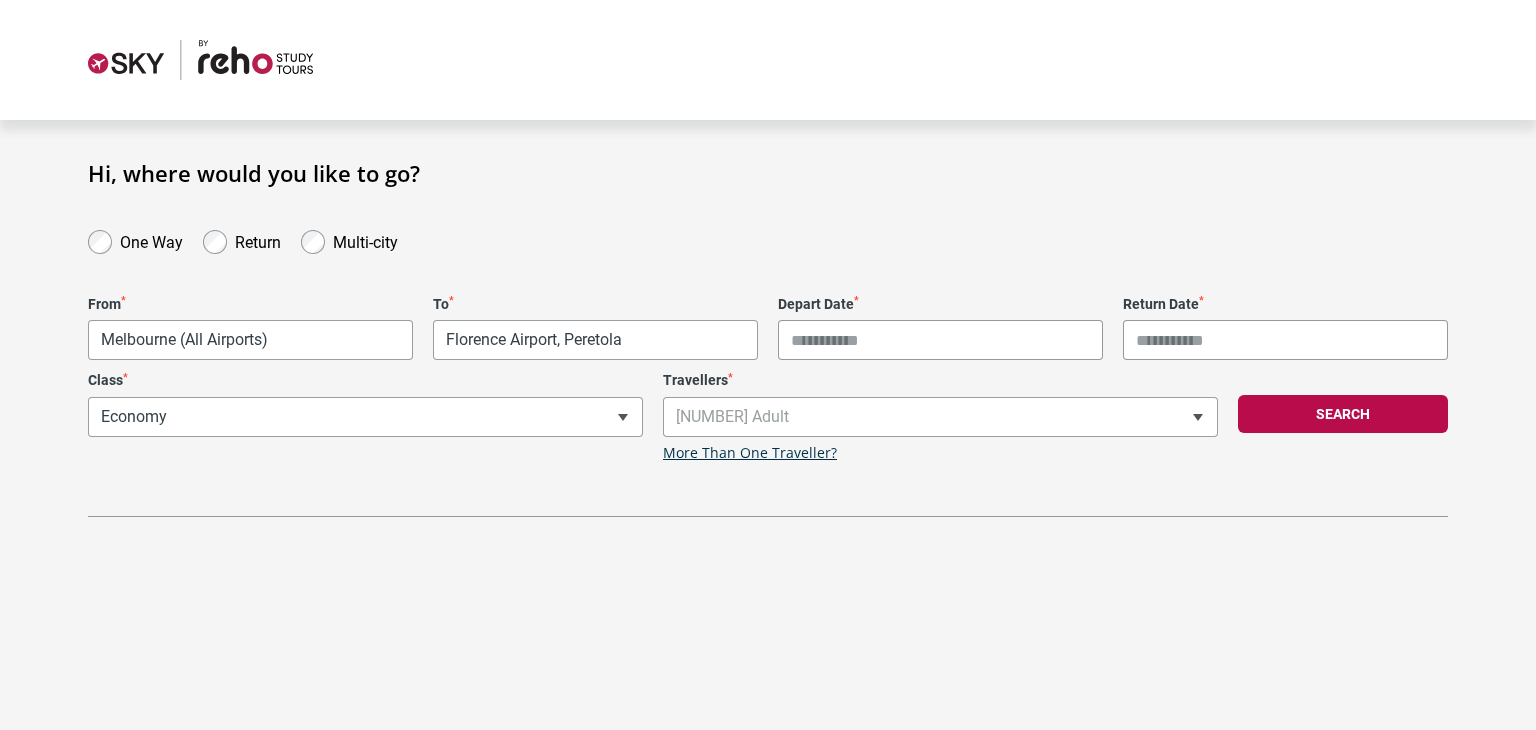 click on "Depart Date  *" at bounding box center (940, 340) 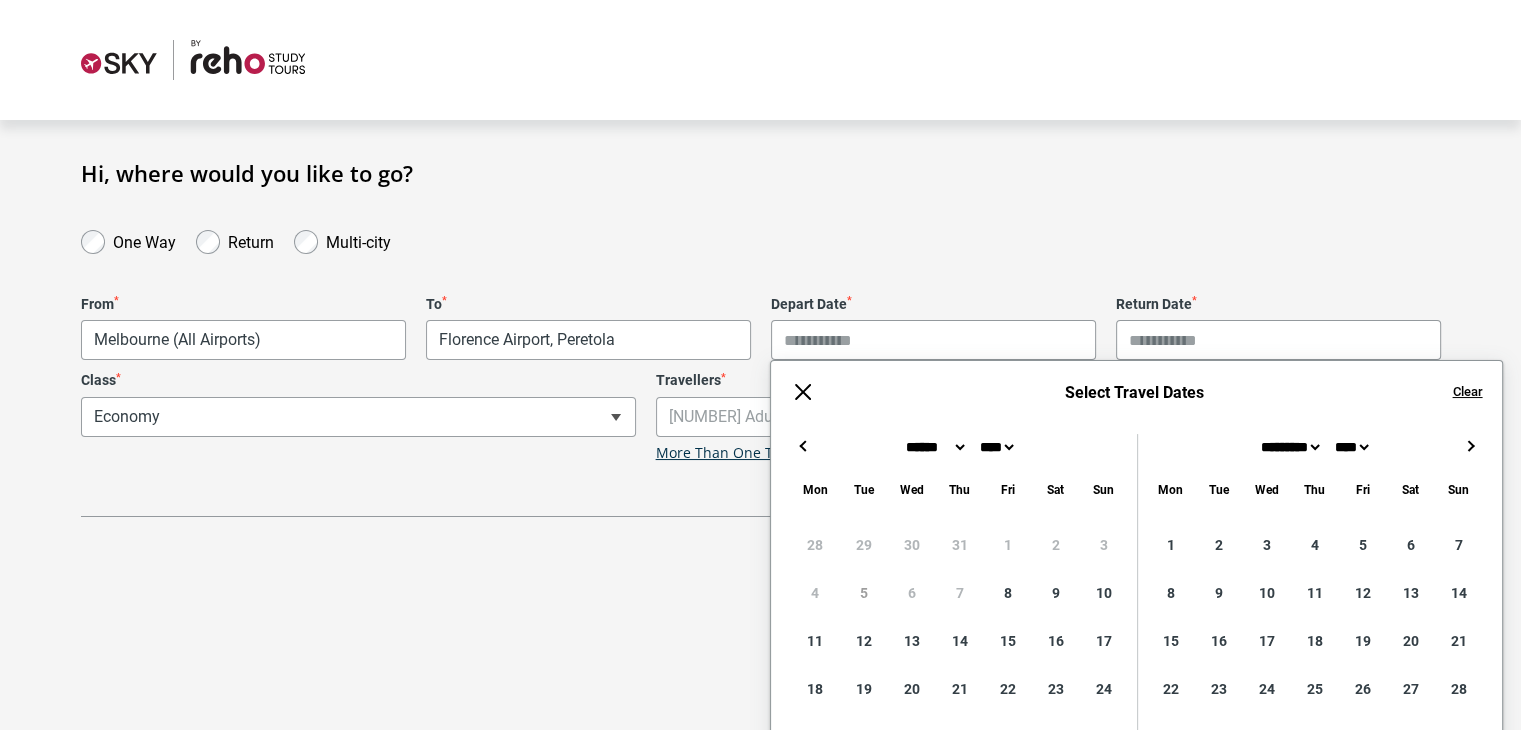 click on "******* ******** ***** ***** *** **** **** ****** ********* ******* ******** ********" at bounding box center (934, 447) 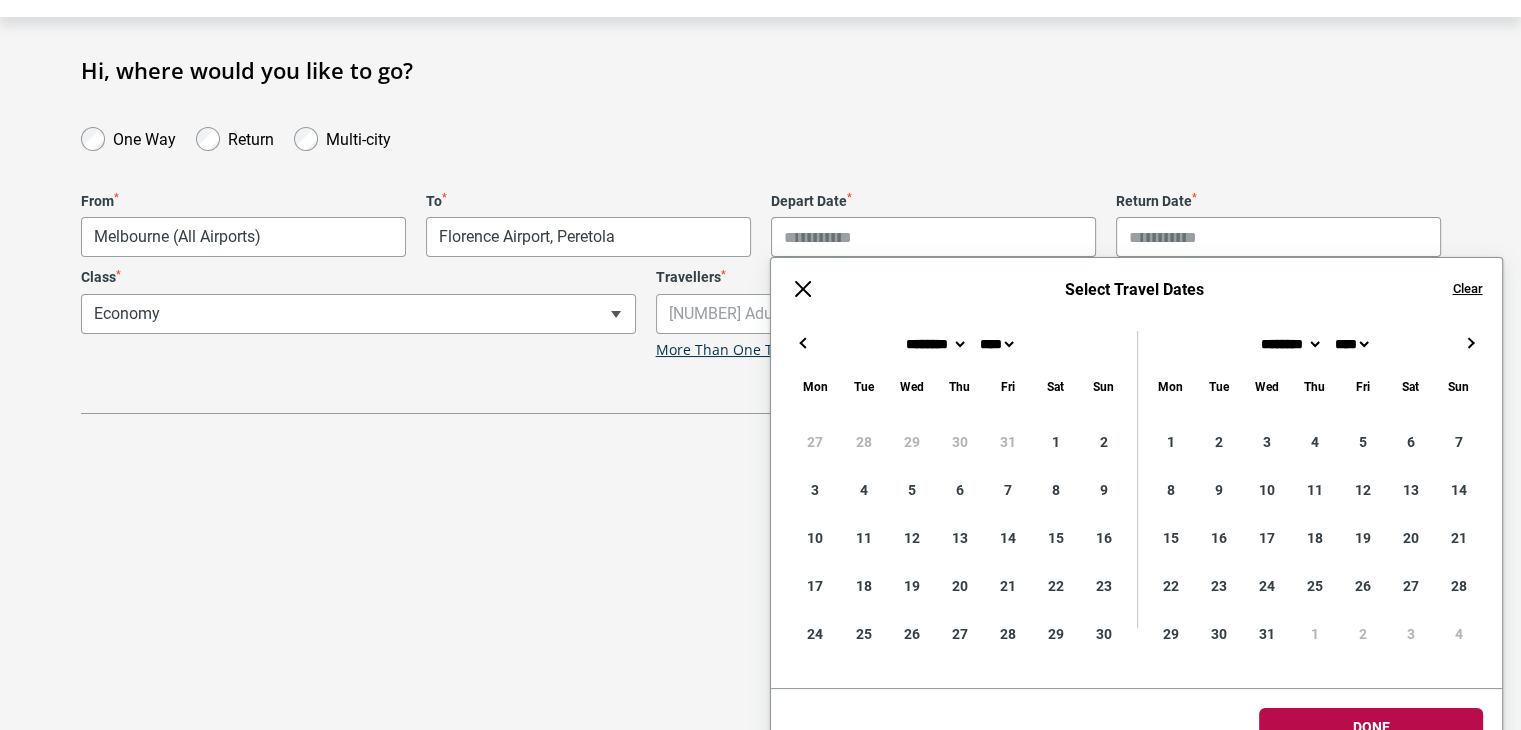 scroll, scrollTop: 122, scrollLeft: 0, axis: vertical 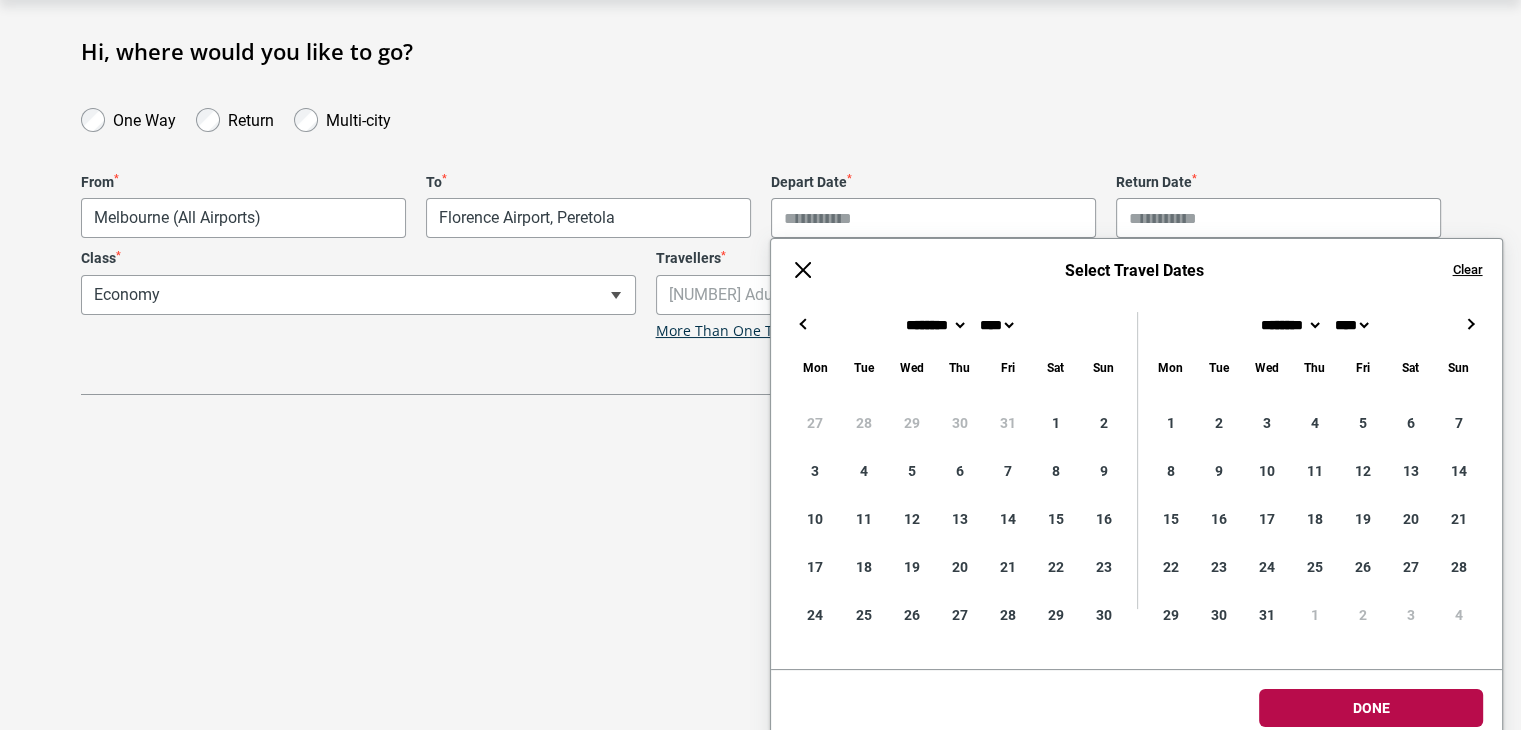 type on "**********" 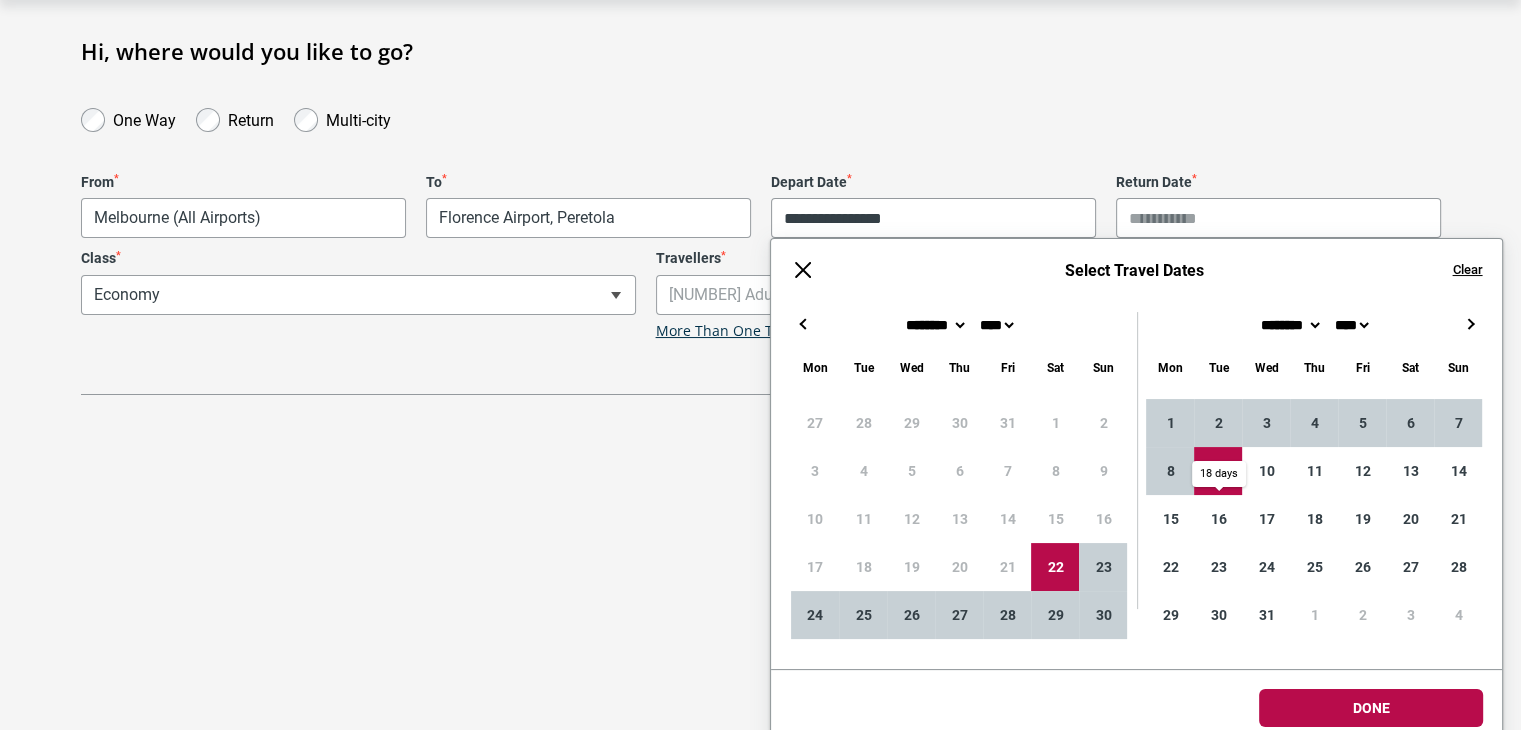 scroll, scrollTop: 139, scrollLeft: 0, axis: vertical 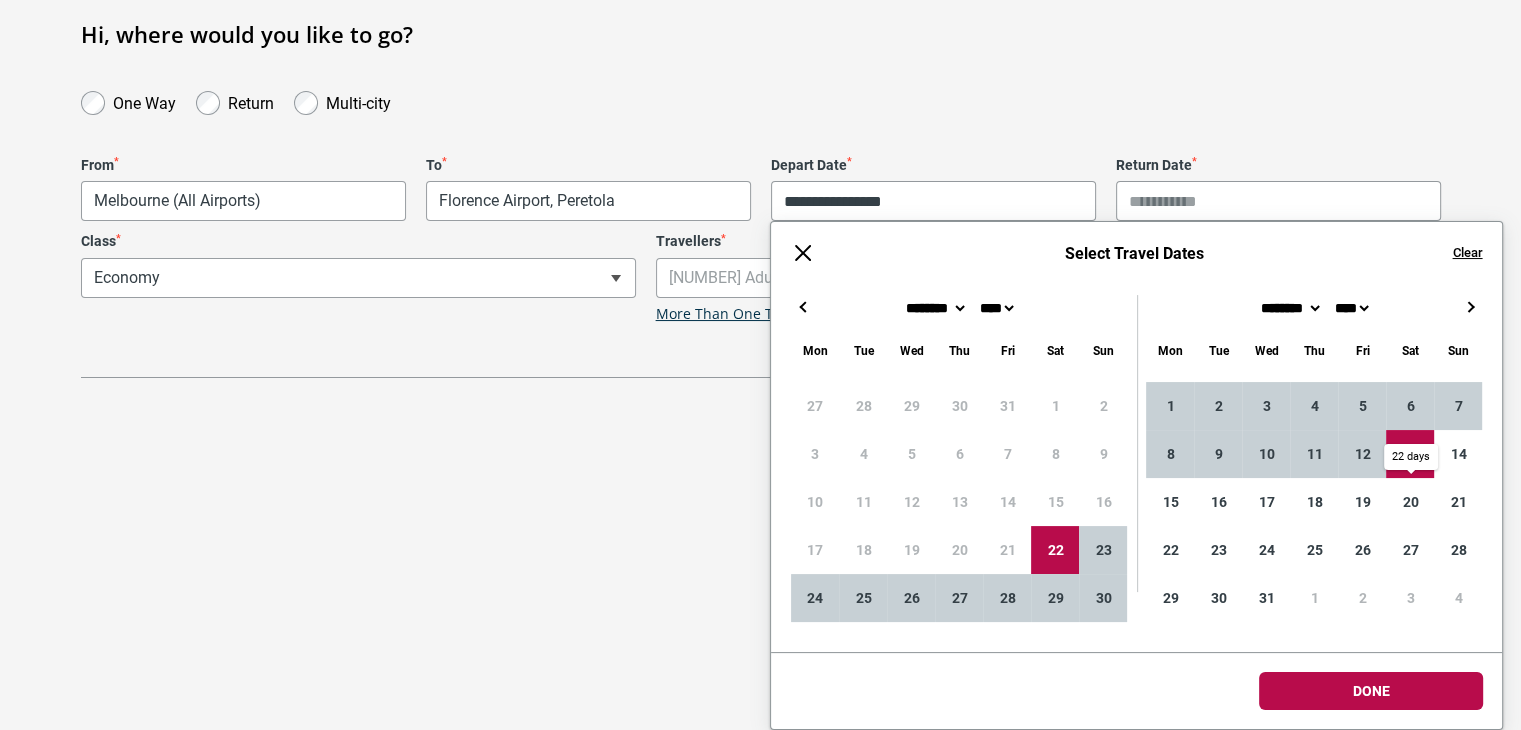 type on "**********" 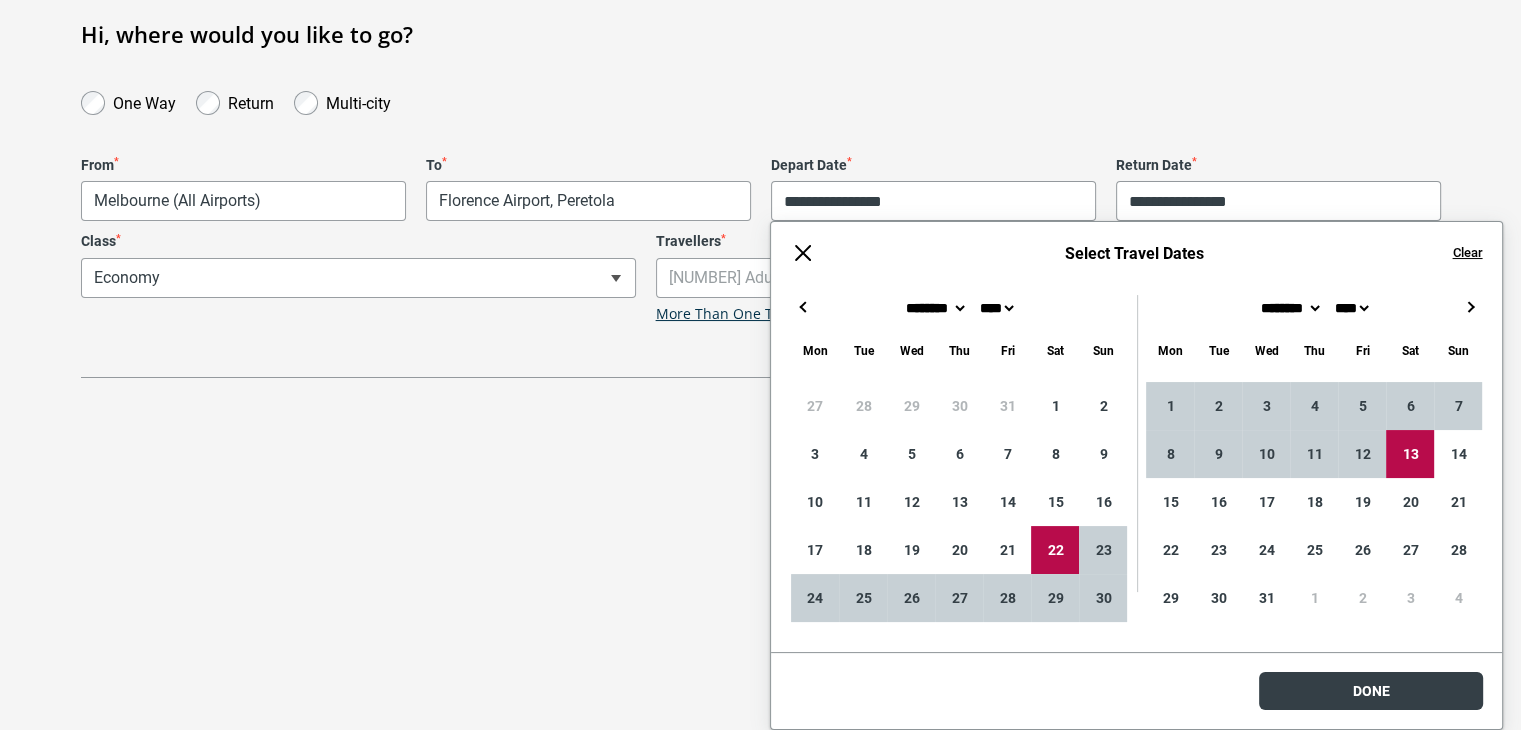 click on "**********" at bounding box center (760, 226) 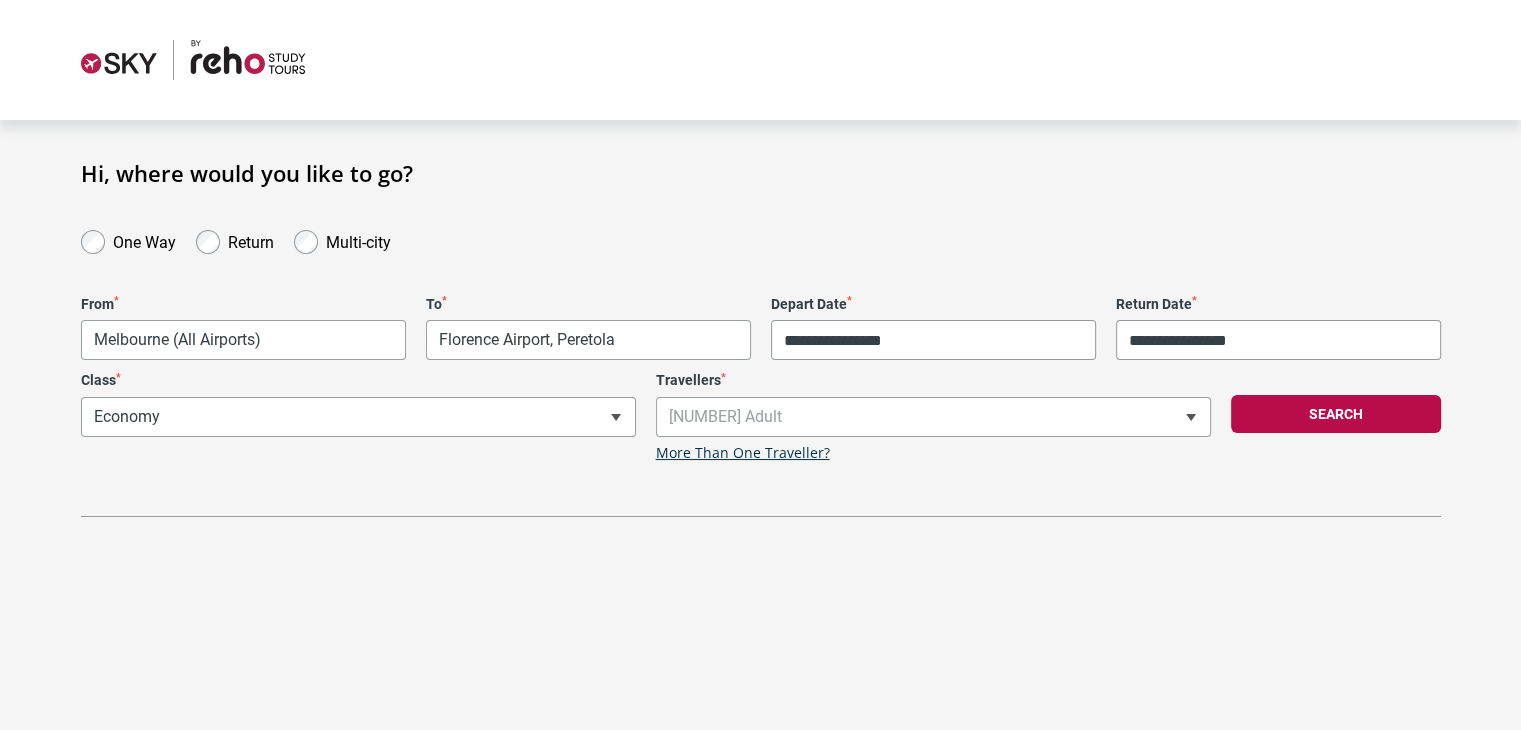 scroll, scrollTop: 0, scrollLeft: 0, axis: both 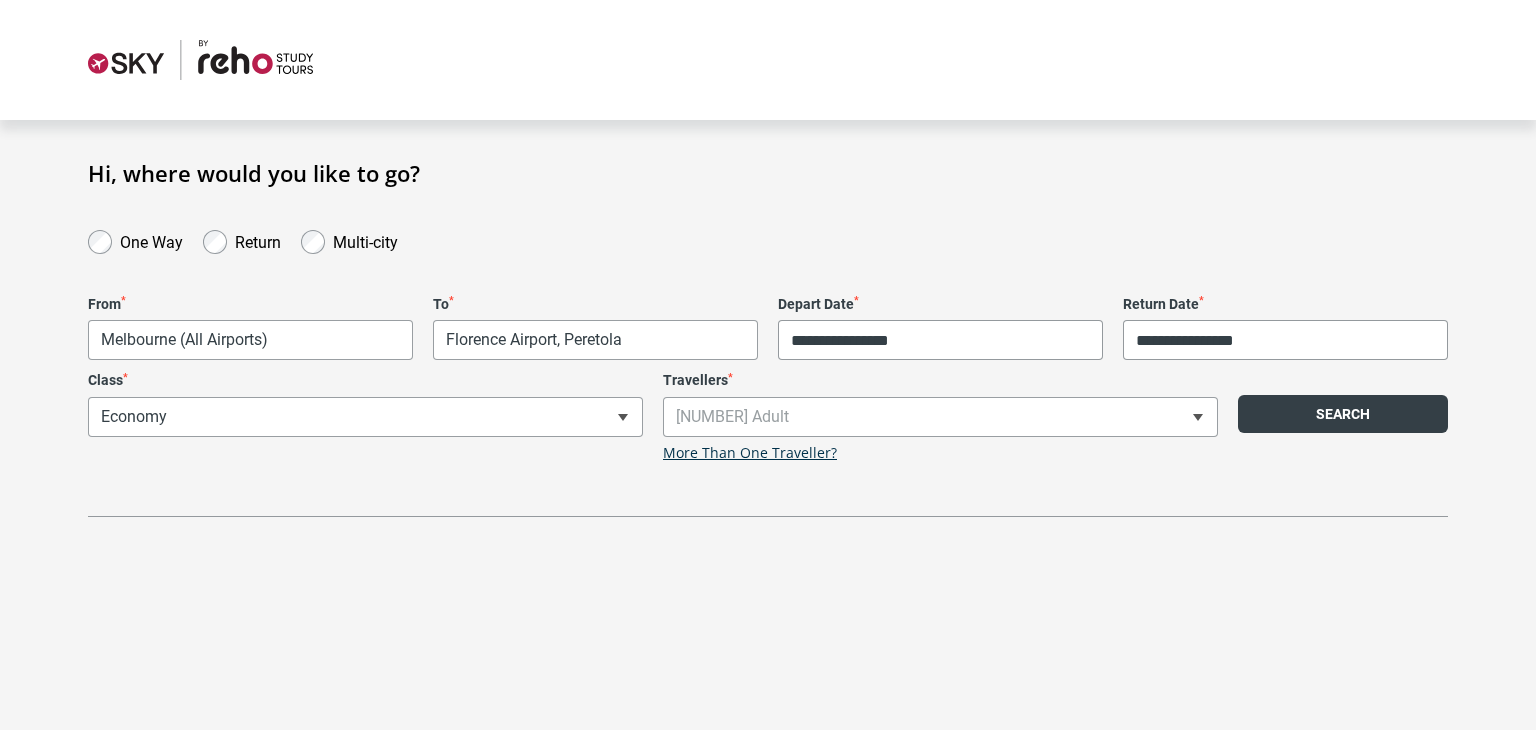 click on "Search" at bounding box center [1343, 414] 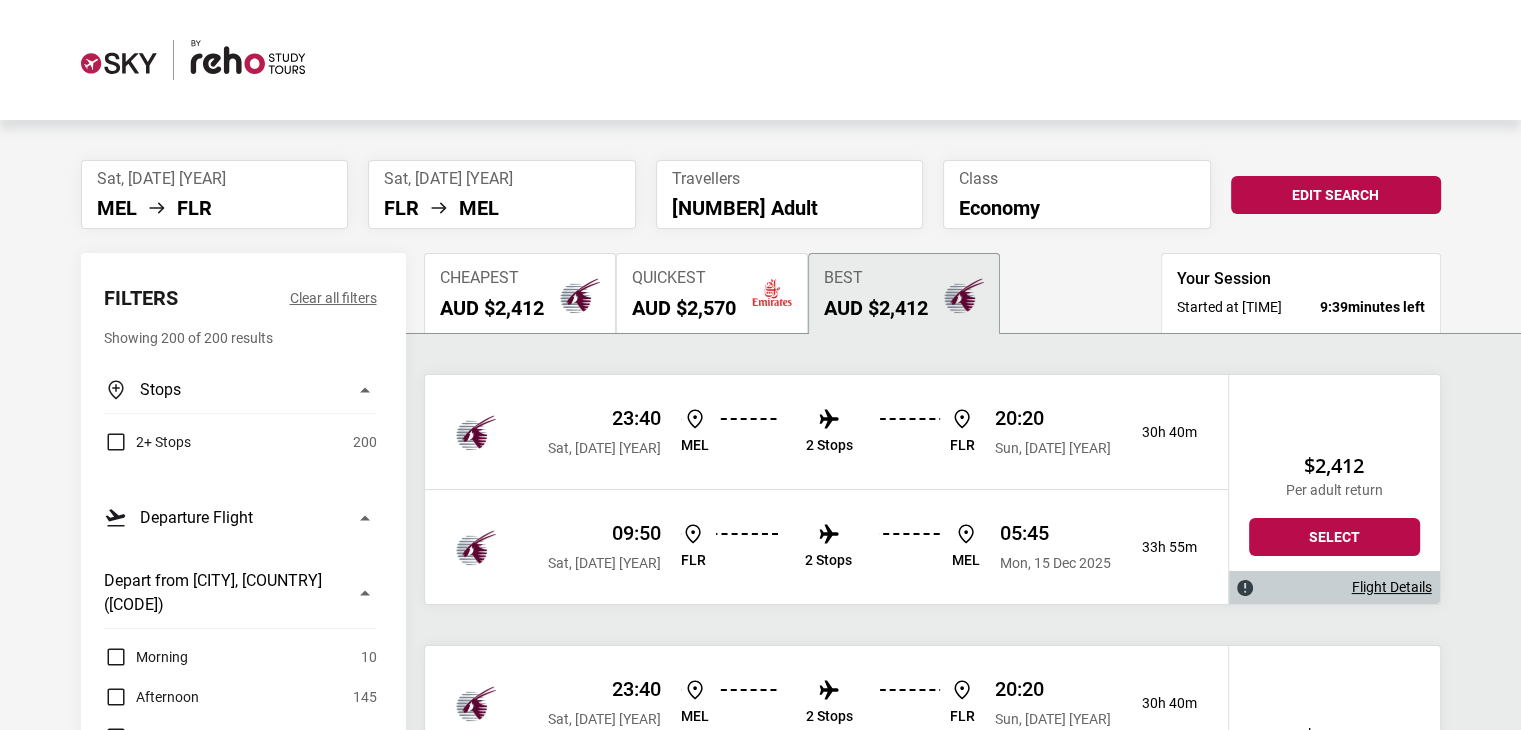 click on "Flight Details" at bounding box center [1392, 587] 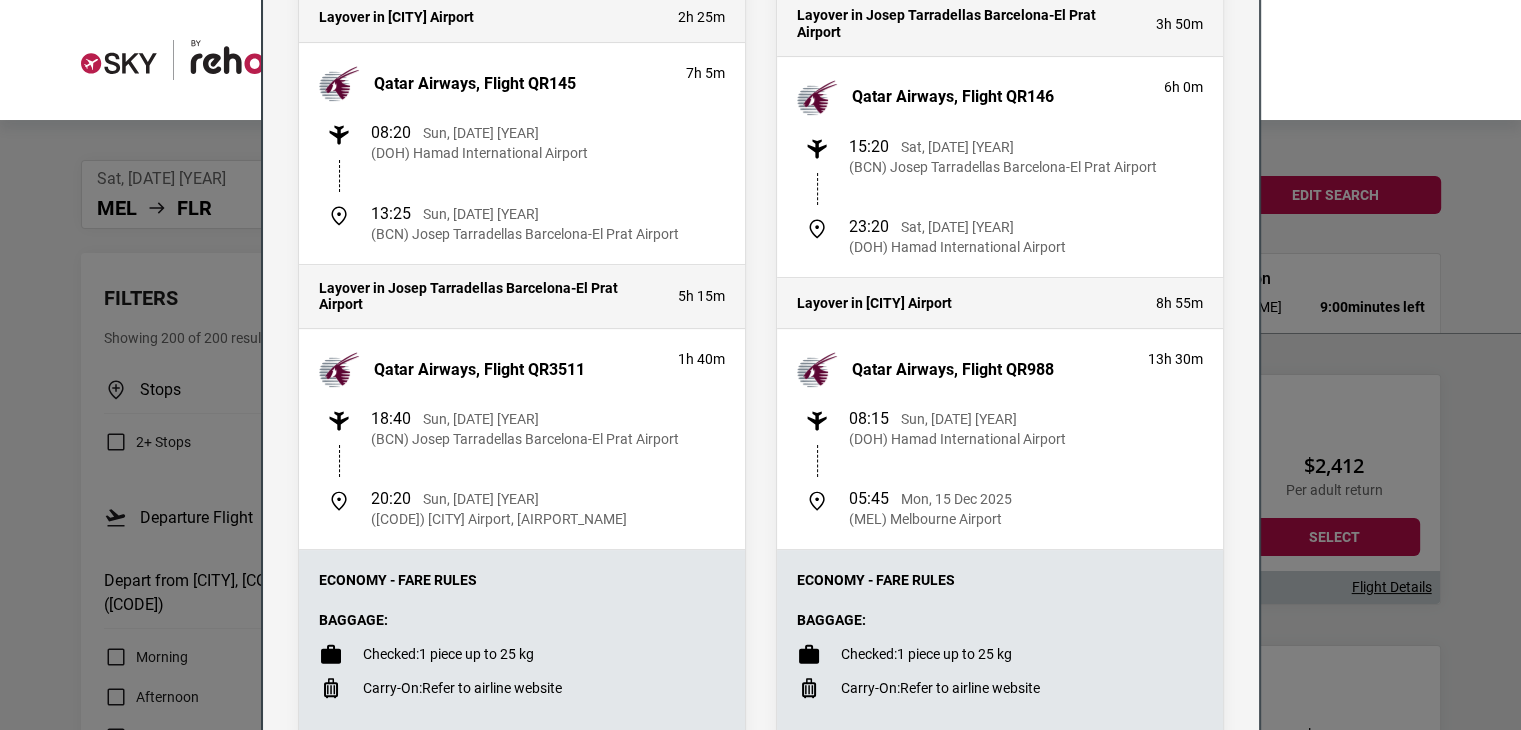 scroll, scrollTop: 0, scrollLeft: 0, axis: both 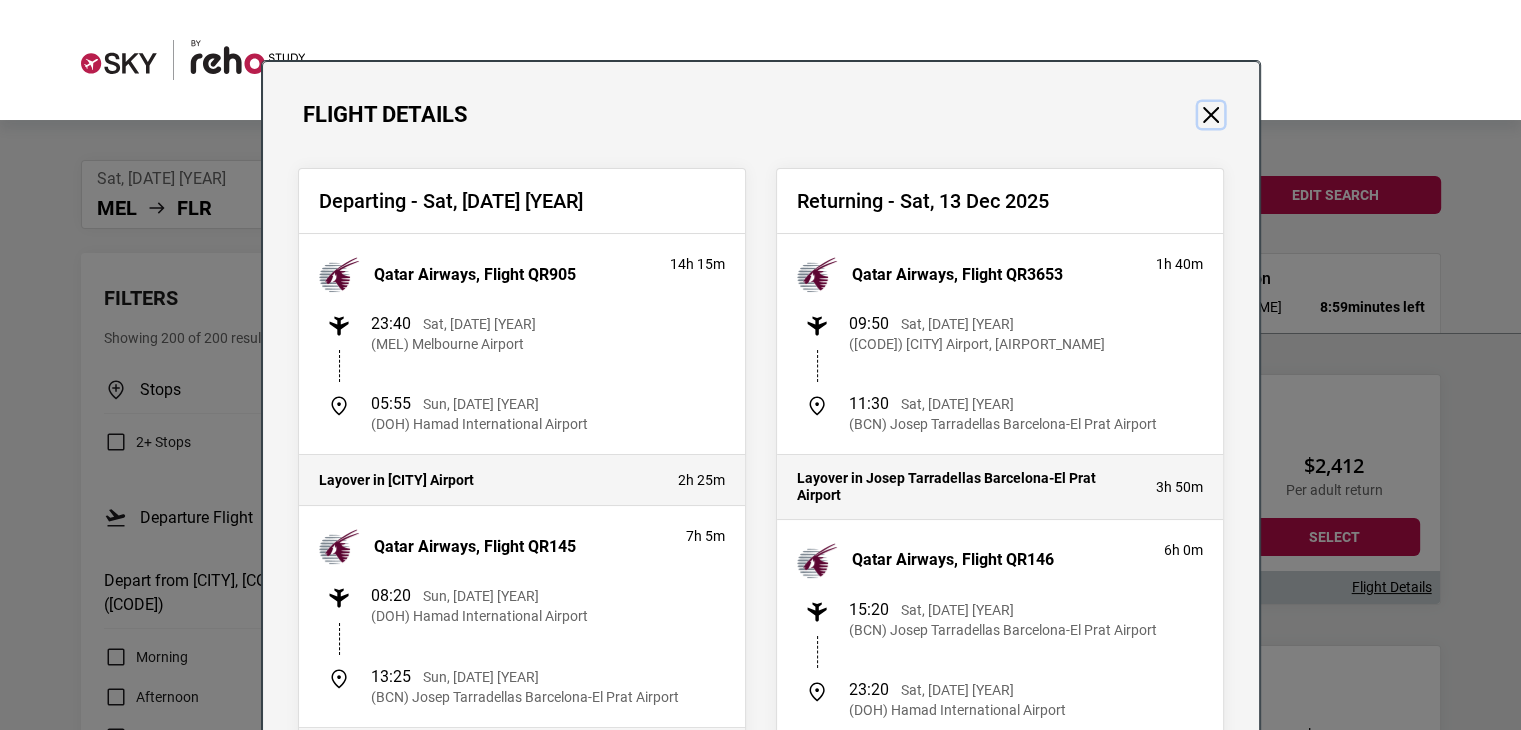 click at bounding box center (1211, 115) 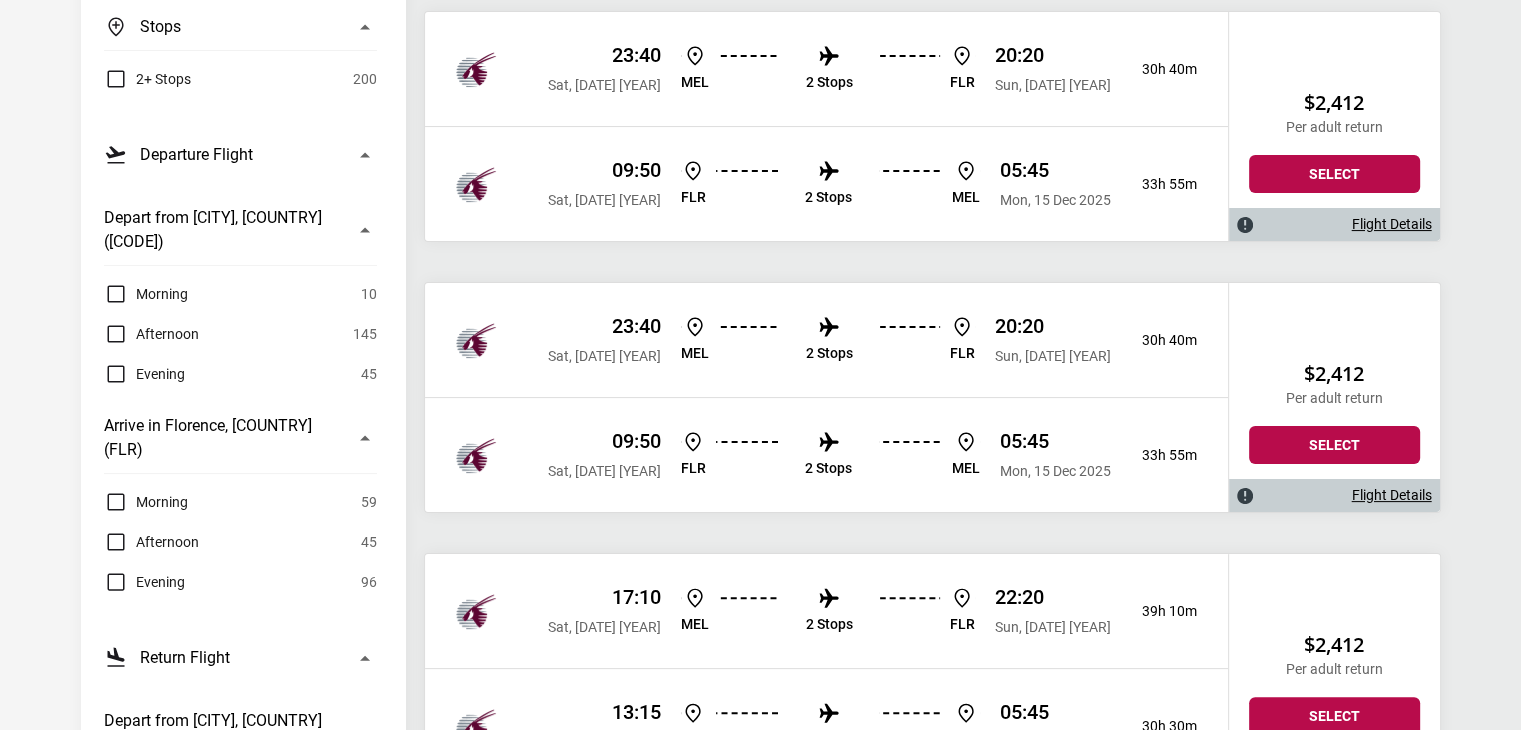 scroll, scrollTop: 355, scrollLeft: 0, axis: vertical 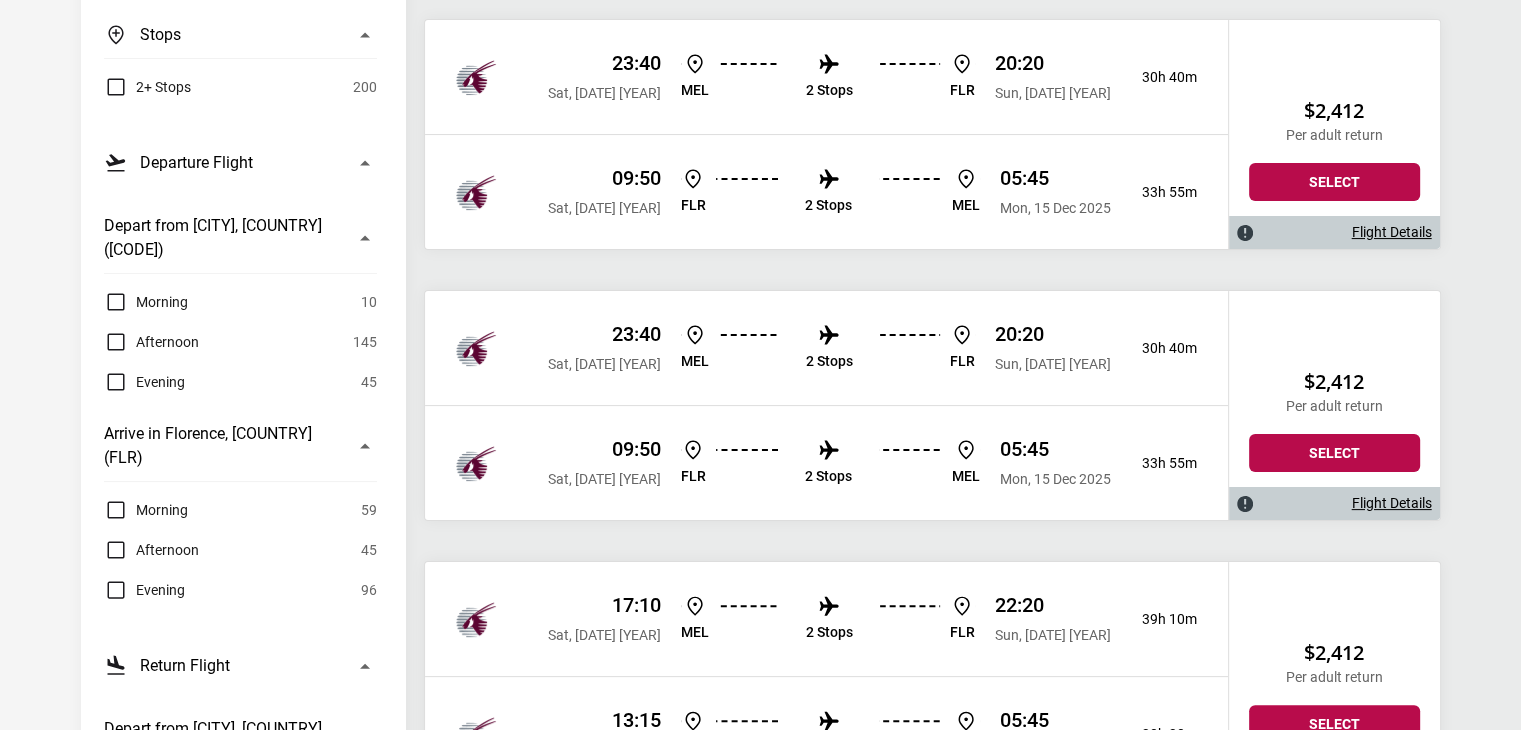 click on "Afternoon" at bounding box center (167, 550) 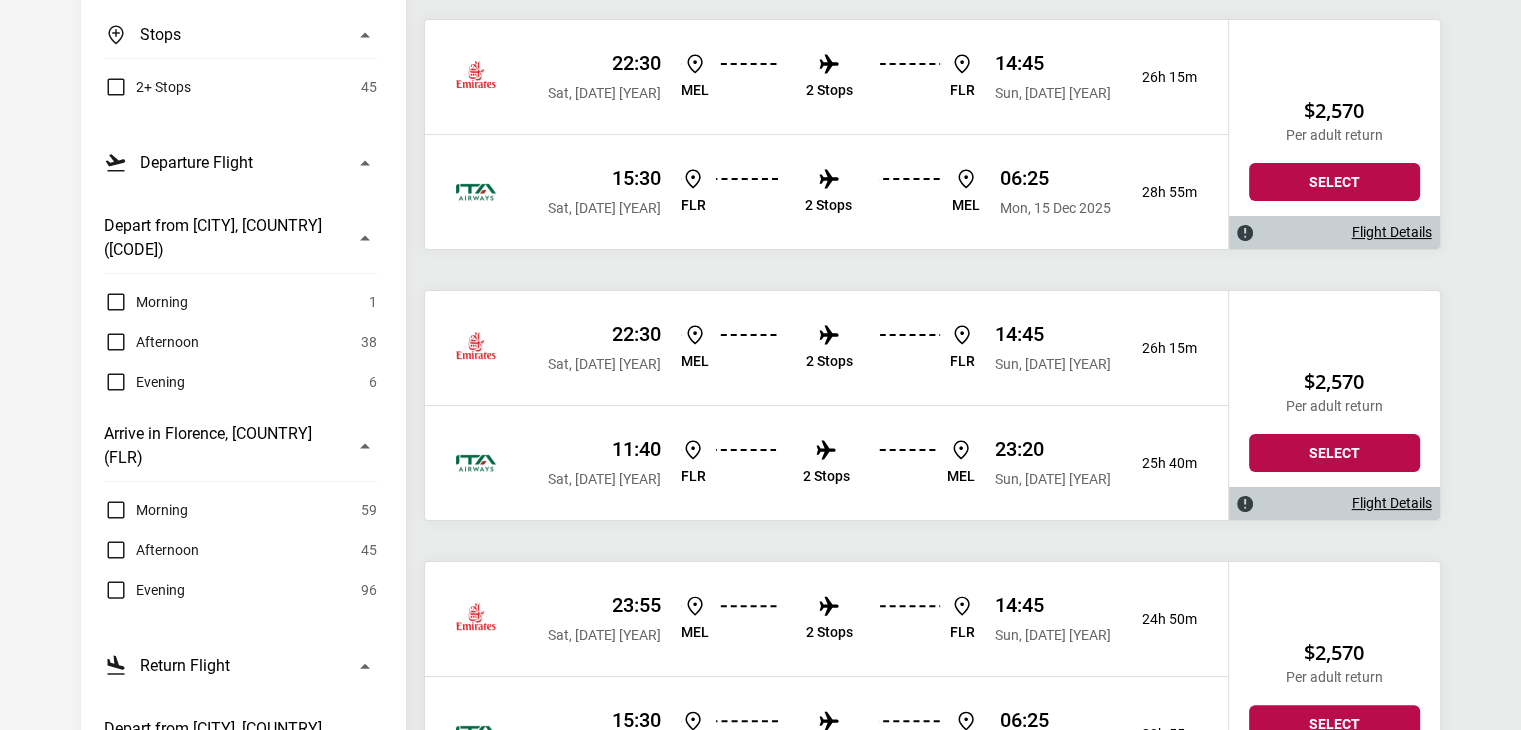 click on "Morning" at bounding box center [162, 510] 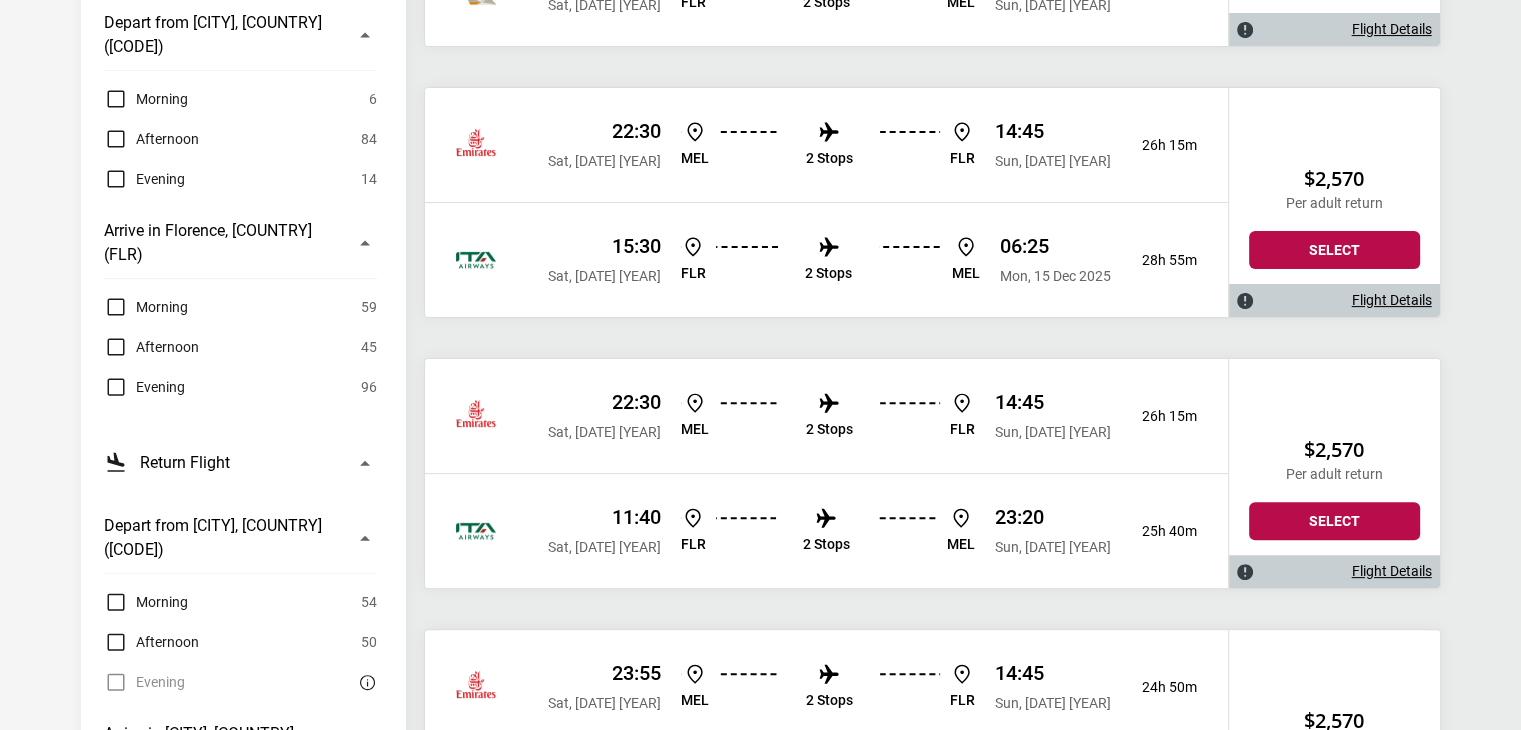 scroll, scrollTop: 568, scrollLeft: 0, axis: vertical 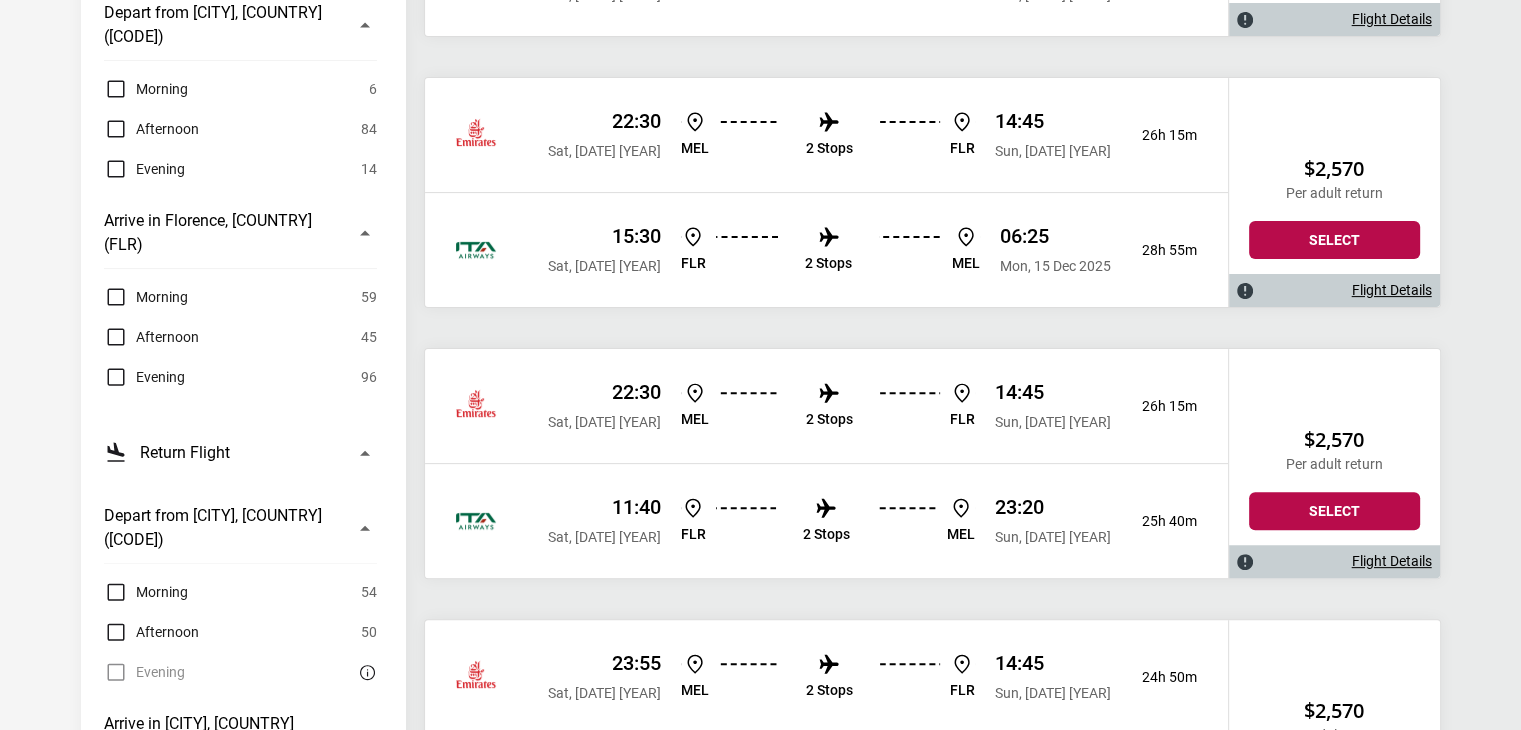 drag, startPoint x: 213, startPoint y: 573, endPoint x: 161, endPoint y: 548, distance: 57.697487 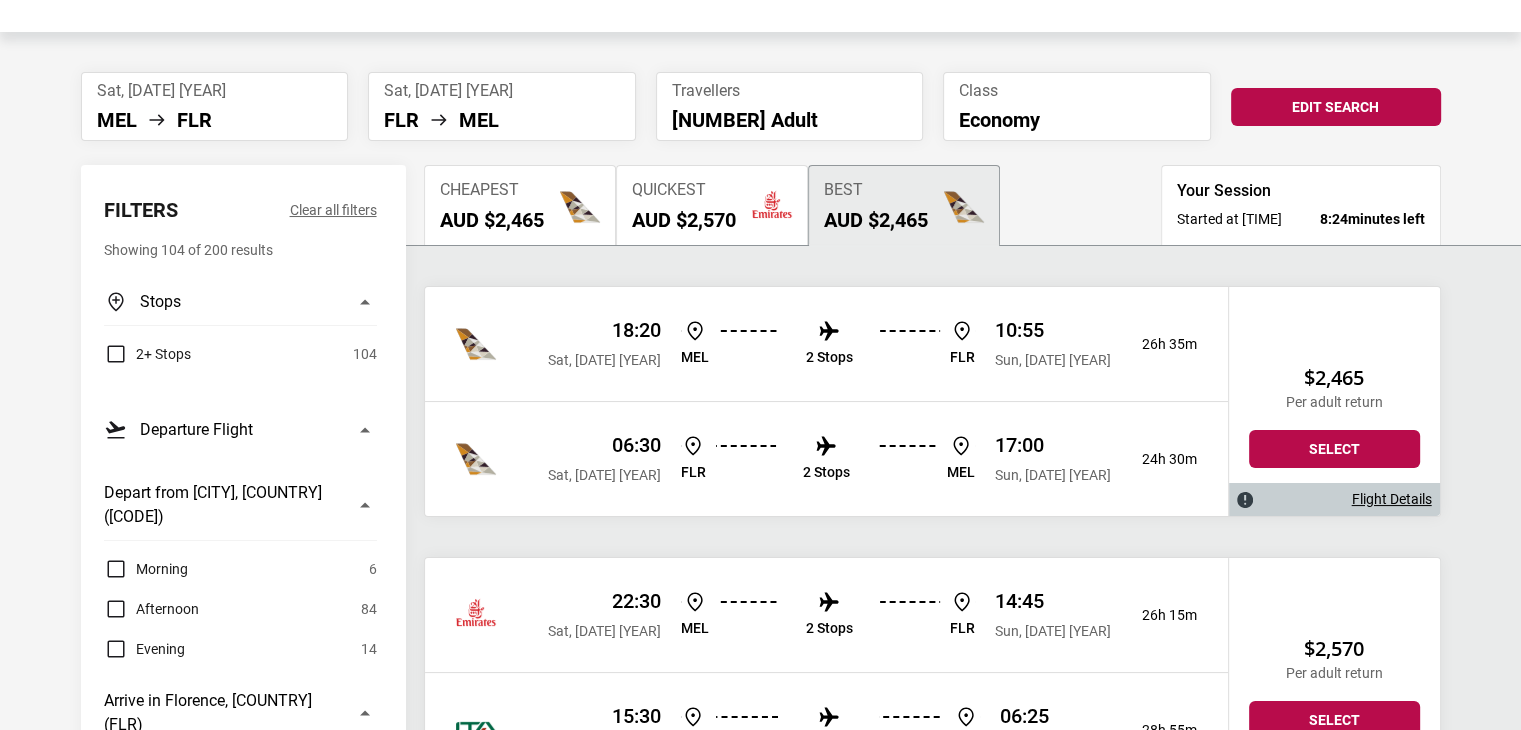 scroll, scrollTop: 88, scrollLeft: 0, axis: vertical 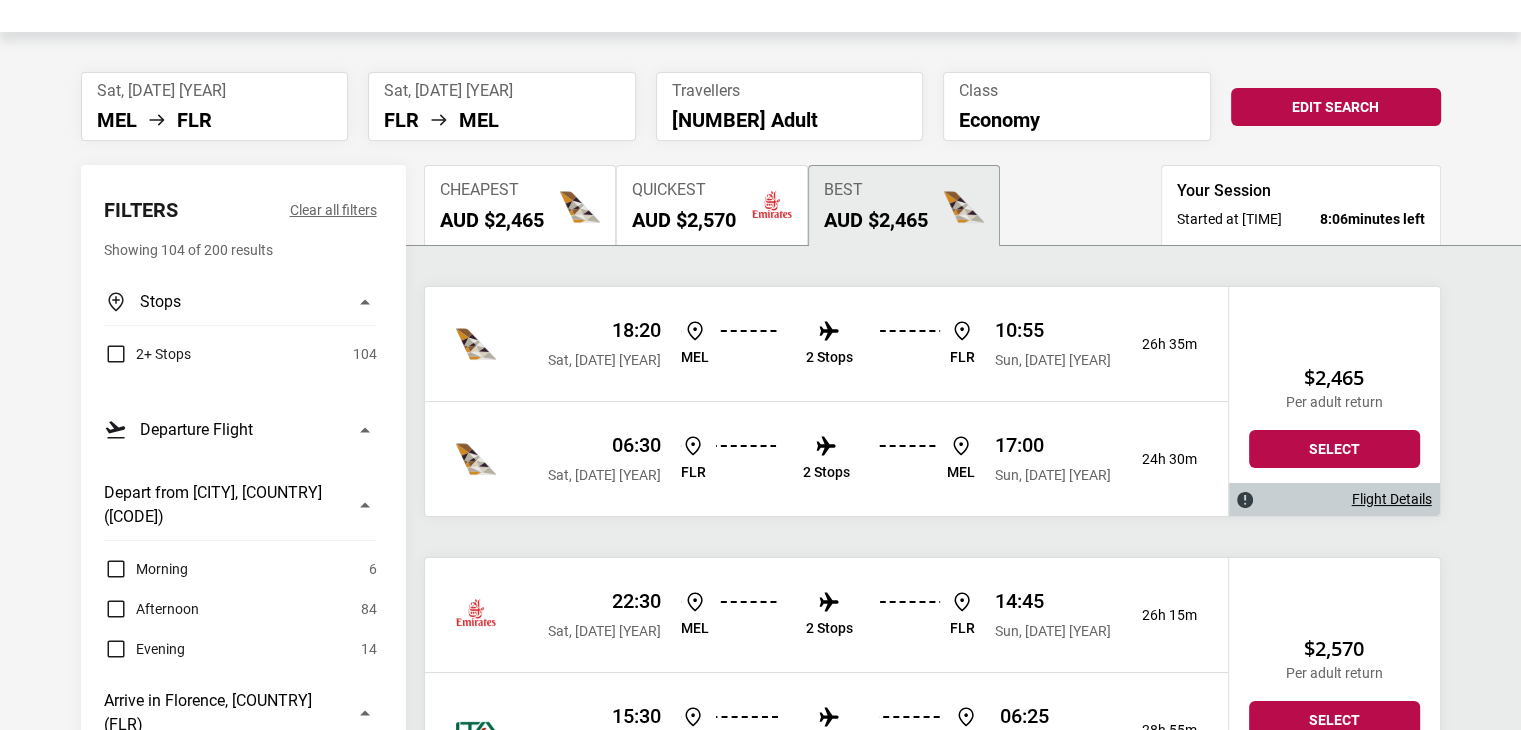 click on "Flight Details" at bounding box center (1392, 499) 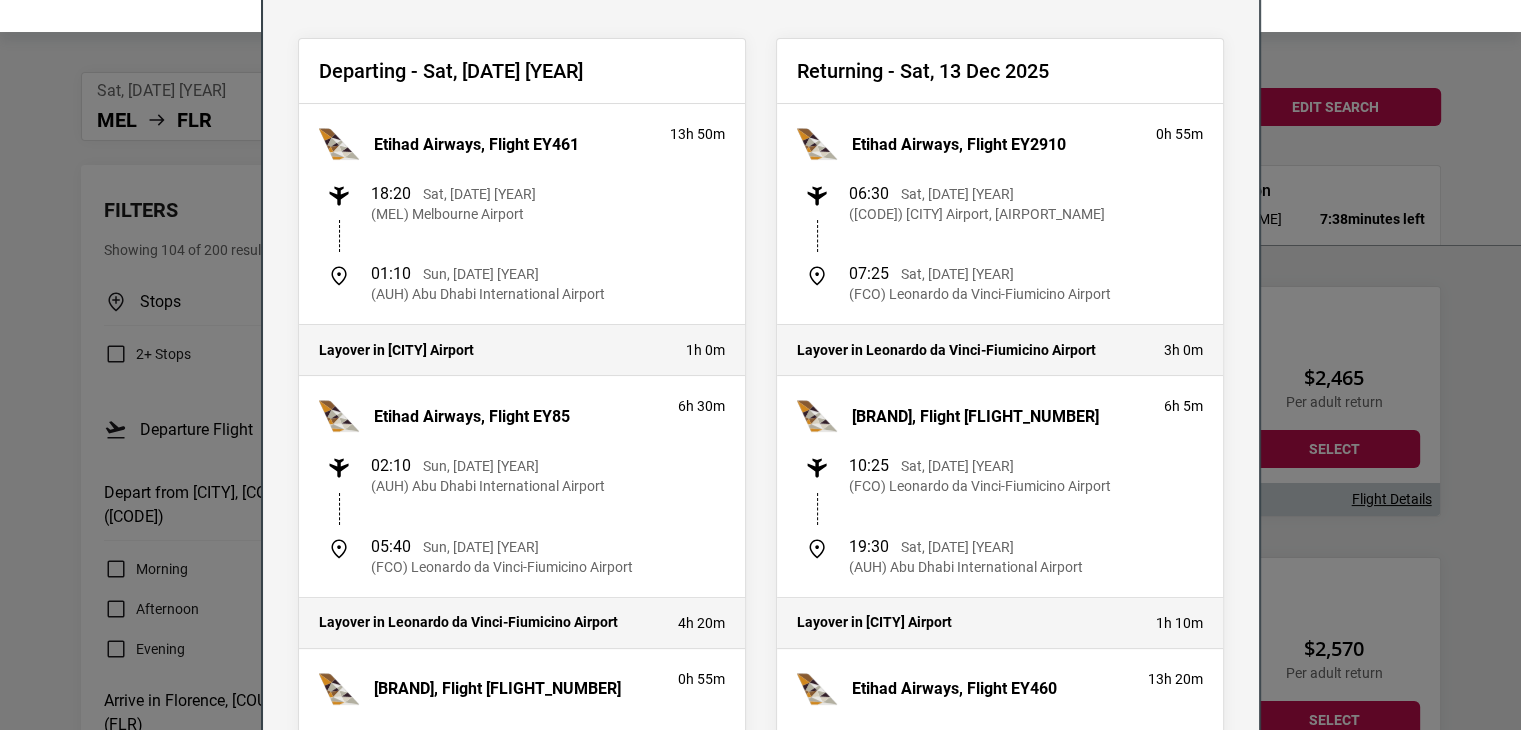 scroll, scrollTop: 0, scrollLeft: 0, axis: both 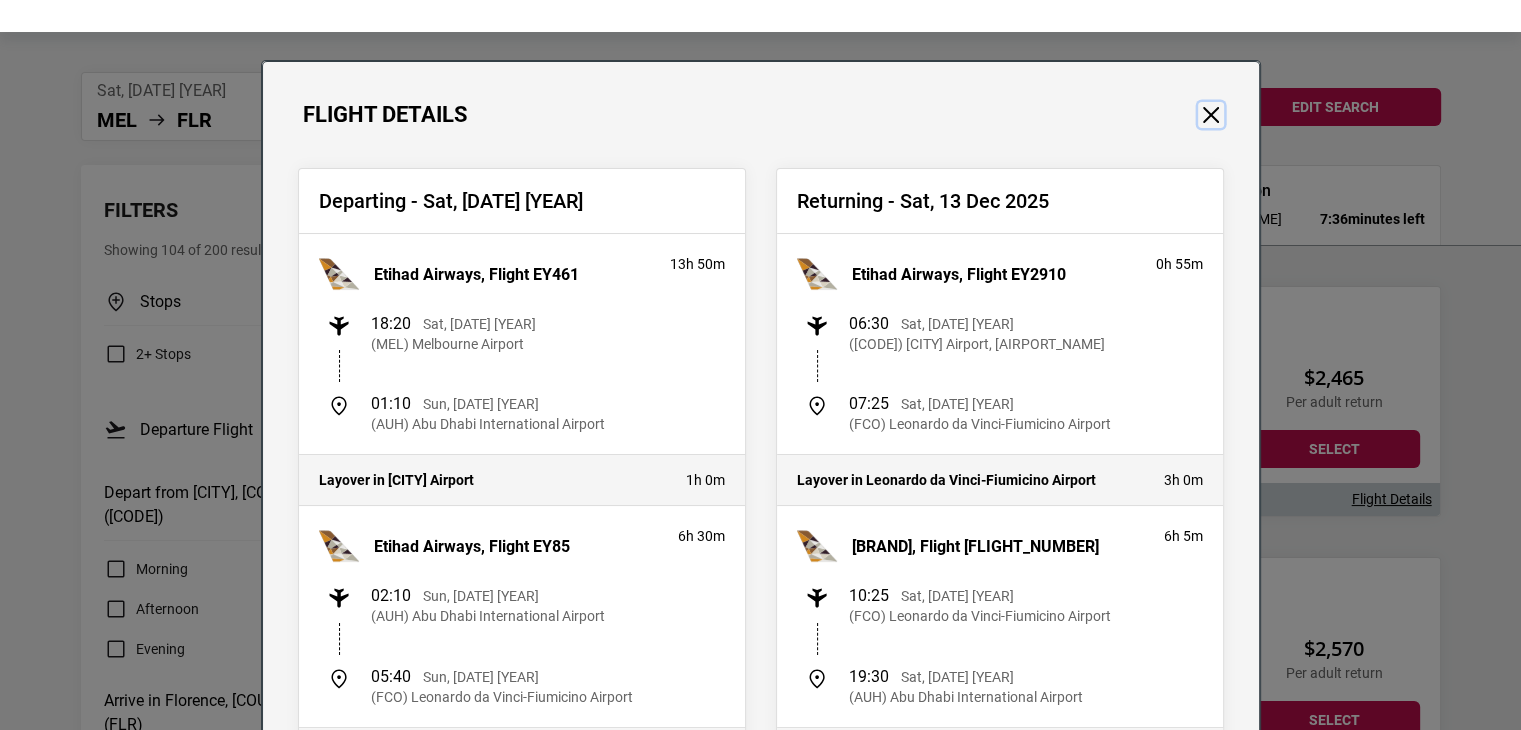 click at bounding box center [1211, 115] 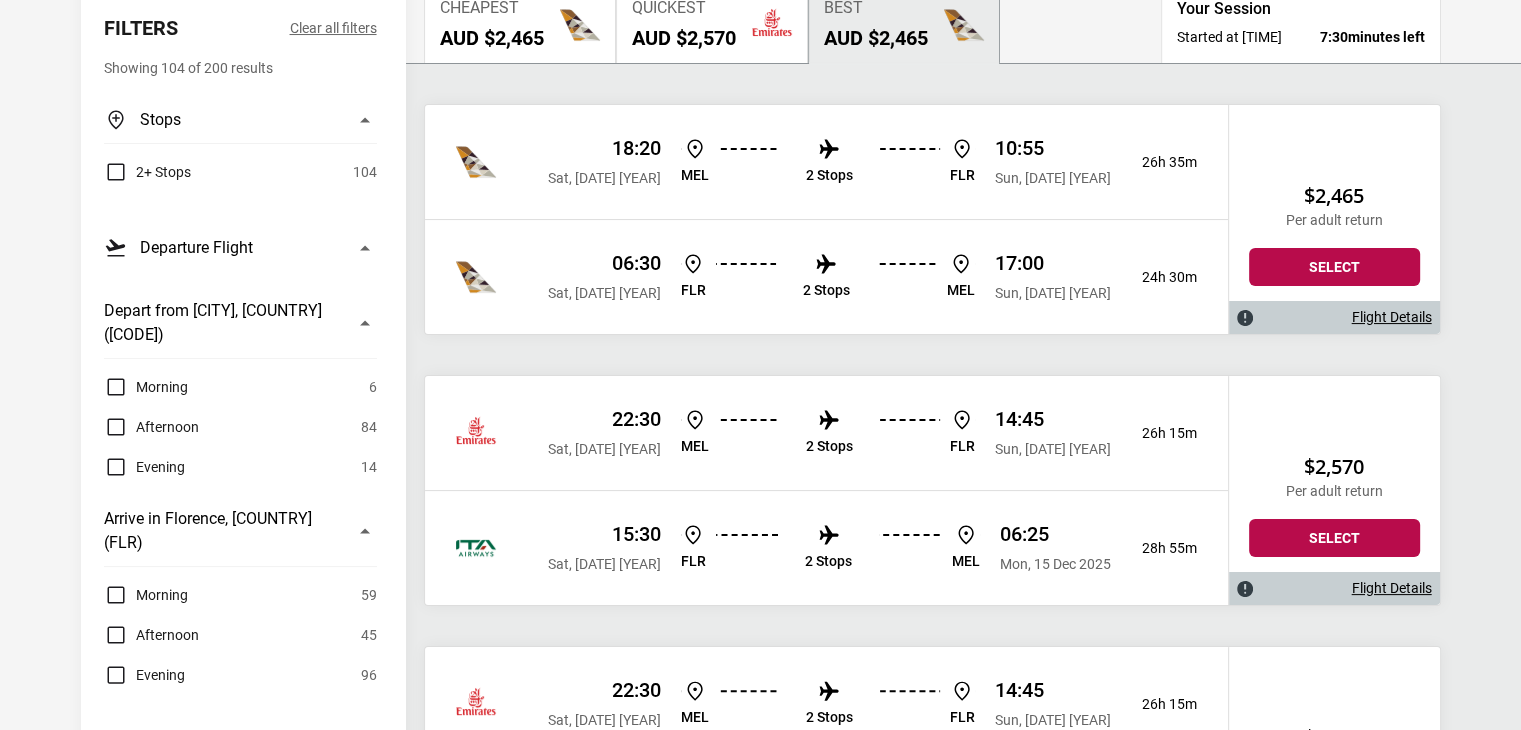 scroll, scrollTop: 276, scrollLeft: 0, axis: vertical 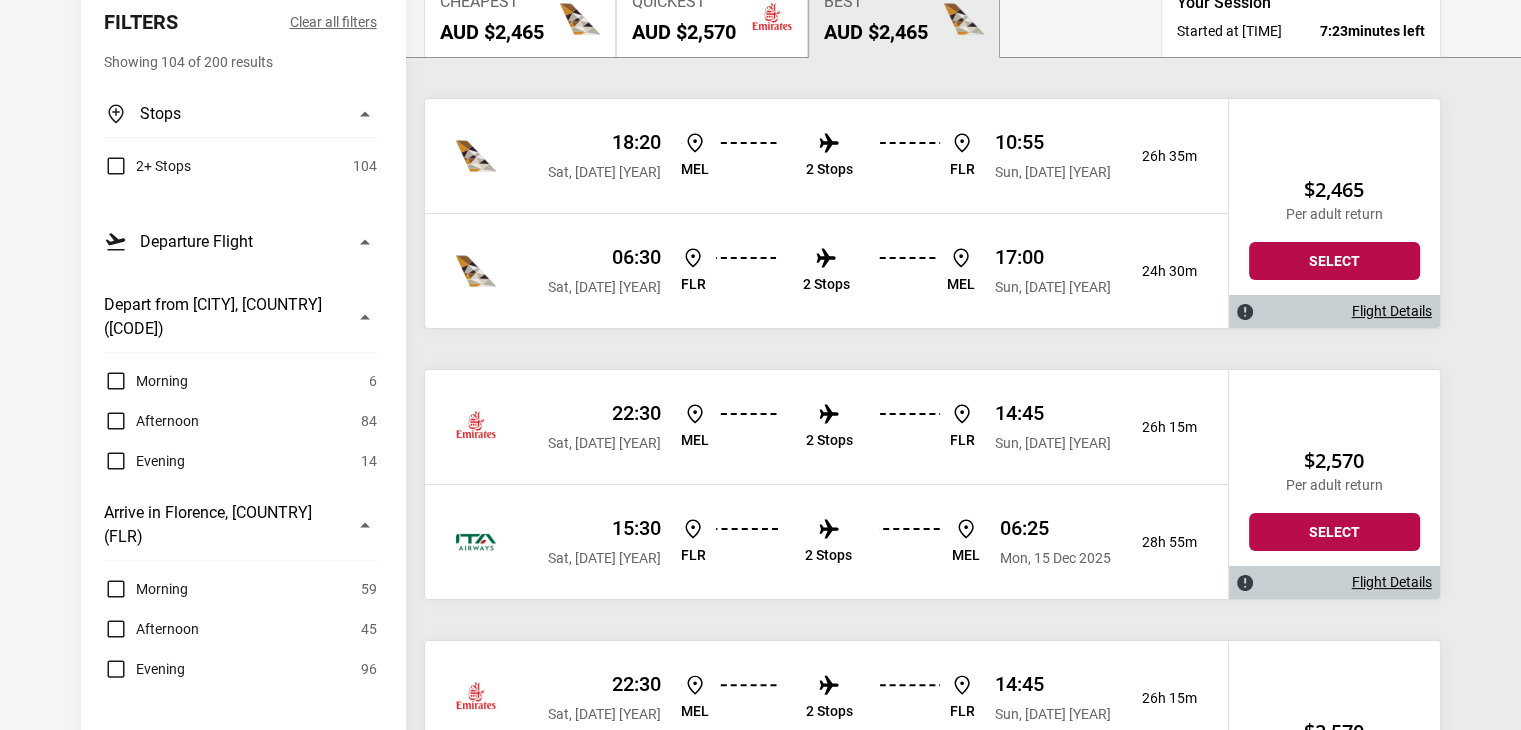 click on "Flight Details" at bounding box center [1392, 582] 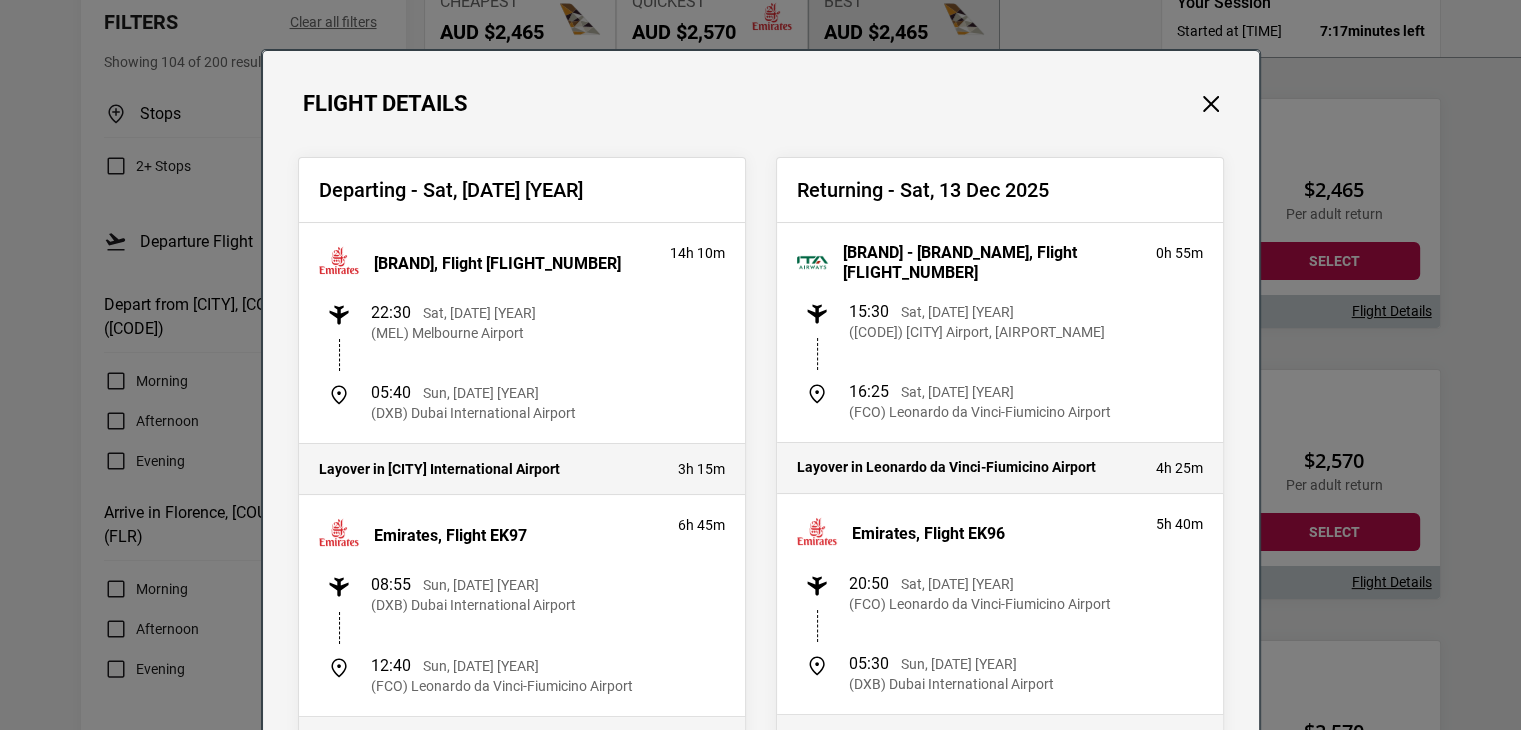 scroll, scrollTop: 0, scrollLeft: 0, axis: both 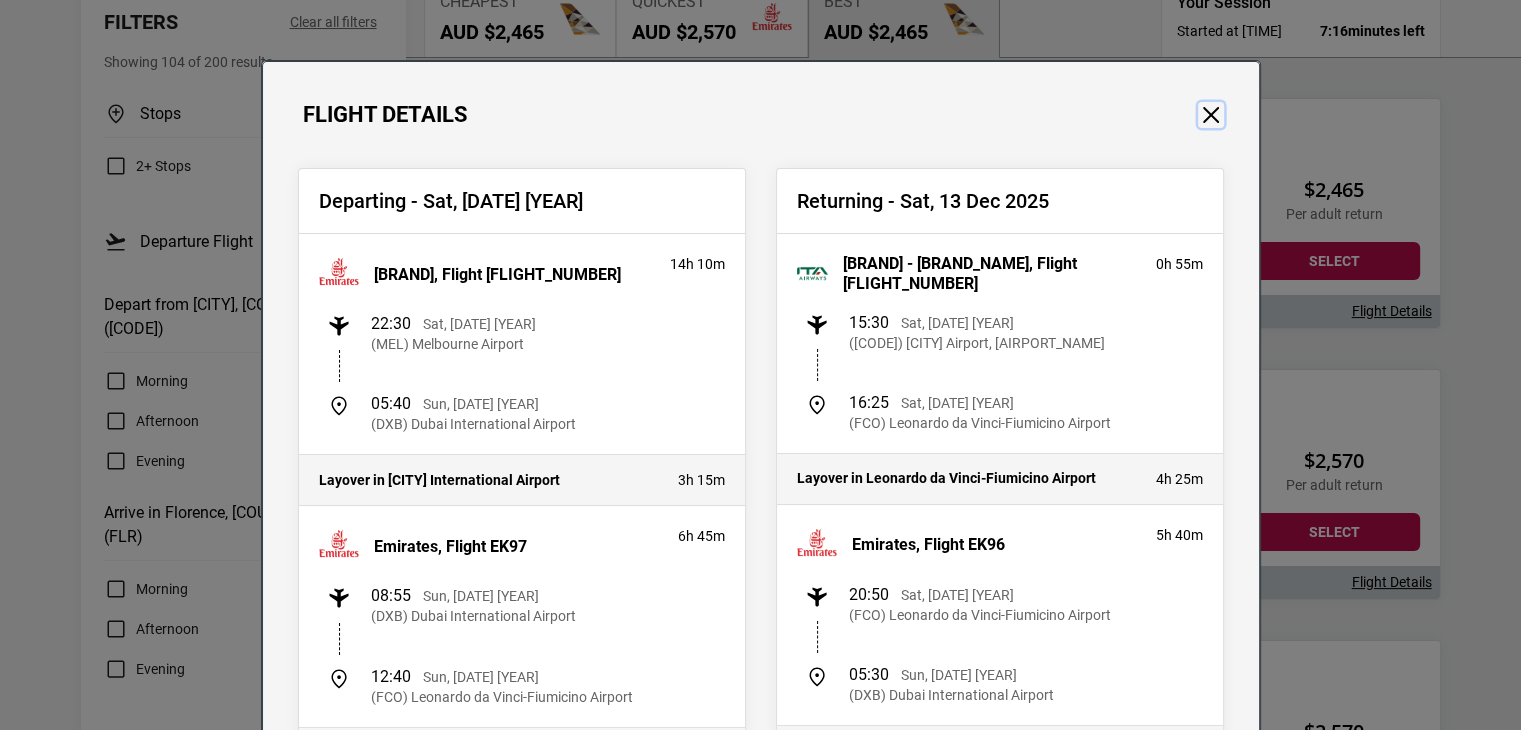 click at bounding box center [1211, 115] 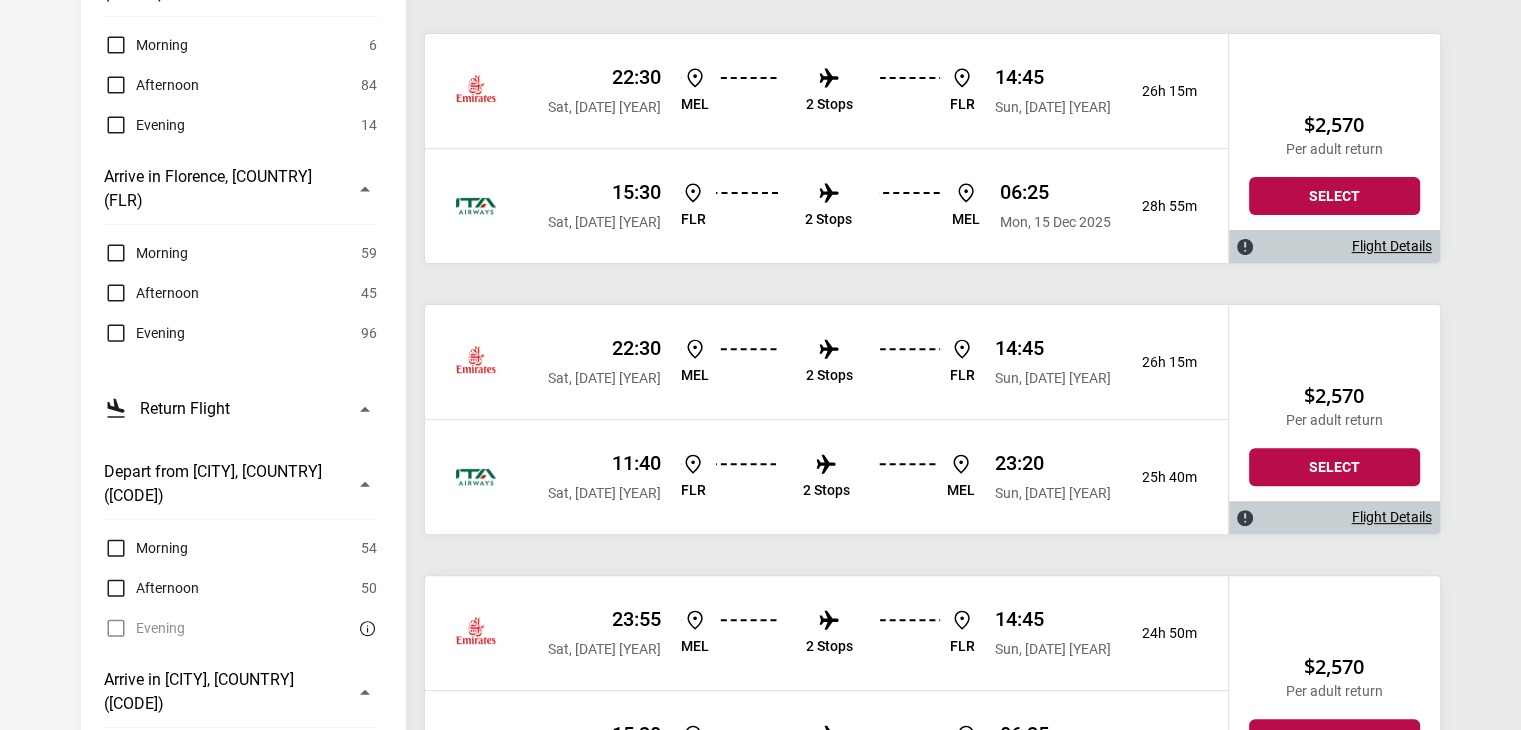 scroll, scrollTop: 612, scrollLeft: 0, axis: vertical 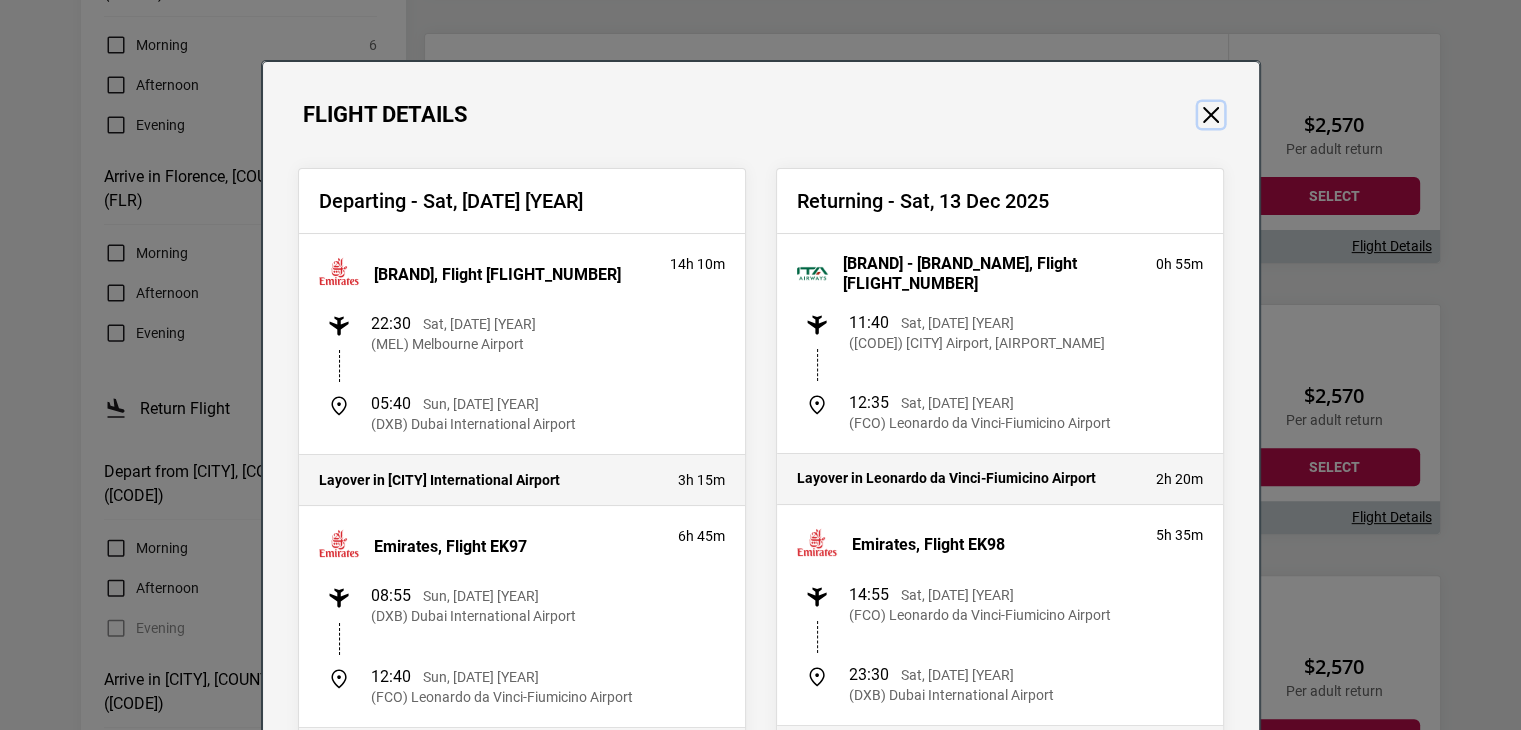 click at bounding box center [1211, 115] 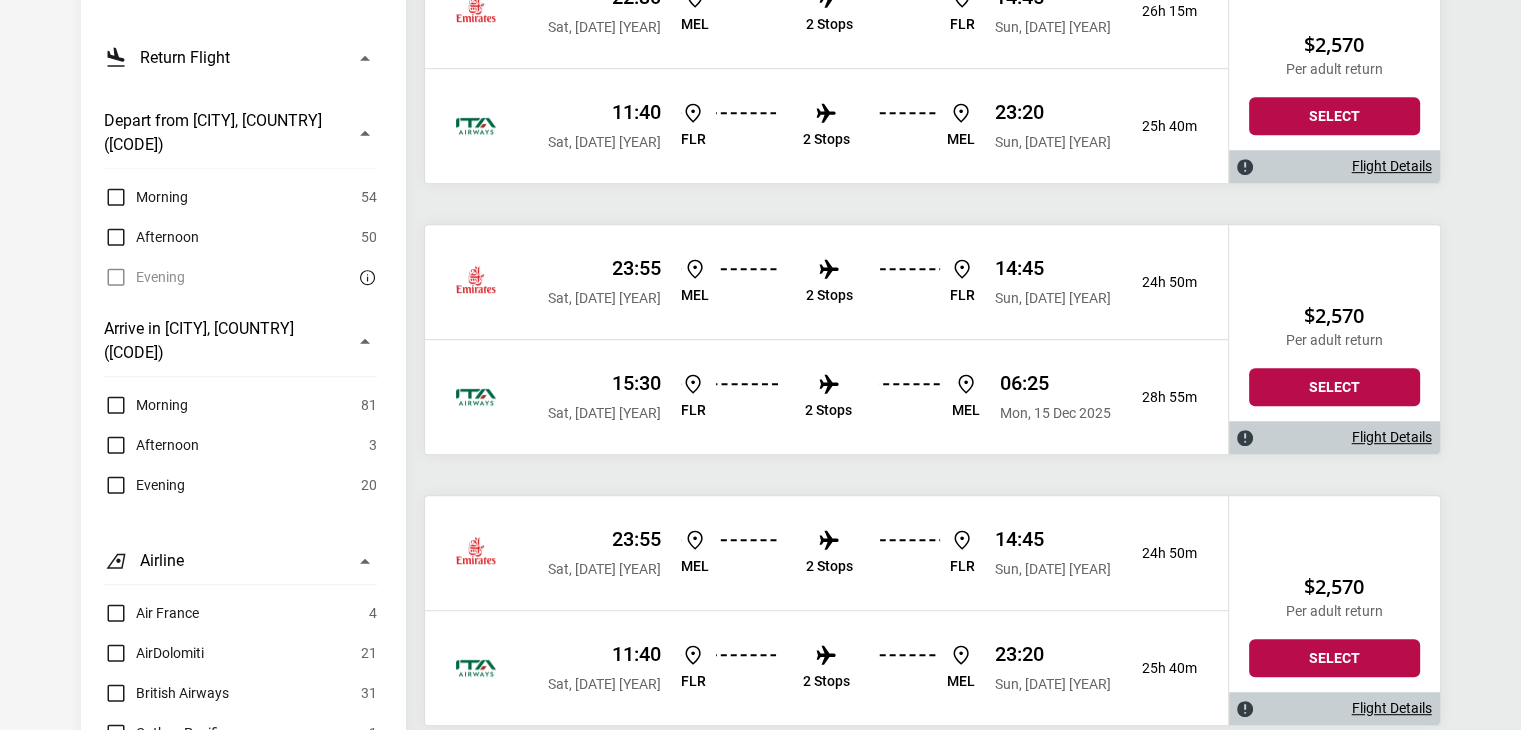 scroll, scrollTop: 972, scrollLeft: 0, axis: vertical 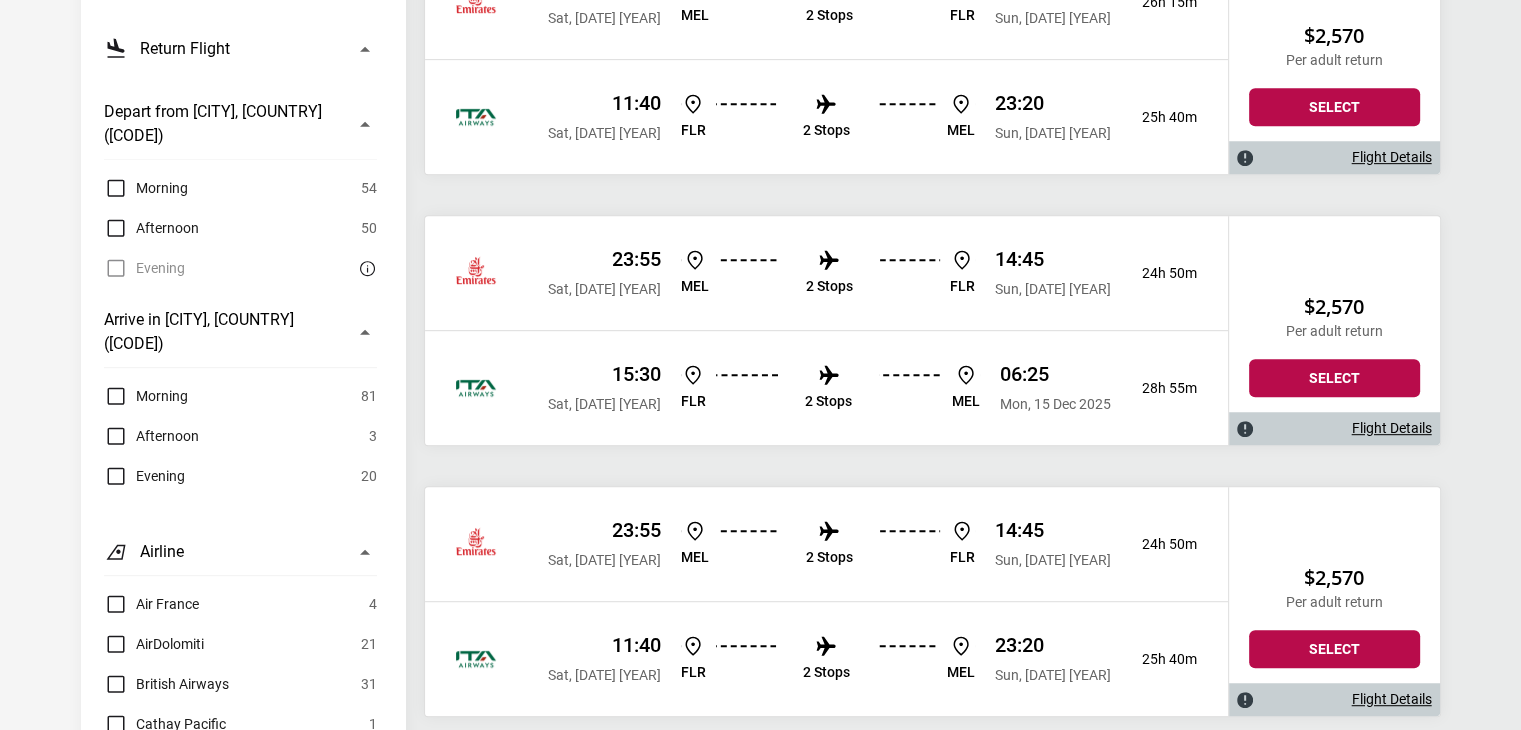 click on "Flight Details" at bounding box center (1392, 428) 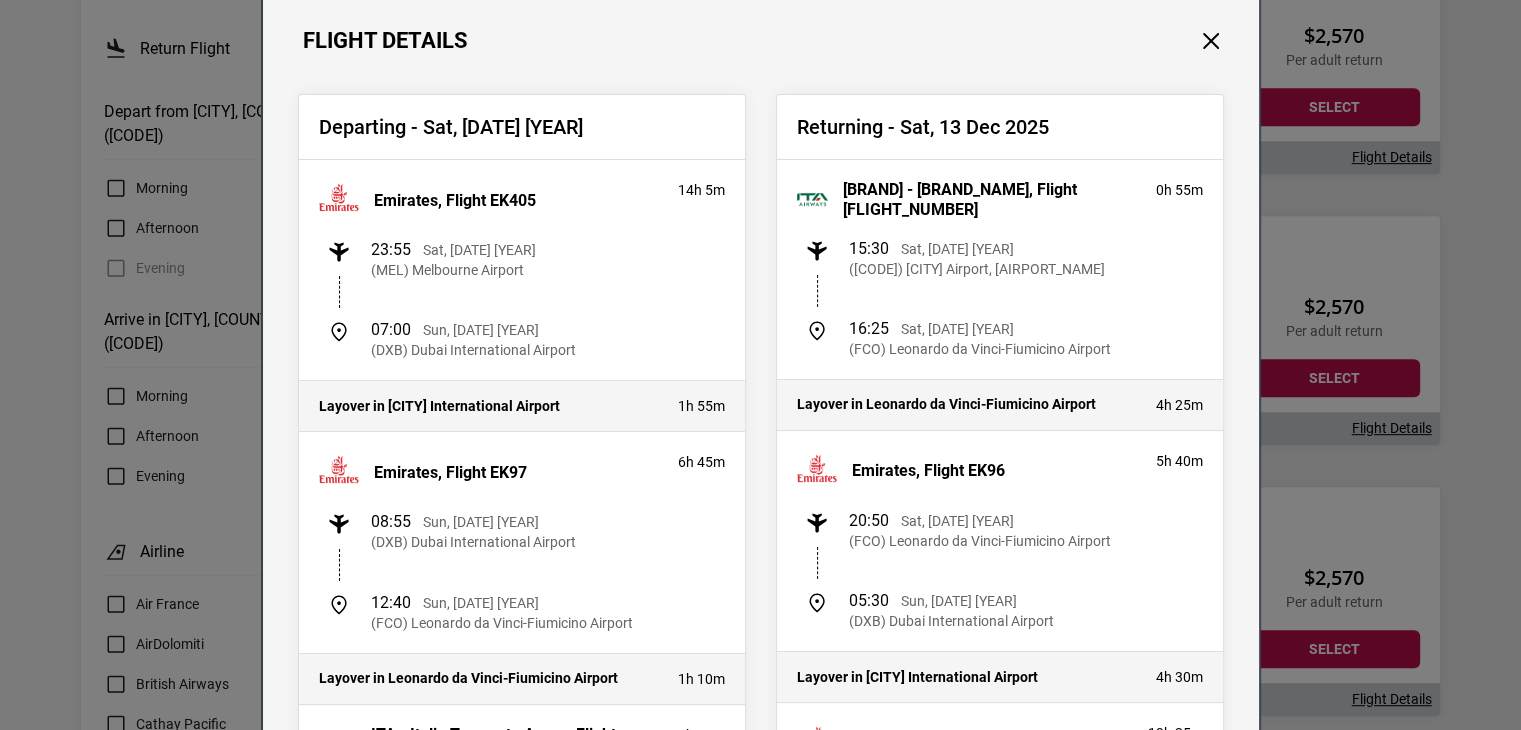 scroll, scrollTop: 20, scrollLeft: 0, axis: vertical 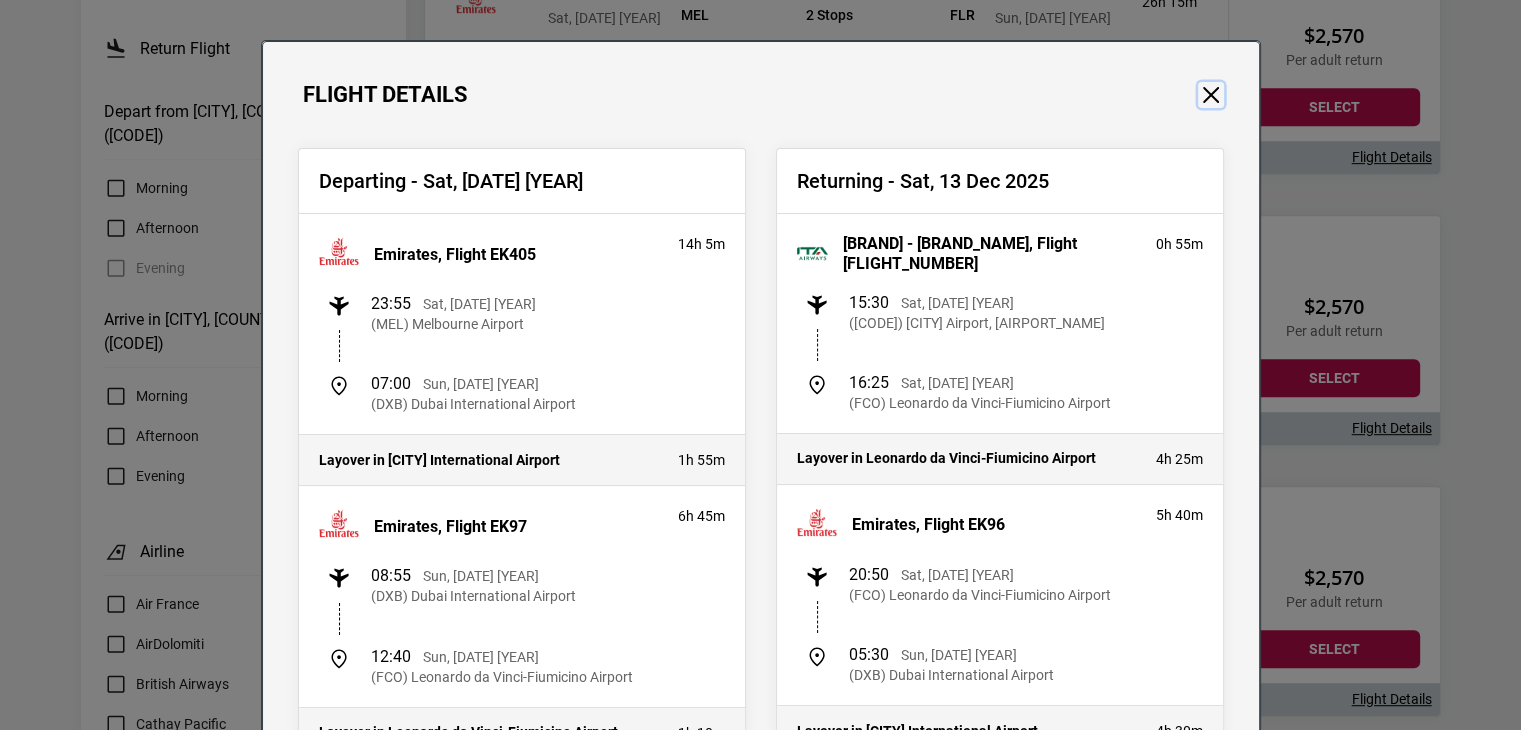 click at bounding box center [1211, 95] 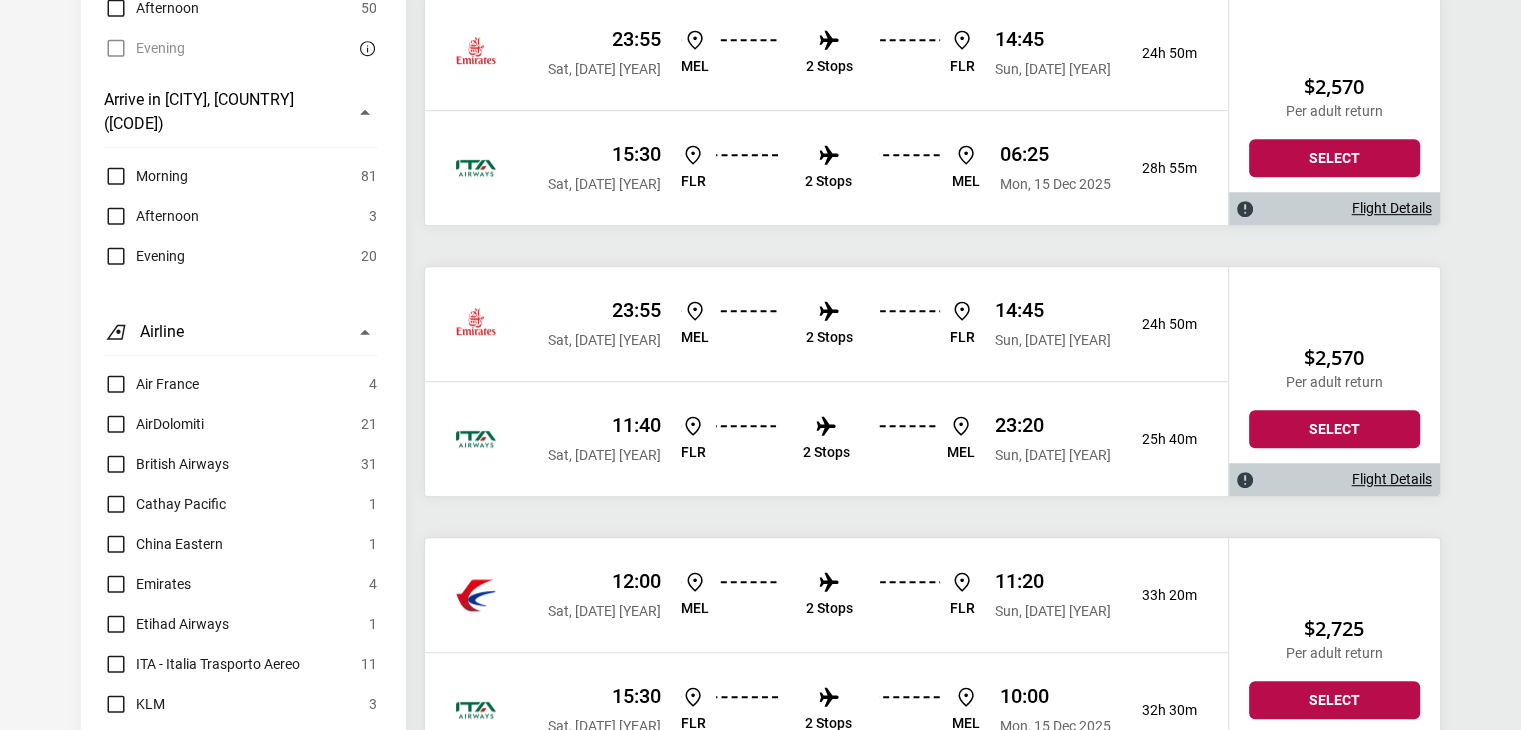scroll, scrollTop: 1188, scrollLeft: 0, axis: vertical 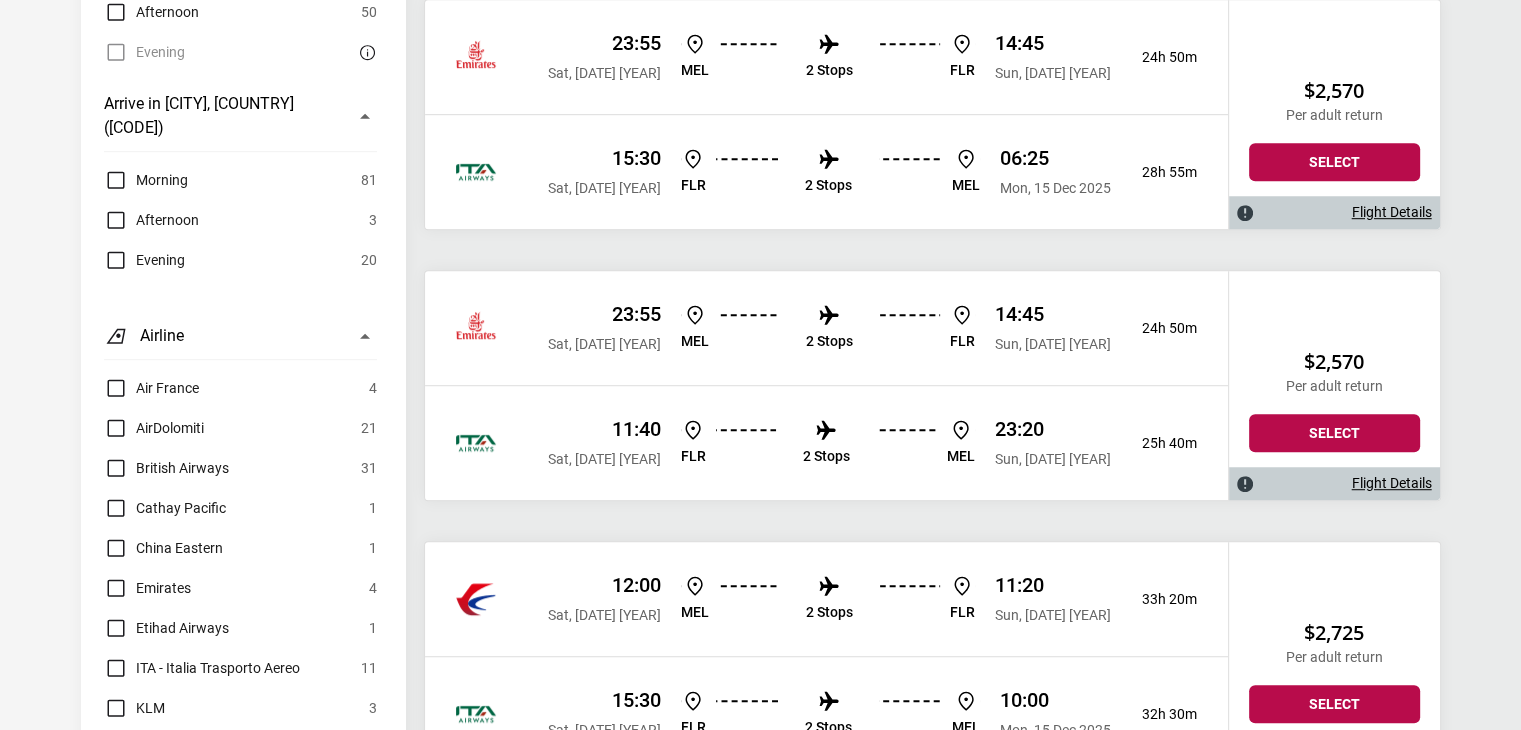 click on "Flight Details" at bounding box center [1392, 483] 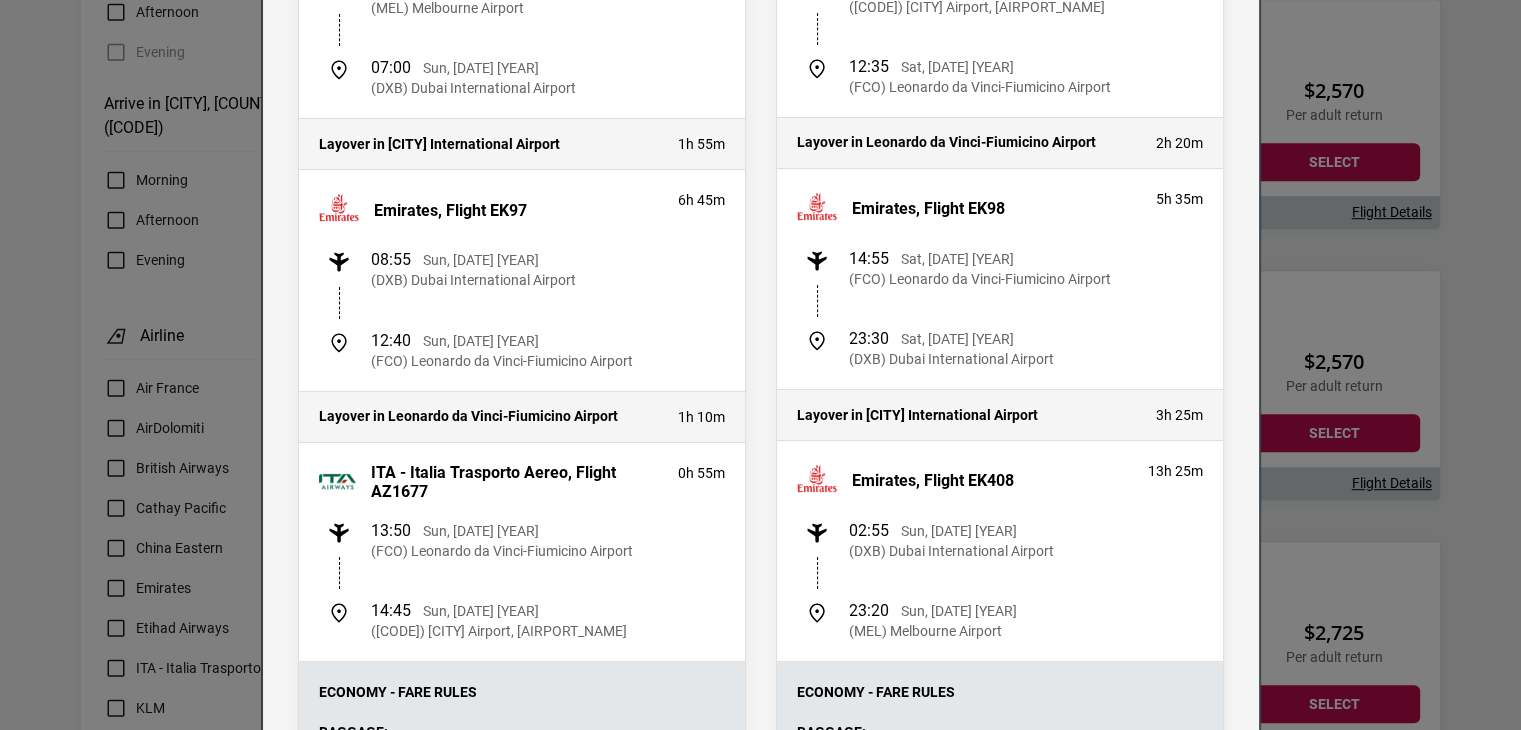 scroll, scrollTop: 0, scrollLeft: 0, axis: both 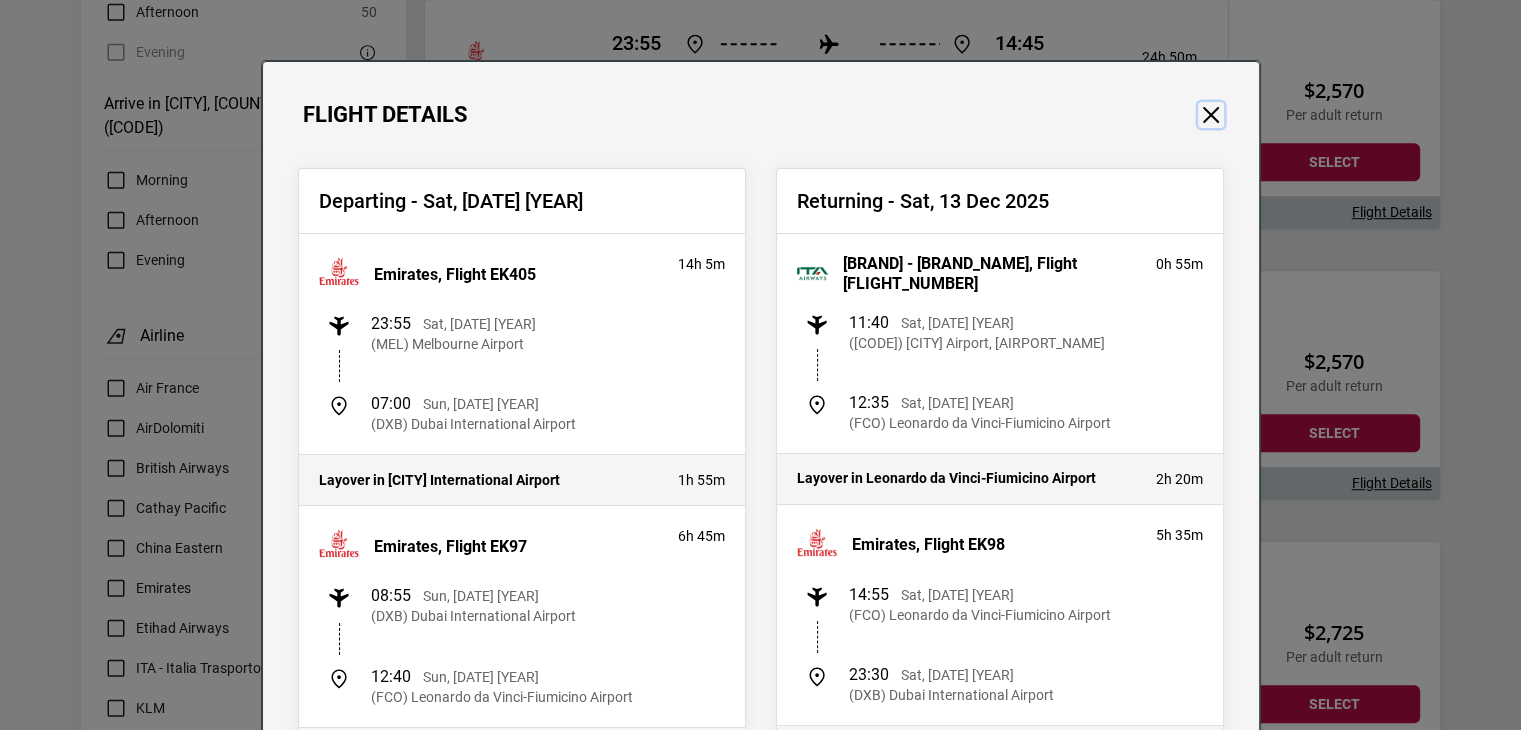 click at bounding box center [1211, 115] 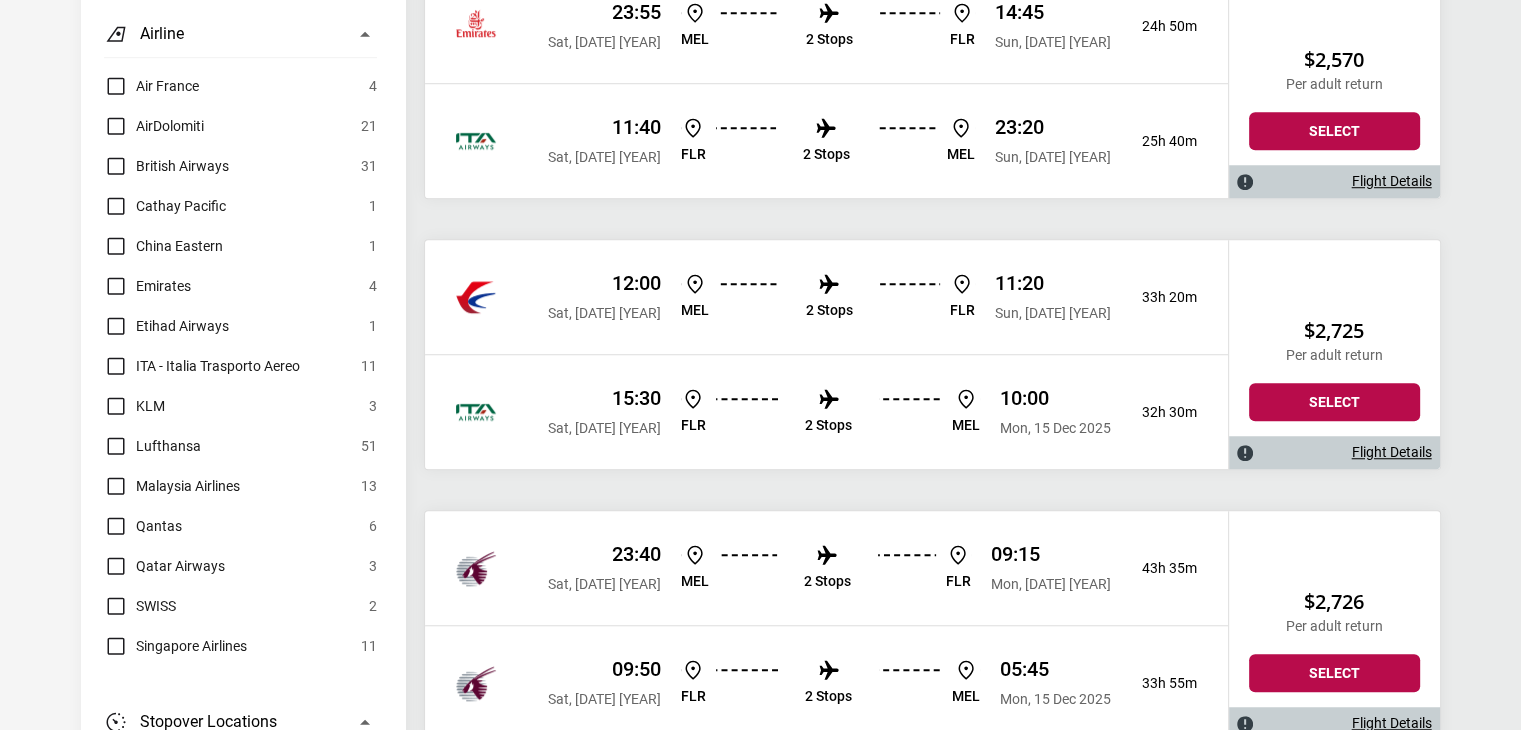 scroll, scrollTop: 1491, scrollLeft: 0, axis: vertical 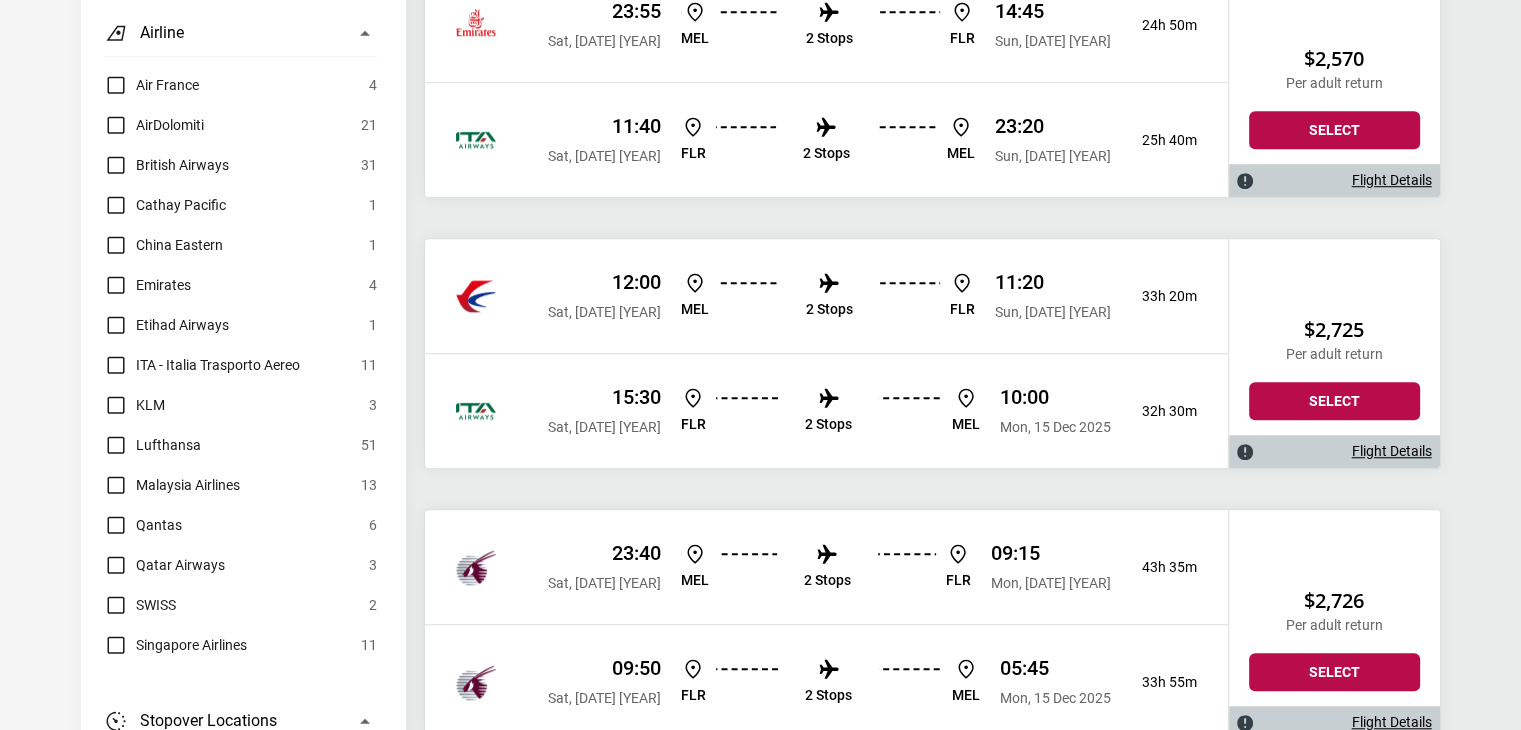 click on "Flight Details" at bounding box center (1392, 451) 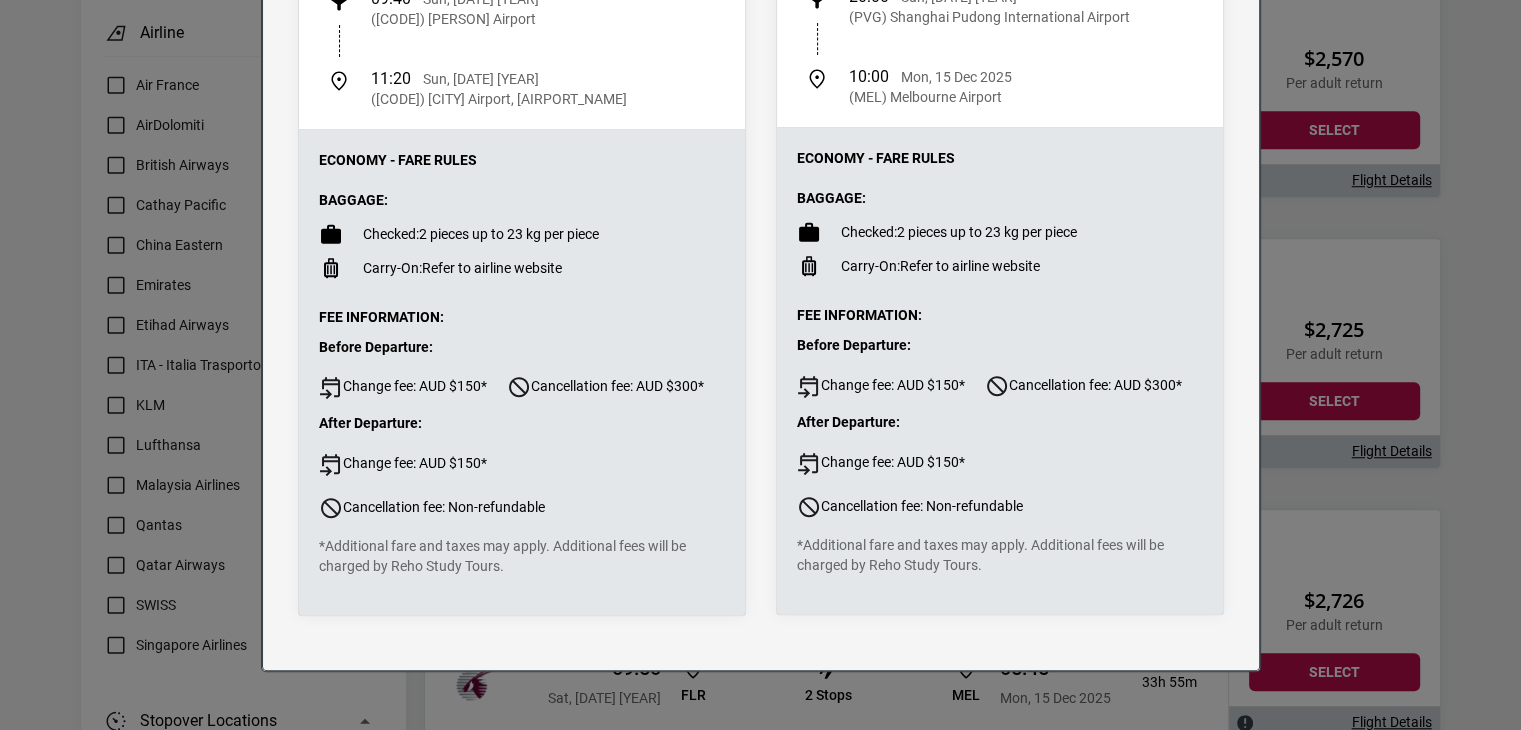 scroll, scrollTop: 0, scrollLeft: 0, axis: both 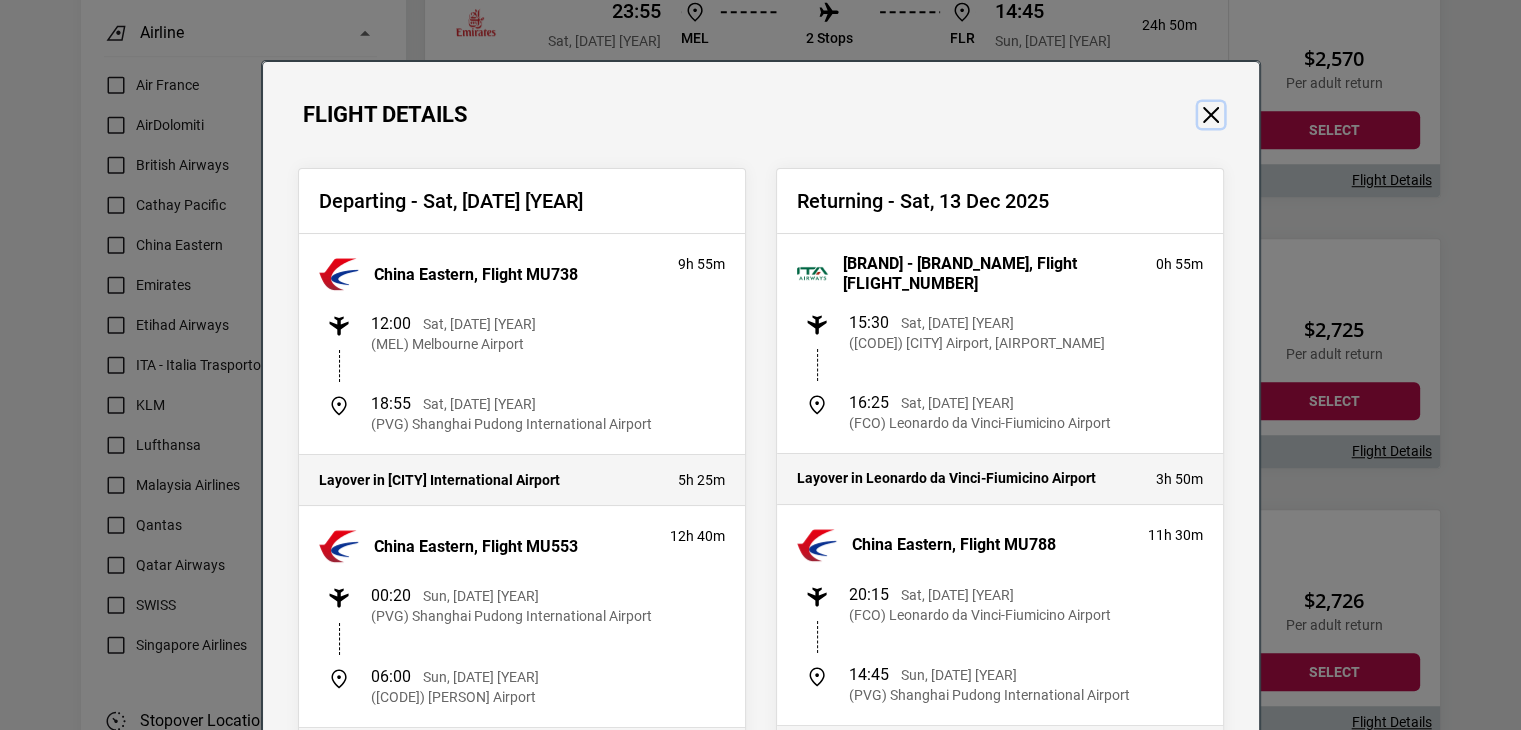 click at bounding box center (1211, 115) 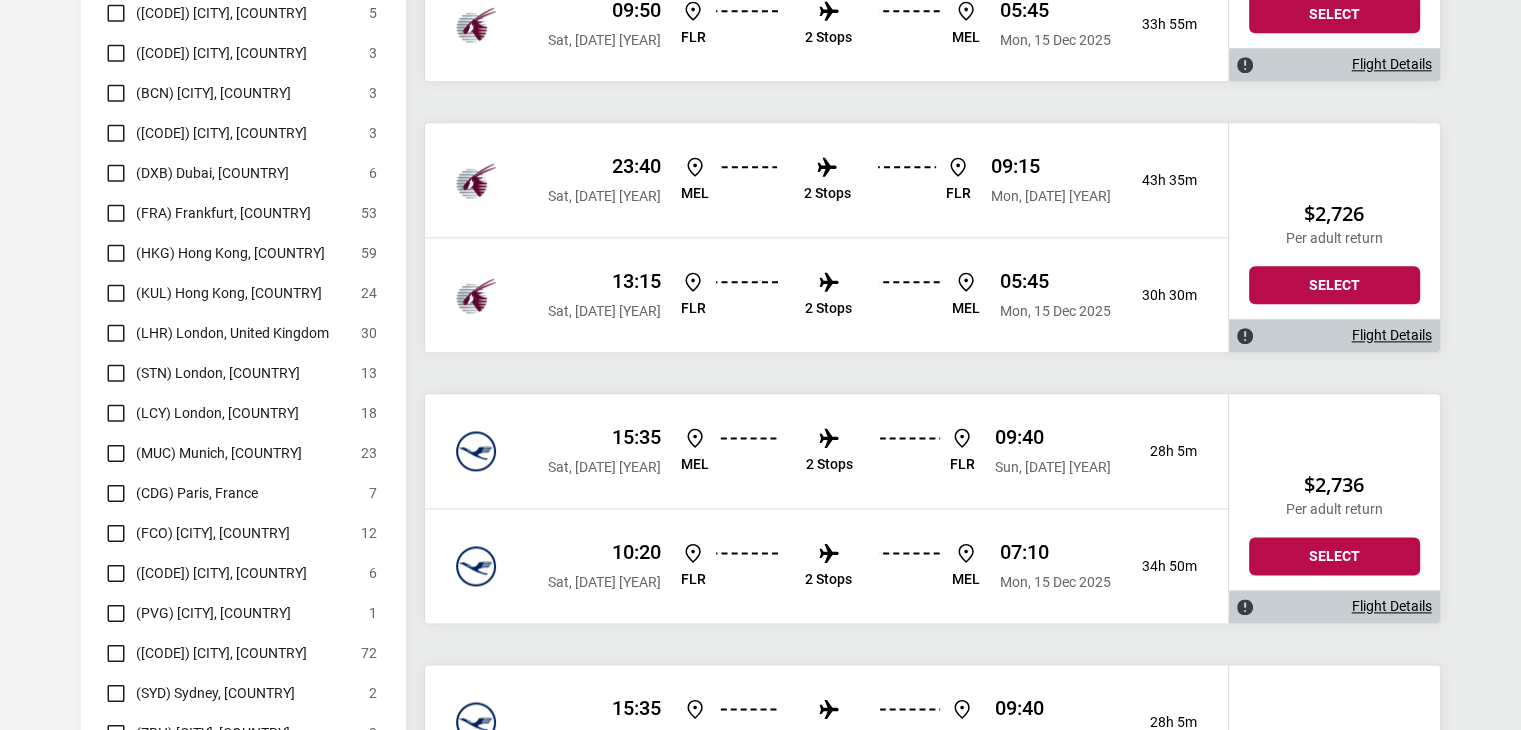 scroll, scrollTop: 2422, scrollLeft: 0, axis: vertical 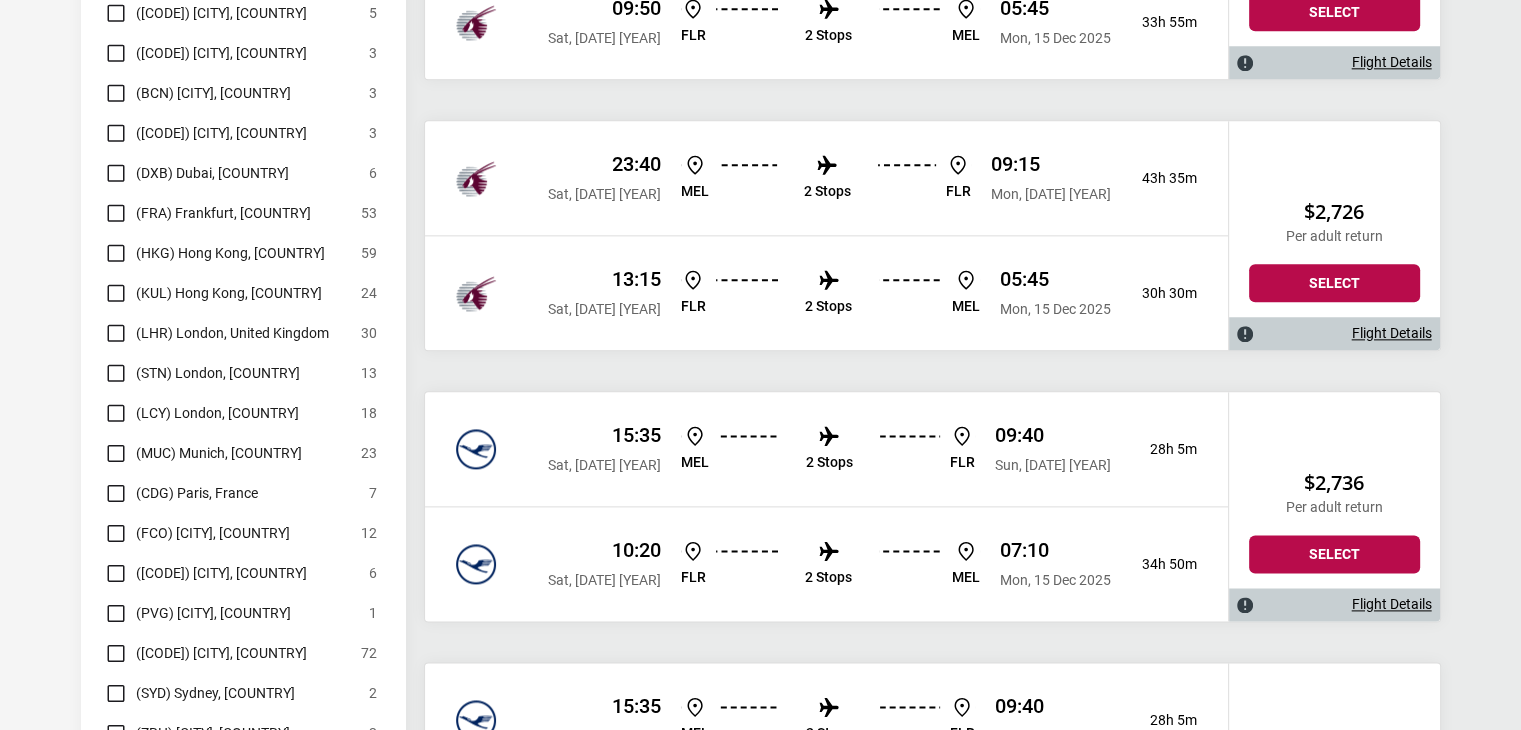 click on "Flight Details" at bounding box center (1392, 604) 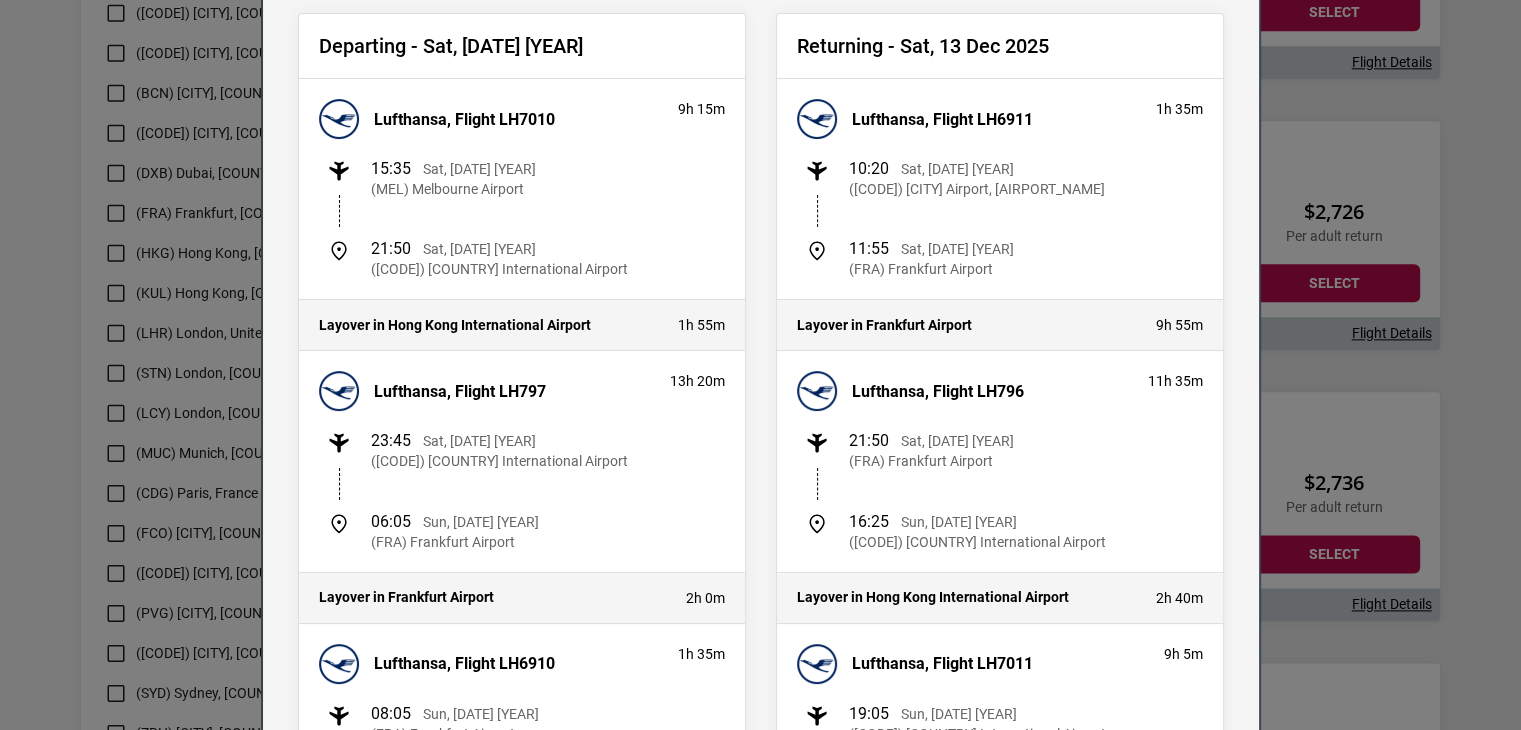 scroll, scrollTop: 0, scrollLeft: 0, axis: both 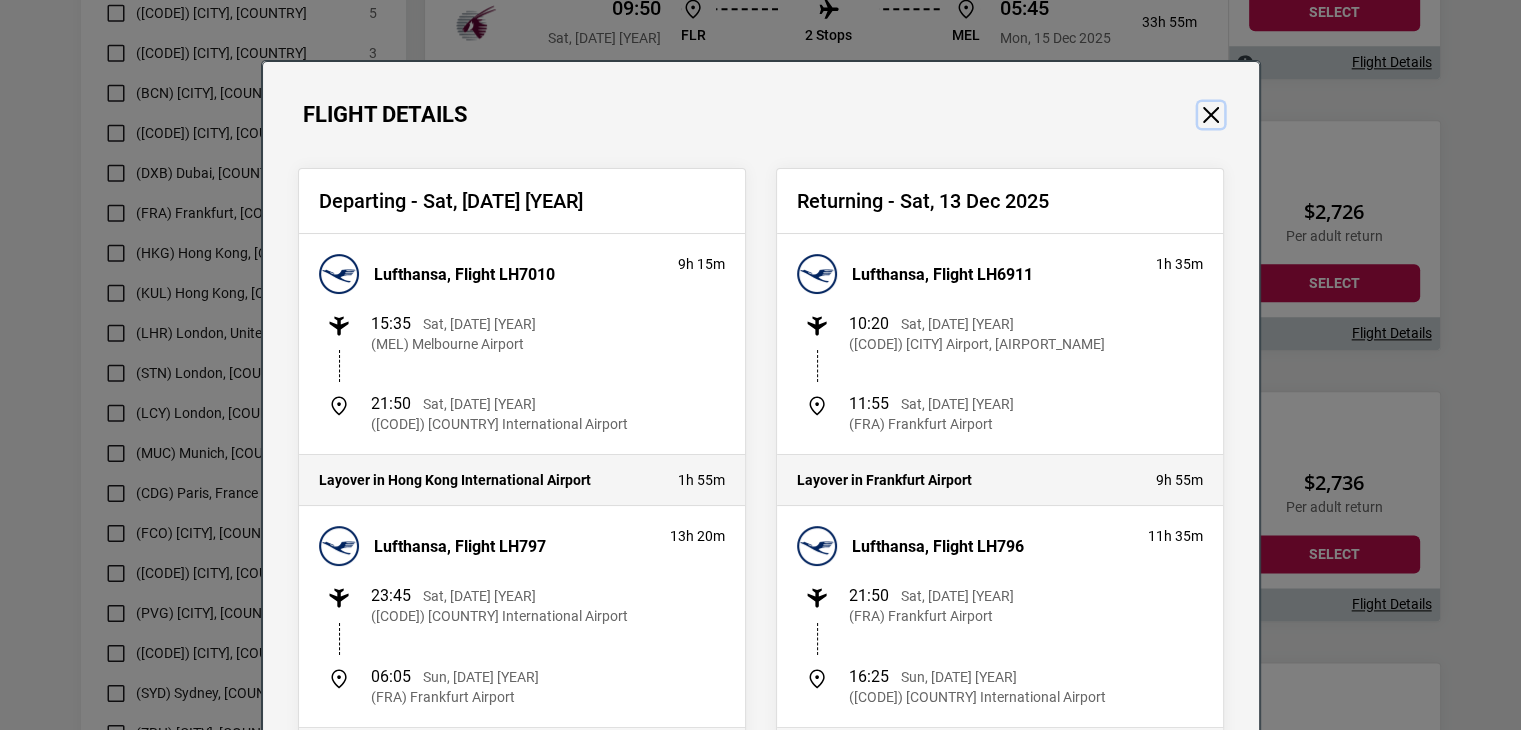 click at bounding box center [1211, 115] 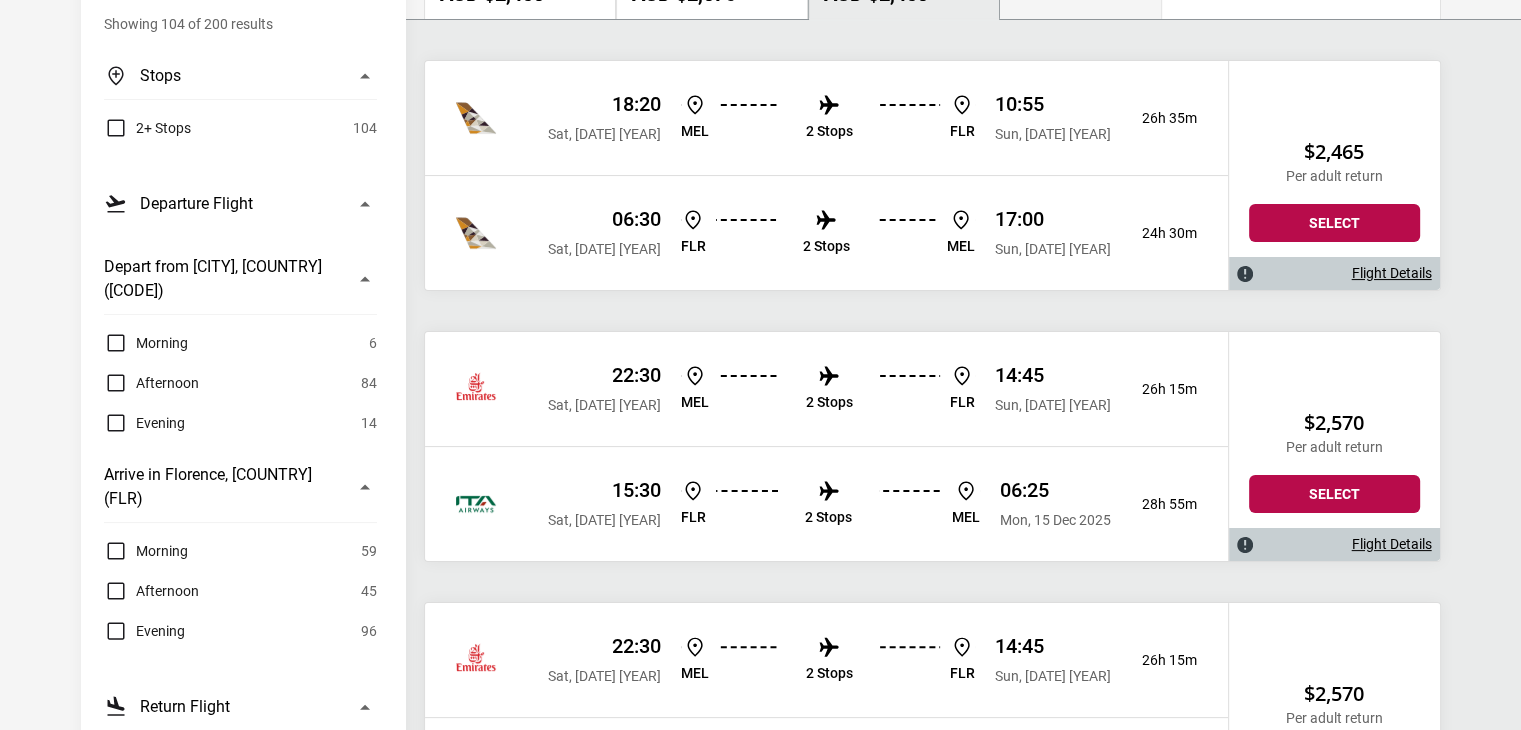 scroll, scrollTop: 320, scrollLeft: 0, axis: vertical 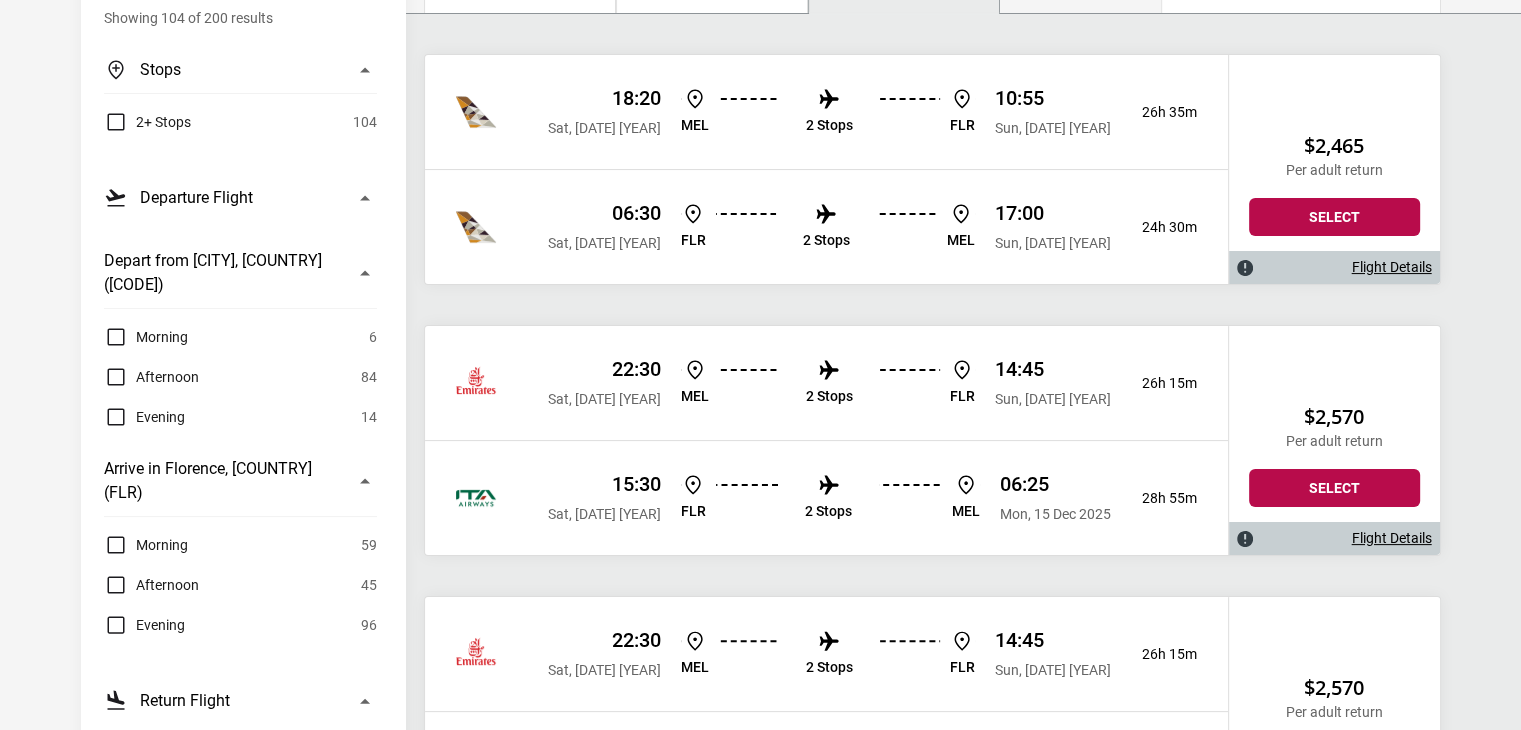 click on "Flight Details" at bounding box center [1392, 538] 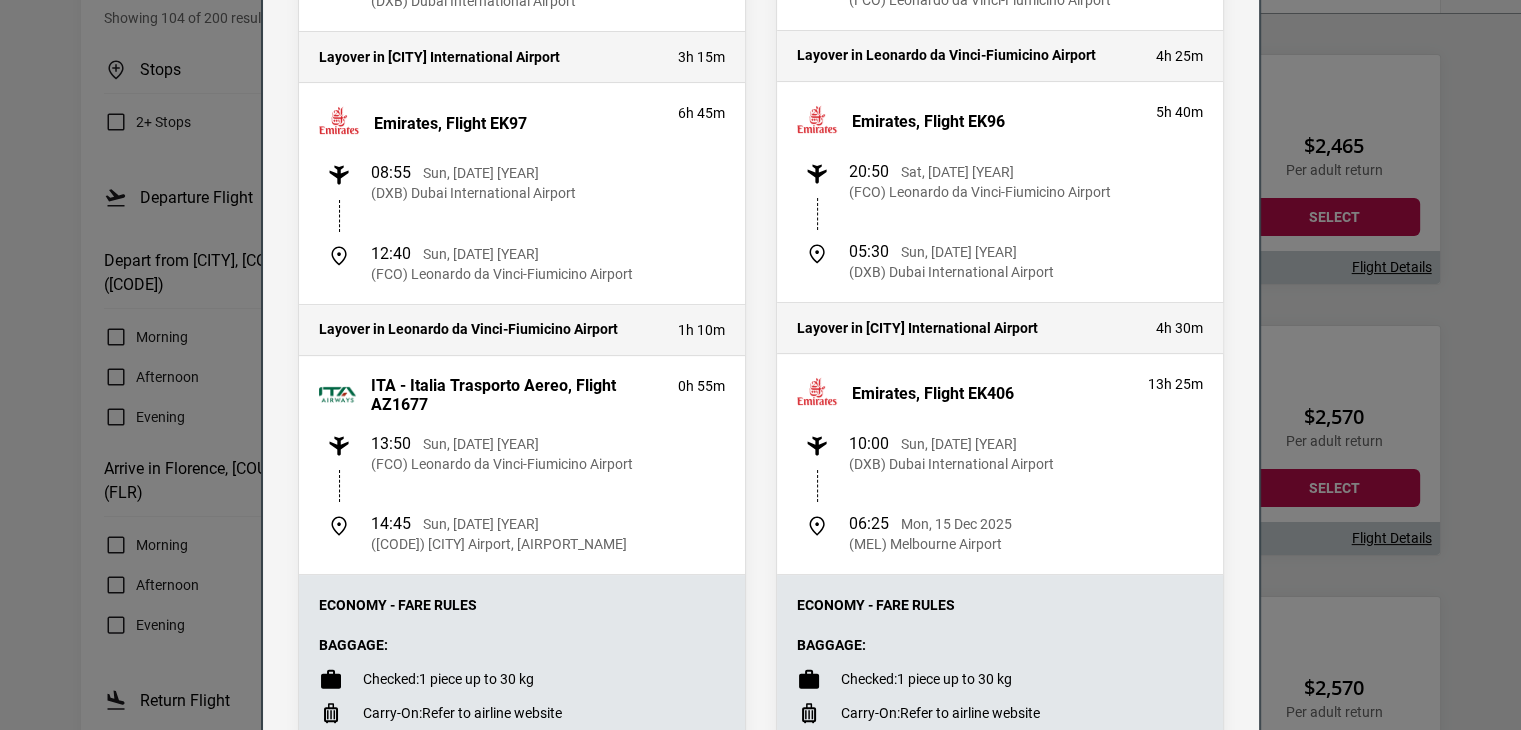 scroll, scrollTop: 451, scrollLeft: 0, axis: vertical 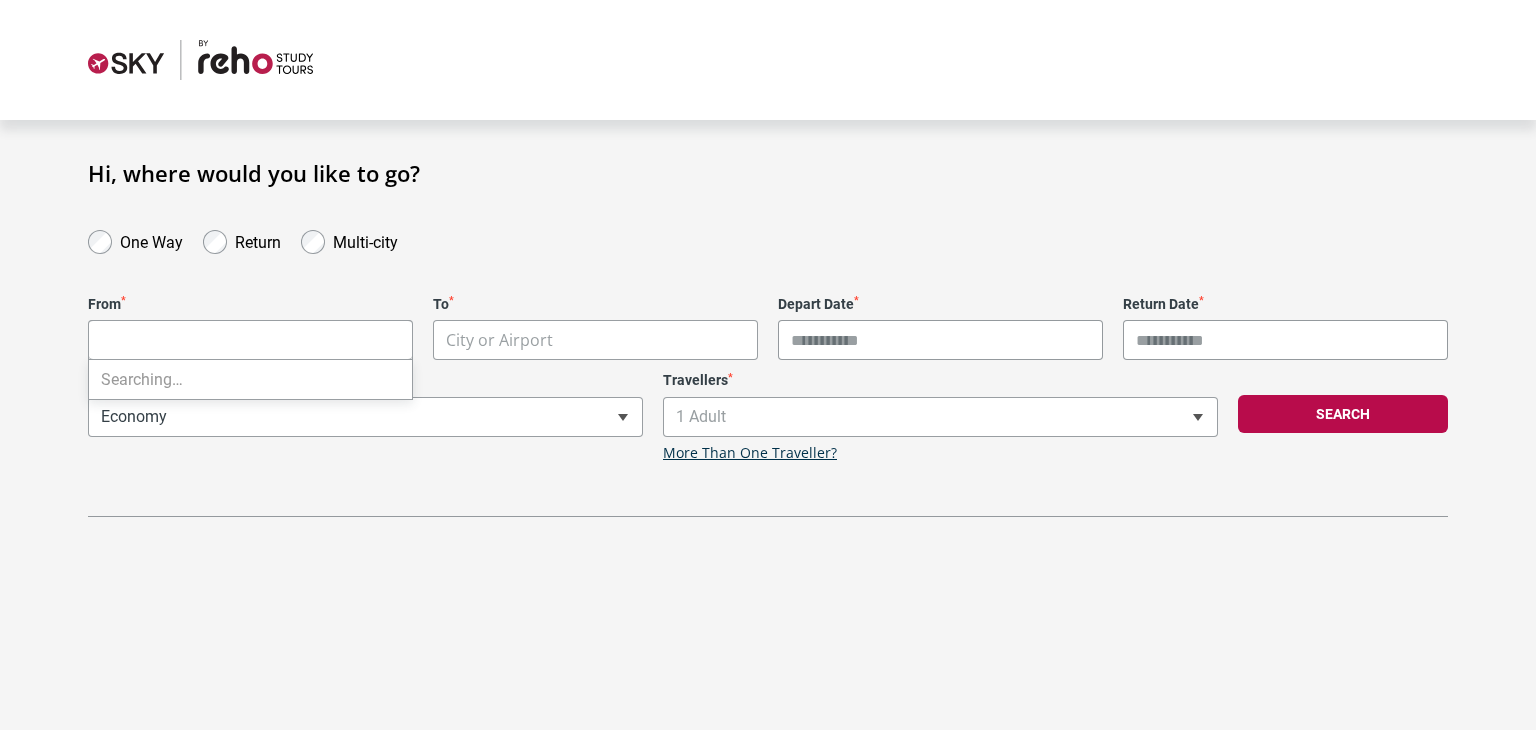 click on "**********" at bounding box center (768, 365) 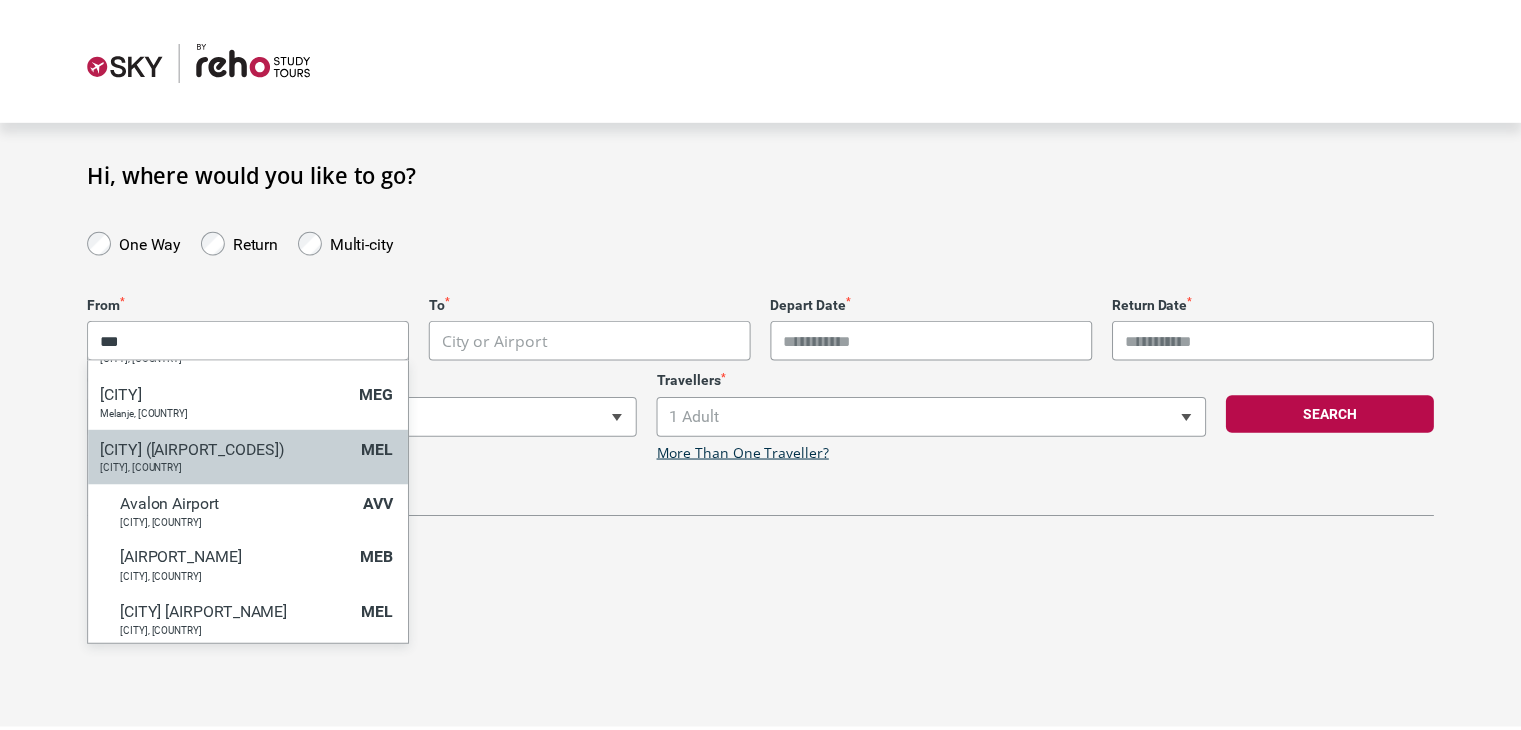 scroll, scrollTop: 0, scrollLeft: 0, axis: both 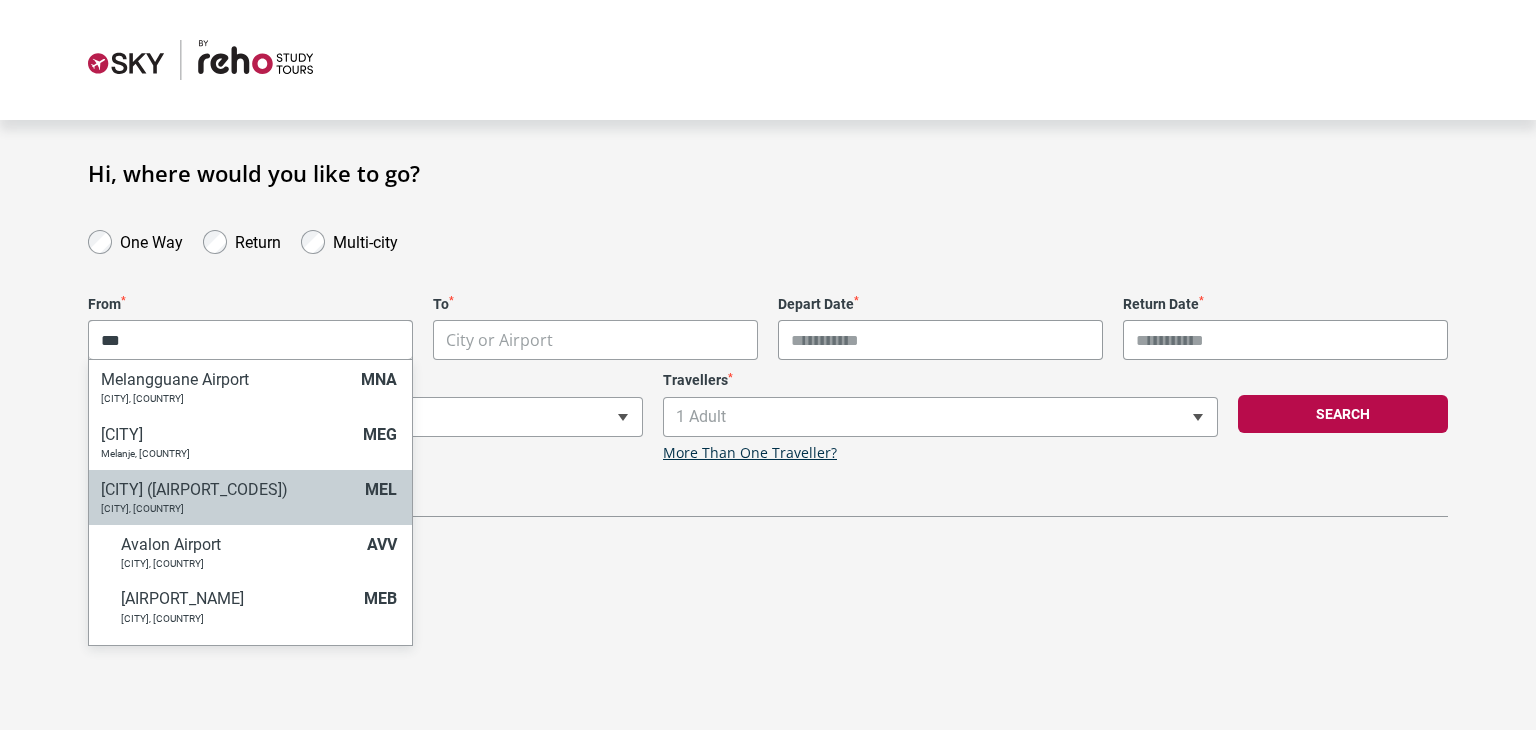 type on "***" 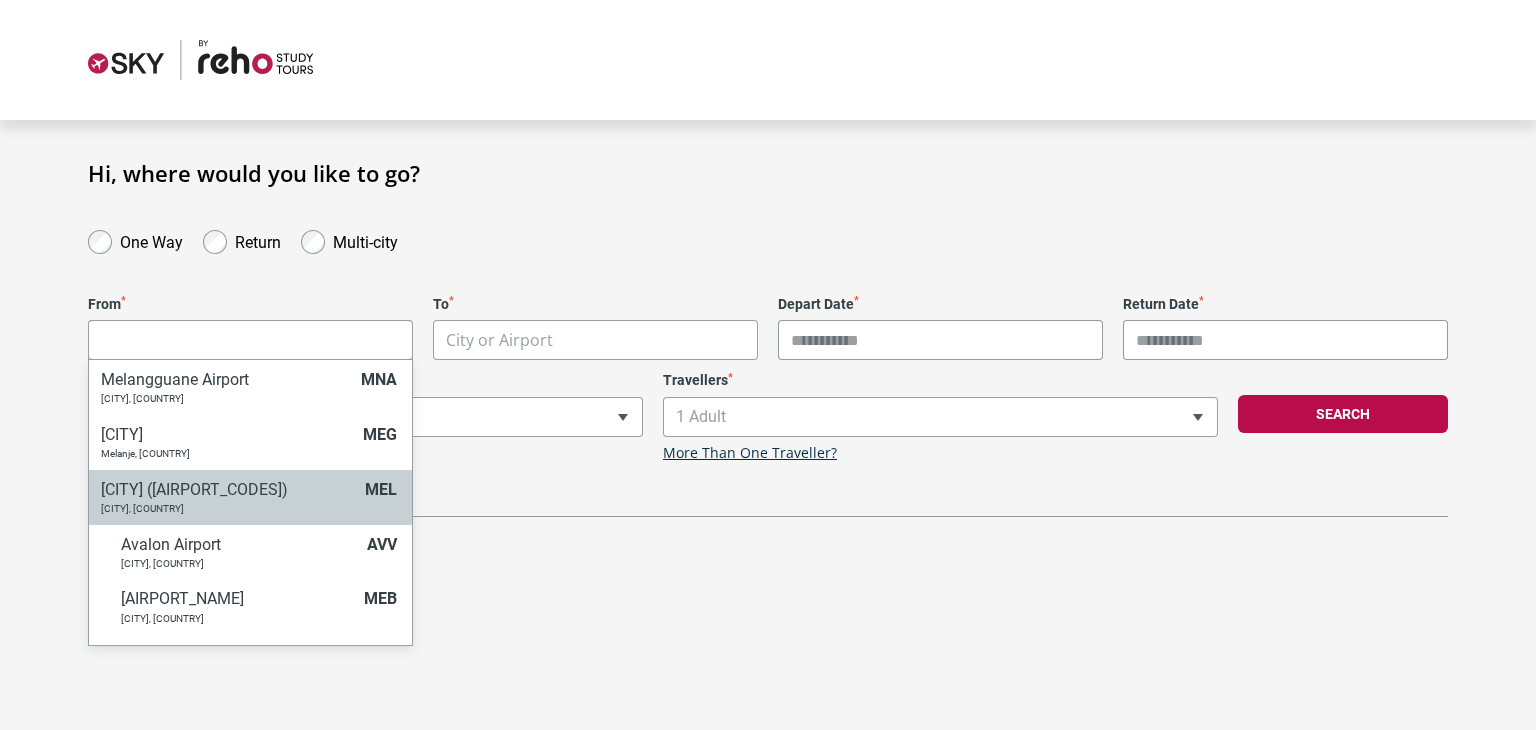 select on "MELC" 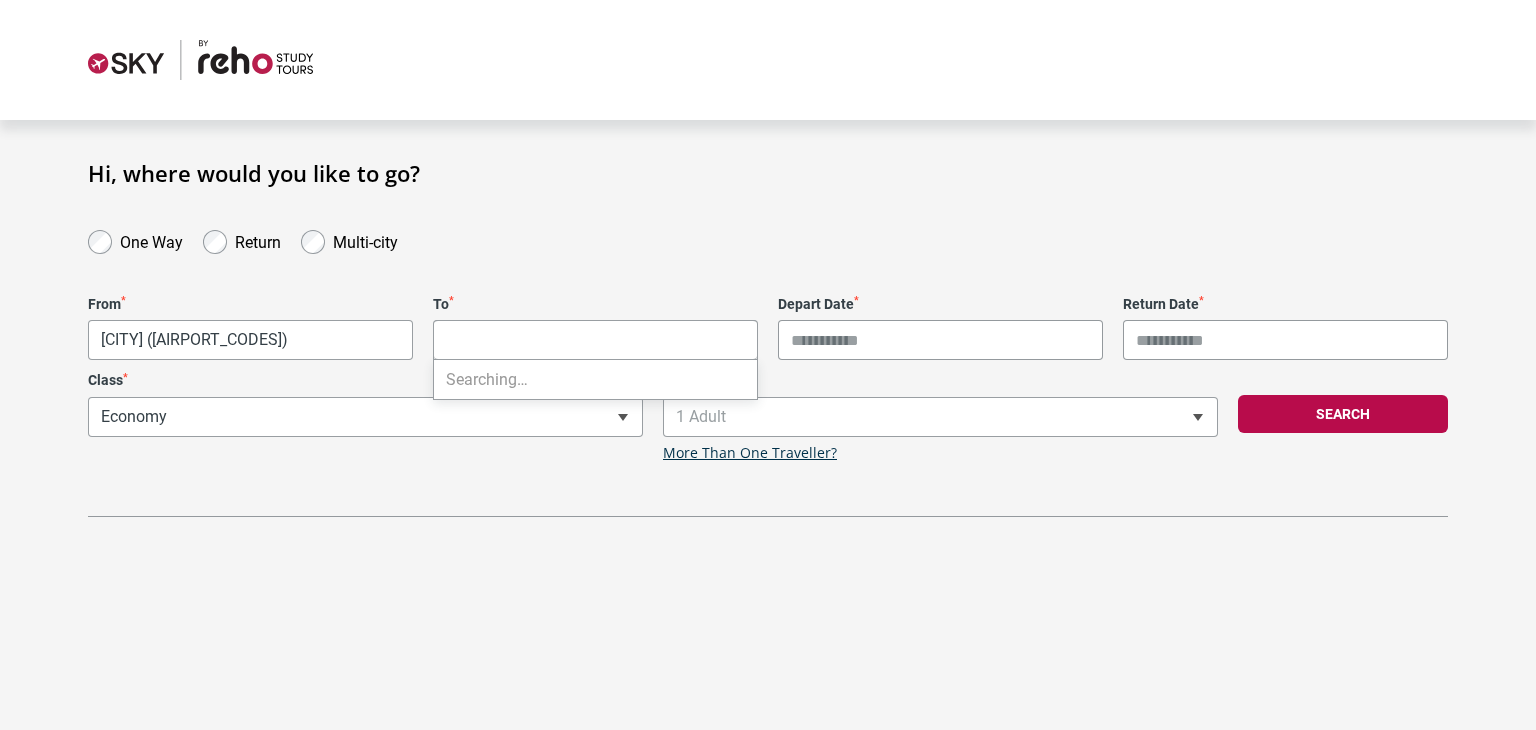 click on "**********" at bounding box center [768, 365] 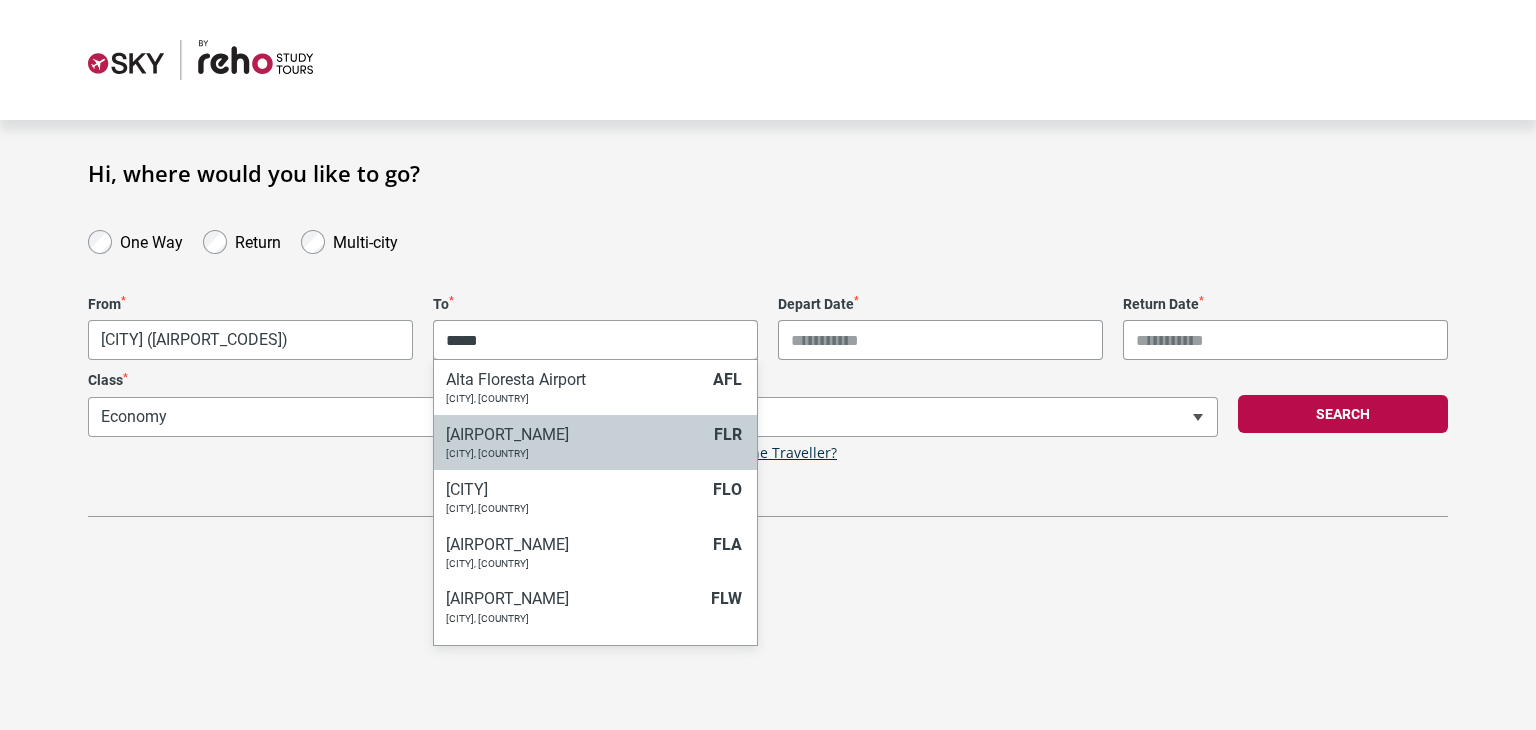 type on "*****" 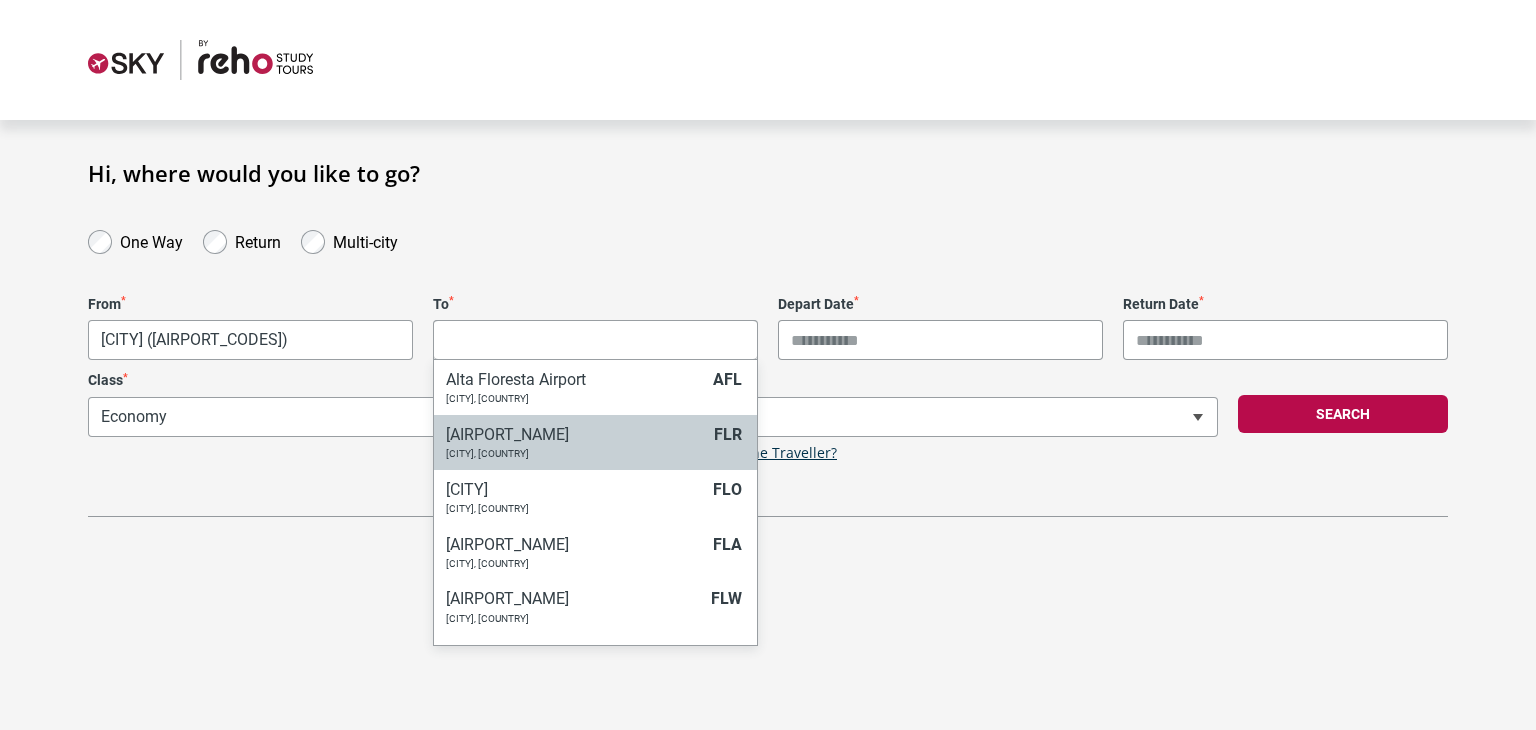 select on "FLRA" 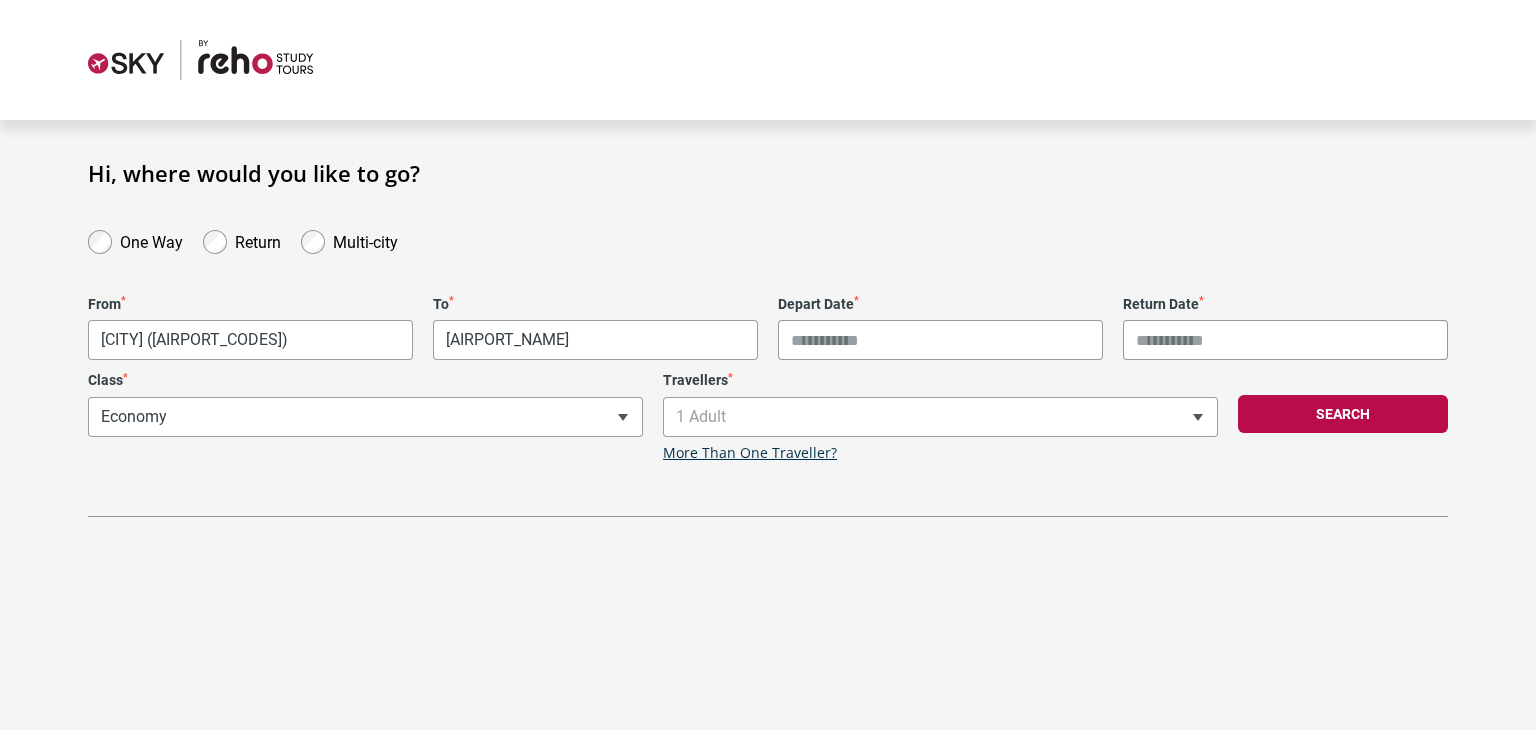 click on "Depart Date  *" at bounding box center [940, 340] 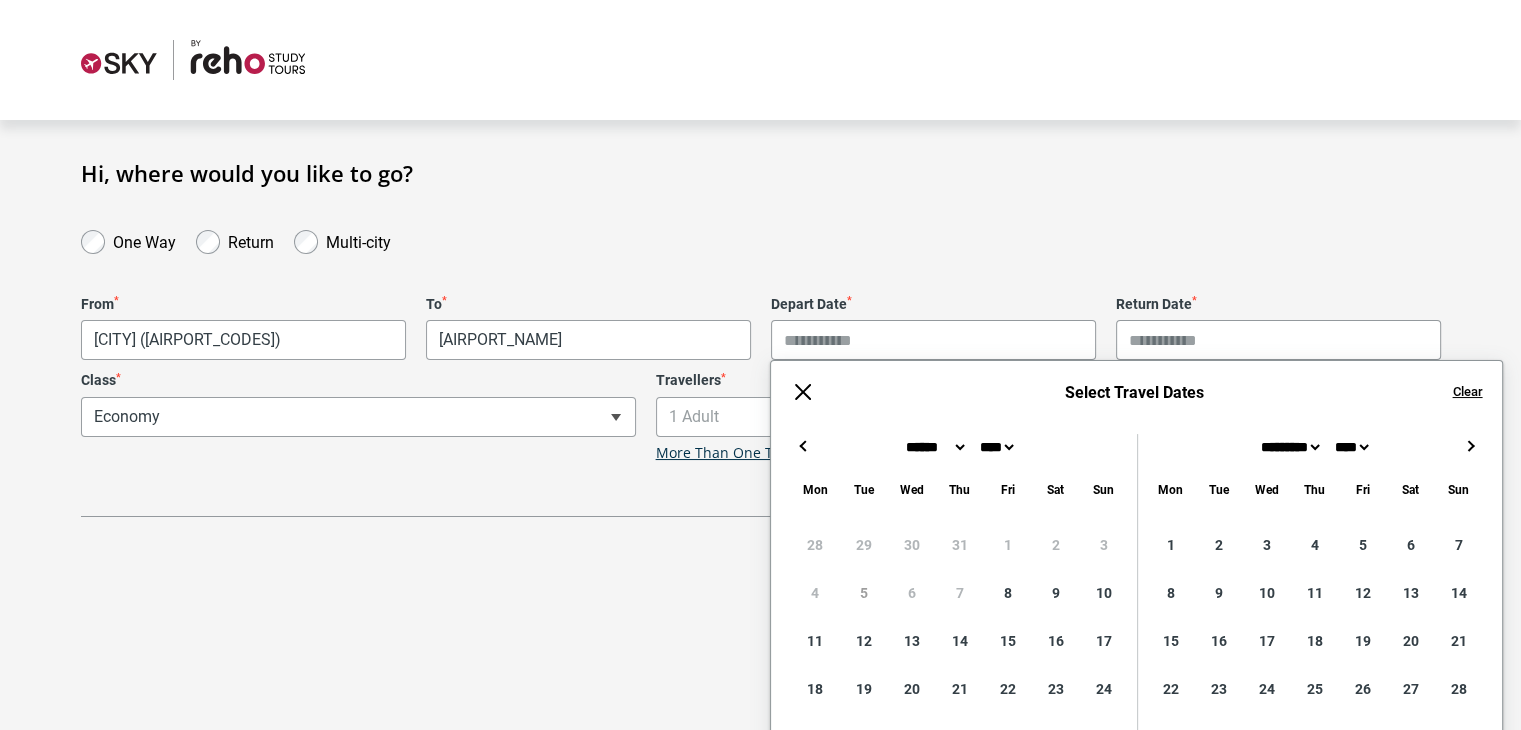 click on "******* ******** ***** ***** *** **** **** ****** ********* ******* ******** ******** **** **** **** ****" at bounding box center [959, 454] 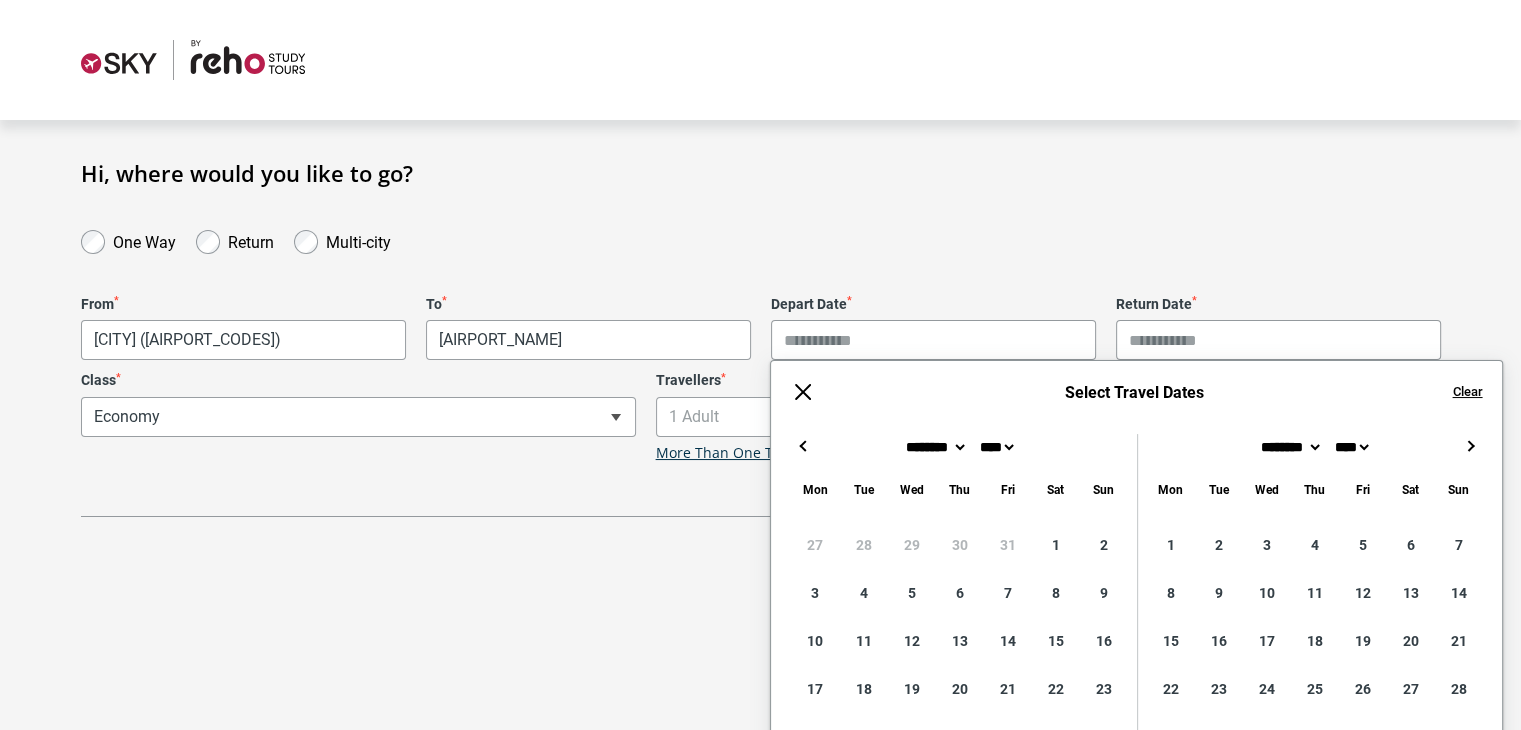scroll, scrollTop: 139, scrollLeft: 0, axis: vertical 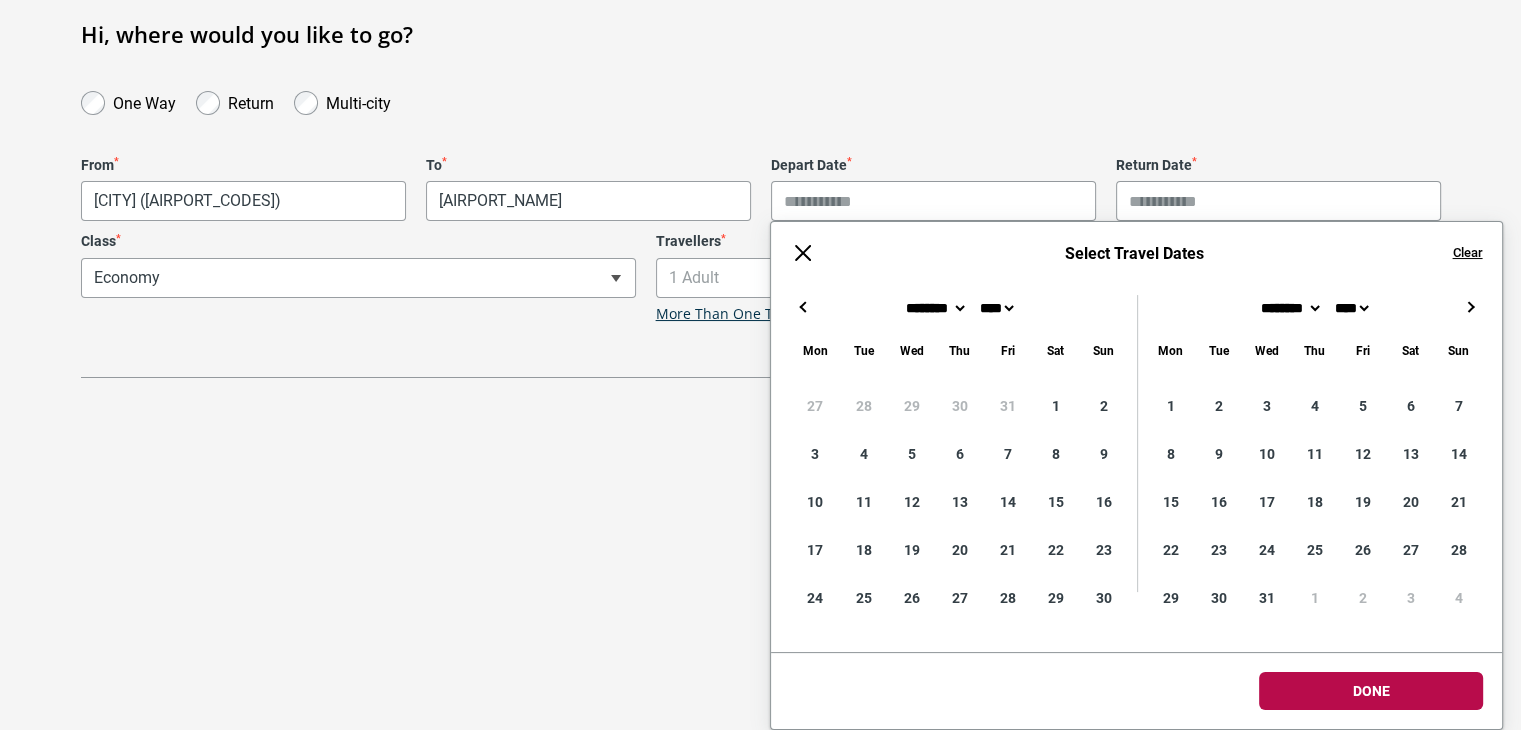 type on "**********" 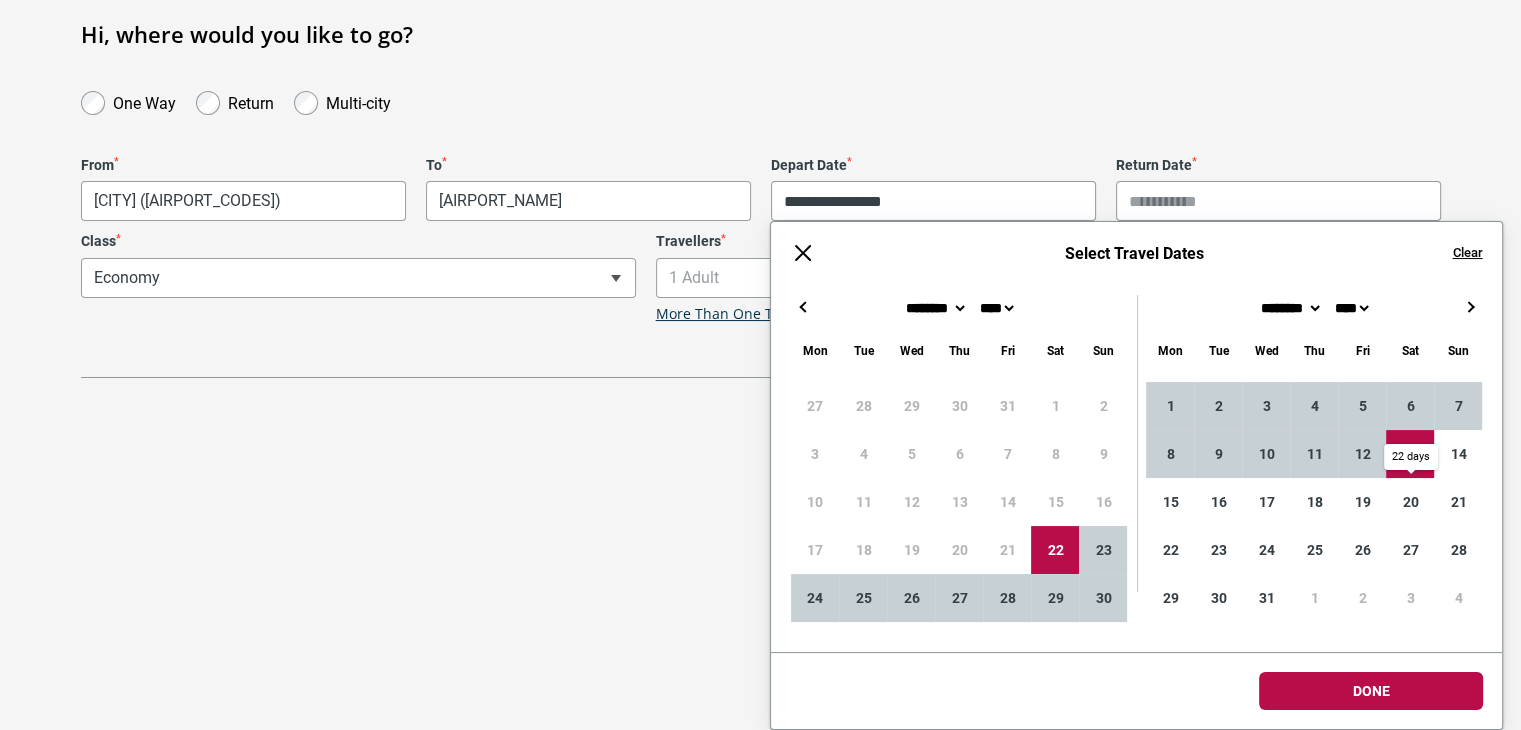 type on "**********" 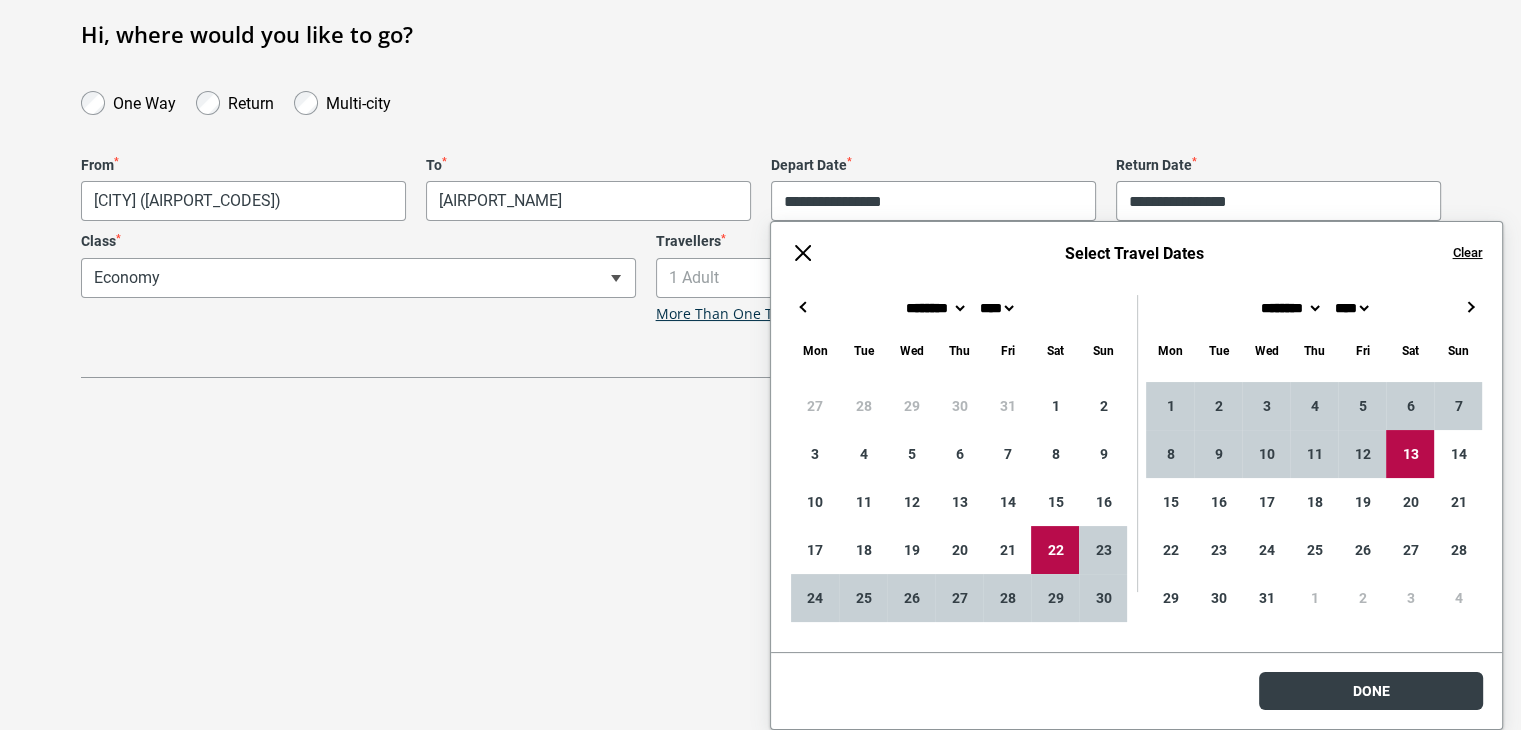 click on "**********" at bounding box center (760, 226) 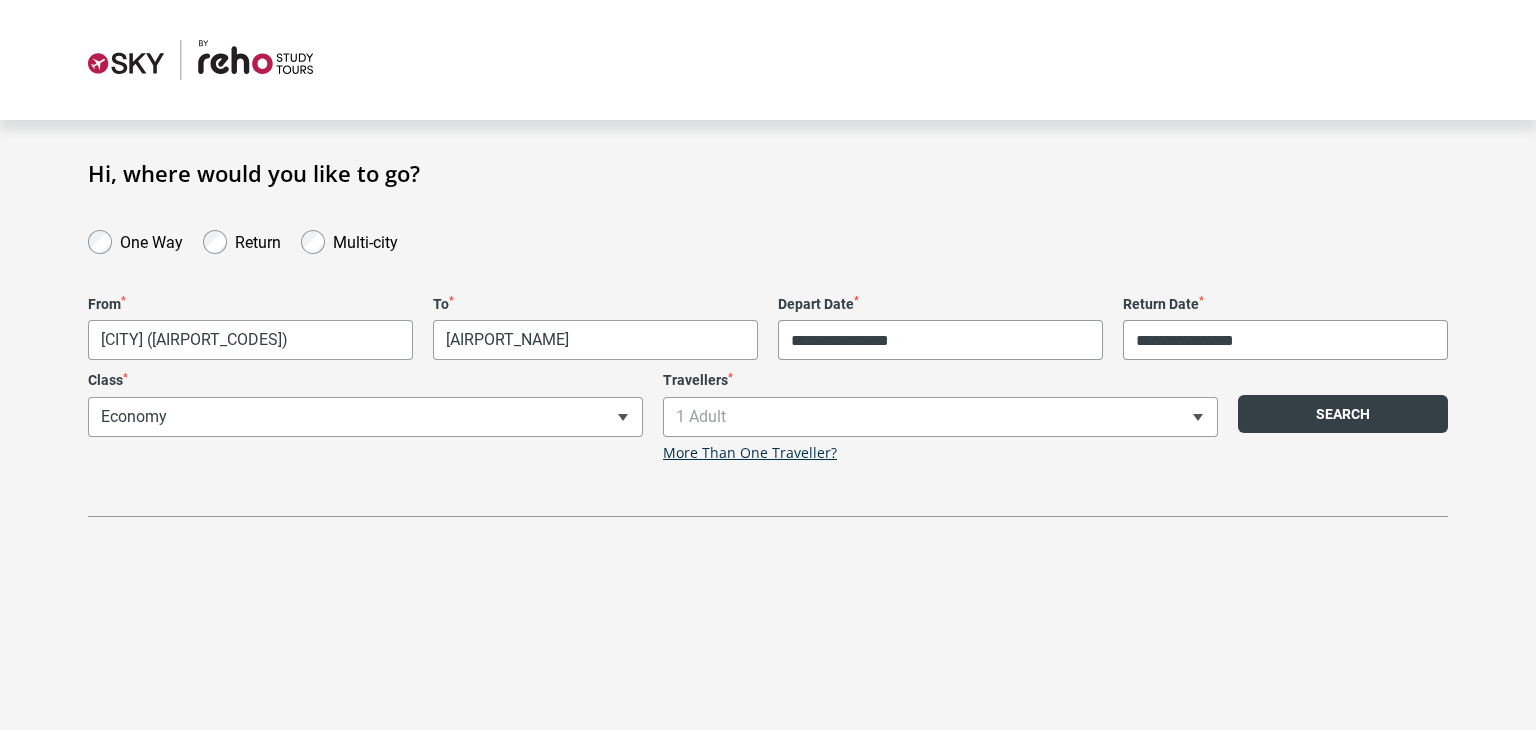 click on "Search" at bounding box center (1343, 414) 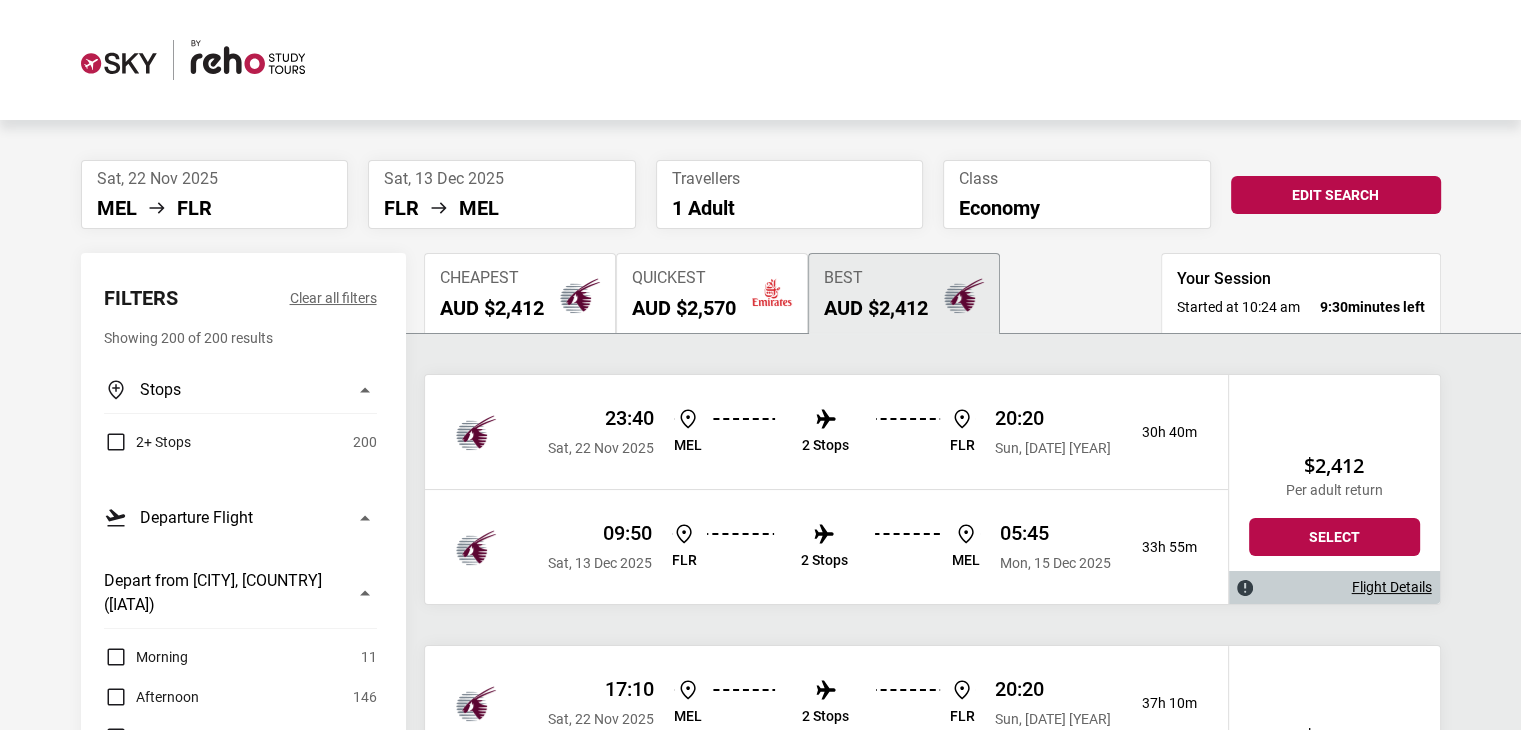click on "Flight Details" at bounding box center [1392, 587] 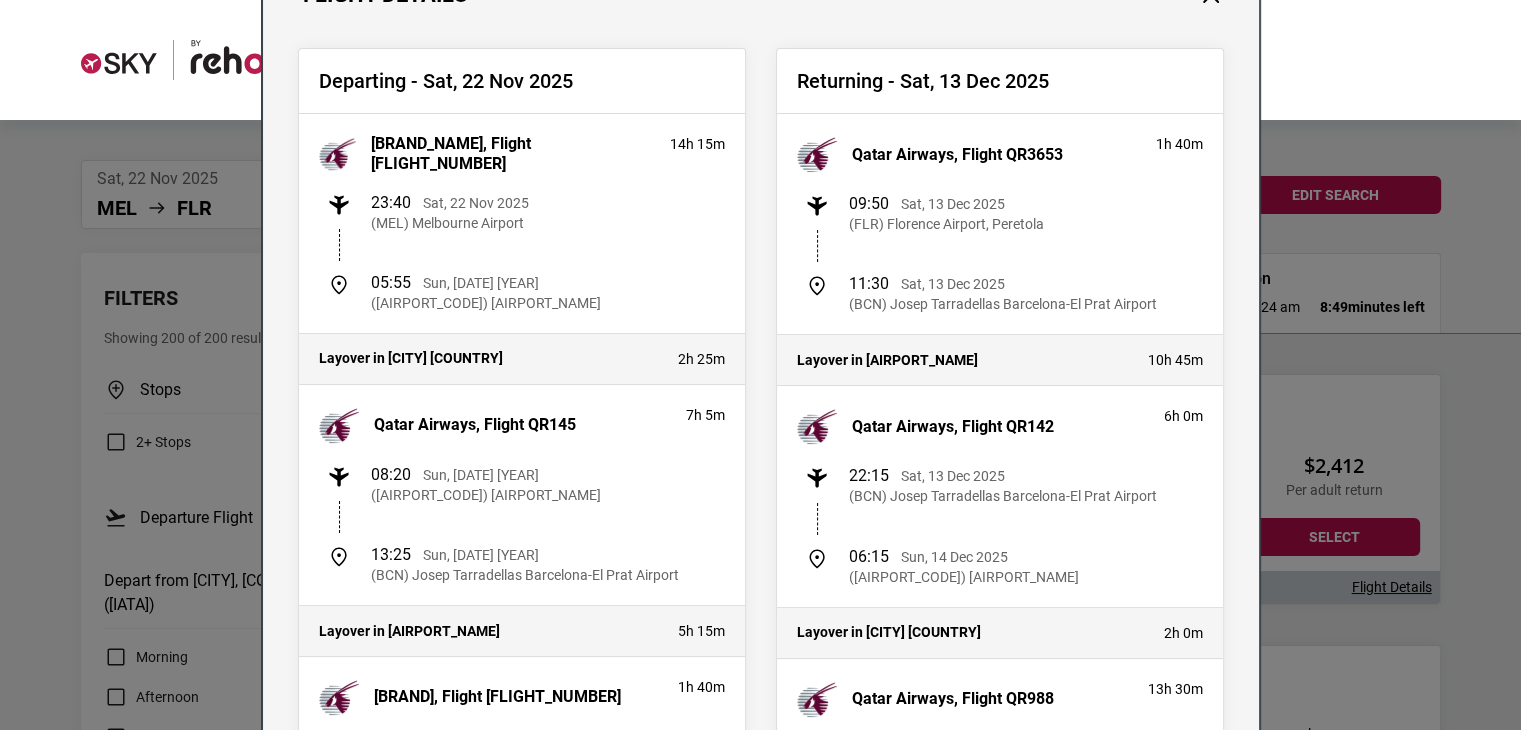 scroll, scrollTop: 0, scrollLeft: 0, axis: both 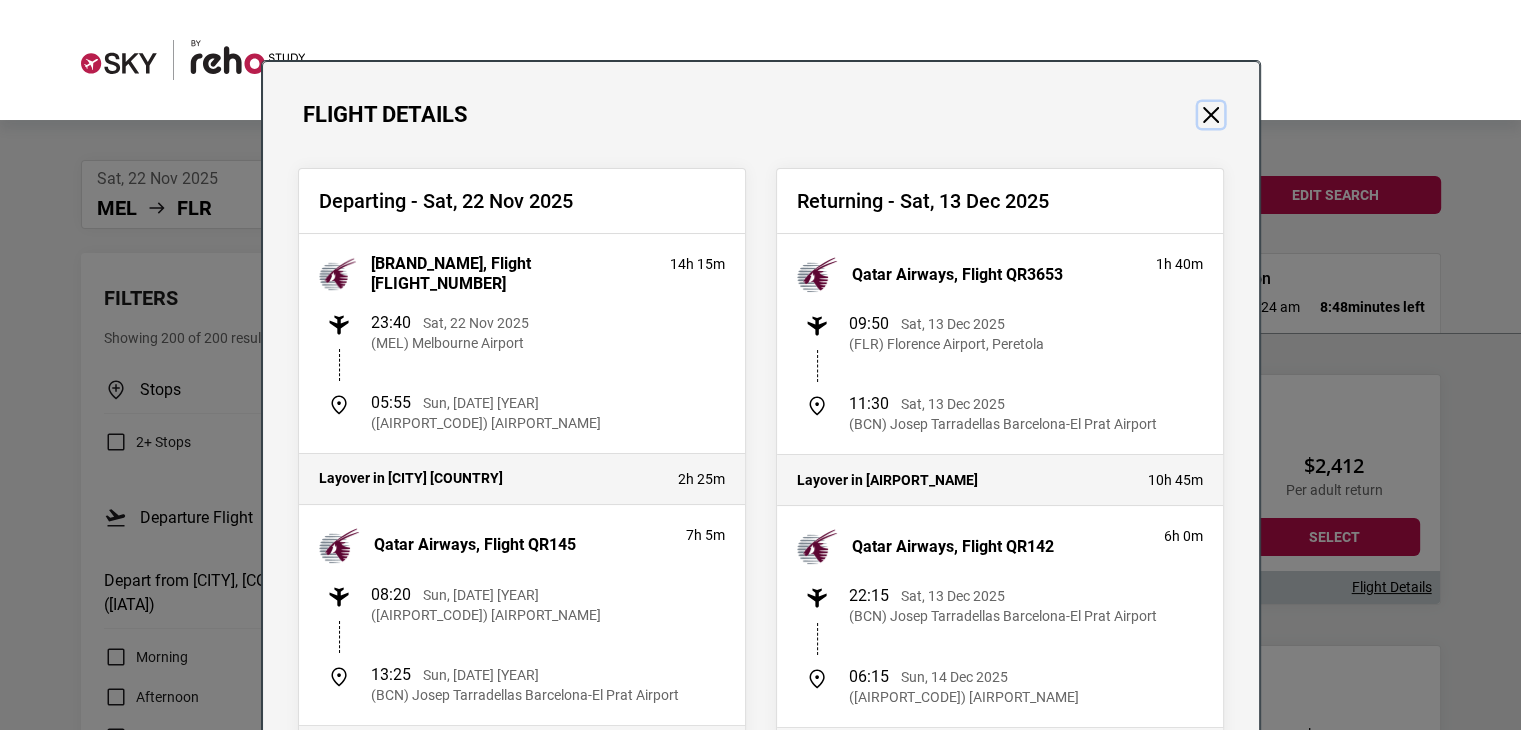 click at bounding box center (1211, 115) 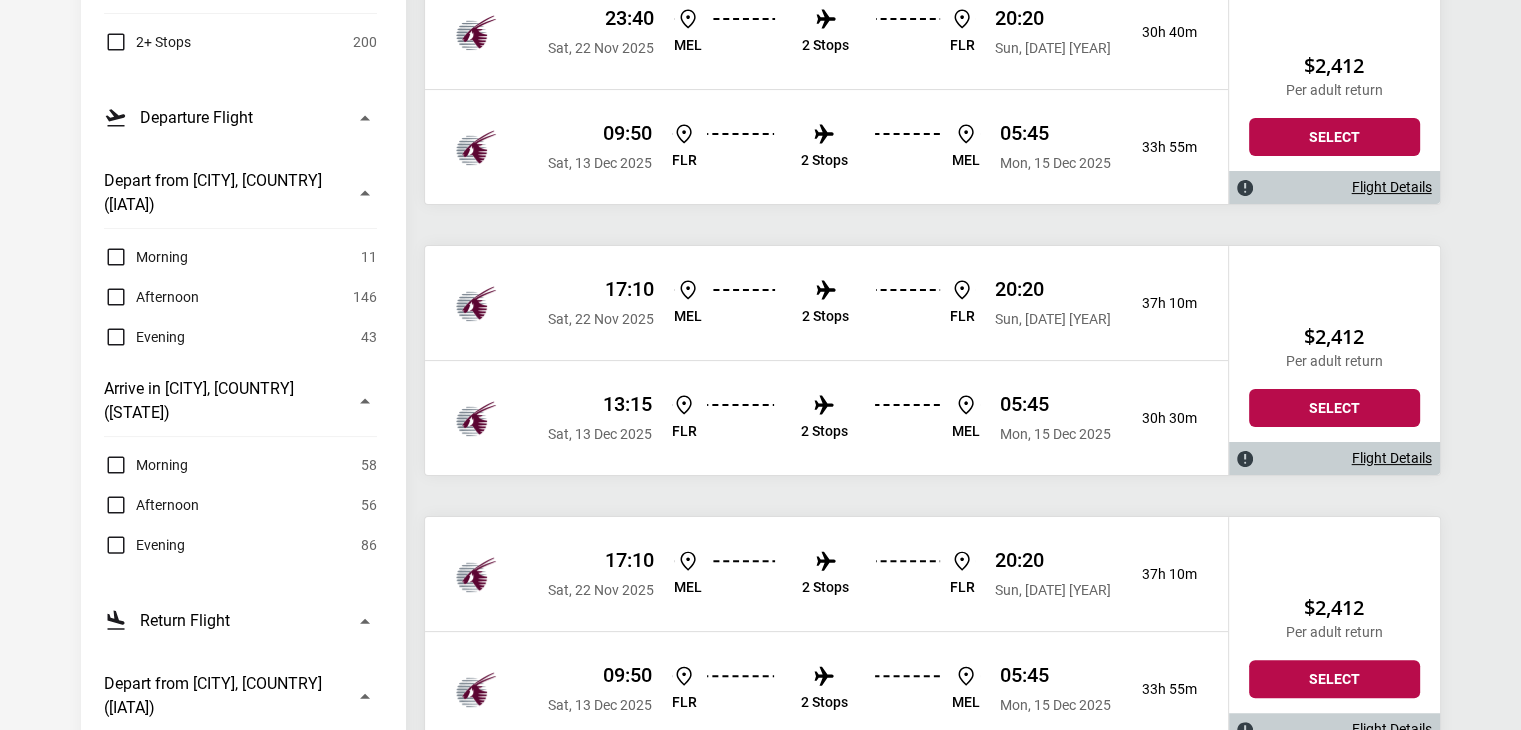 scroll, scrollTop: 451, scrollLeft: 0, axis: vertical 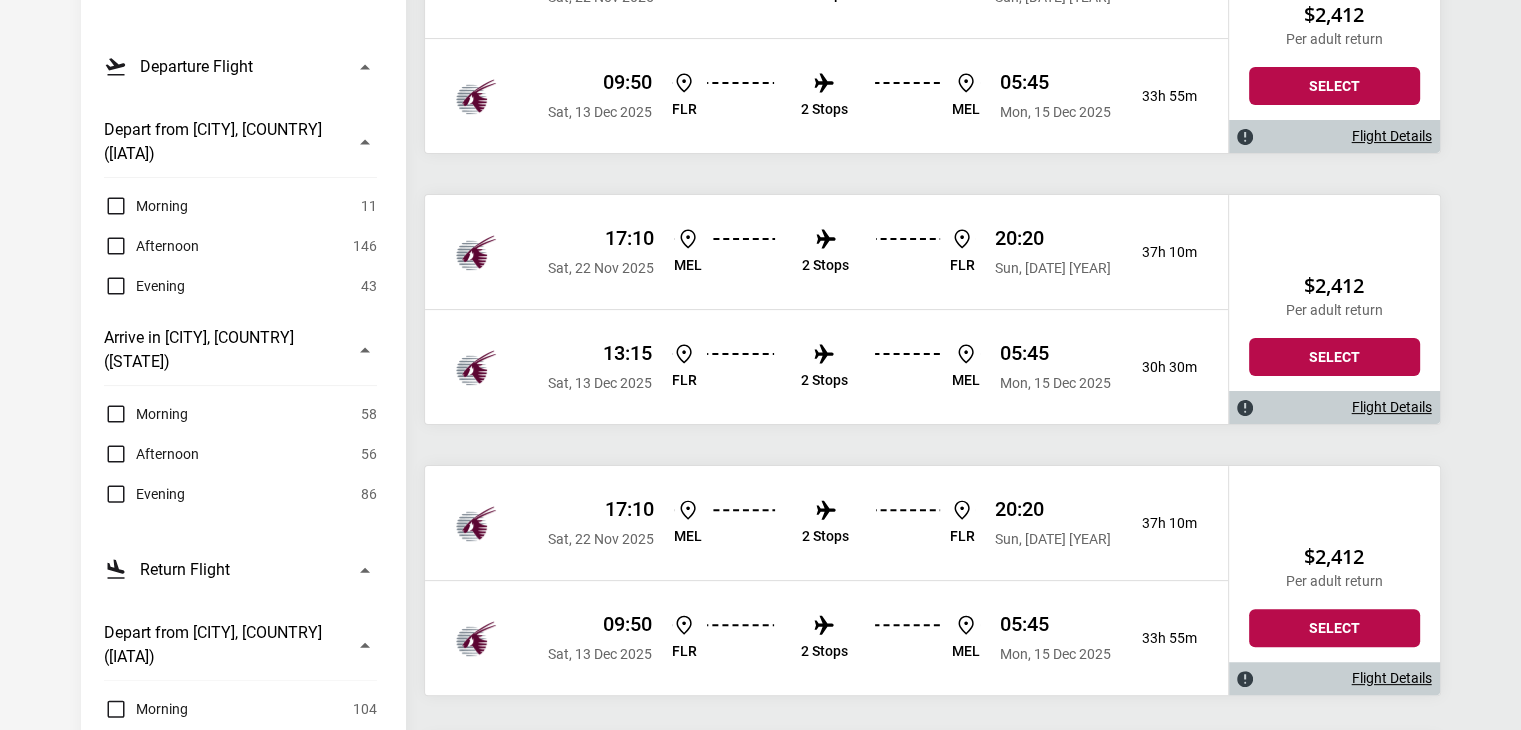 click on "Afternoon" at bounding box center [167, 454] 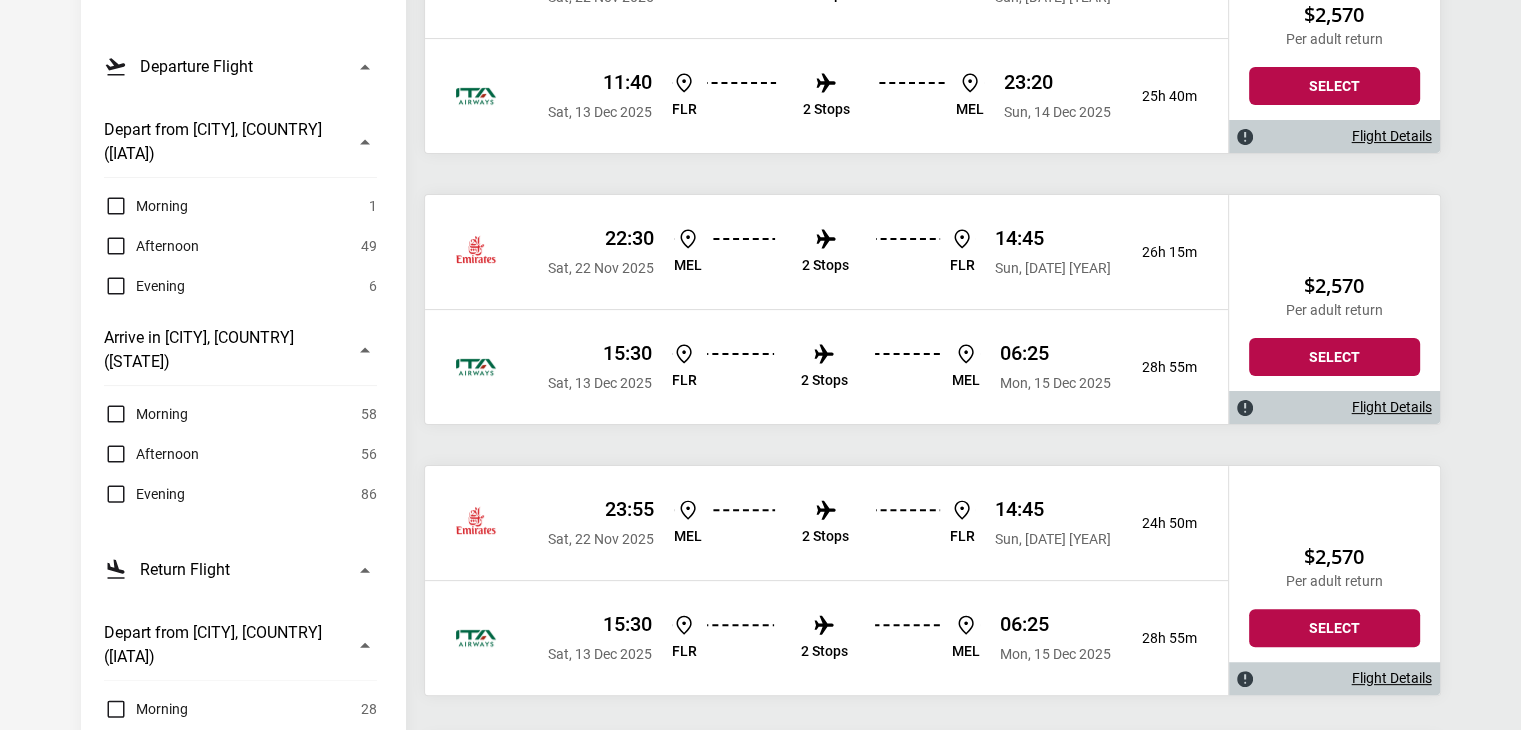 click on "Morning" at bounding box center (162, 414) 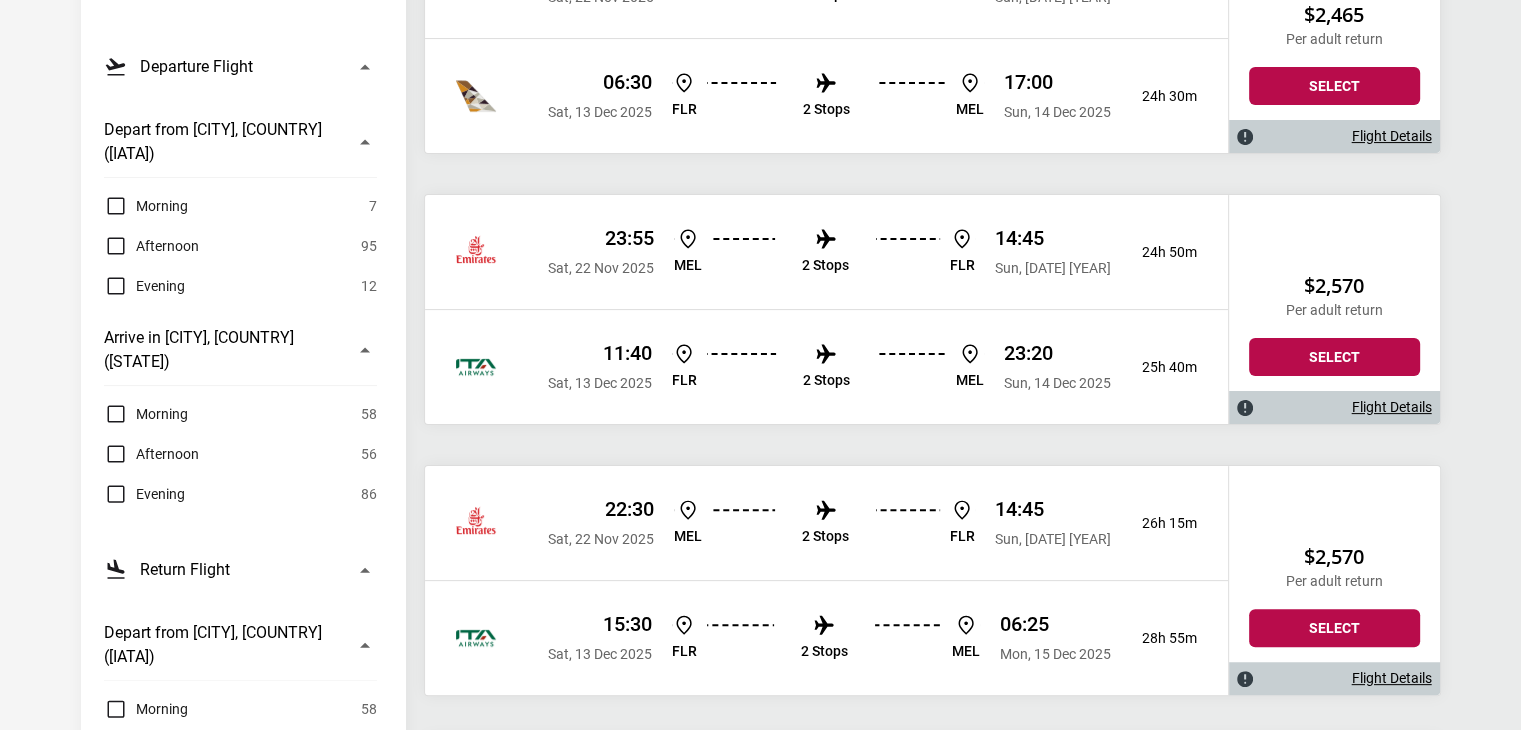 click on "Morning" at bounding box center [162, 414] 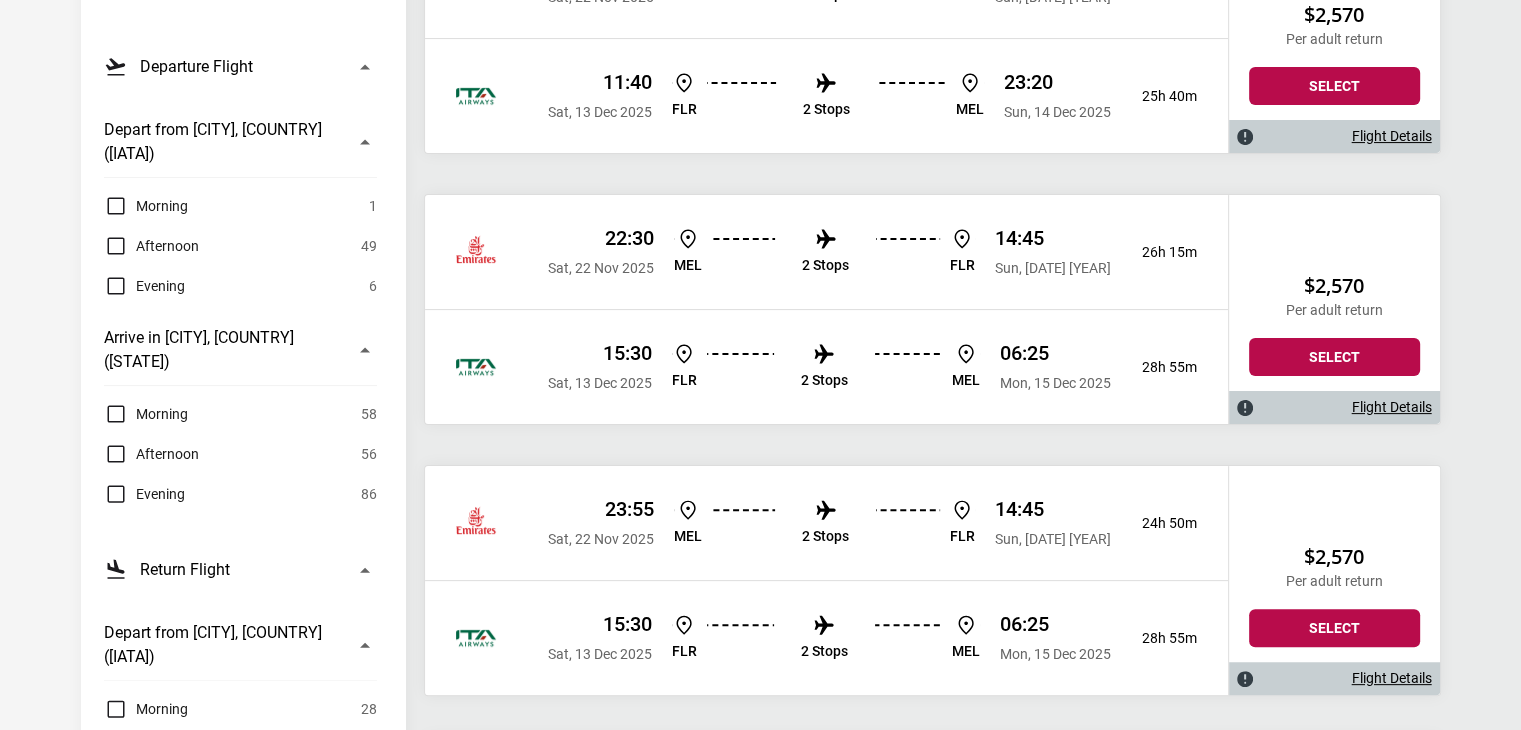 click on "Morning" at bounding box center (162, 414) 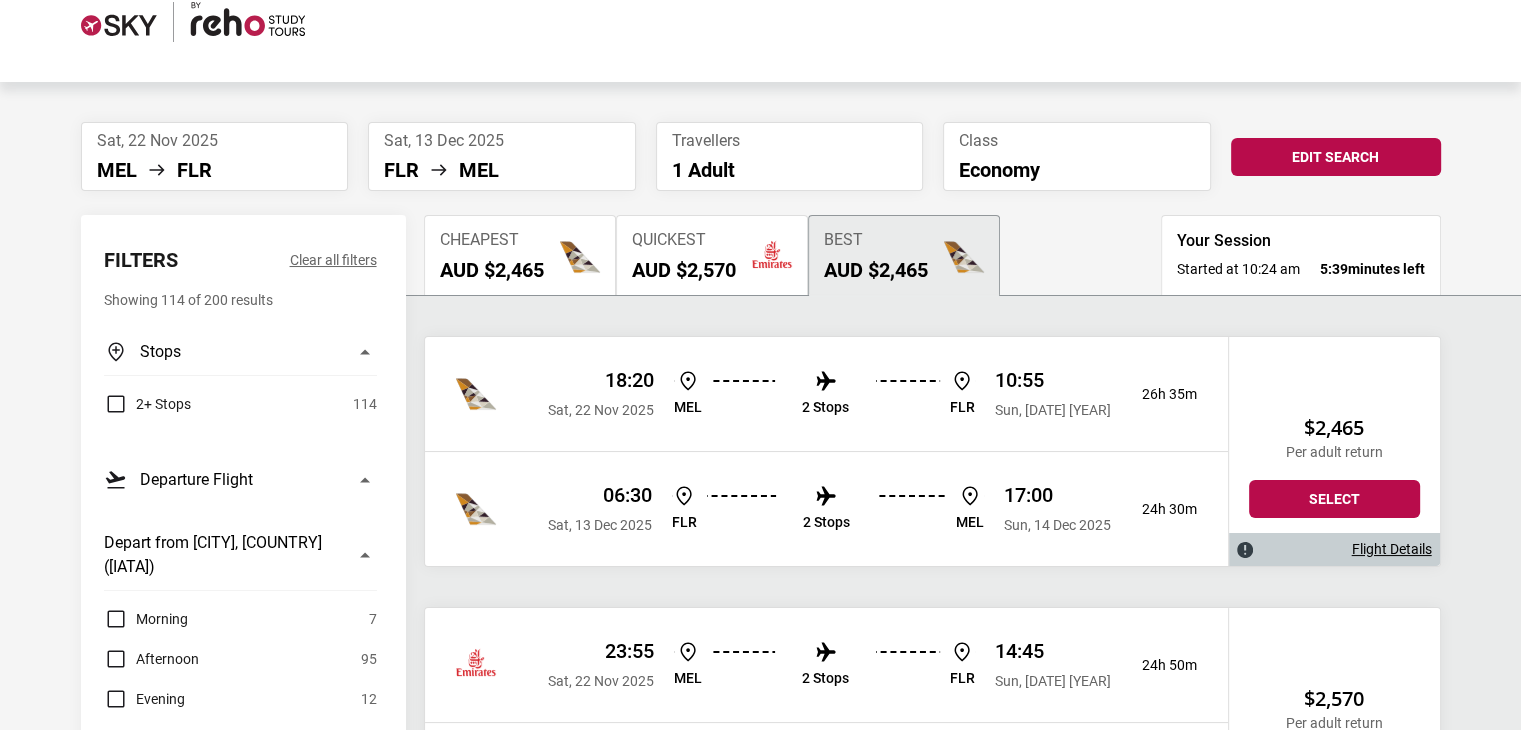 scroll, scrollTop: 0, scrollLeft: 0, axis: both 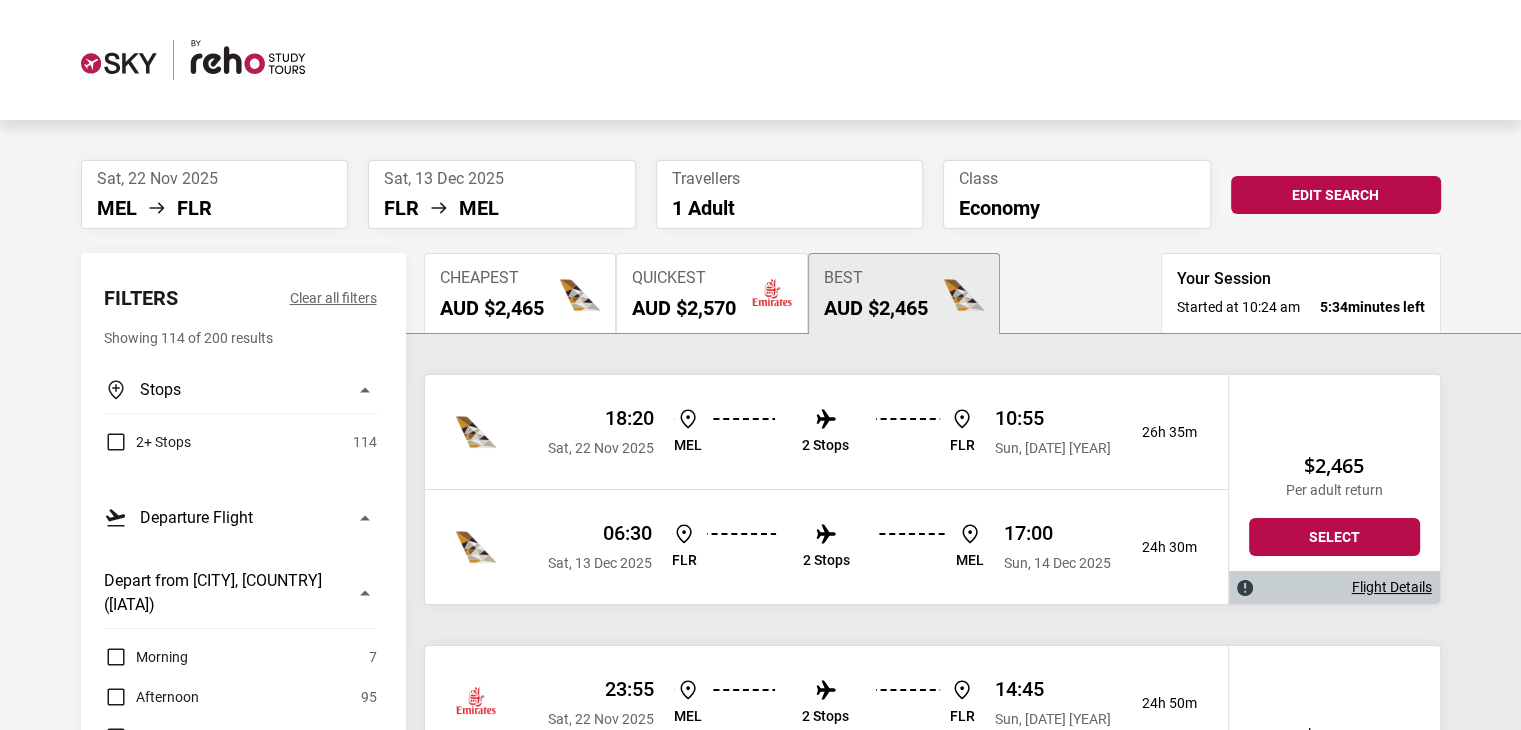 click on "Flight Details" at bounding box center [1392, 587] 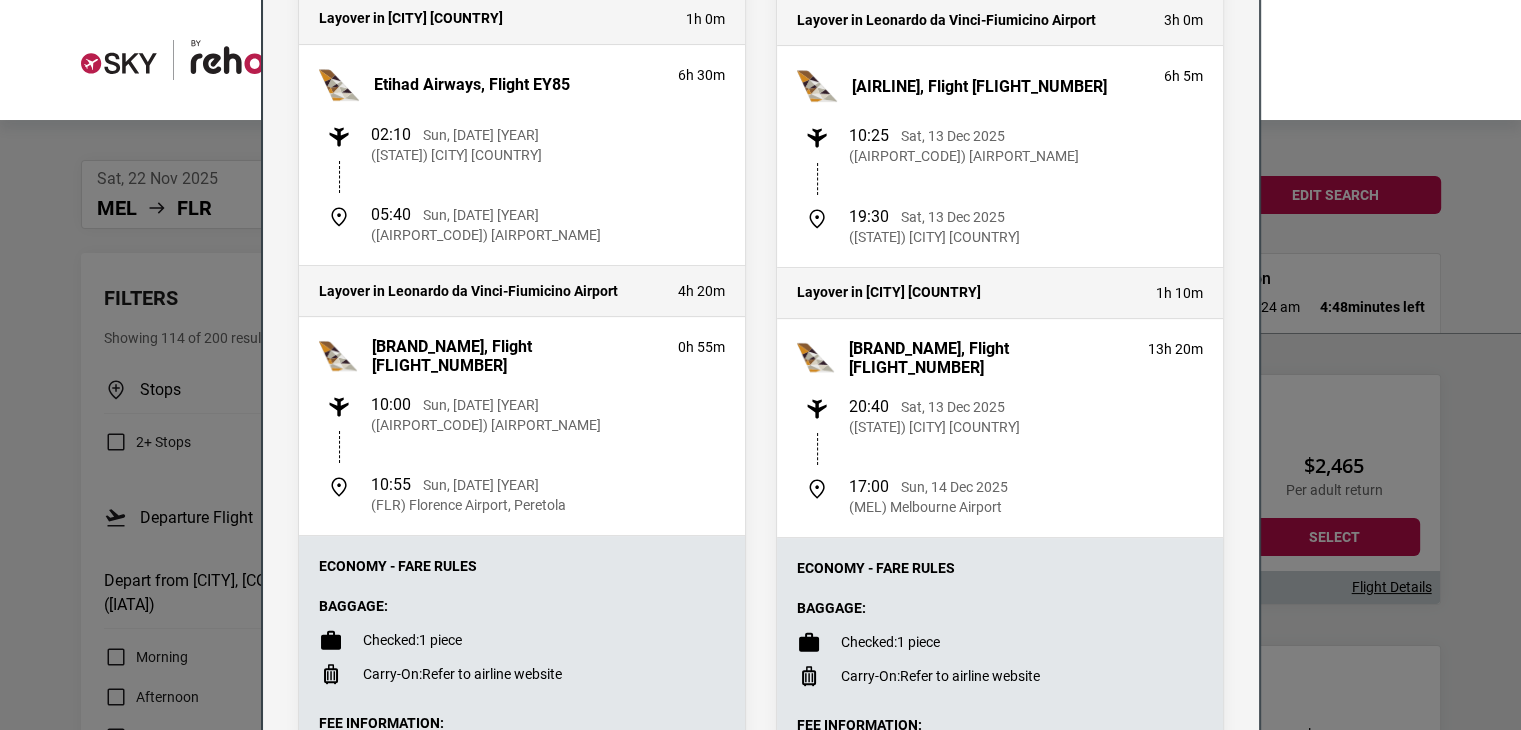 scroll, scrollTop: 0, scrollLeft: 0, axis: both 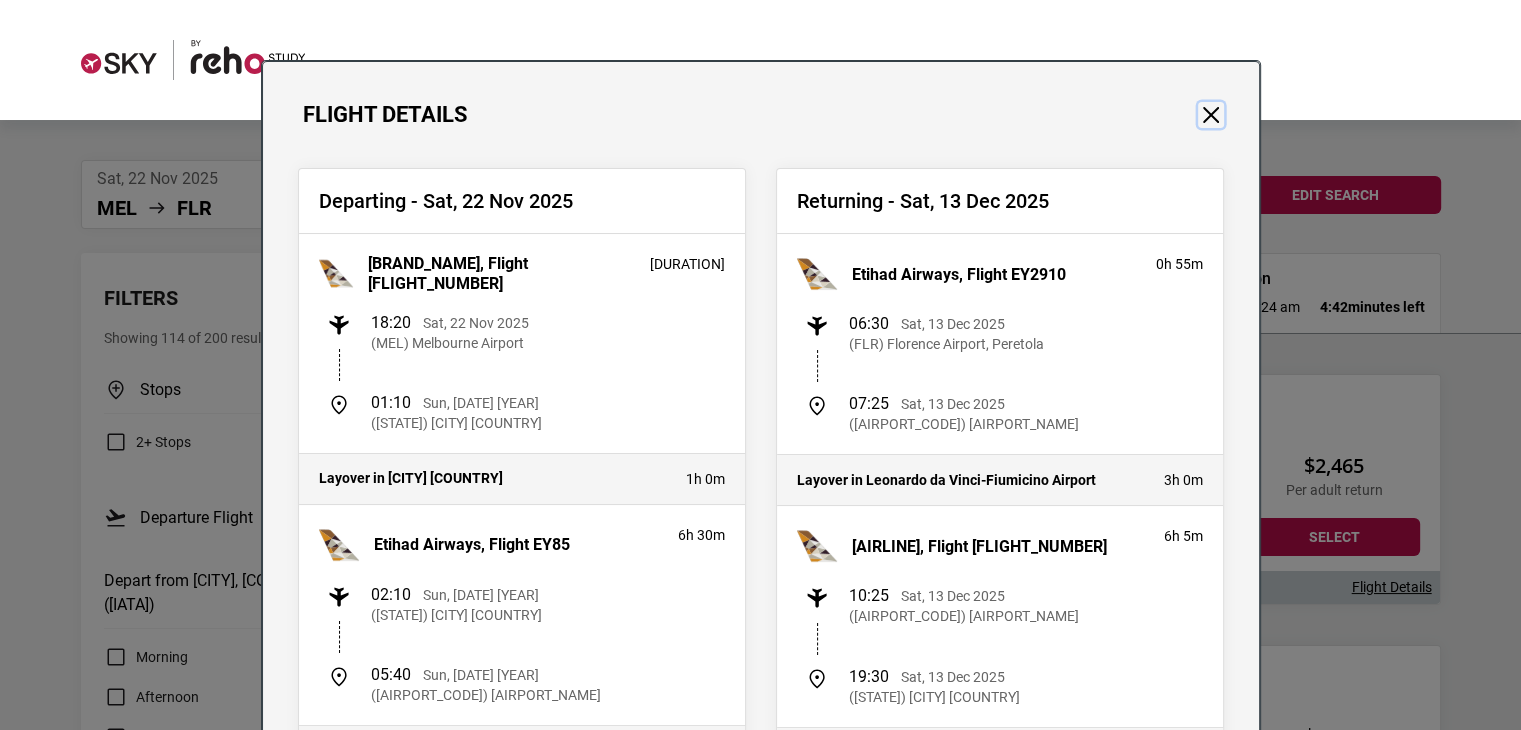 click at bounding box center (1211, 115) 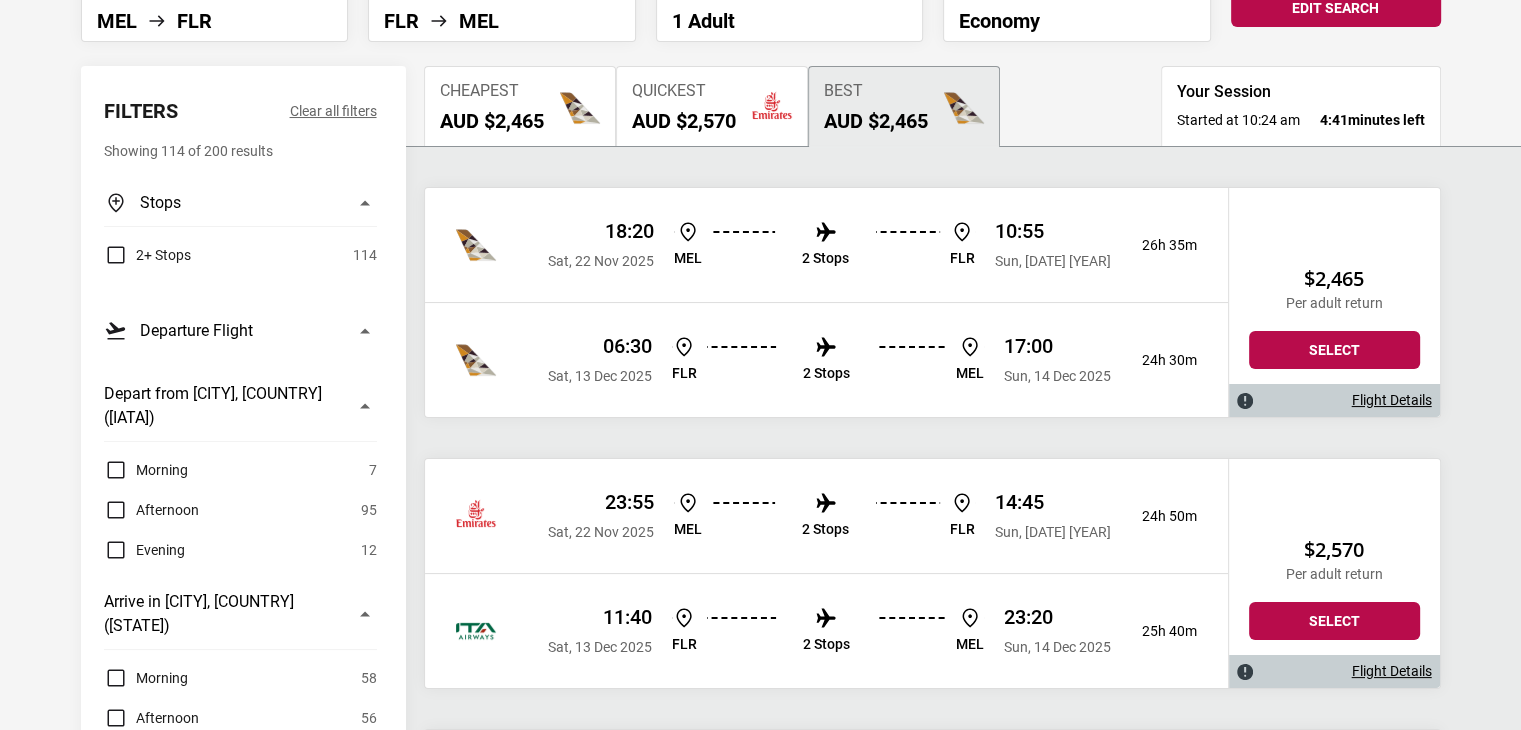 scroll, scrollTop: 347, scrollLeft: 0, axis: vertical 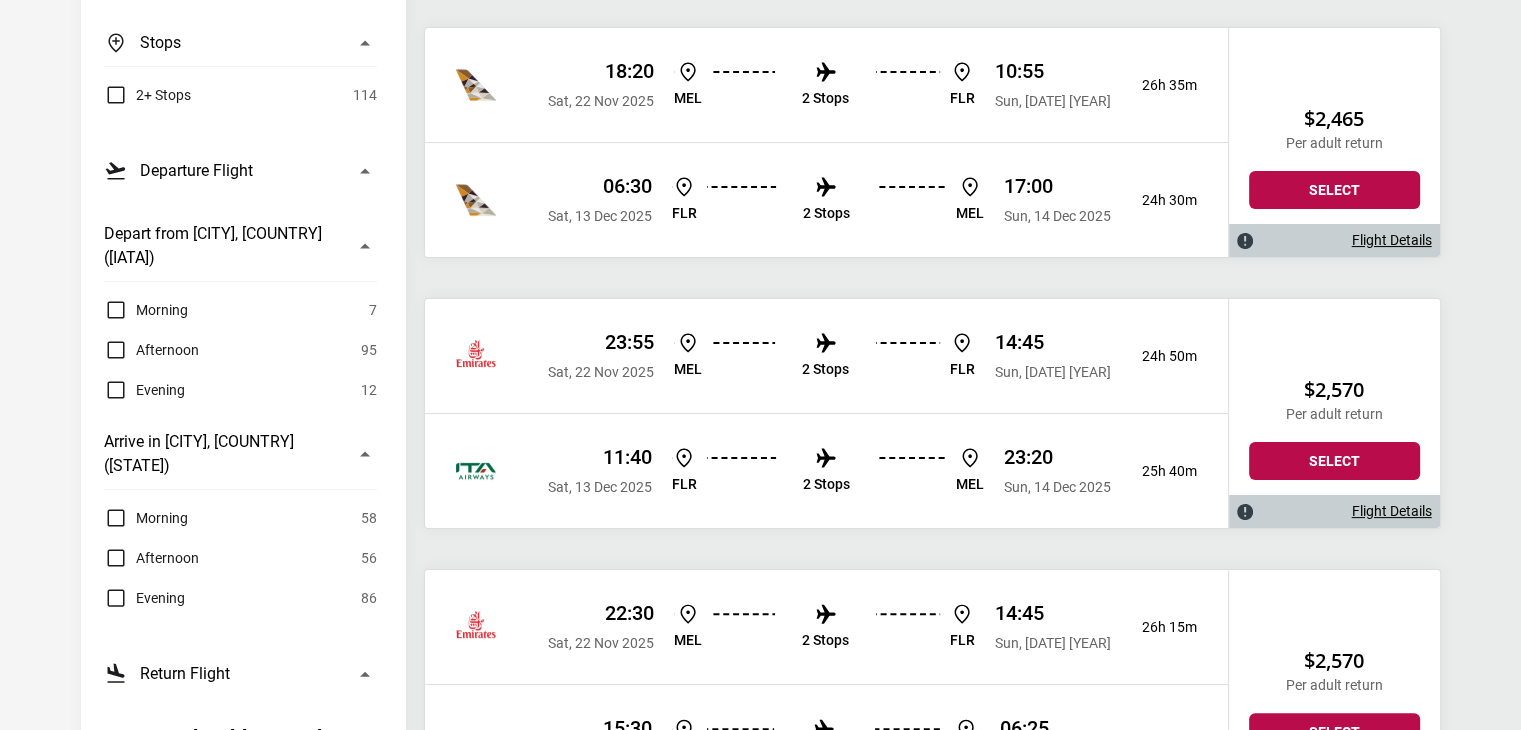 click on "Flight Details" at bounding box center [1392, 511] 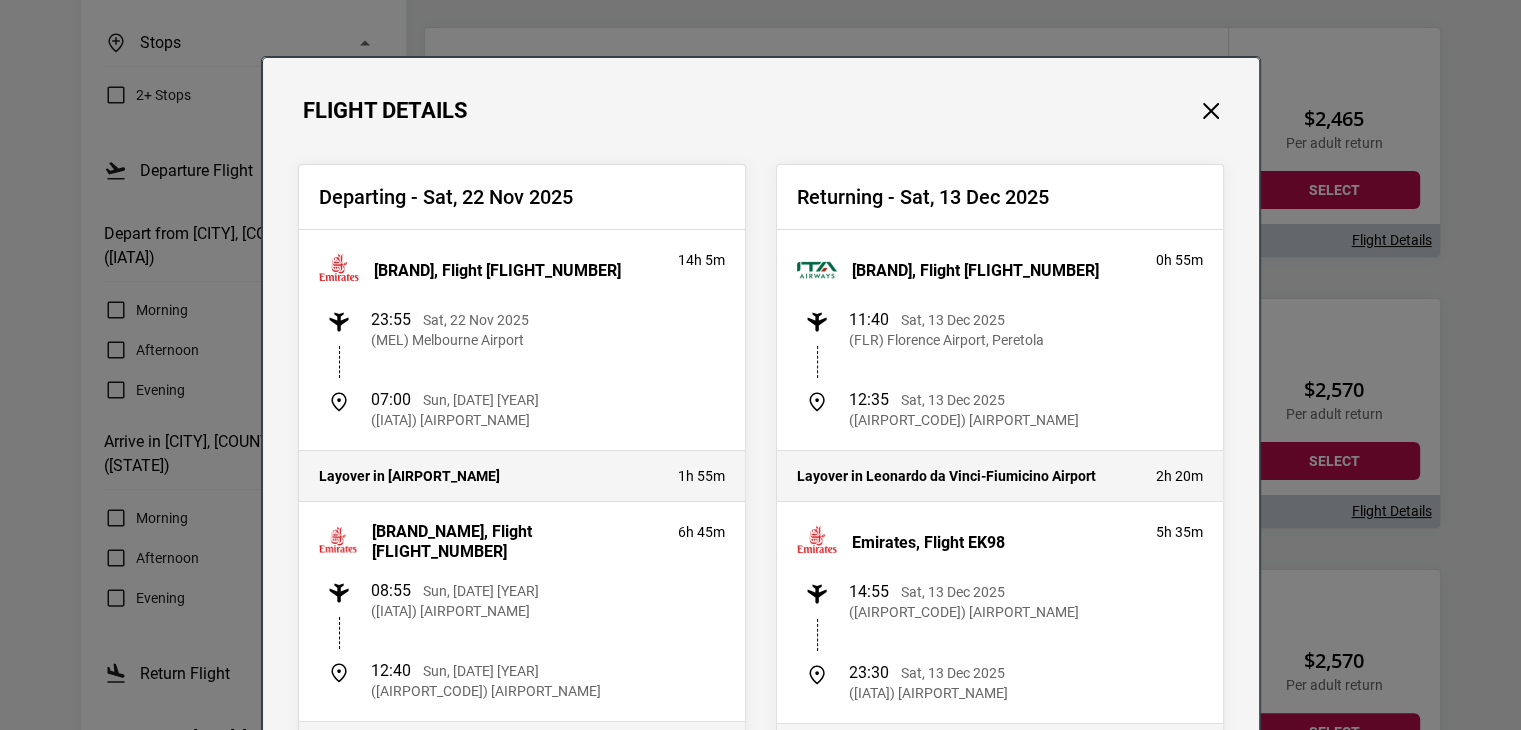 scroll, scrollTop: 0, scrollLeft: 0, axis: both 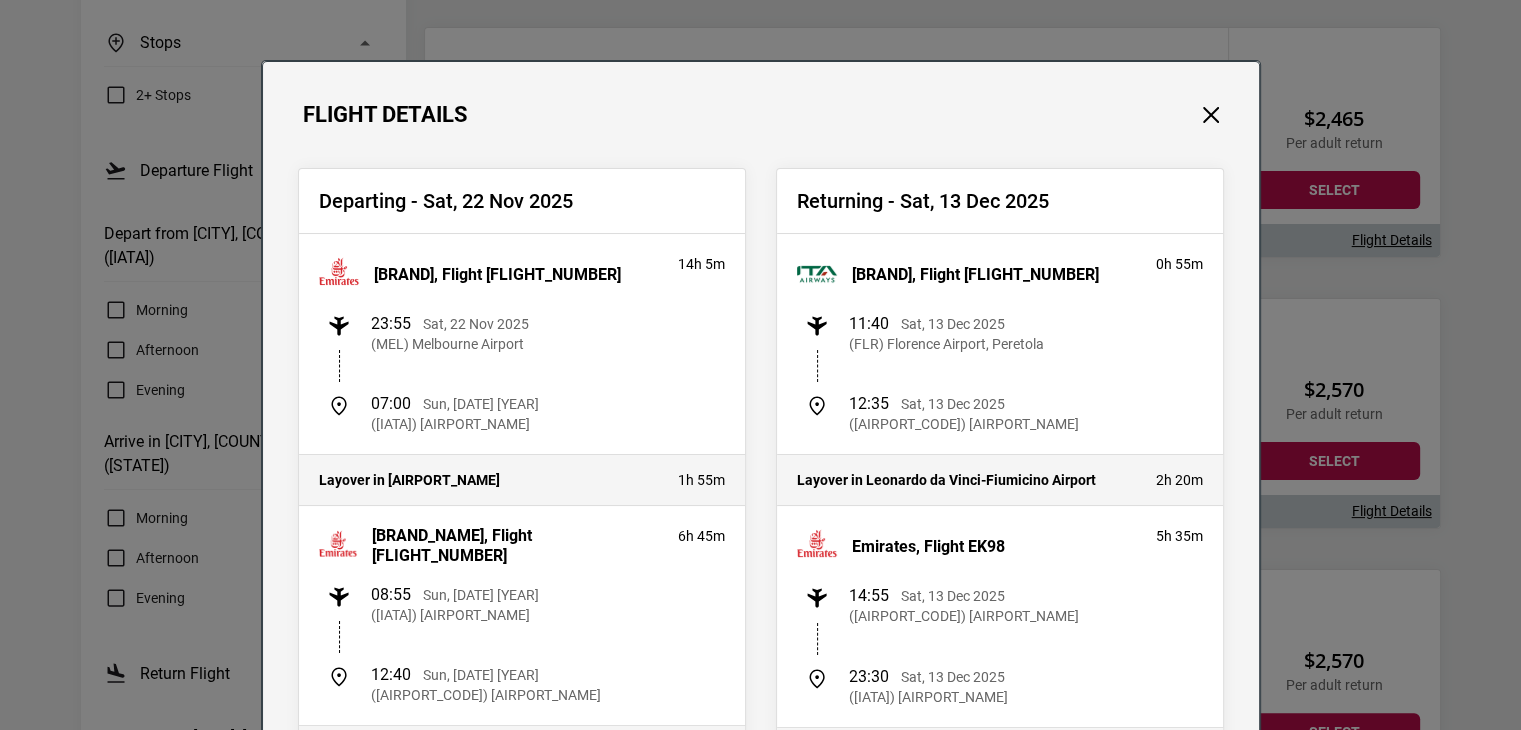 click on "Departing - Sat, 22 Nov 2025     Emirates, Flight EK405   14h 5m     23:55   Sat, 22 Nov 2025   (MEL) Melbourne Airport     07:00   Sun, 23 Nov 2025   (DXB) Dubai International Airport   Layover in Dubai International Airport   1h 55m   Emirates, Flight EK97   6h 45m     08:55   Sun, 23 Nov 2025   (DXB) Dubai International Airport     12:40   Sun, 23 Nov 2025   (FCO) Leonardo da Vinci-Fiumicino Airport   Layover in Leonardo da Vinci-Fiumicino Airport   1h 10m   ITA - Italia Trasporto Aereo, Flight AZ1677   0h 55m     13:50   Sun, 23 Nov 2025   (FCO) Leonardo da Vinci-Fiumicino Airport     14:45   Sun, 23 Nov 2025   (FLR) Florence Airport, Peretola     Economy - Fare Rules   Baggage:     Checked:  1 piece up to 30 kg      Carry-On:  Refer to airline website   Fee Information:   Before Departure:    Change fee: AUD $225*   Cancellation fee: AUD $1,000*   After Departure:    Change fee: AUD $225*   Cancellation fee: AUD $1,137*   Returning - Sat, 13 Dec 2025     ITA - Italia Trasporto Aereo, Flight AZ1678" at bounding box center [761, 856] 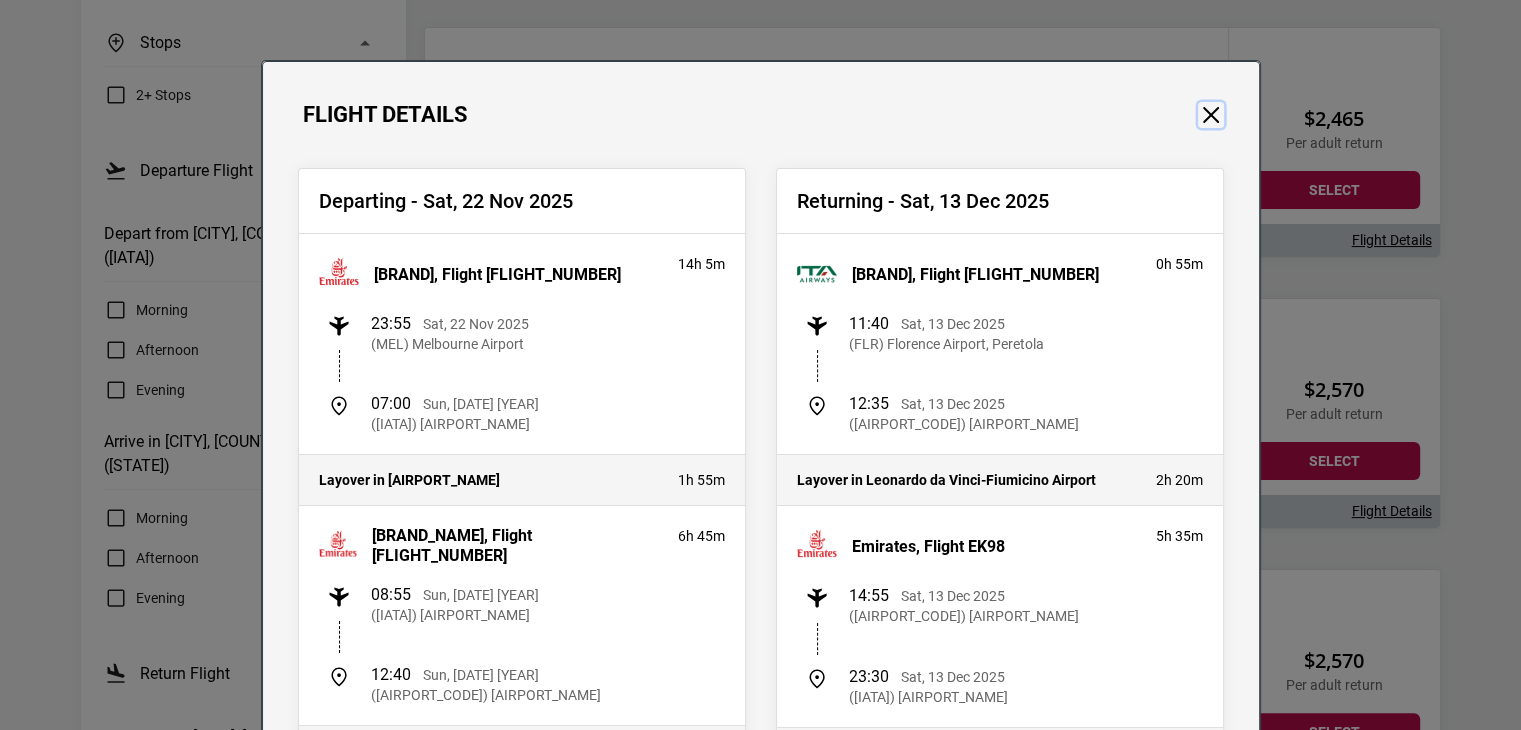 click at bounding box center [1211, 115] 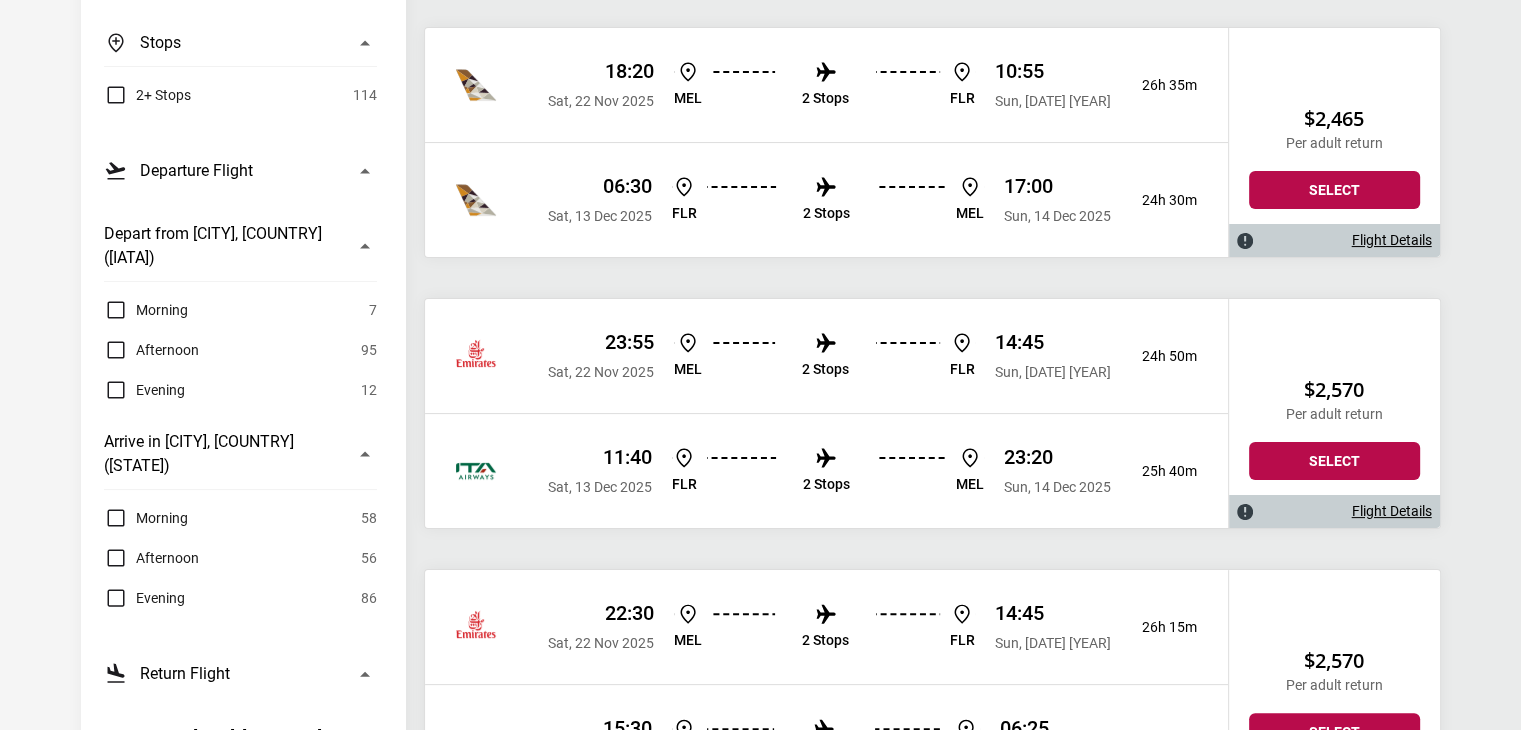 scroll, scrollTop: 612, scrollLeft: 0, axis: vertical 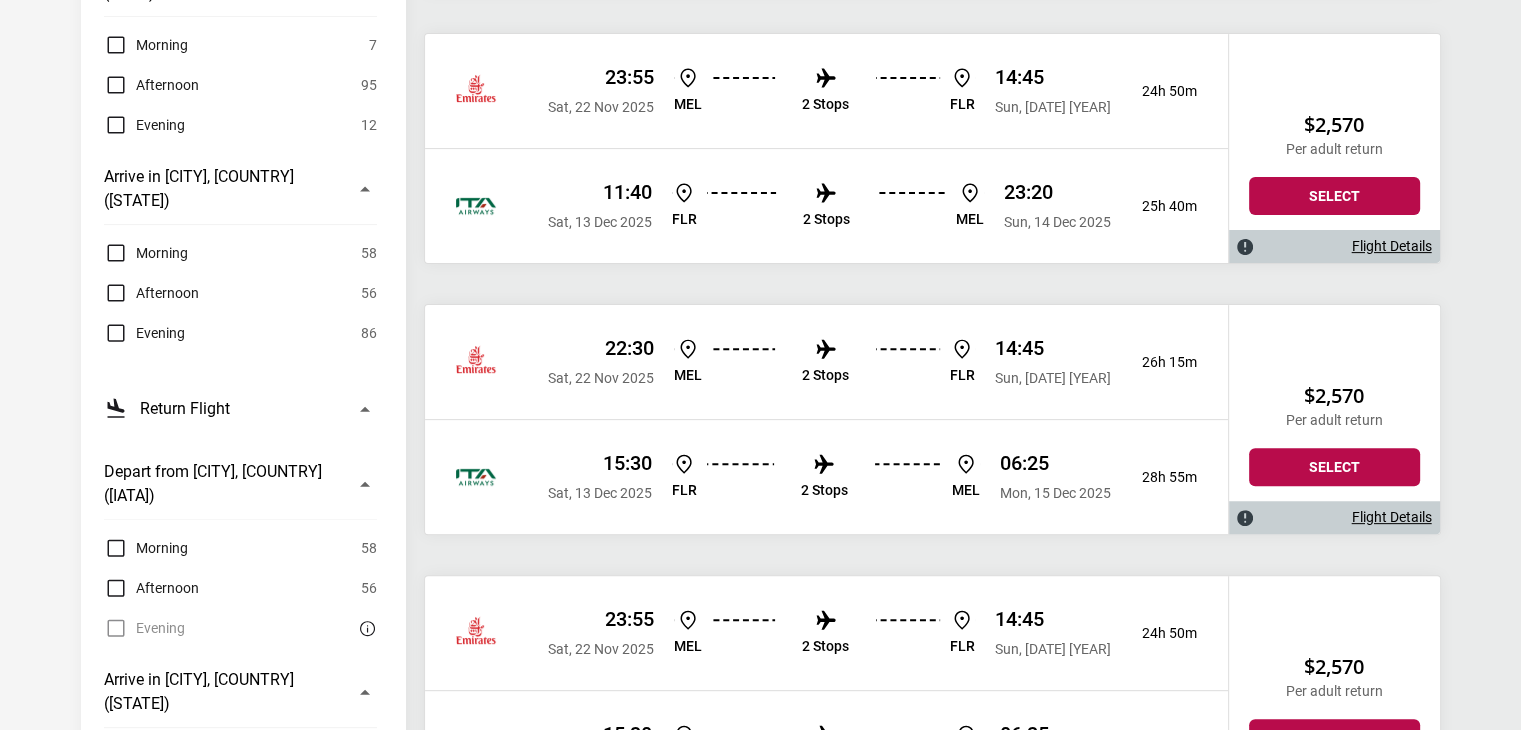 click on "Flight Details" at bounding box center [1392, 517] 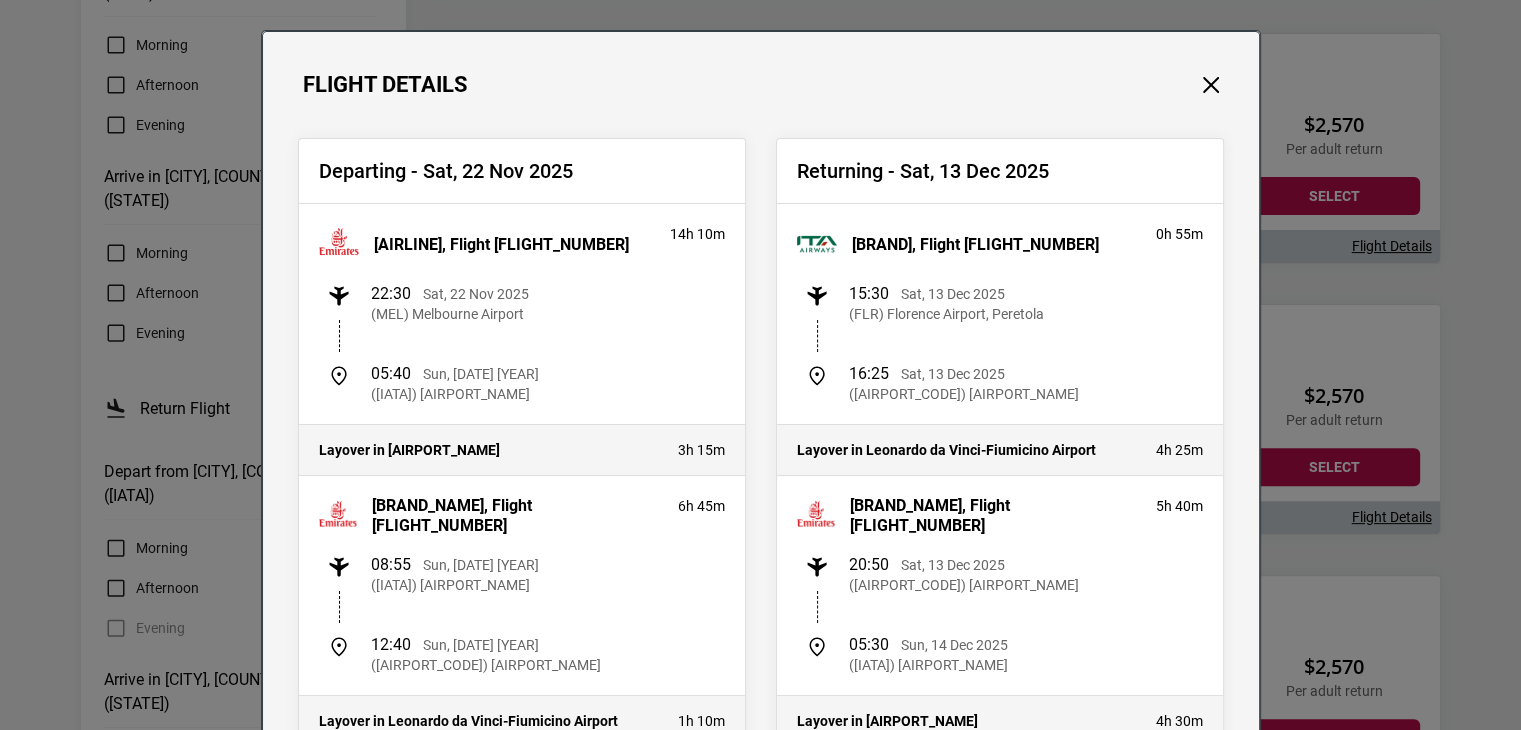scroll, scrollTop: 0, scrollLeft: 0, axis: both 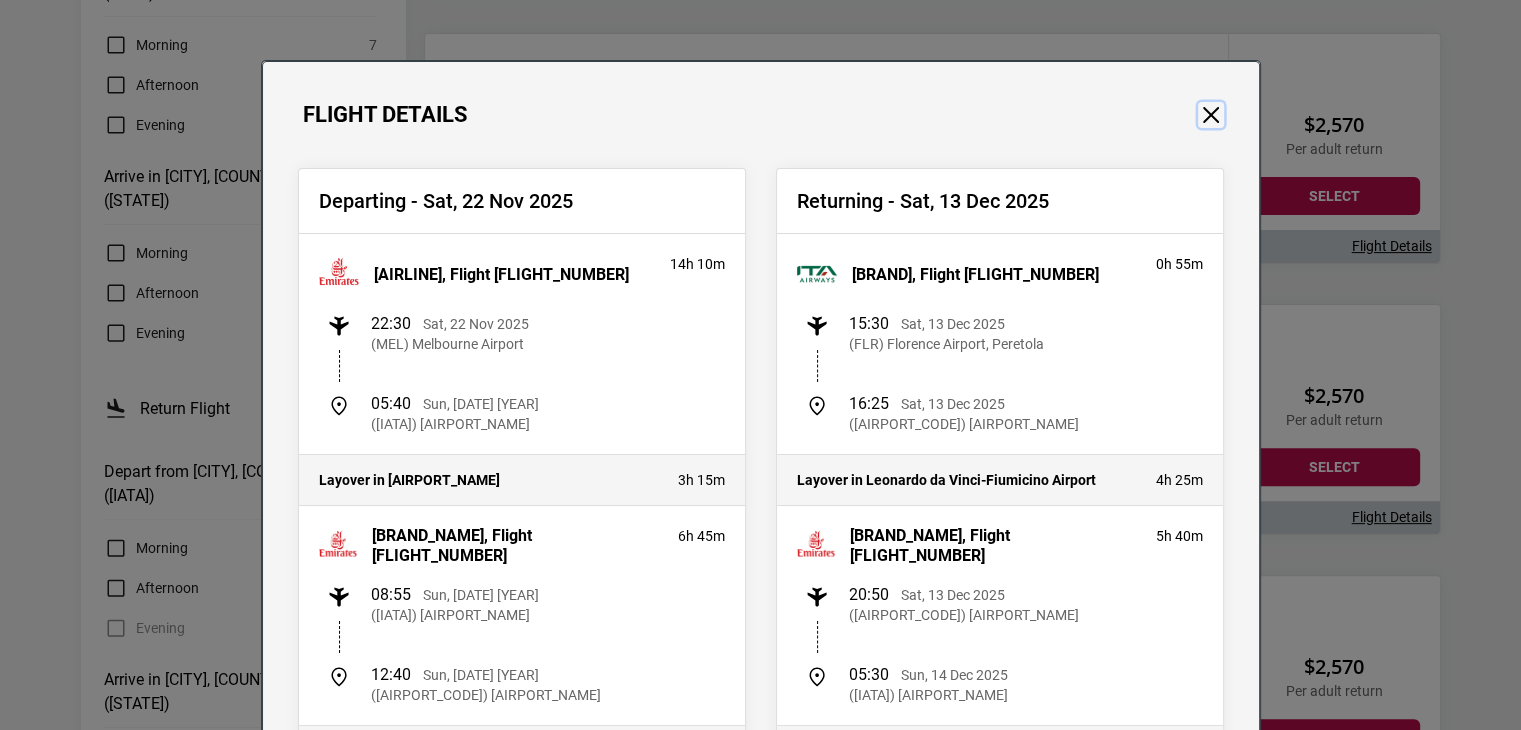 click at bounding box center [1211, 115] 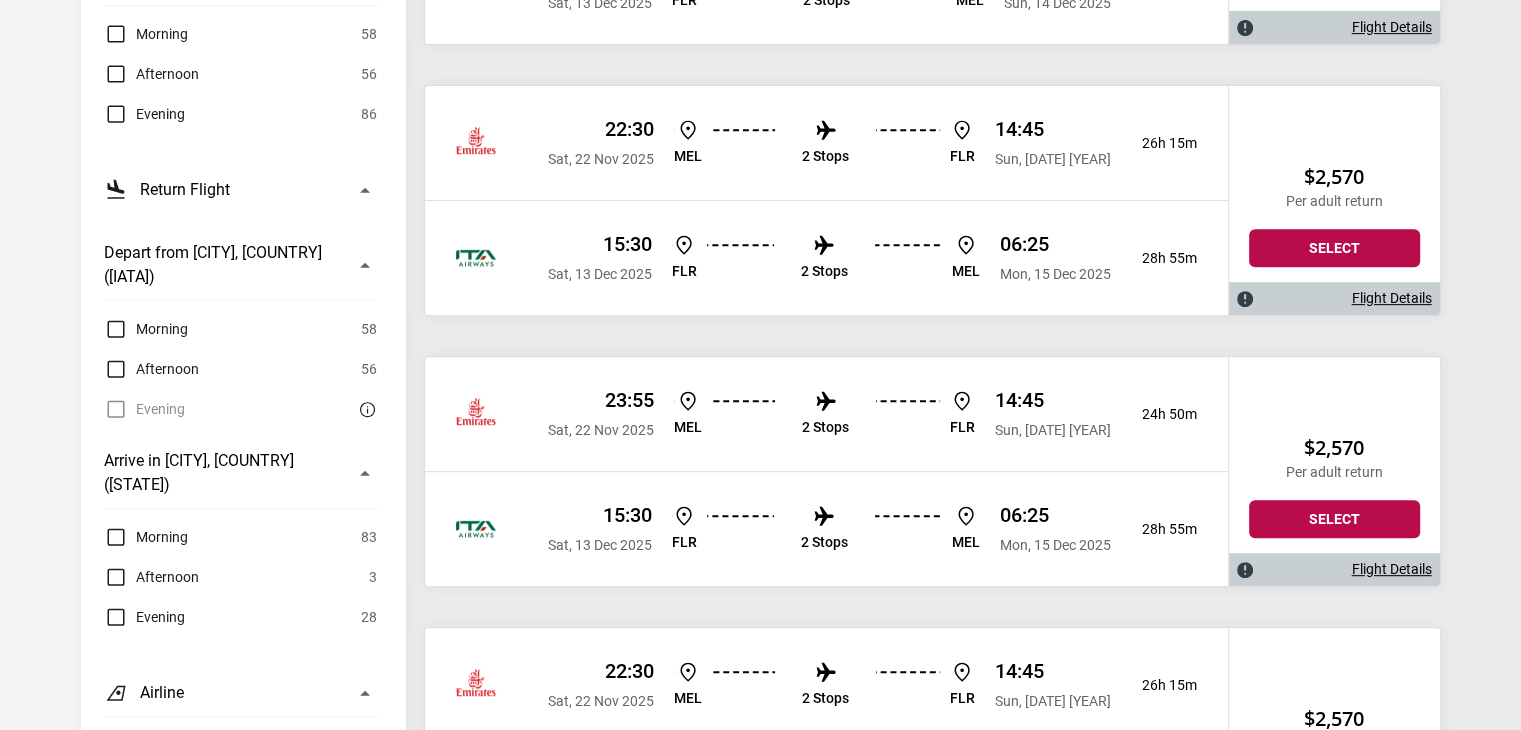 scroll, scrollTop: 915, scrollLeft: 0, axis: vertical 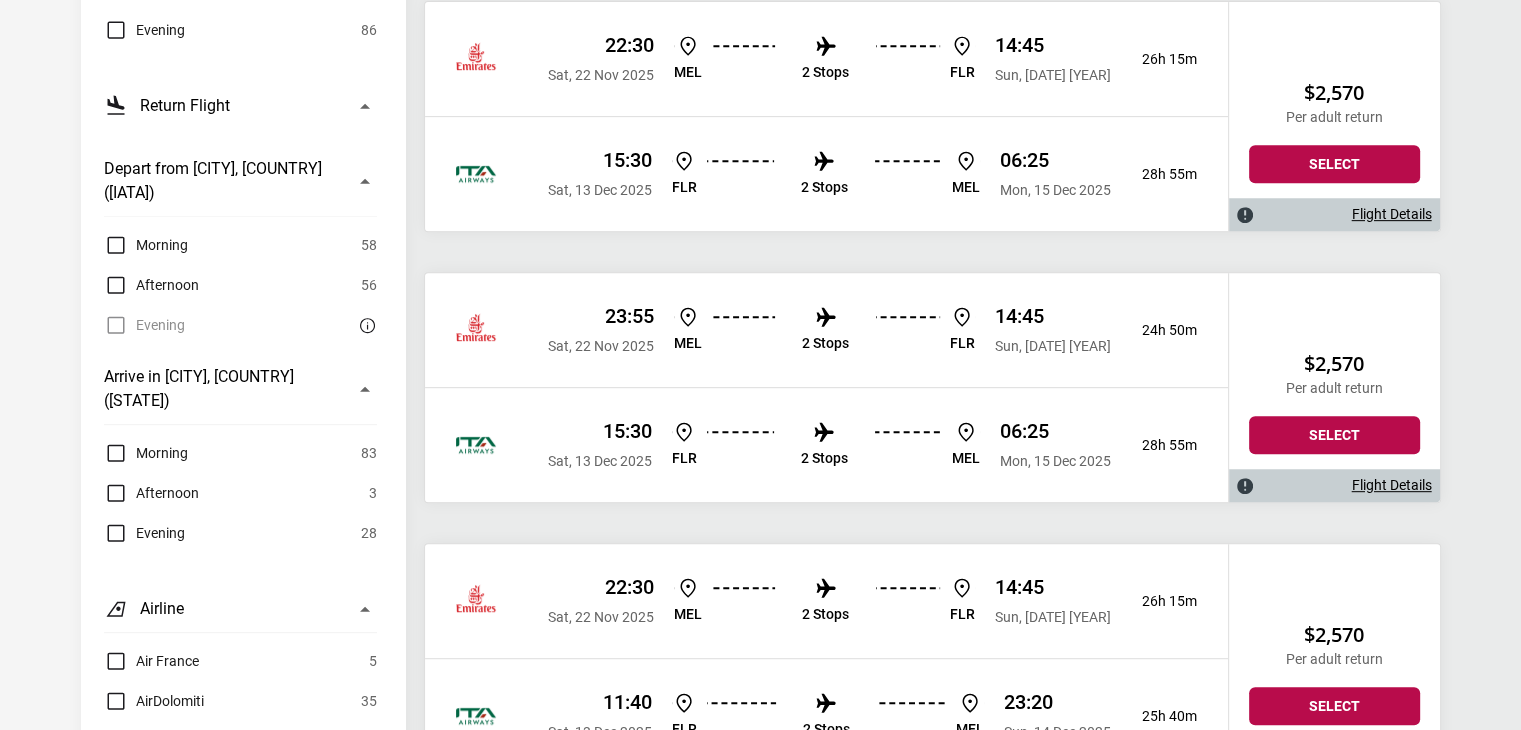 click on "Flight Details" at bounding box center [1392, 485] 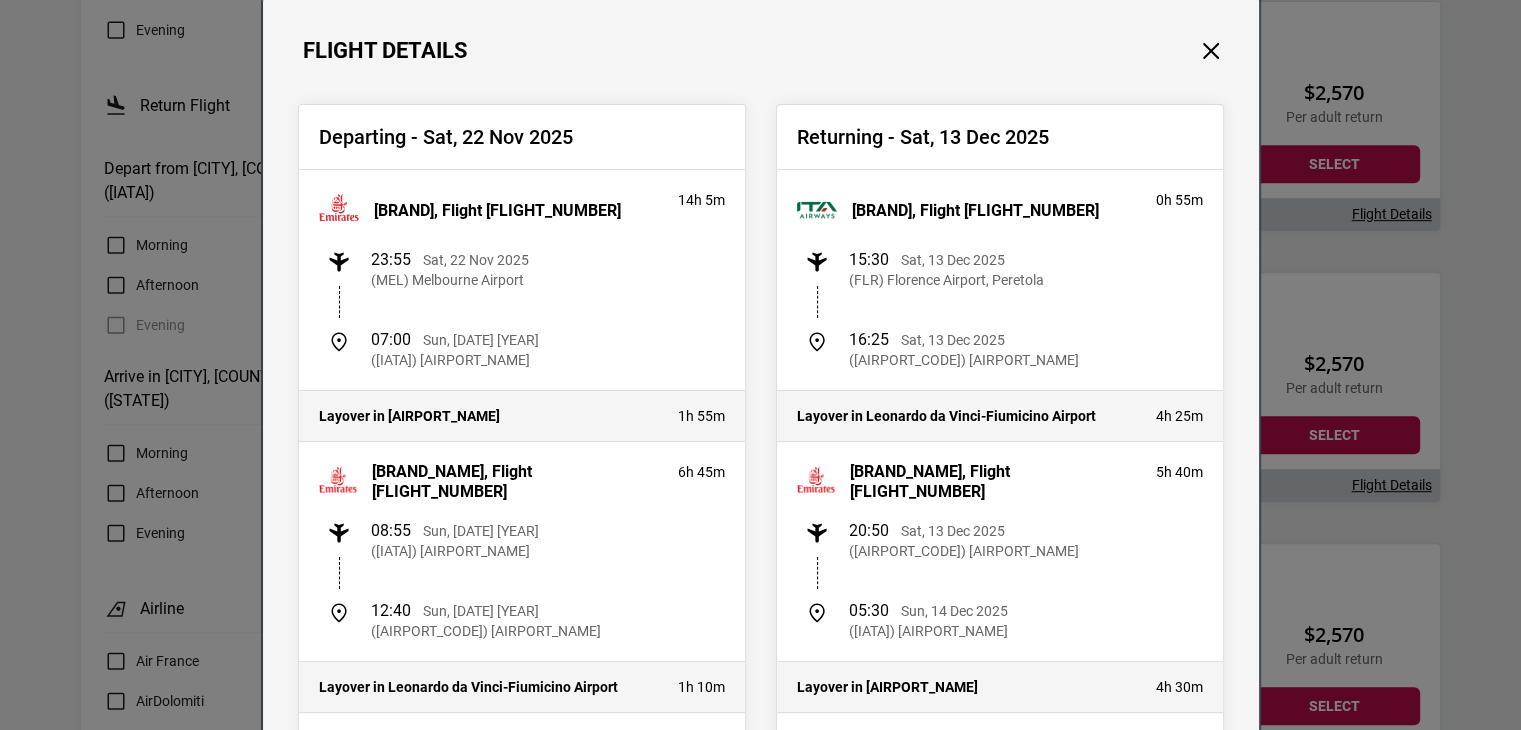 scroll, scrollTop: 0, scrollLeft: 0, axis: both 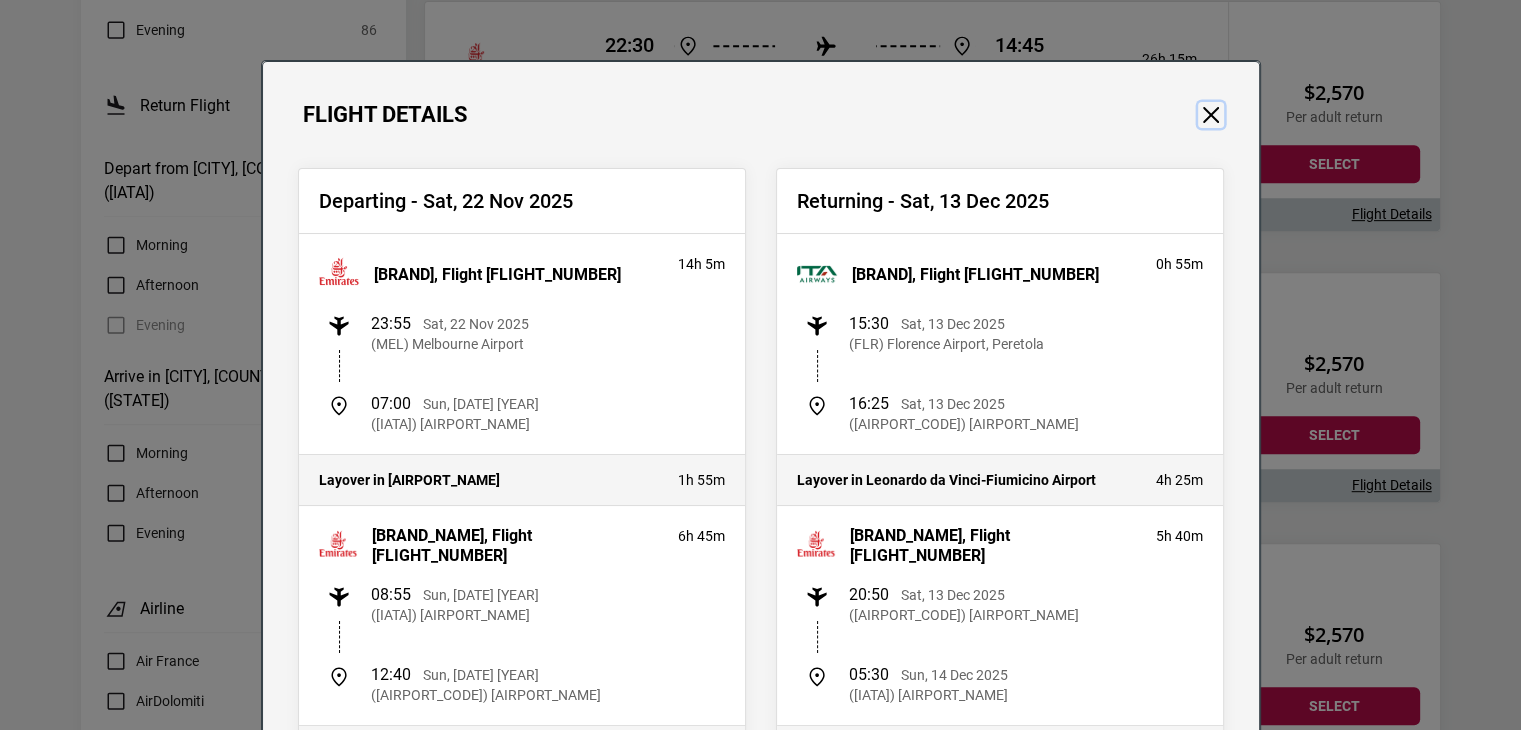 click at bounding box center [1211, 115] 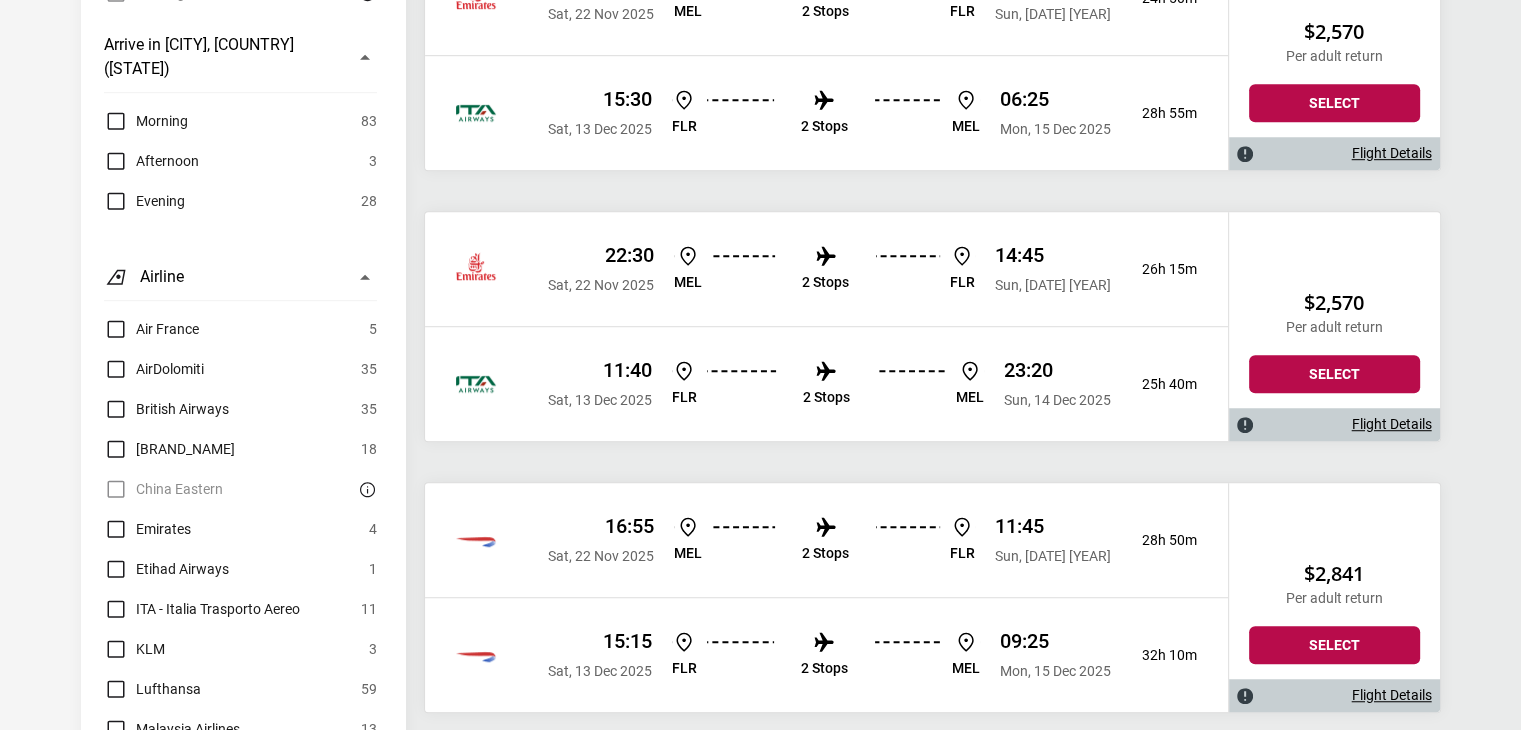 scroll, scrollTop: 1250, scrollLeft: 0, axis: vertical 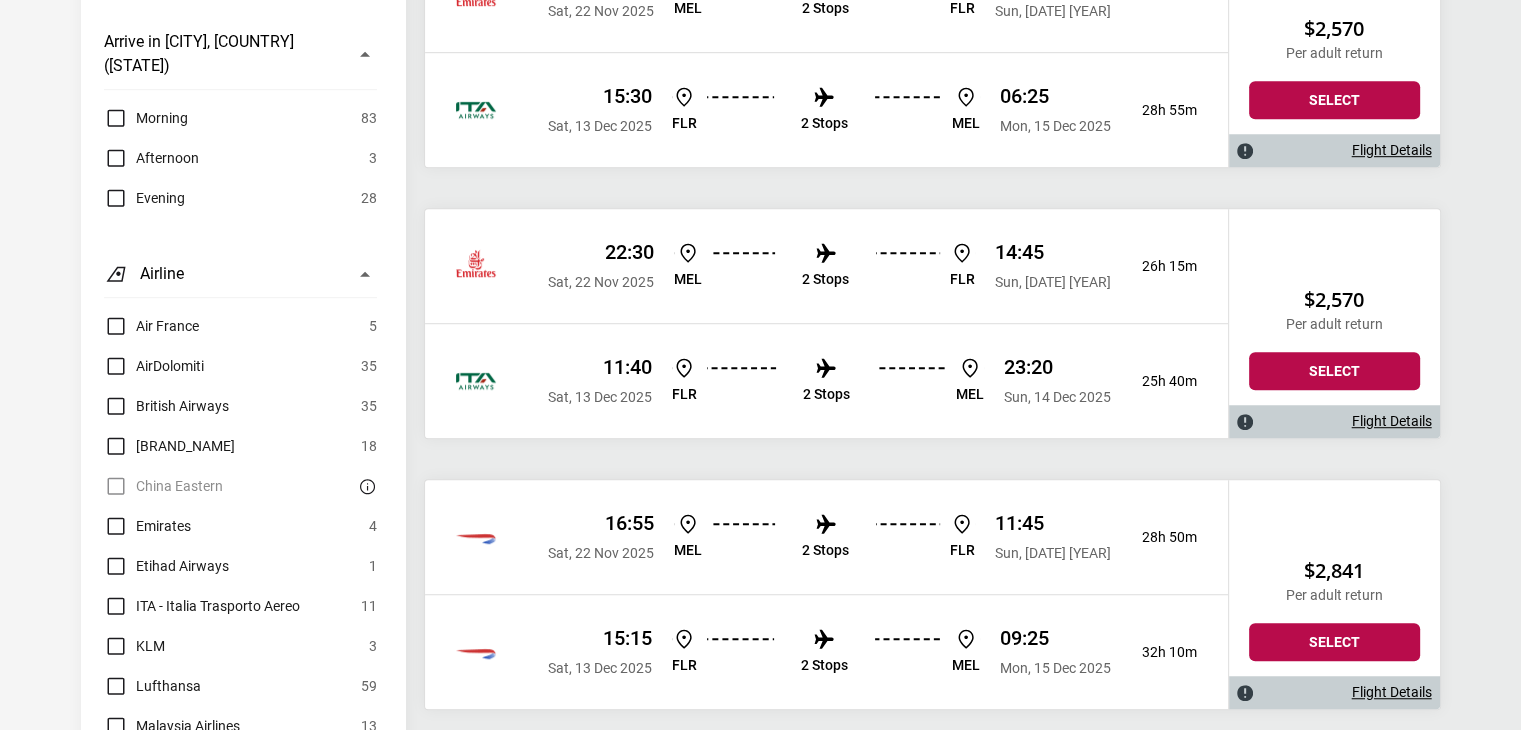 click on "Flight Details" at bounding box center [1334, 421] 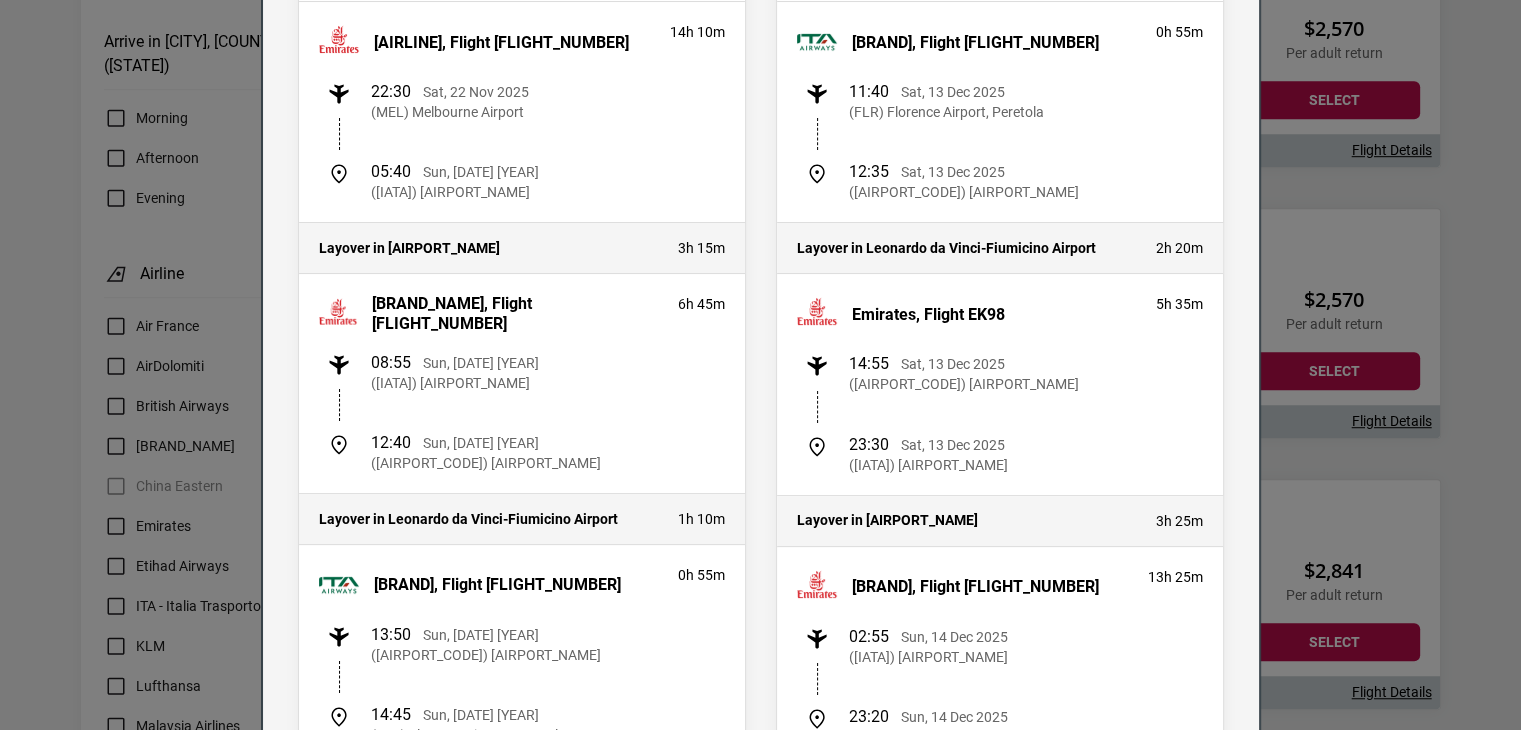scroll, scrollTop: 0, scrollLeft: 0, axis: both 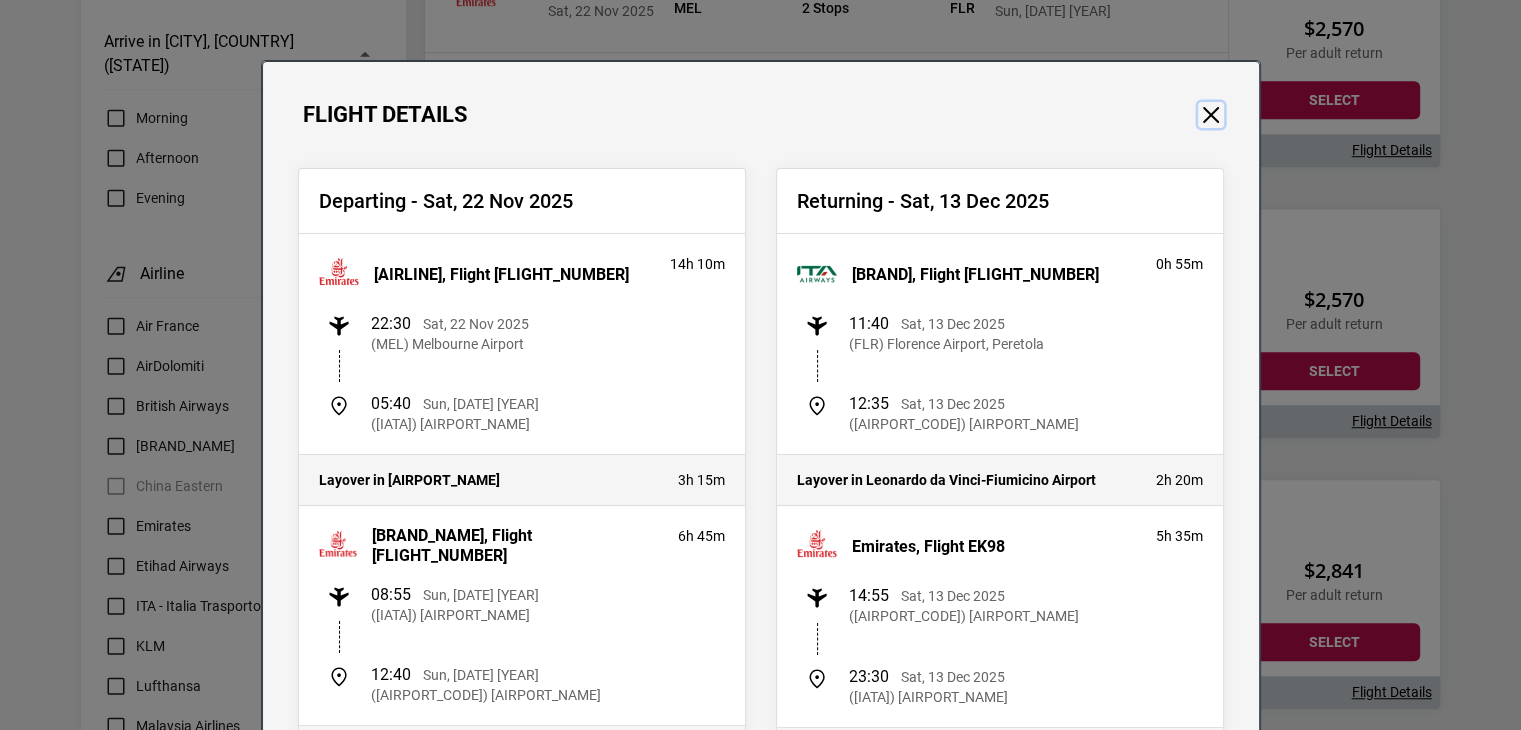 click at bounding box center [1211, 115] 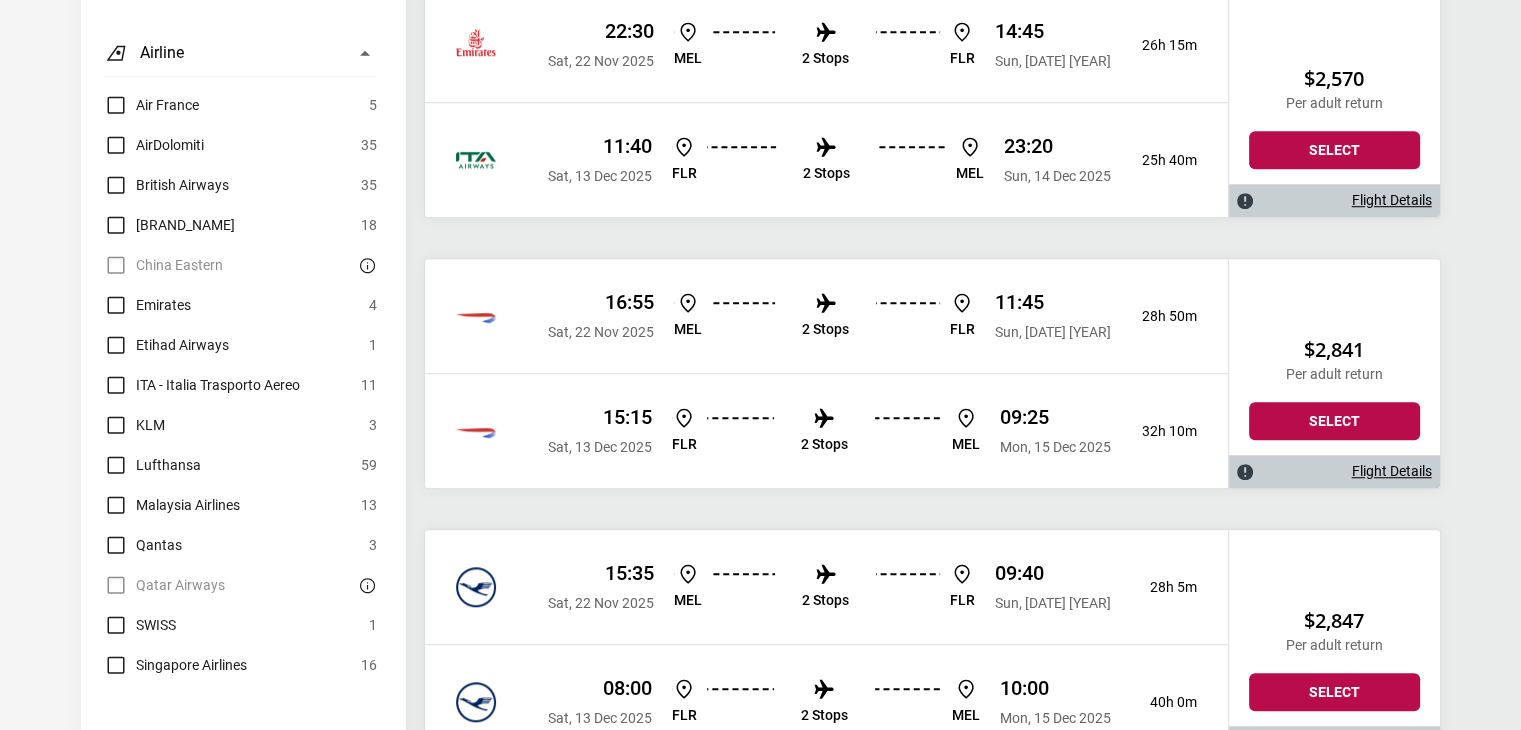 scroll, scrollTop: 1482, scrollLeft: 0, axis: vertical 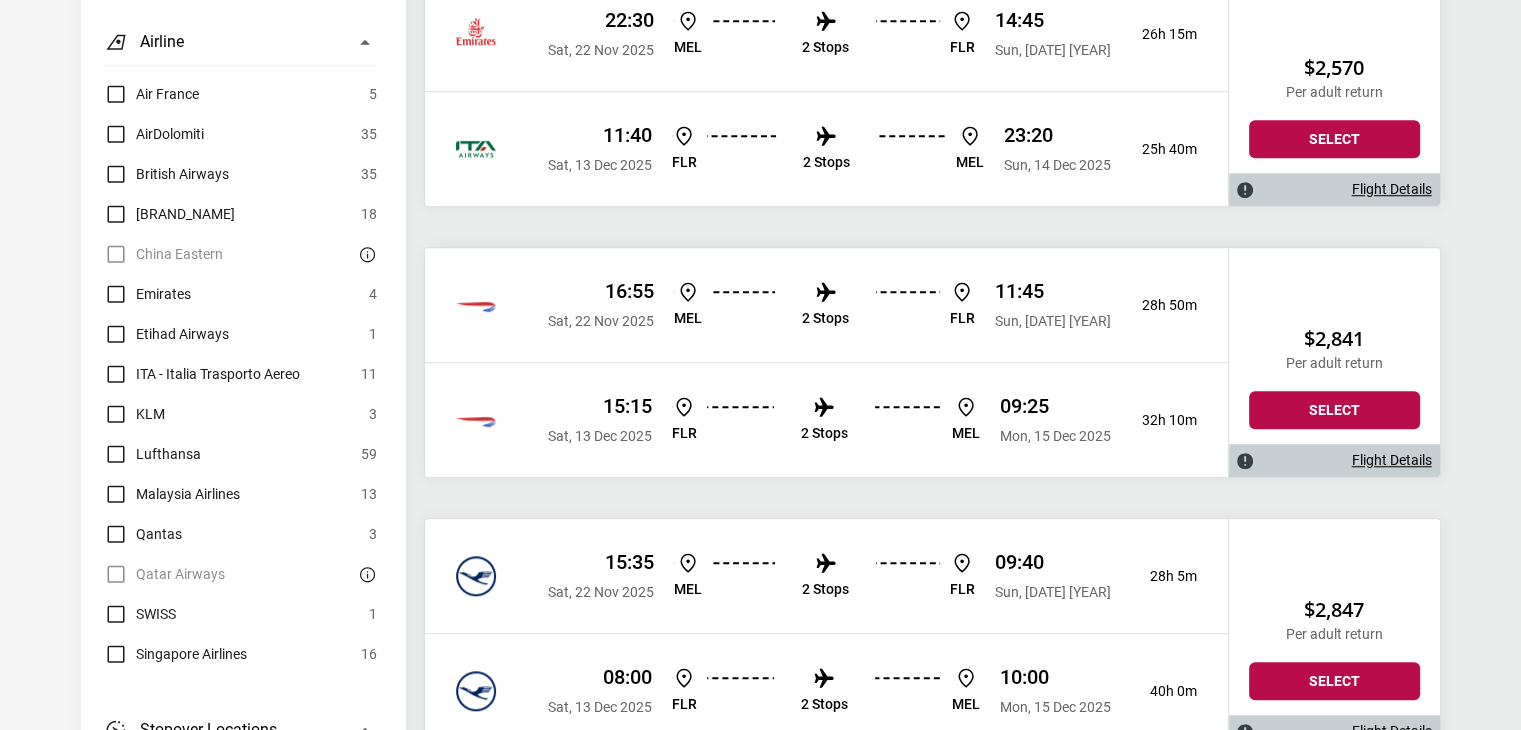 click on "Flight Details" at bounding box center (1392, 460) 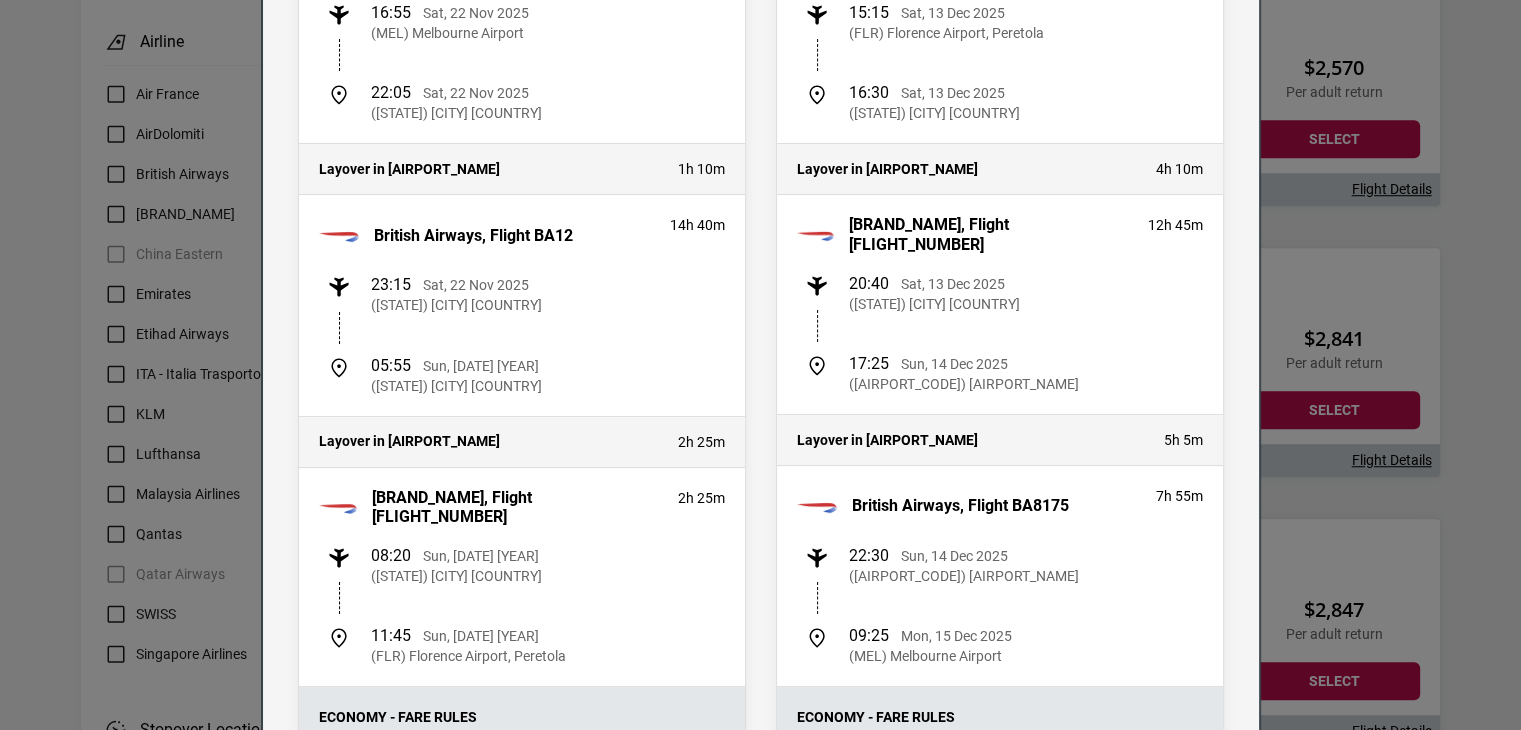 scroll, scrollTop: 0, scrollLeft: 0, axis: both 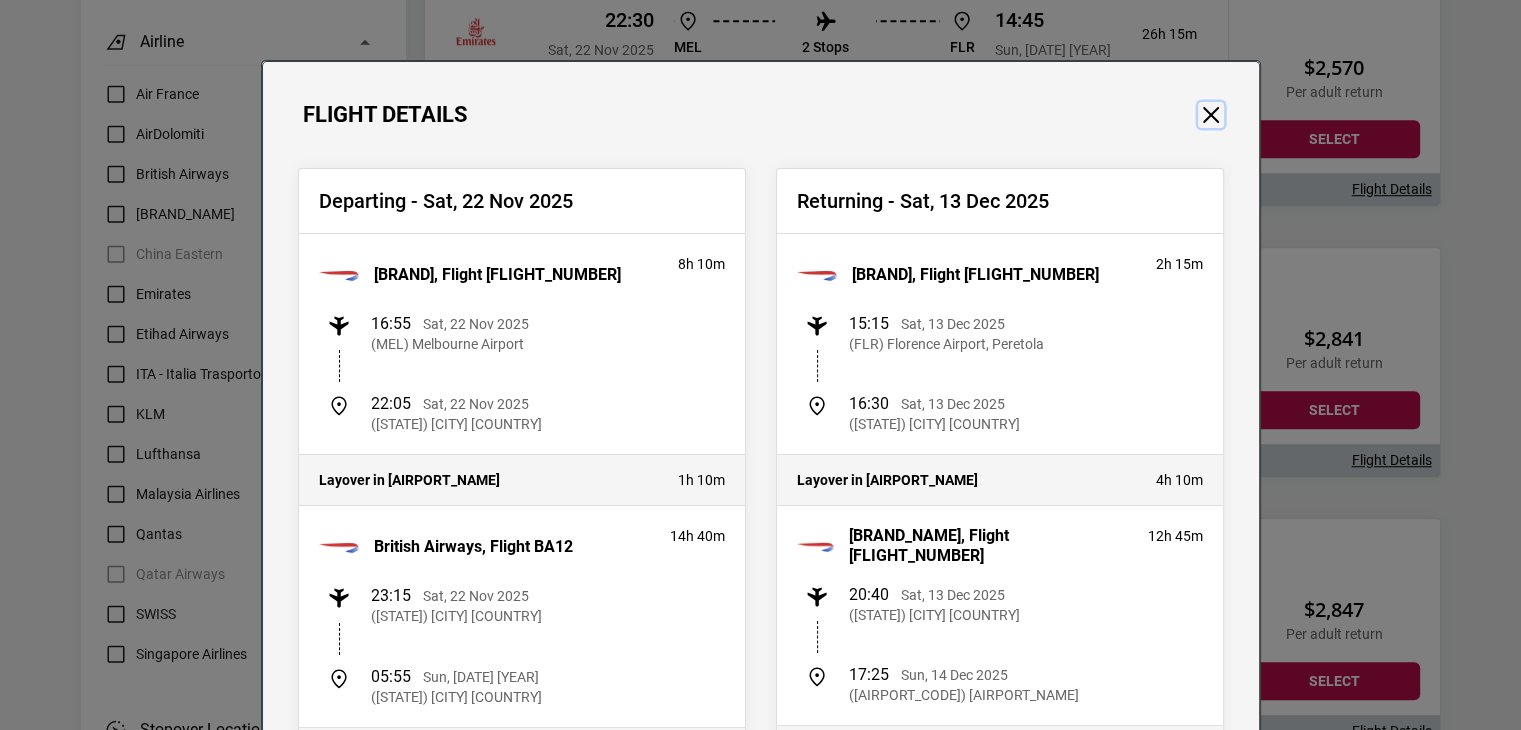 click at bounding box center [1211, 115] 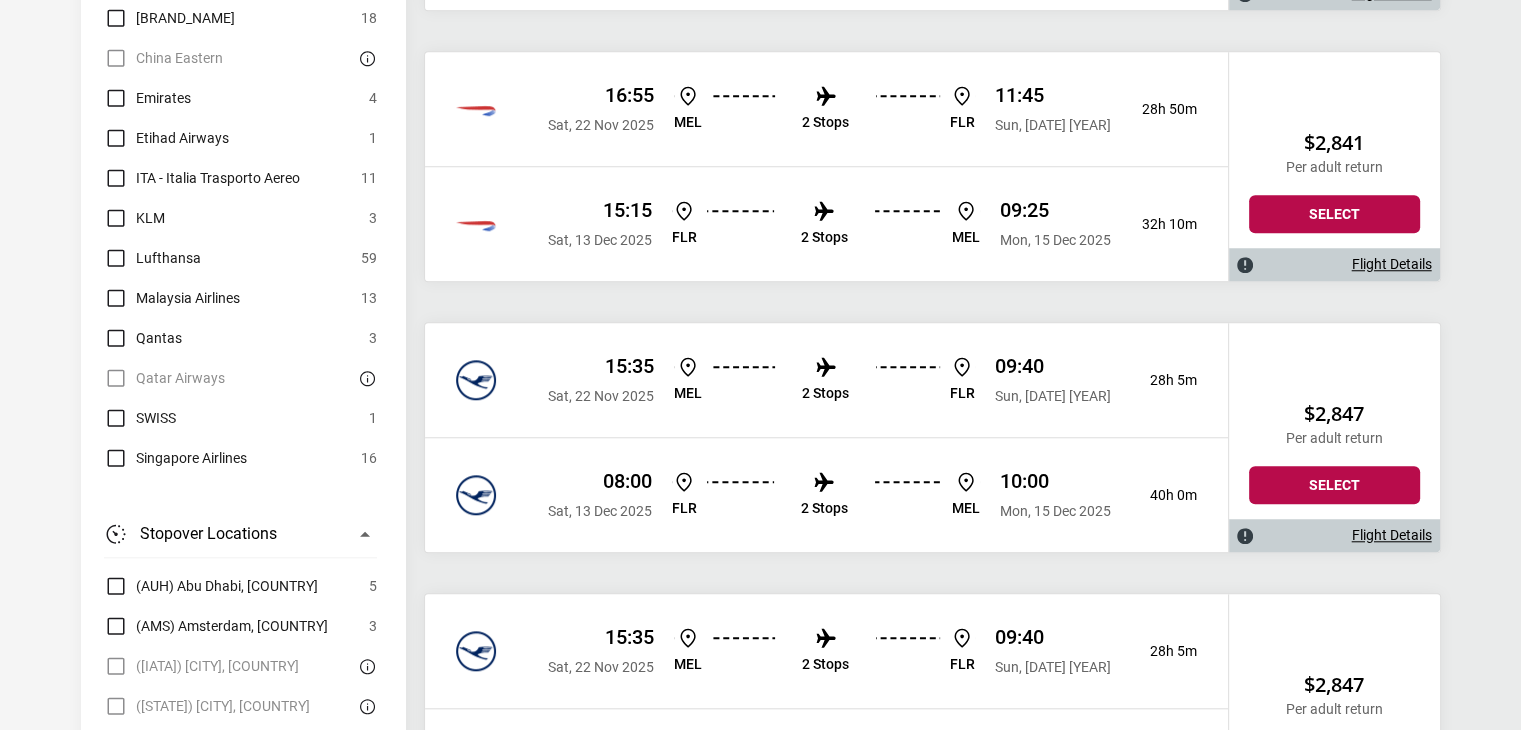 scroll, scrollTop: 1732, scrollLeft: 0, axis: vertical 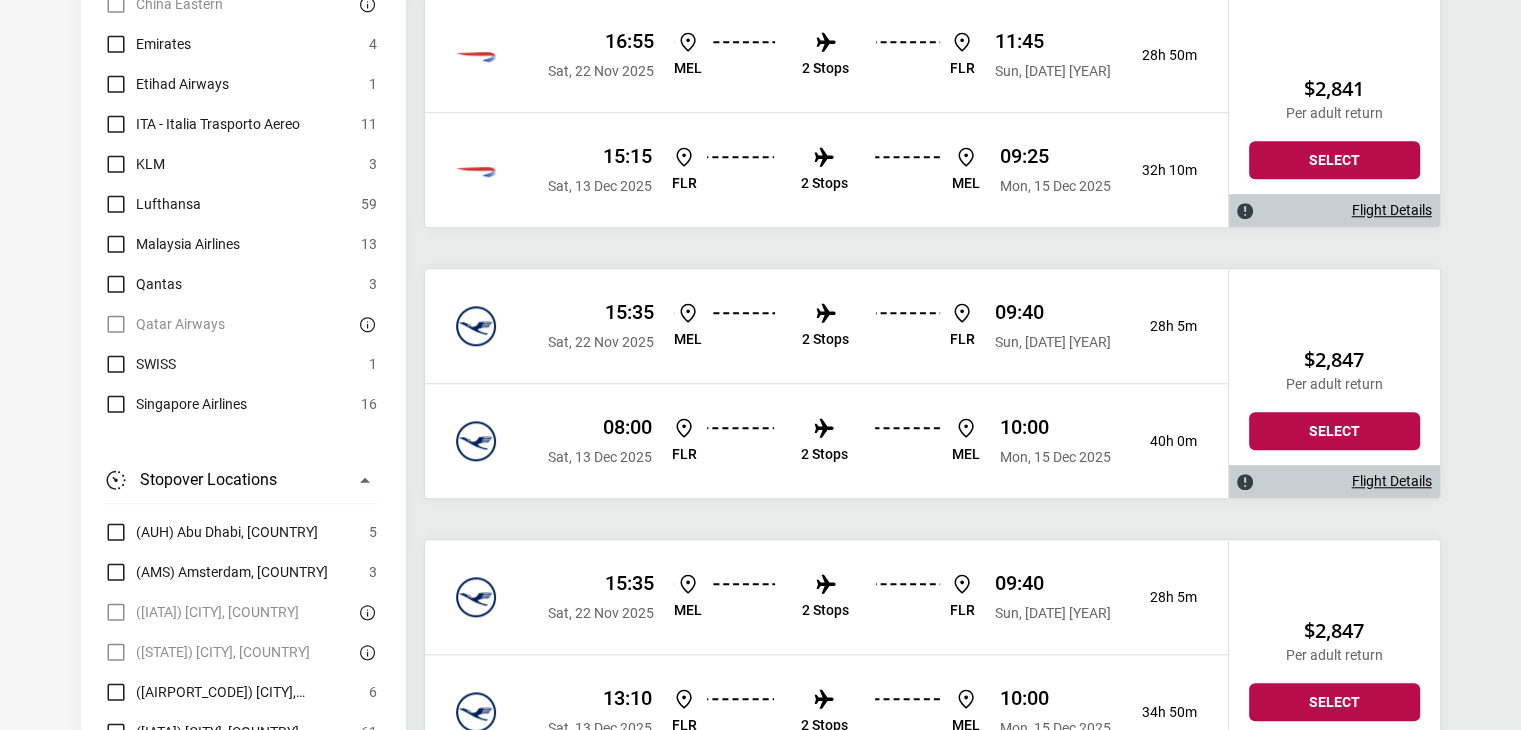 click on "Flight Details" at bounding box center [1392, 481] 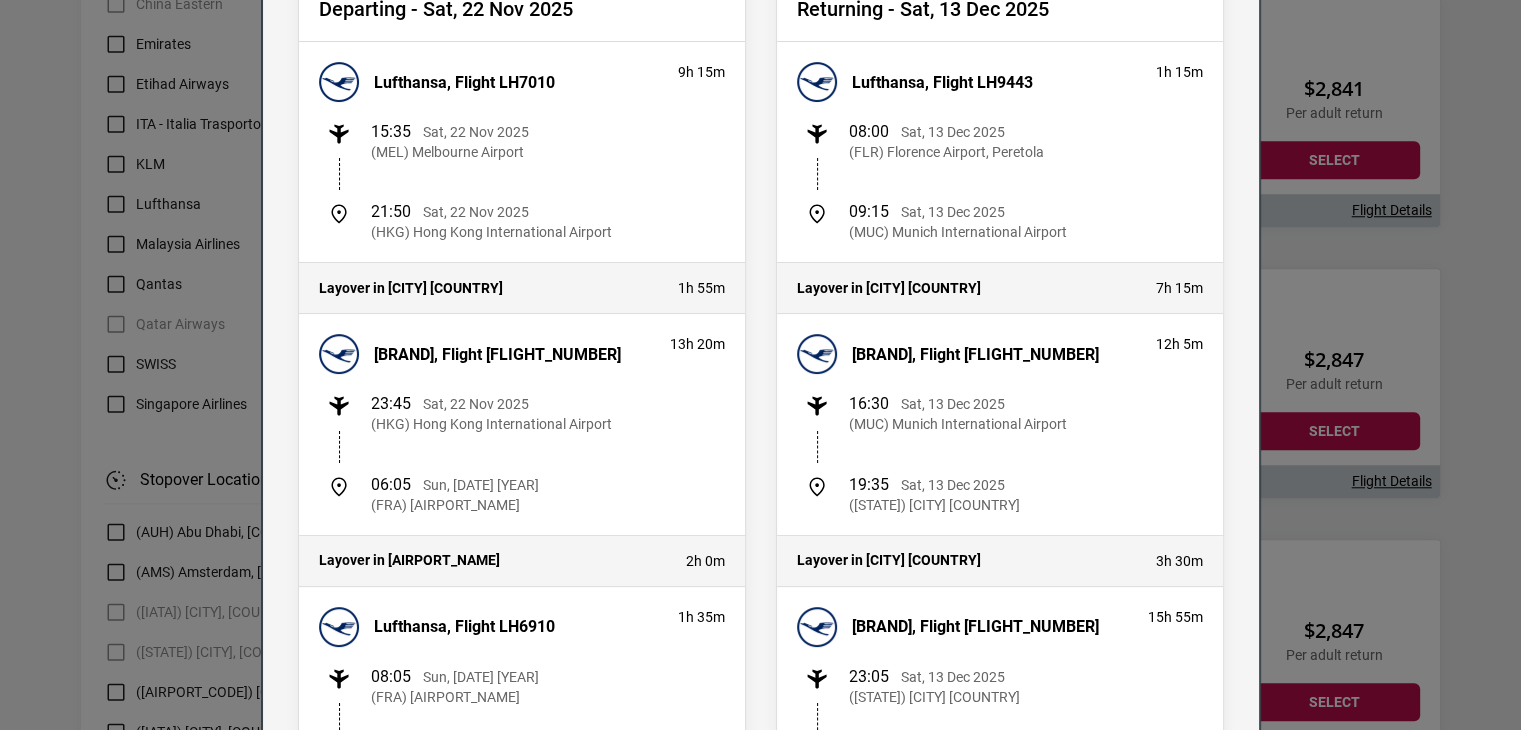 scroll, scrollTop: 0, scrollLeft: 0, axis: both 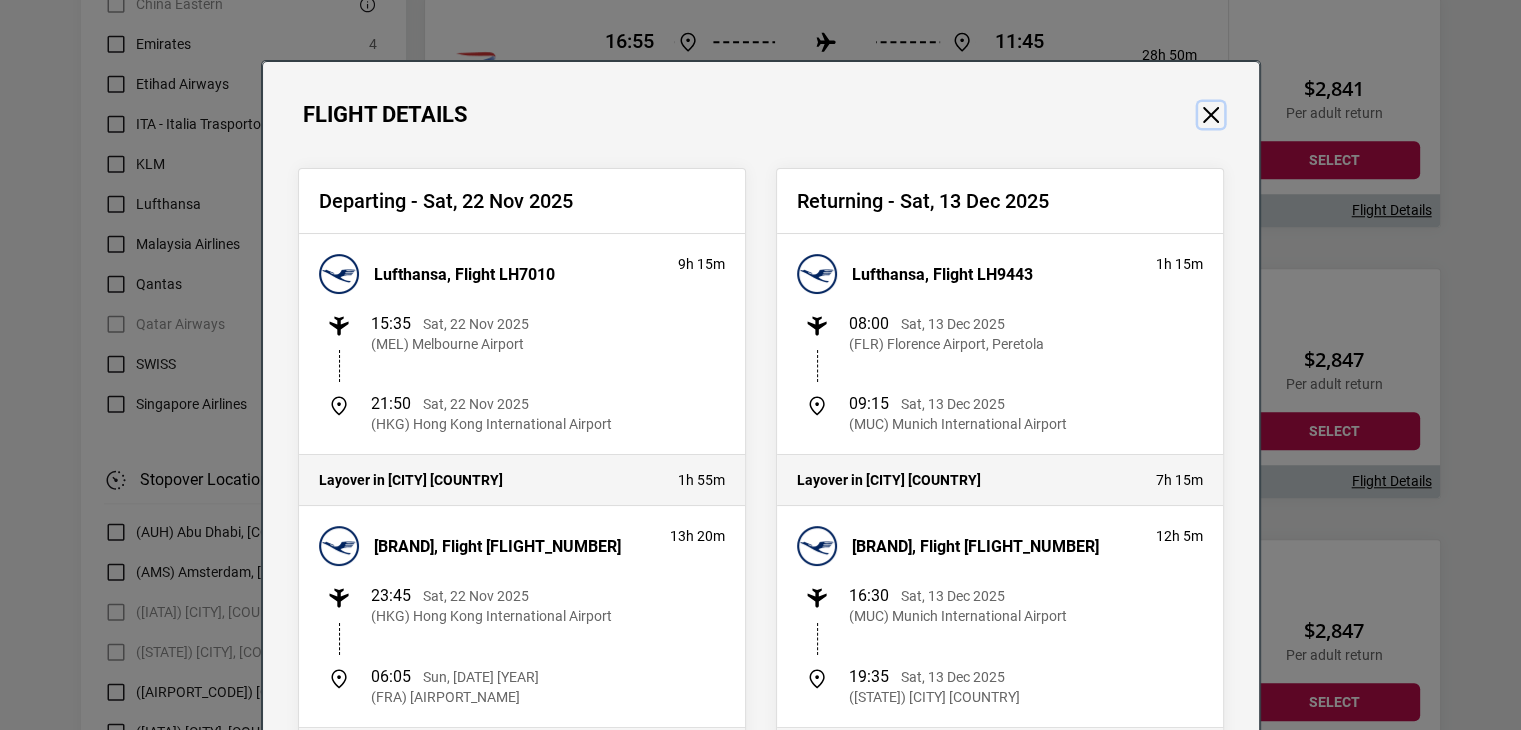 click at bounding box center (1211, 115) 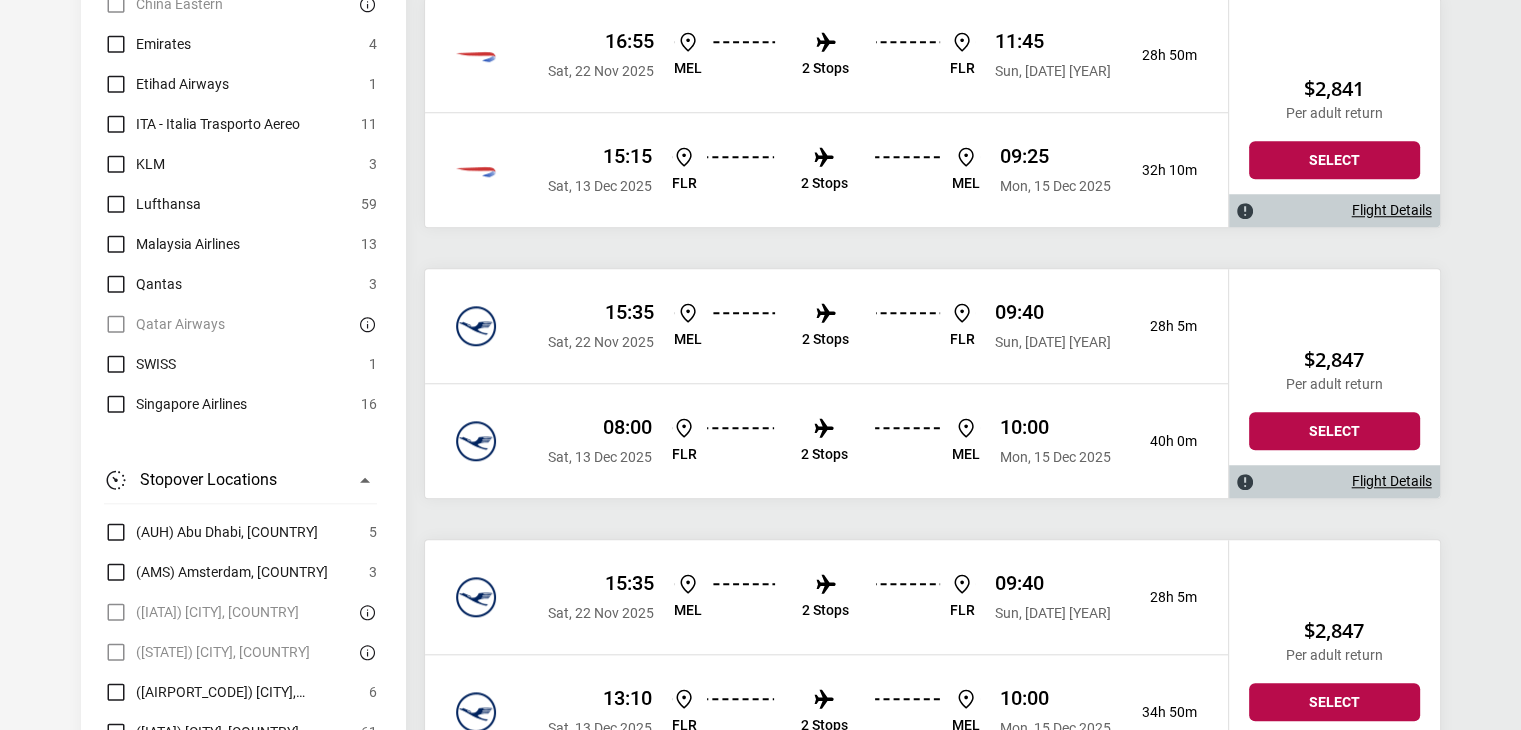 click on "Flight Details" at bounding box center (1392, 481) 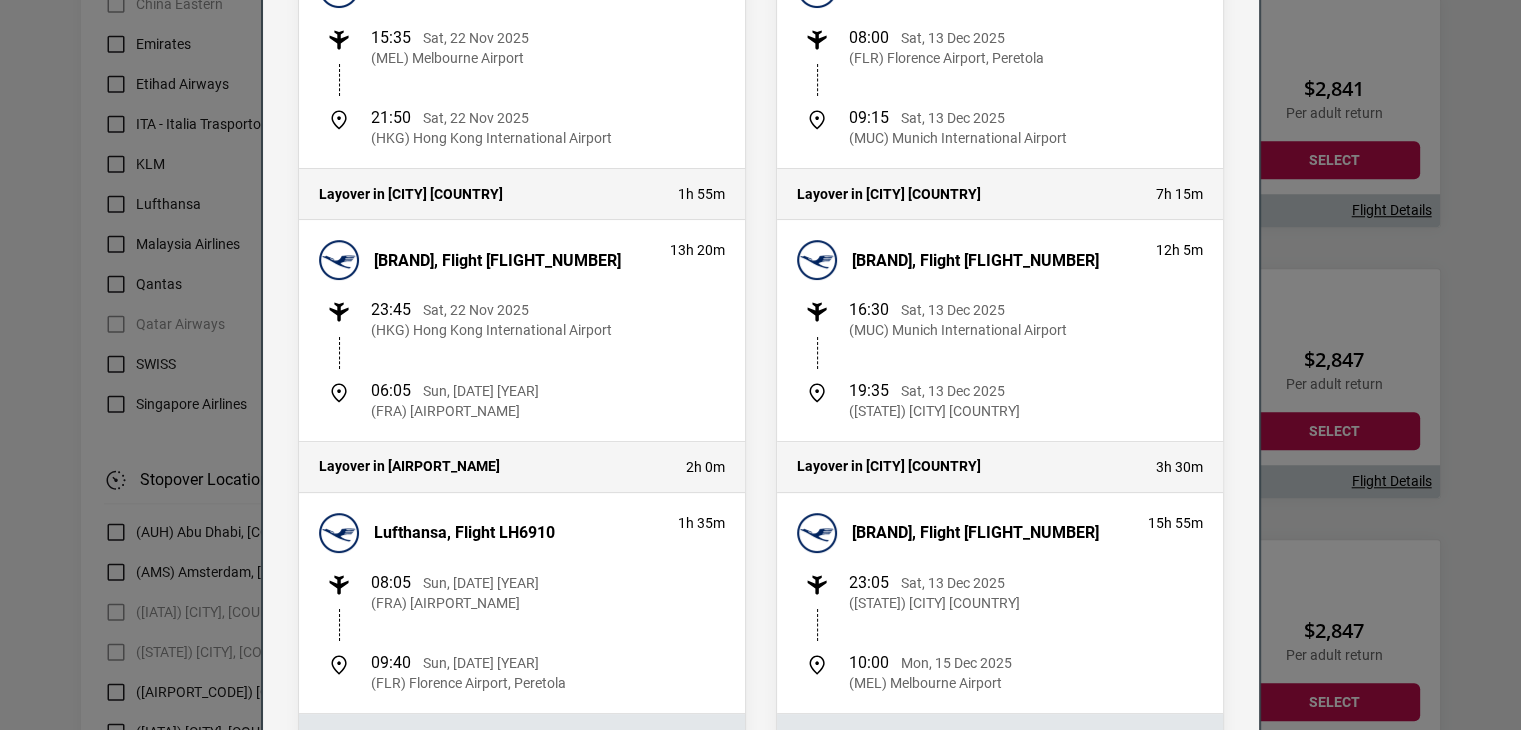 scroll, scrollTop: 0, scrollLeft: 0, axis: both 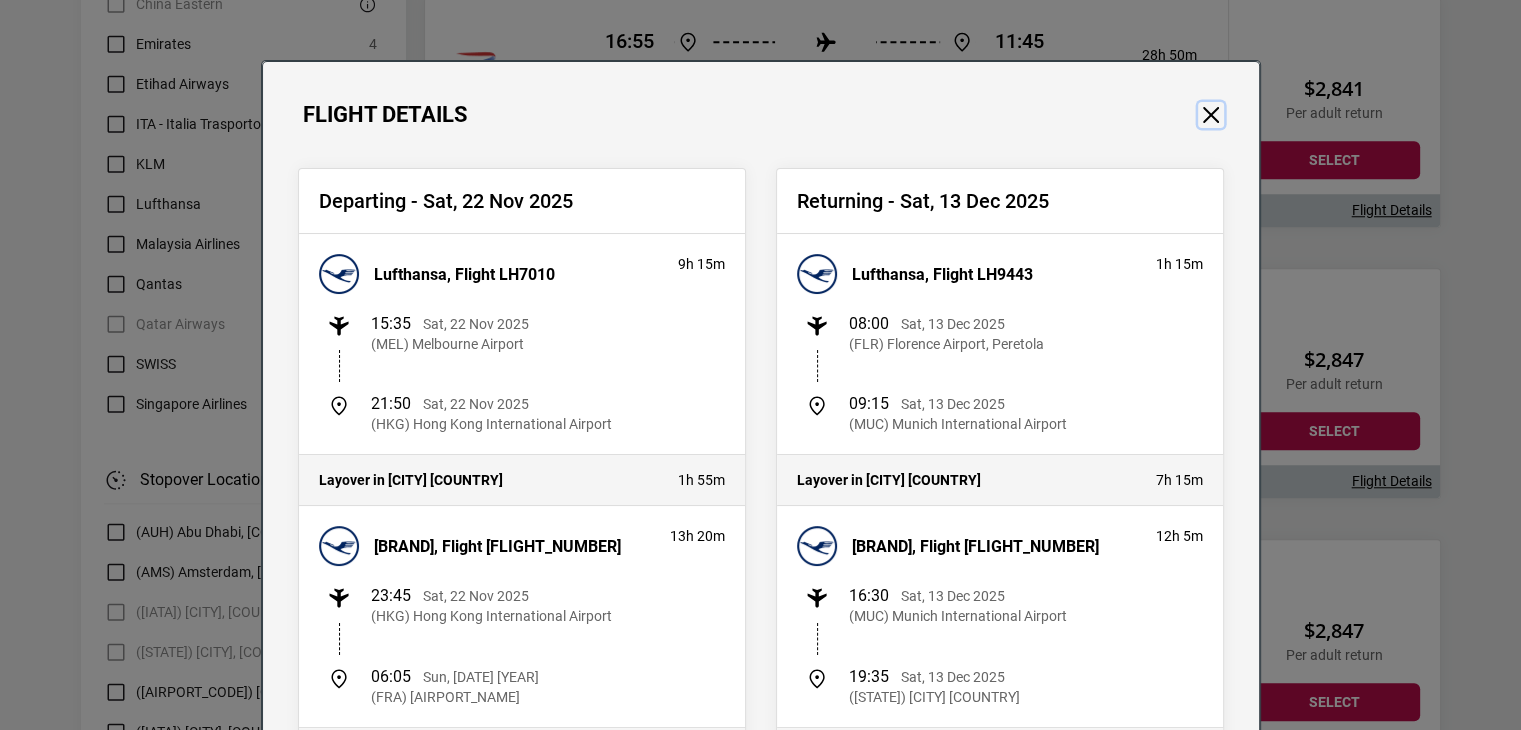 click at bounding box center (1211, 115) 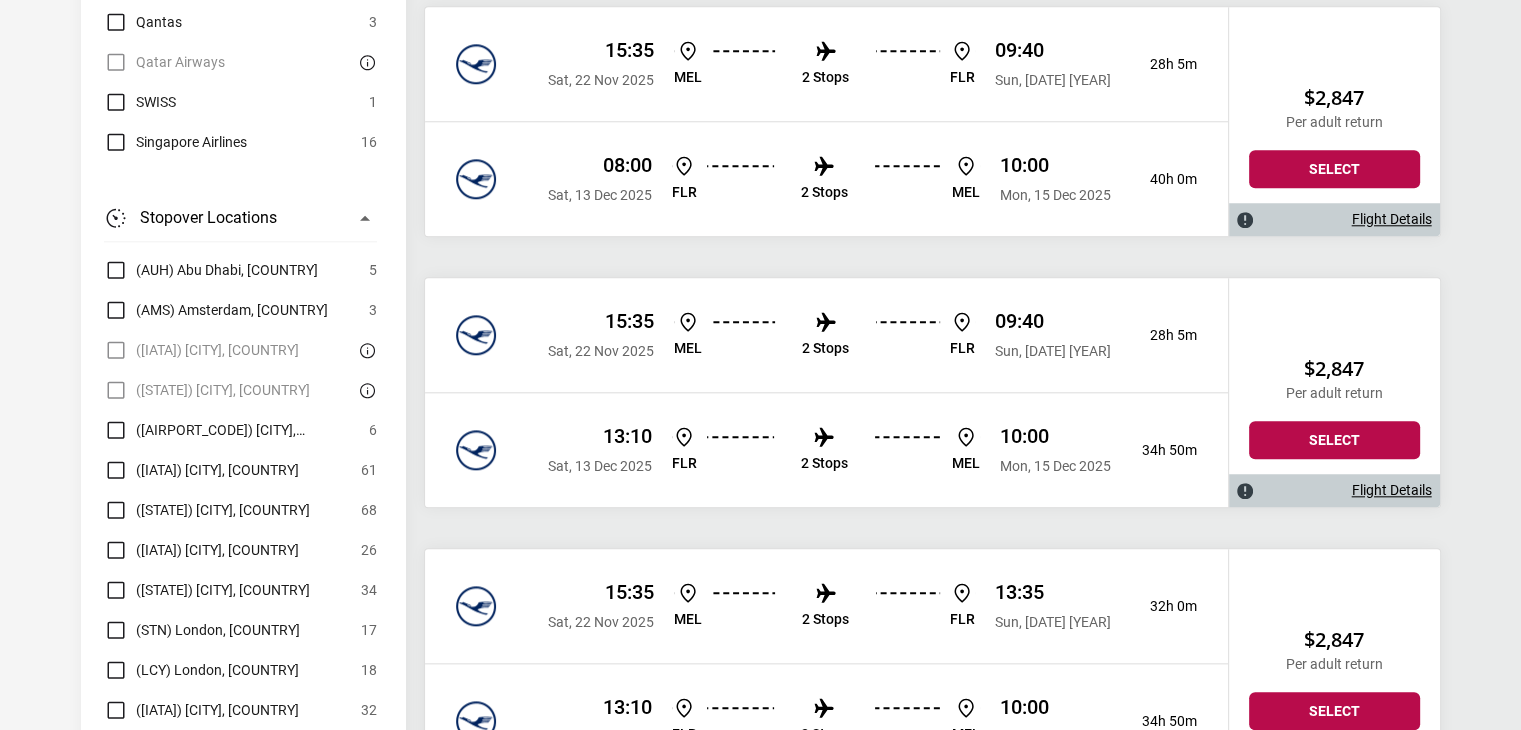 scroll, scrollTop: 2000, scrollLeft: 0, axis: vertical 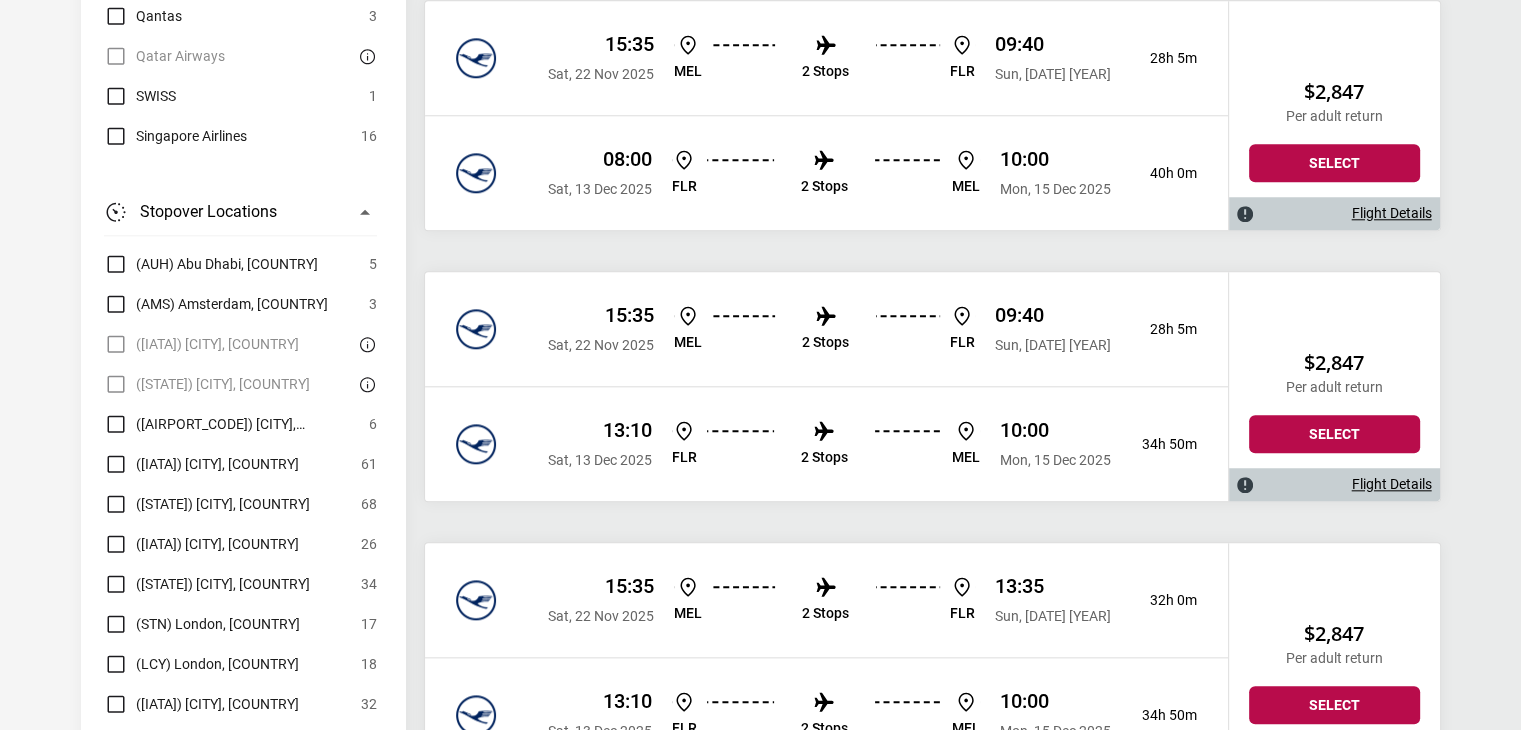 click on "Flight Details" at bounding box center (1392, 484) 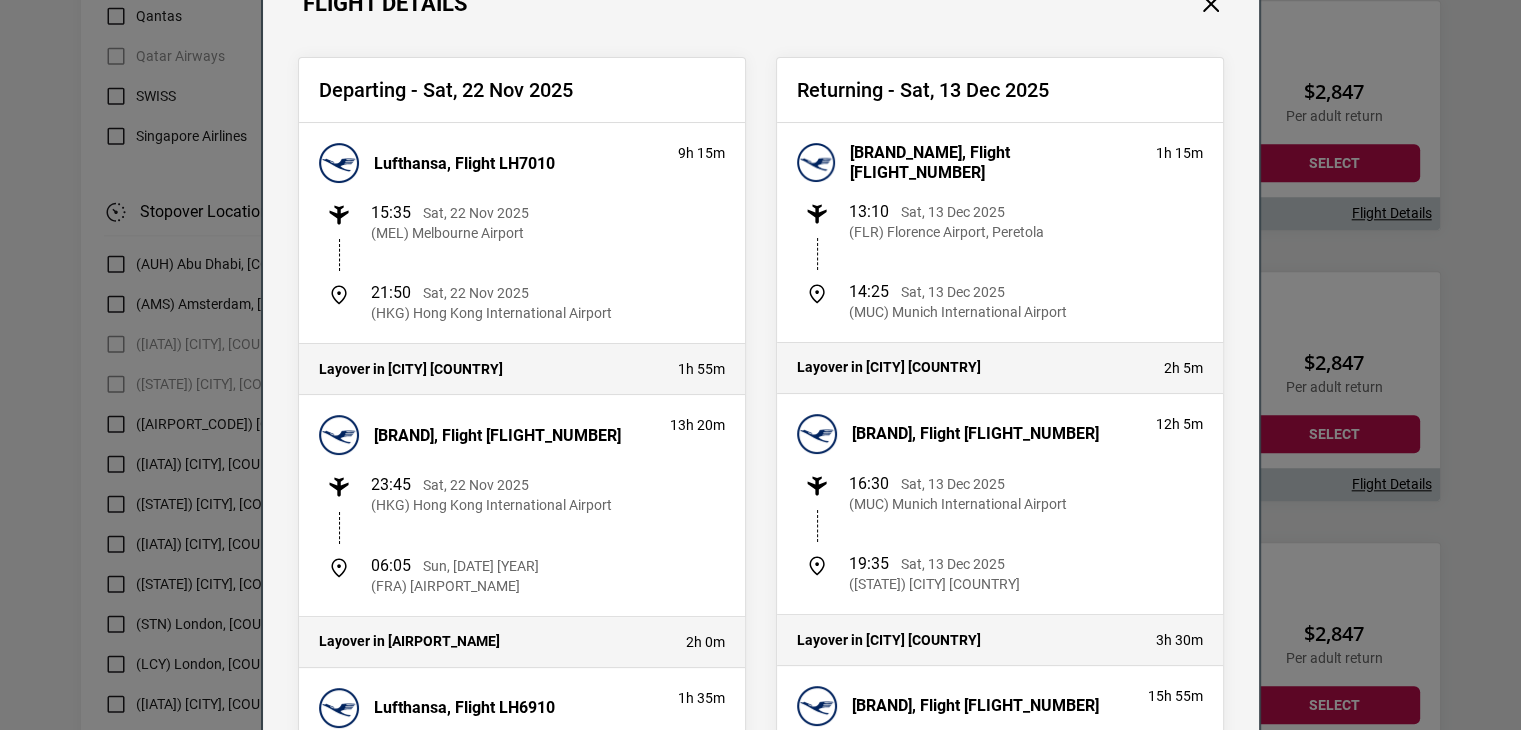 scroll, scrollTop: 104, scrollLeft: 0, axis: vertical 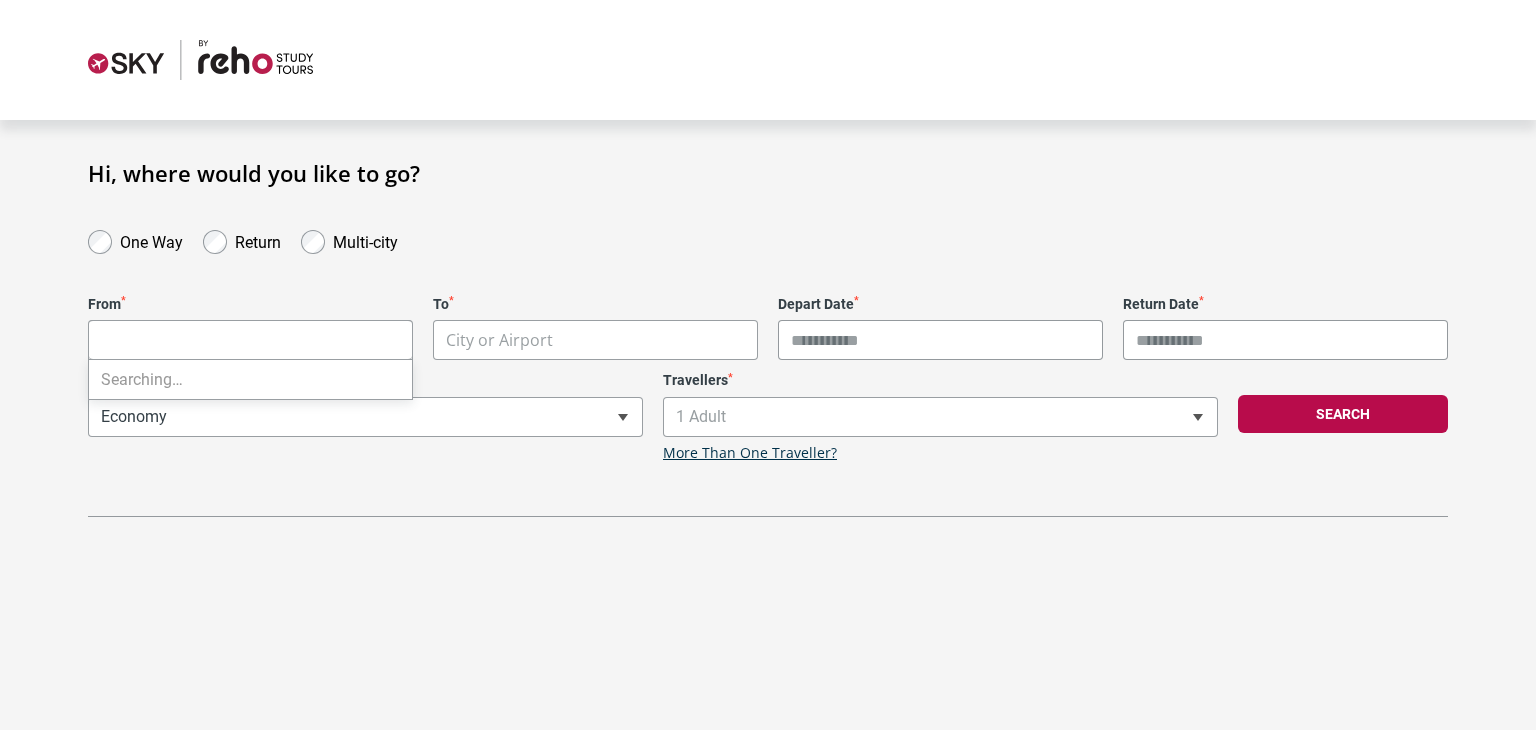 click on "**********" at bounding box center (768, 365) 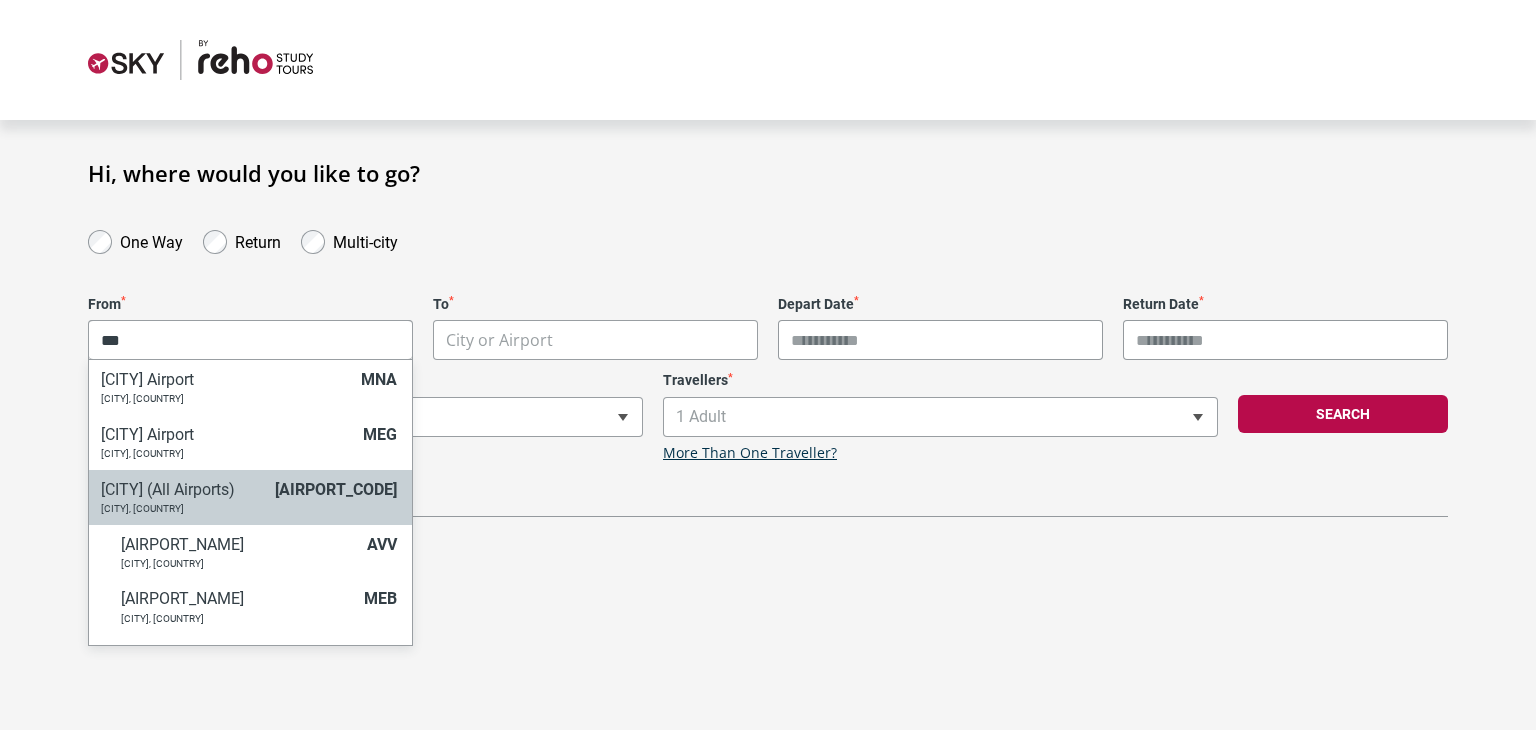 type on "***" 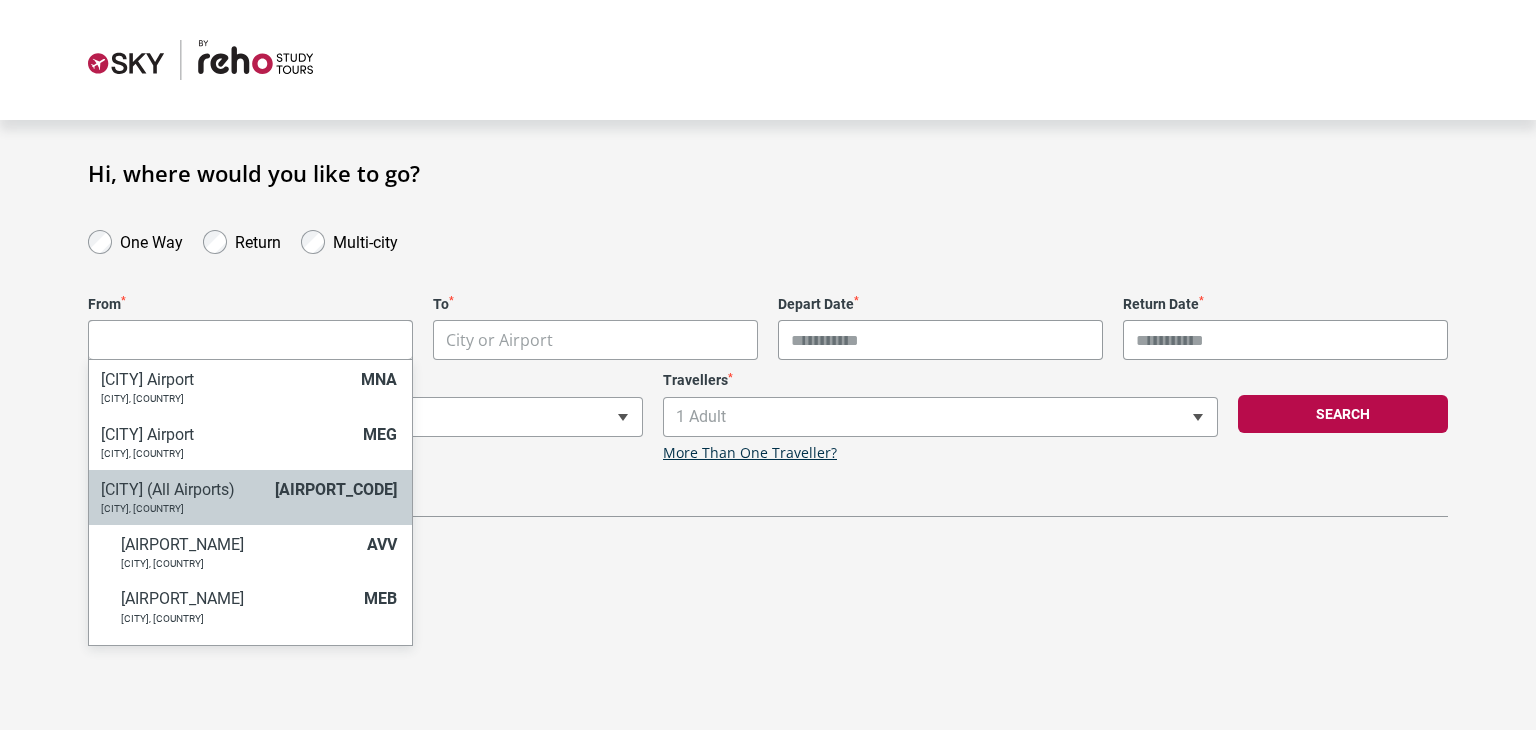 select on "MELC" 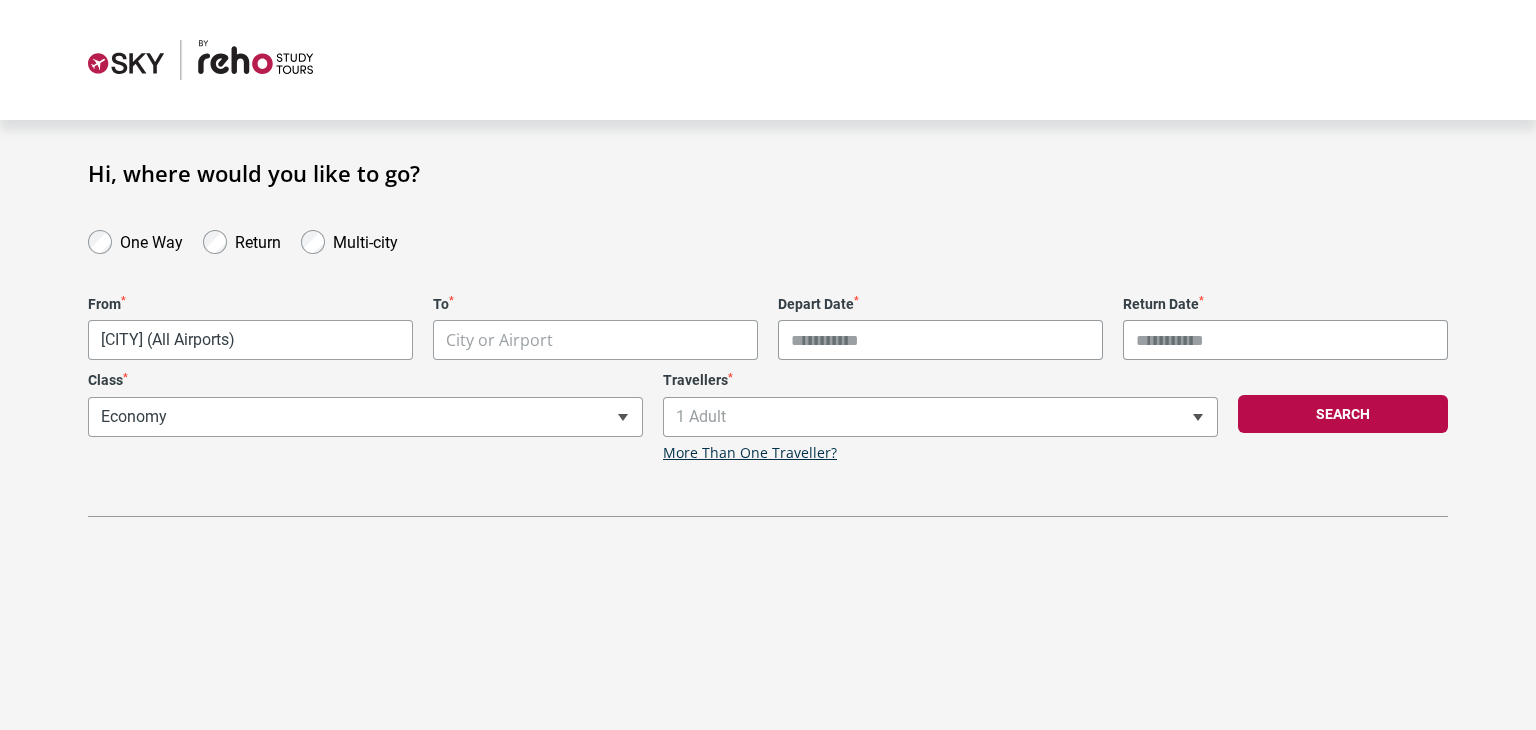 click on "**********" at bounding box center [768, 365] 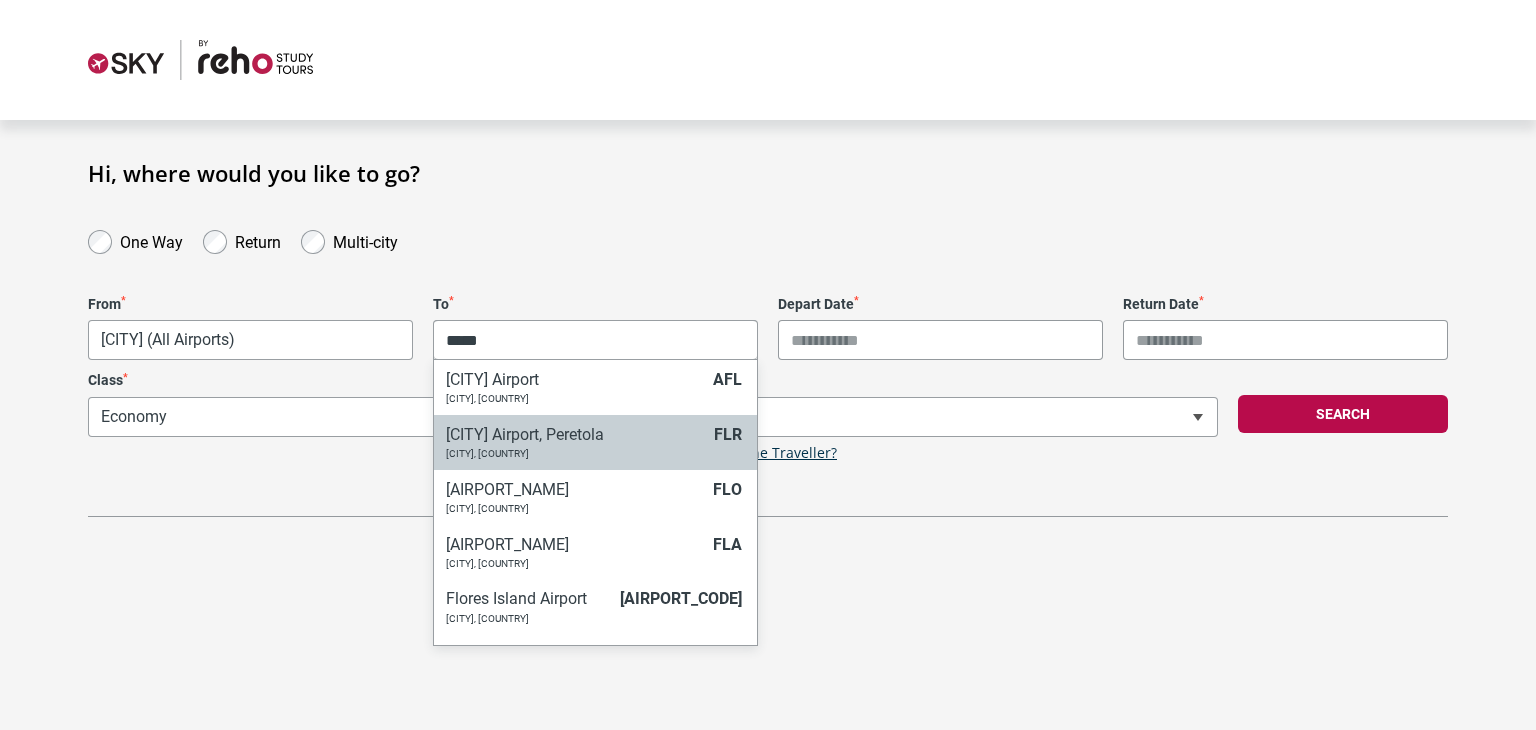 type on "*****" 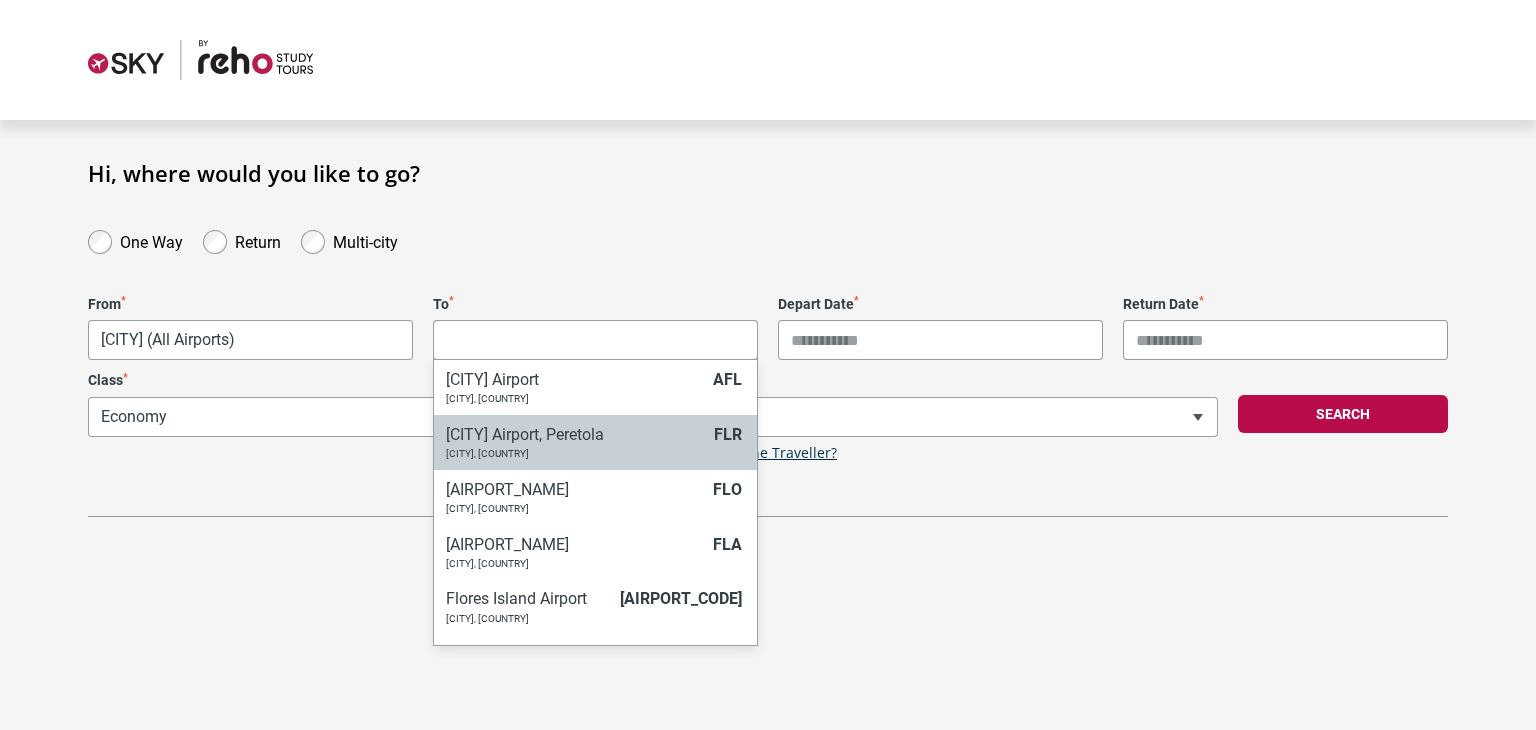 select on "FLRA" 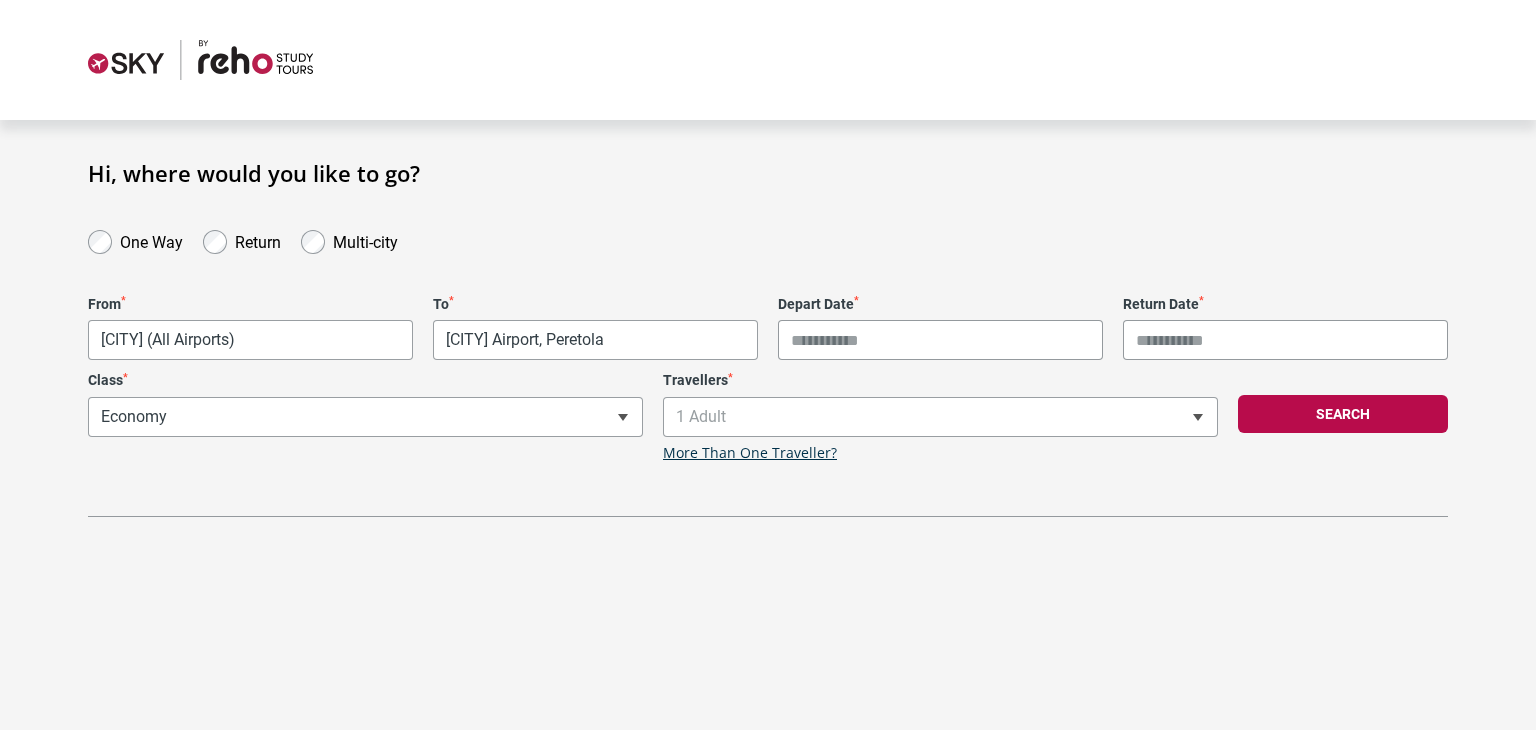 click on "Depart Date  *" at bounding box center (940, 340) 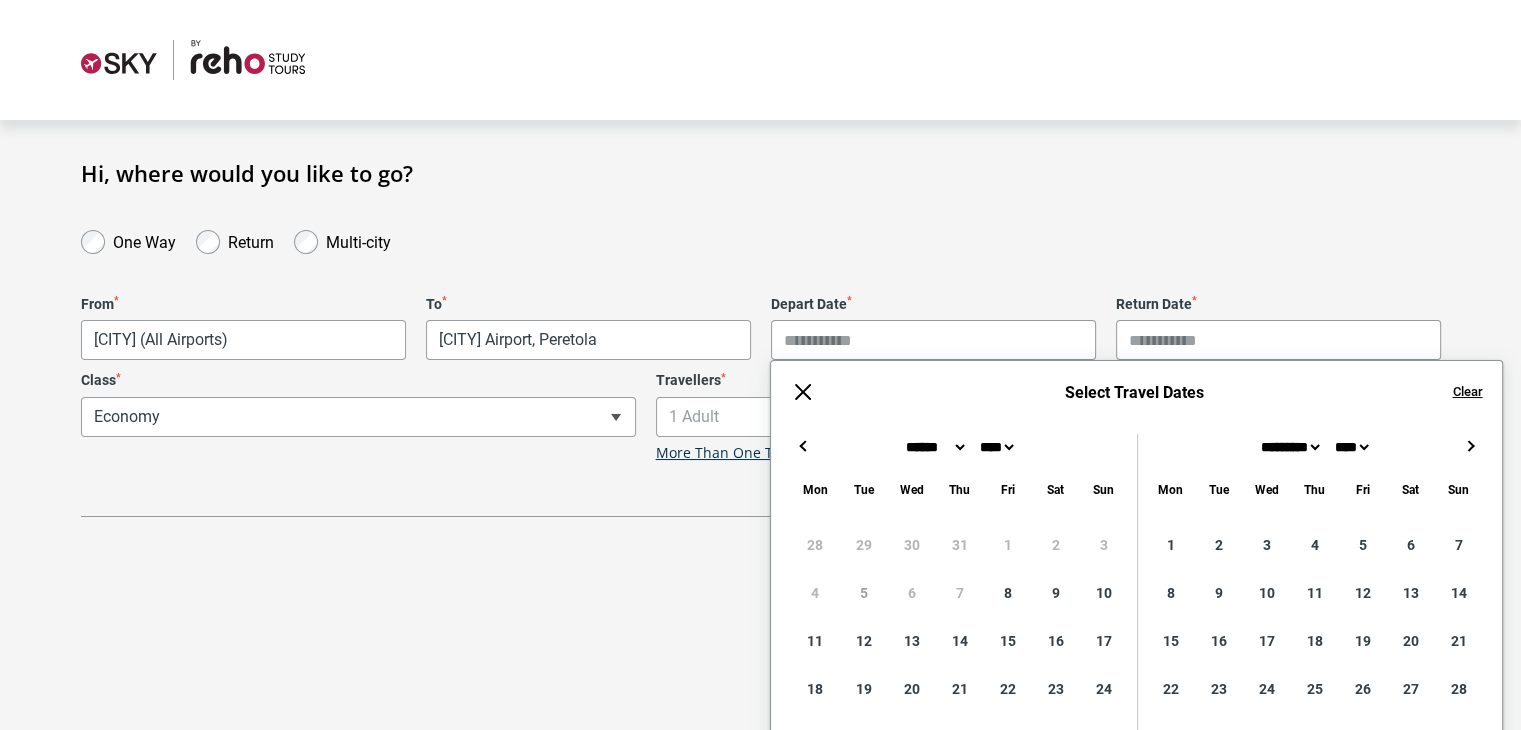 click on "******* ******** ***** ***** *** **** **** ****** ********* ******* ******** ********" at bounding box center [934, 447] 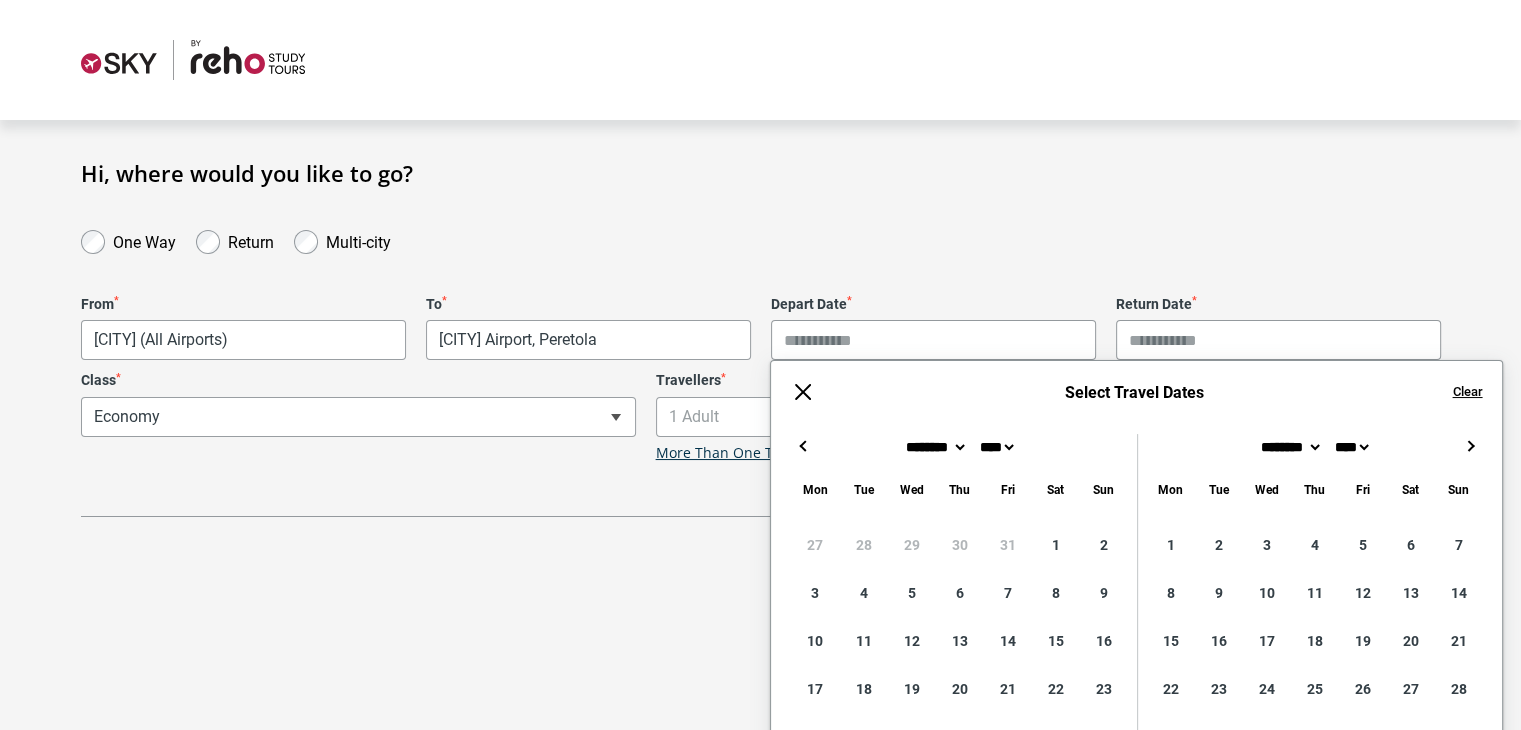 type on "**********" 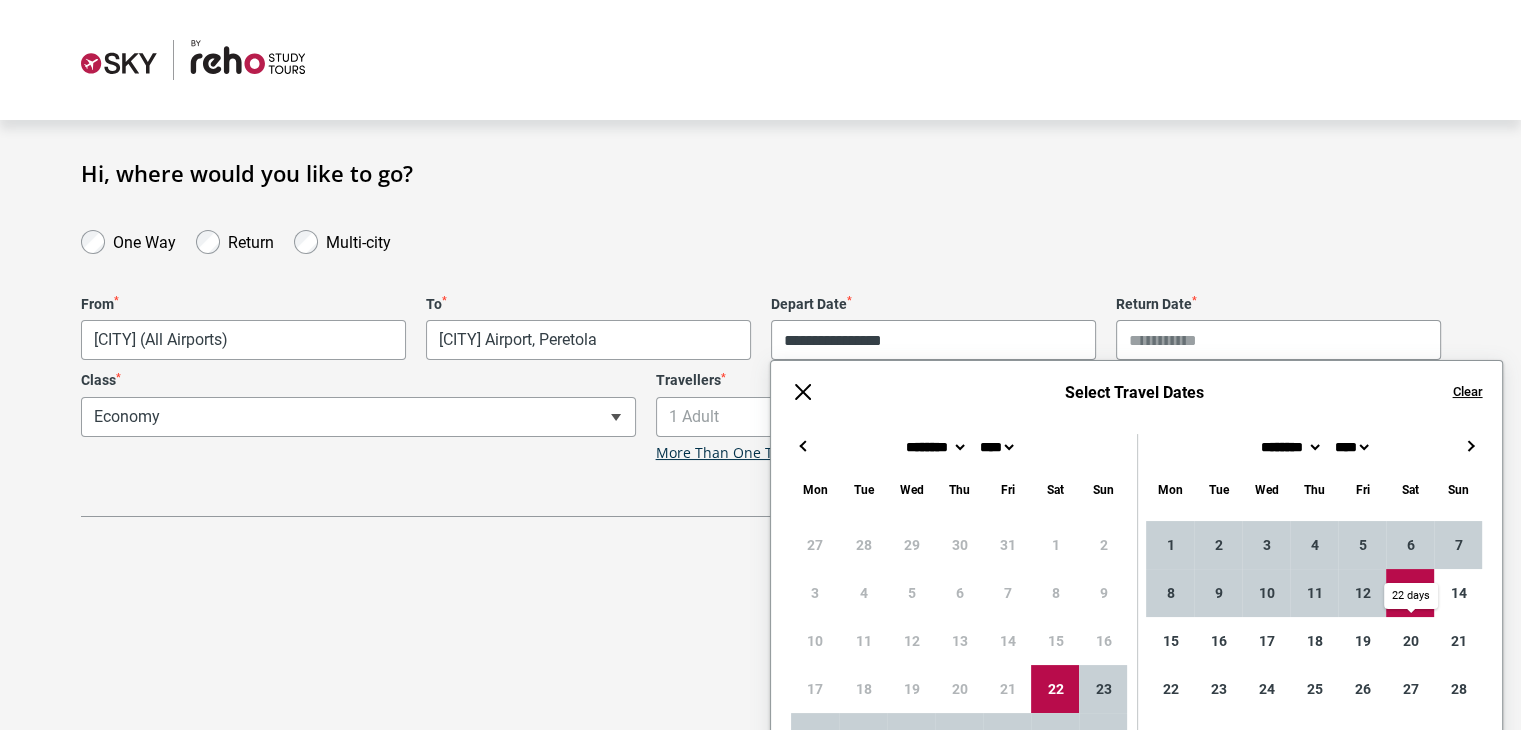 type on "**********" 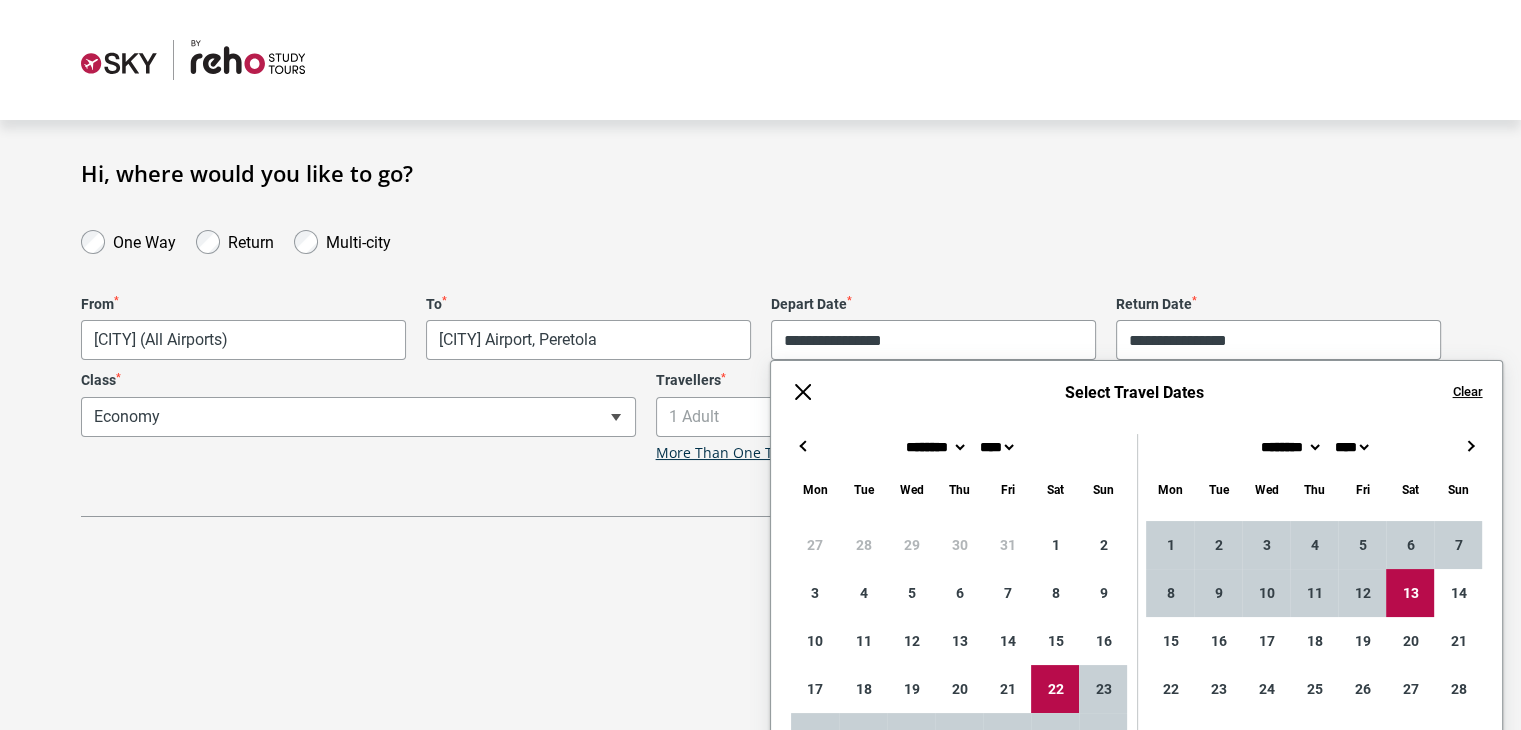 scroll, scrollTop: 139, scrollLeft: 0, axis: vertical 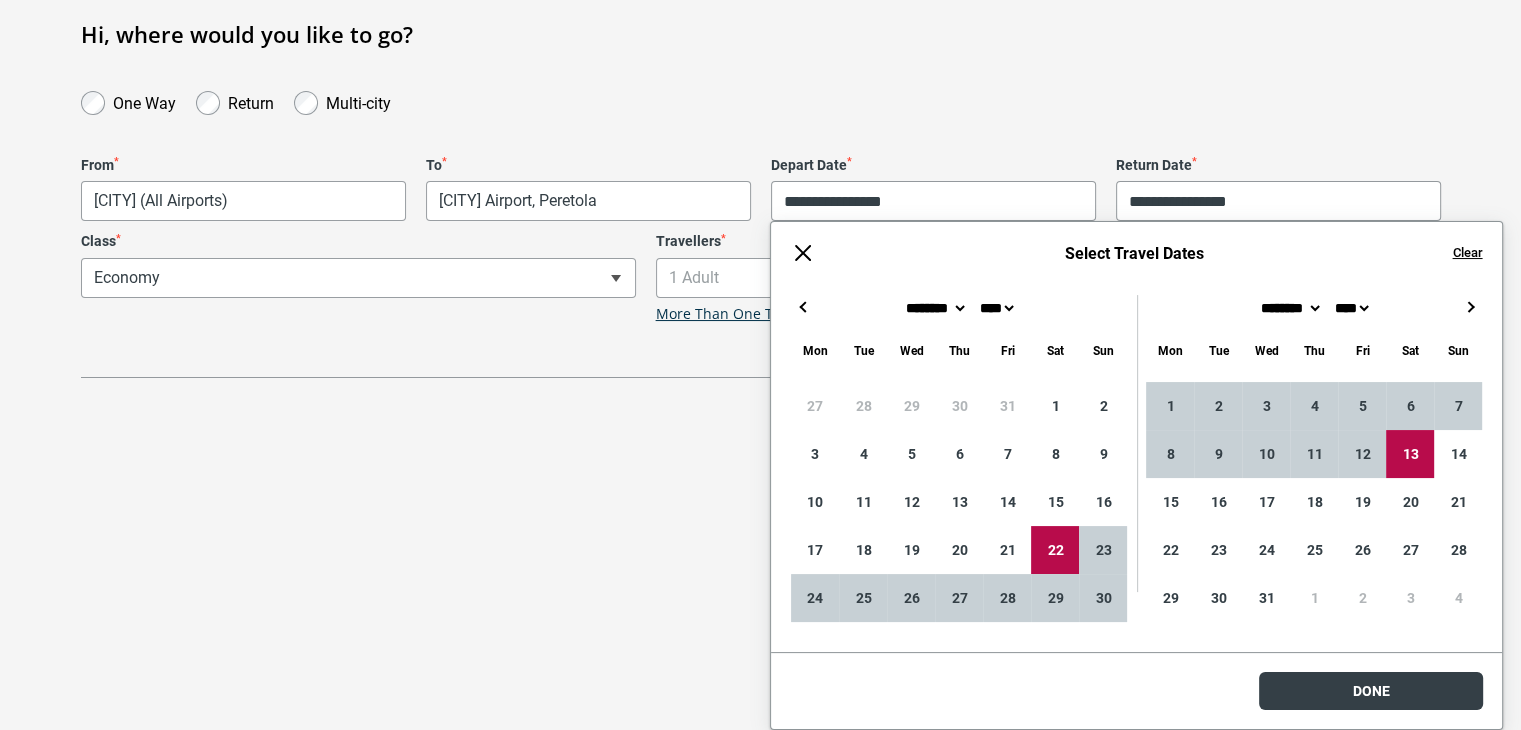 click on "**********" at bounding box center [760, 226] 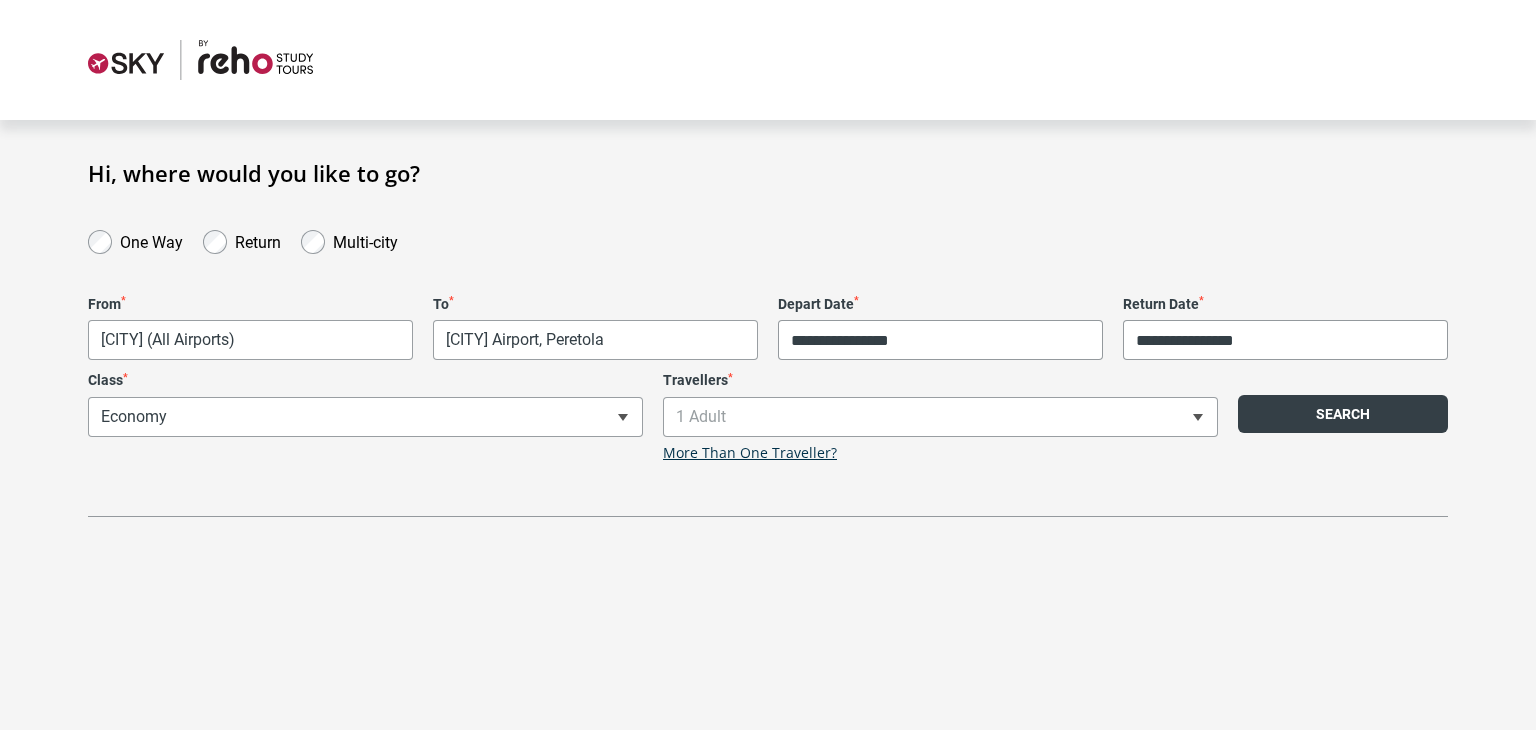 click on "Search" at bounding box center (1343, 414) 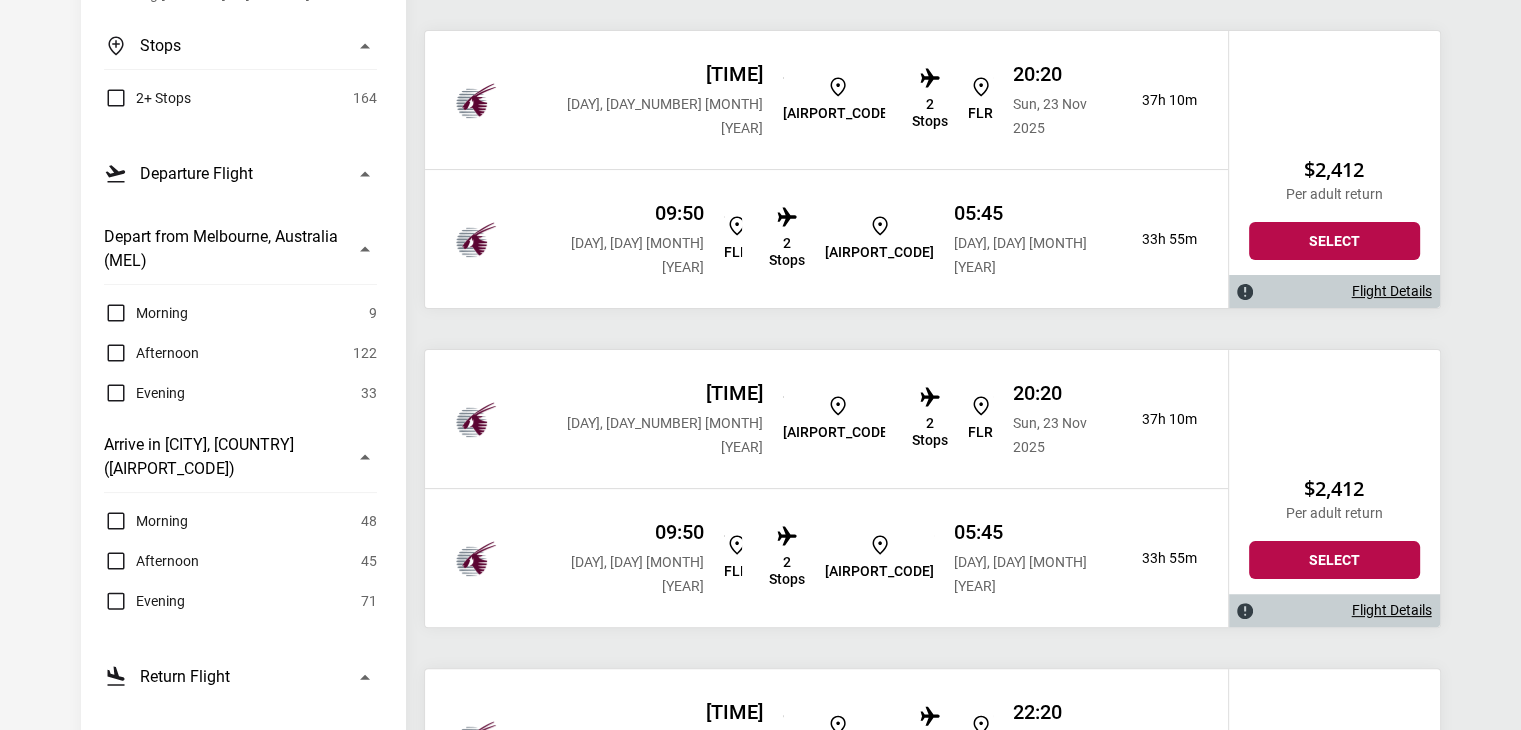 scroll, scrollTop: 364, scrollLeft: 0, axis: vertical 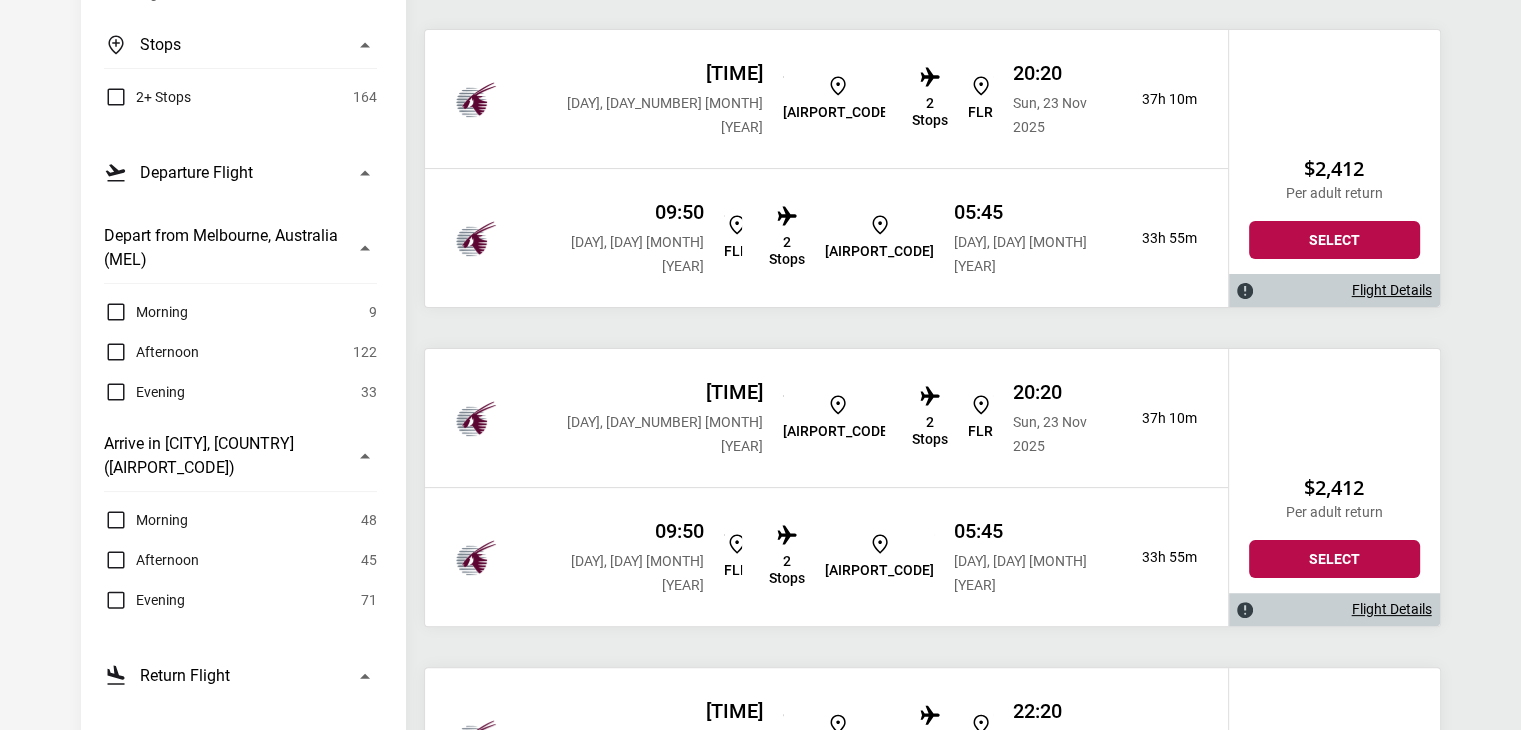 click on "Afternoon" at bounding box center (167, 560) 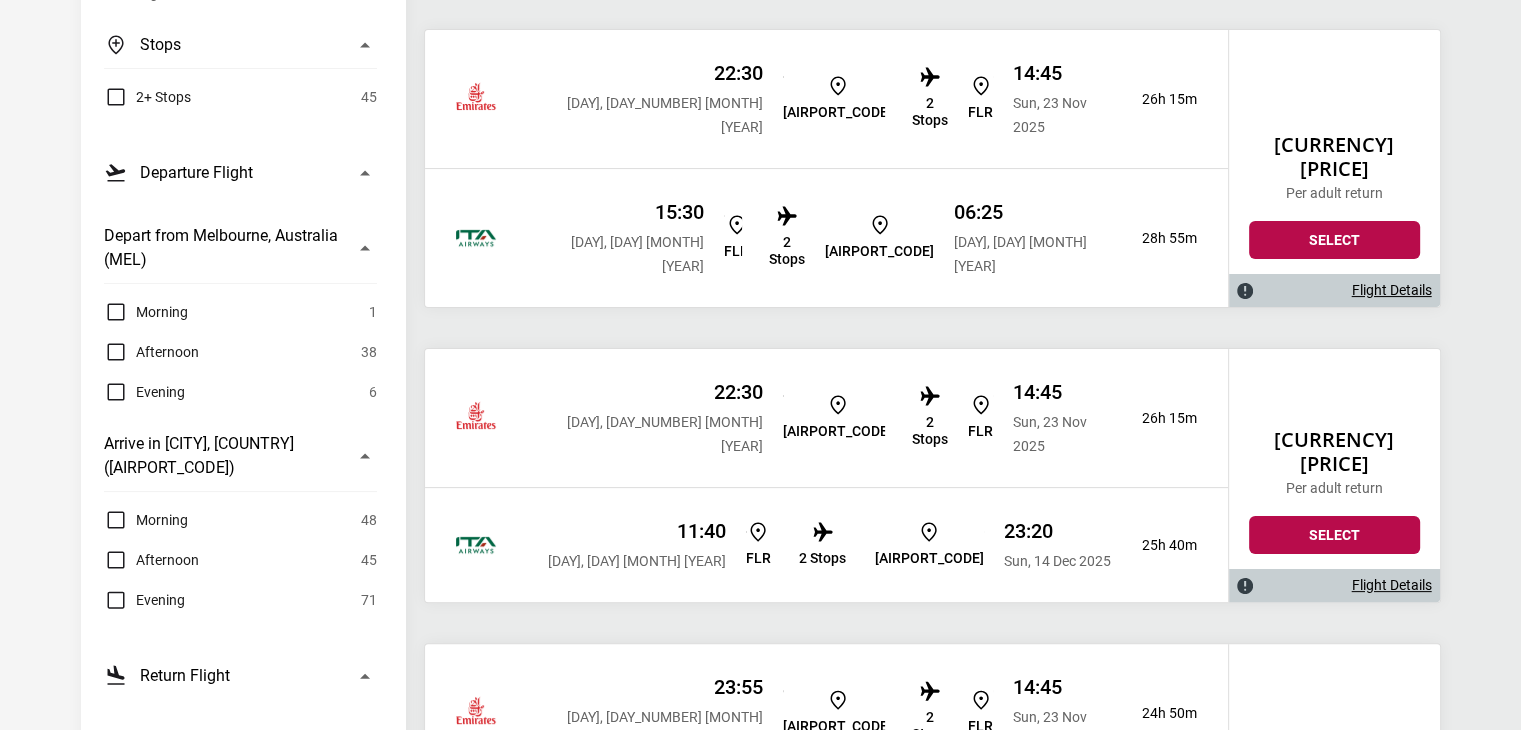 click on "Morning" at bounding box center [162, 520] 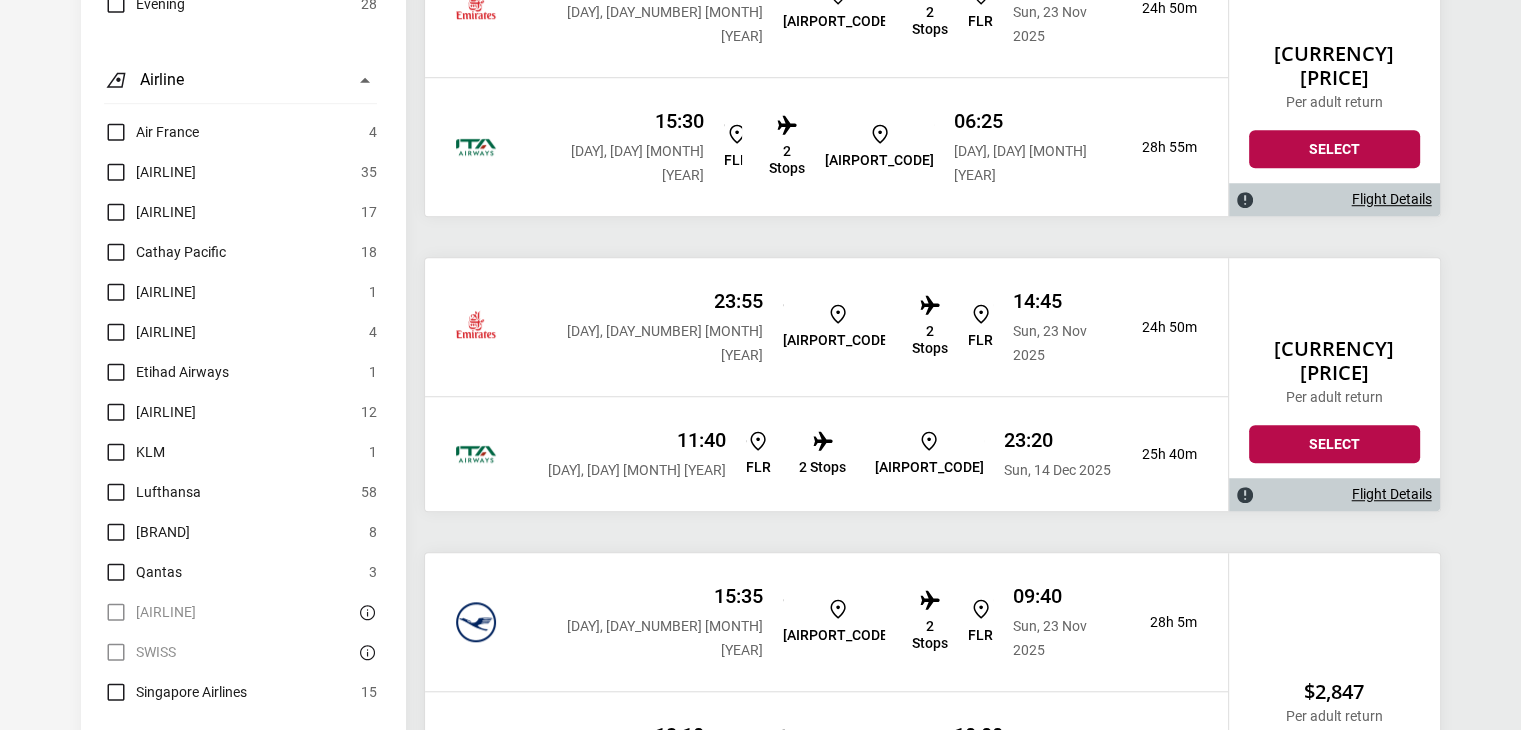 scroll, scrollTop: 1459, scrollLeft: 0, axis: vertical 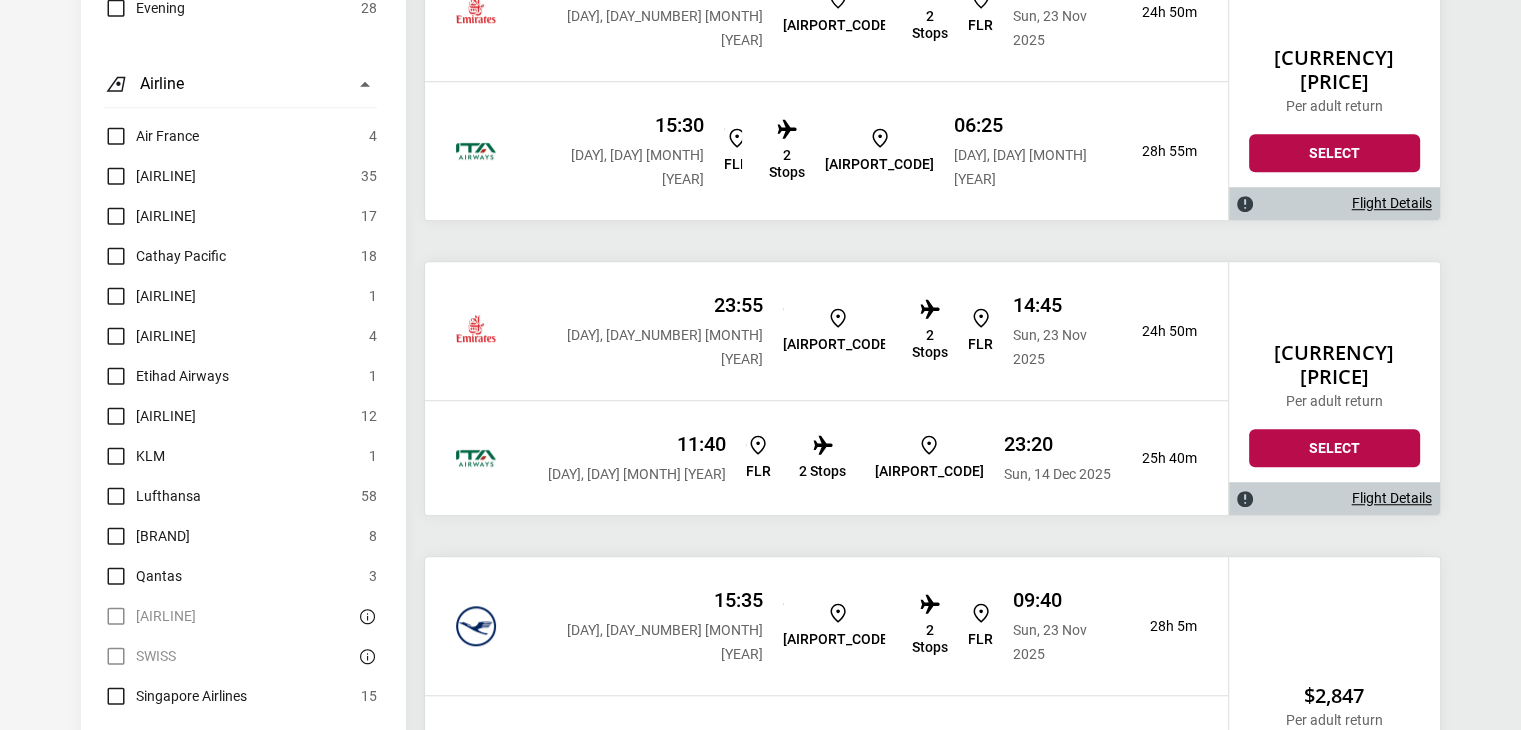 click on "Flight Details" at bounding box center (1392, 817) 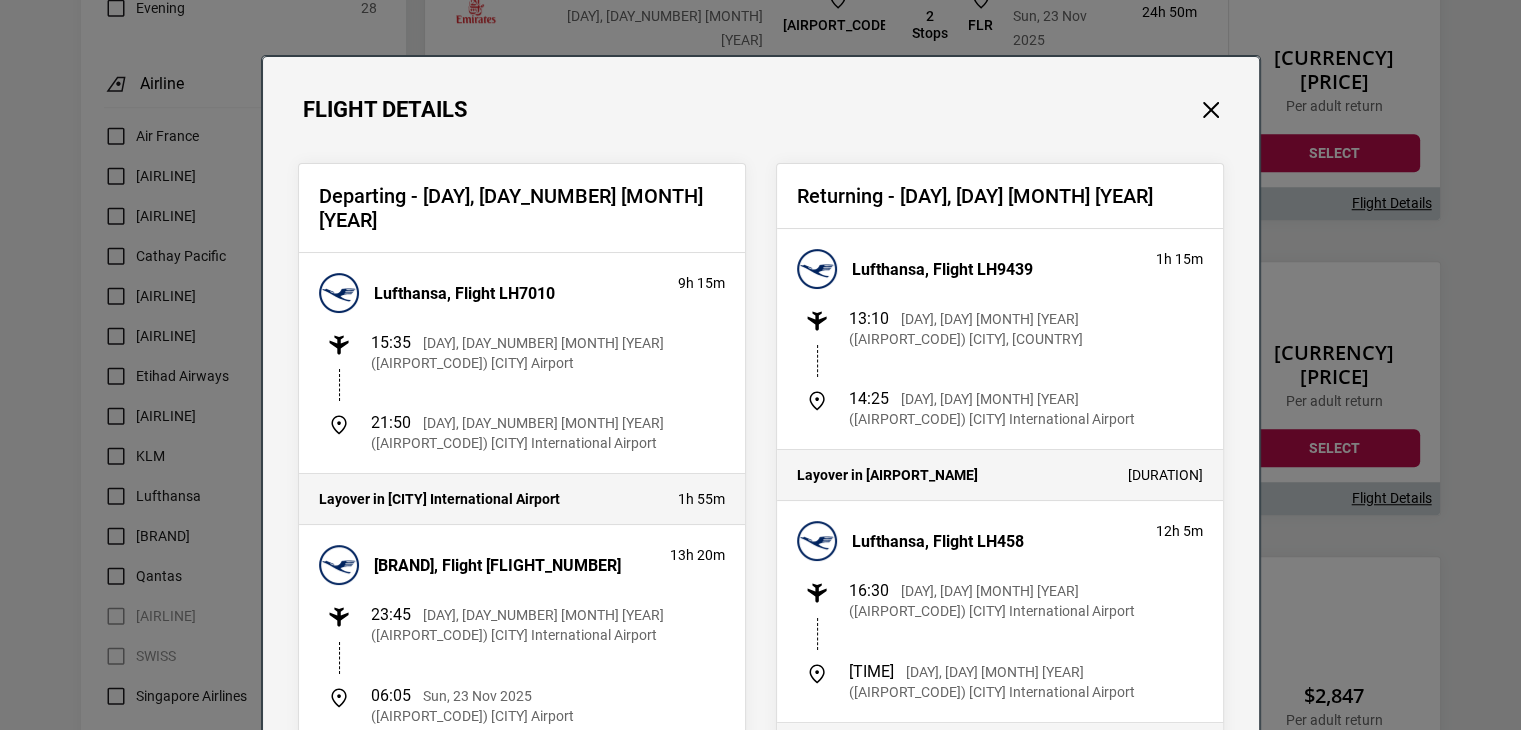 scroll, scrollTop: 0, scrollLeft: 0, axis: both 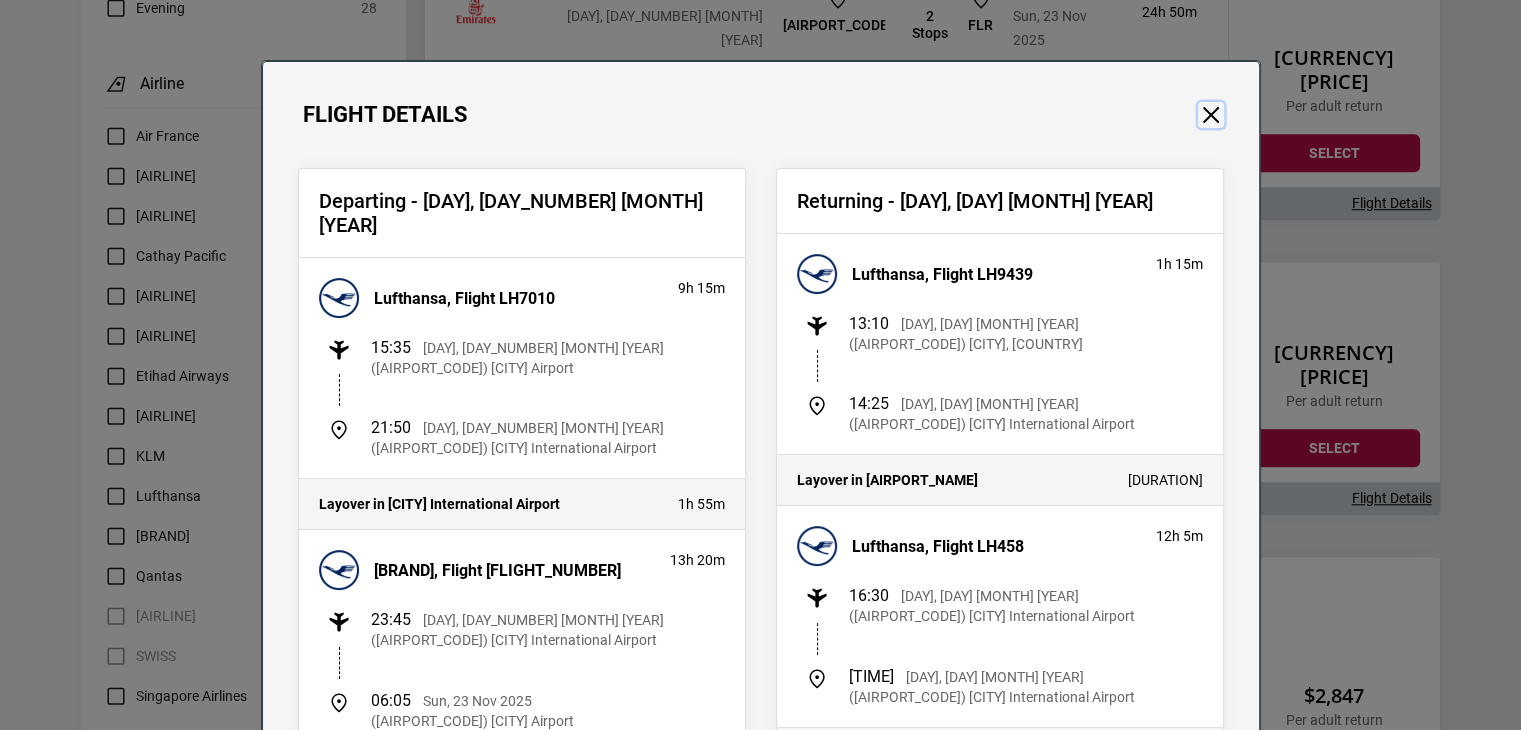 click at bounding box center (1211, 115) 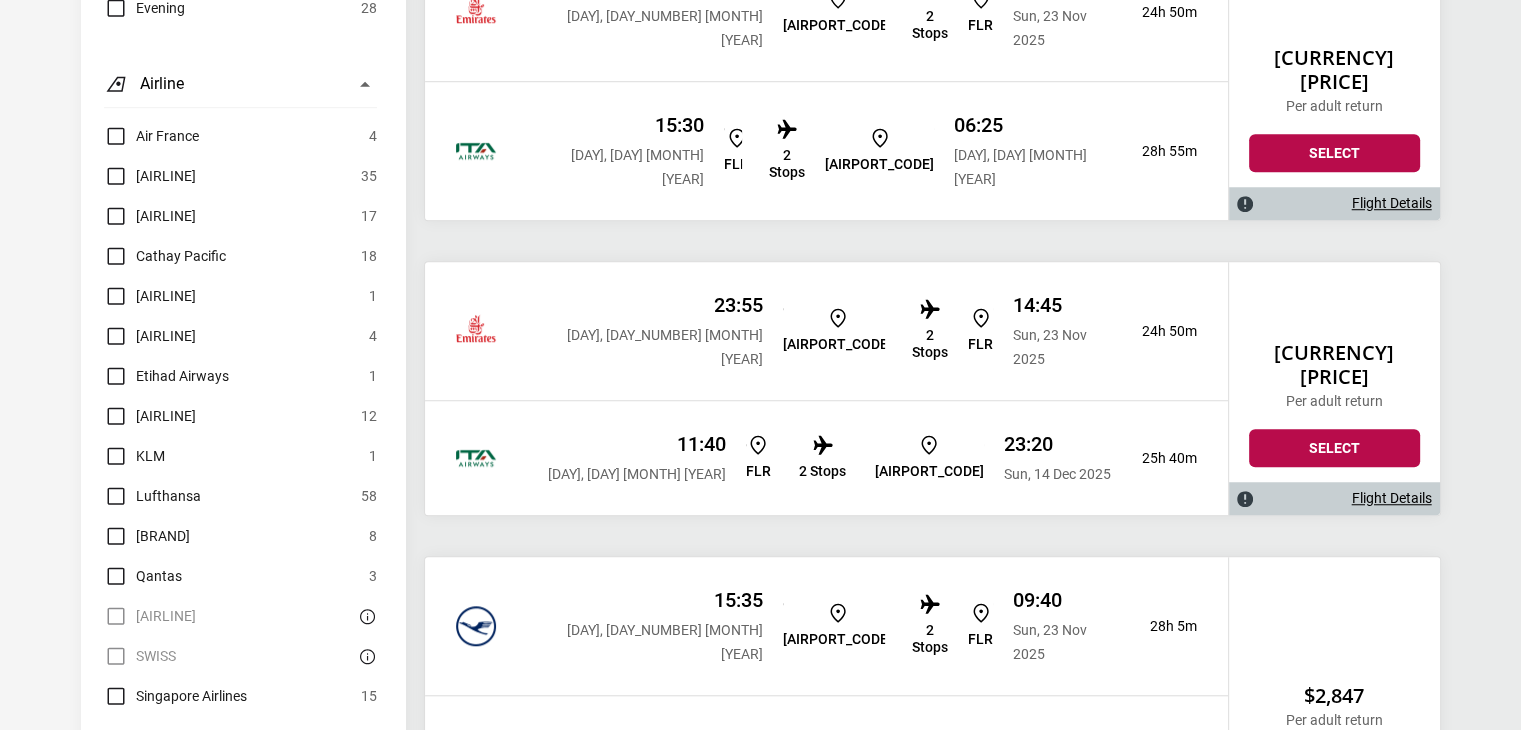 click on "Flight Details" at bounding box center [1392, 817] 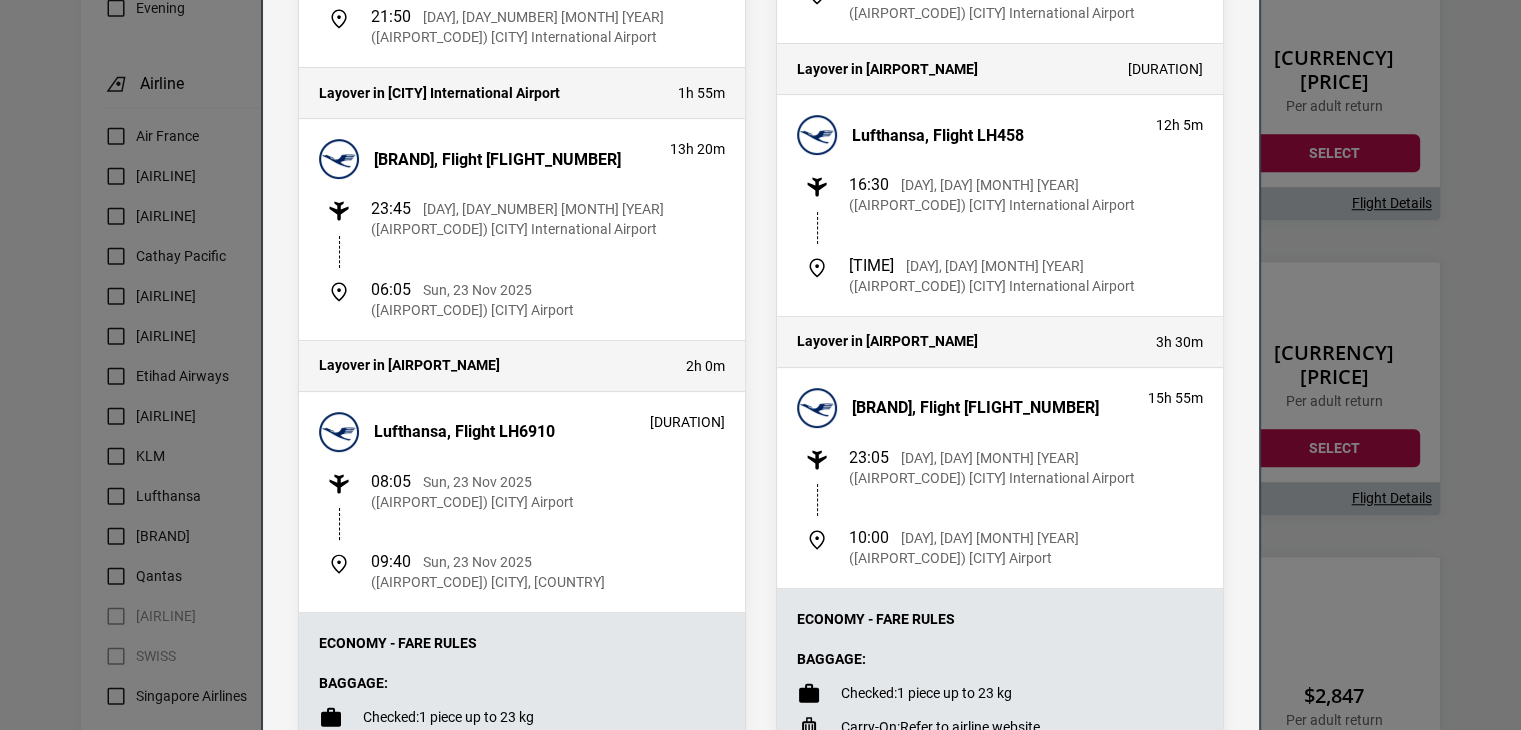 scroll, scrollTop: 0, scrollLeft: 0, axis: both 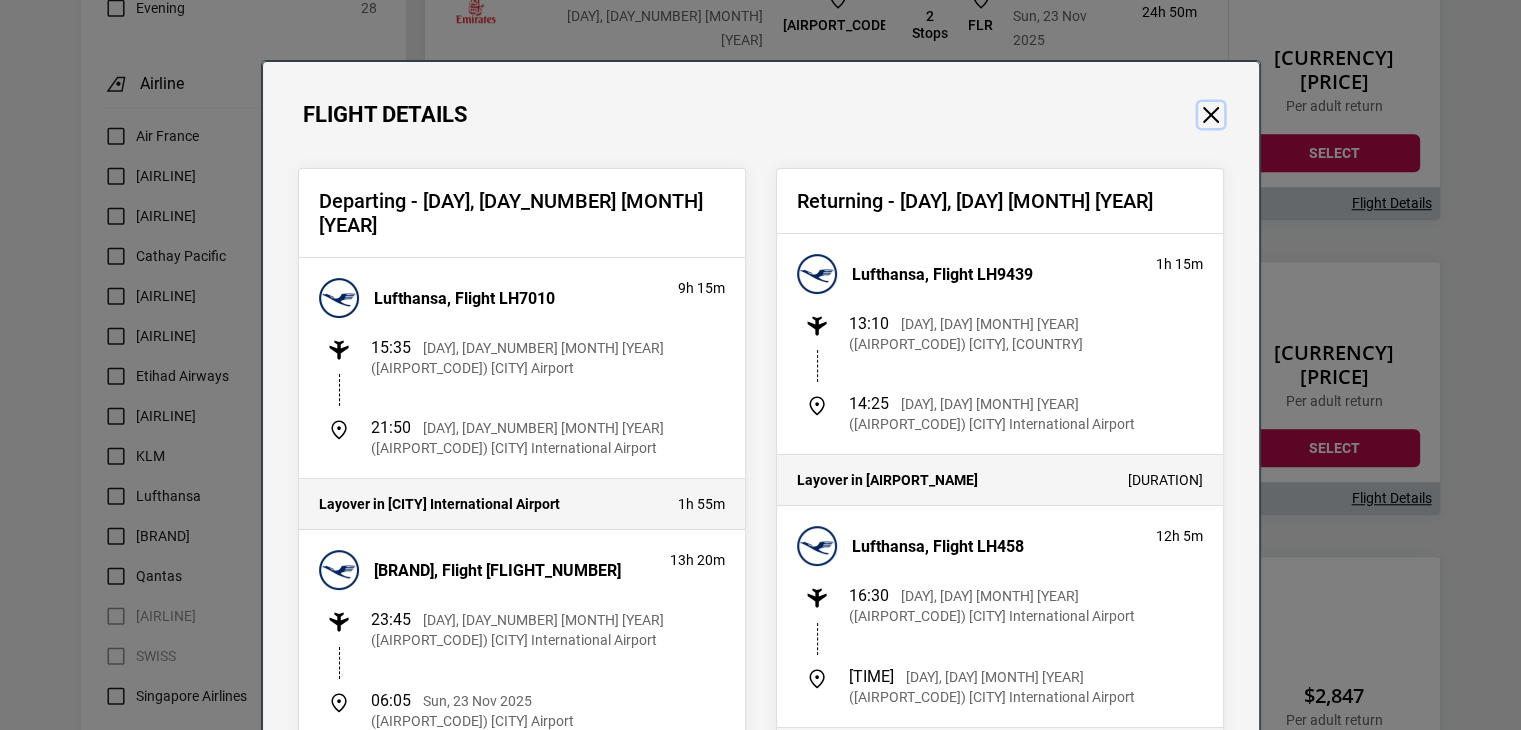 click at bounding box center [1211, 115] 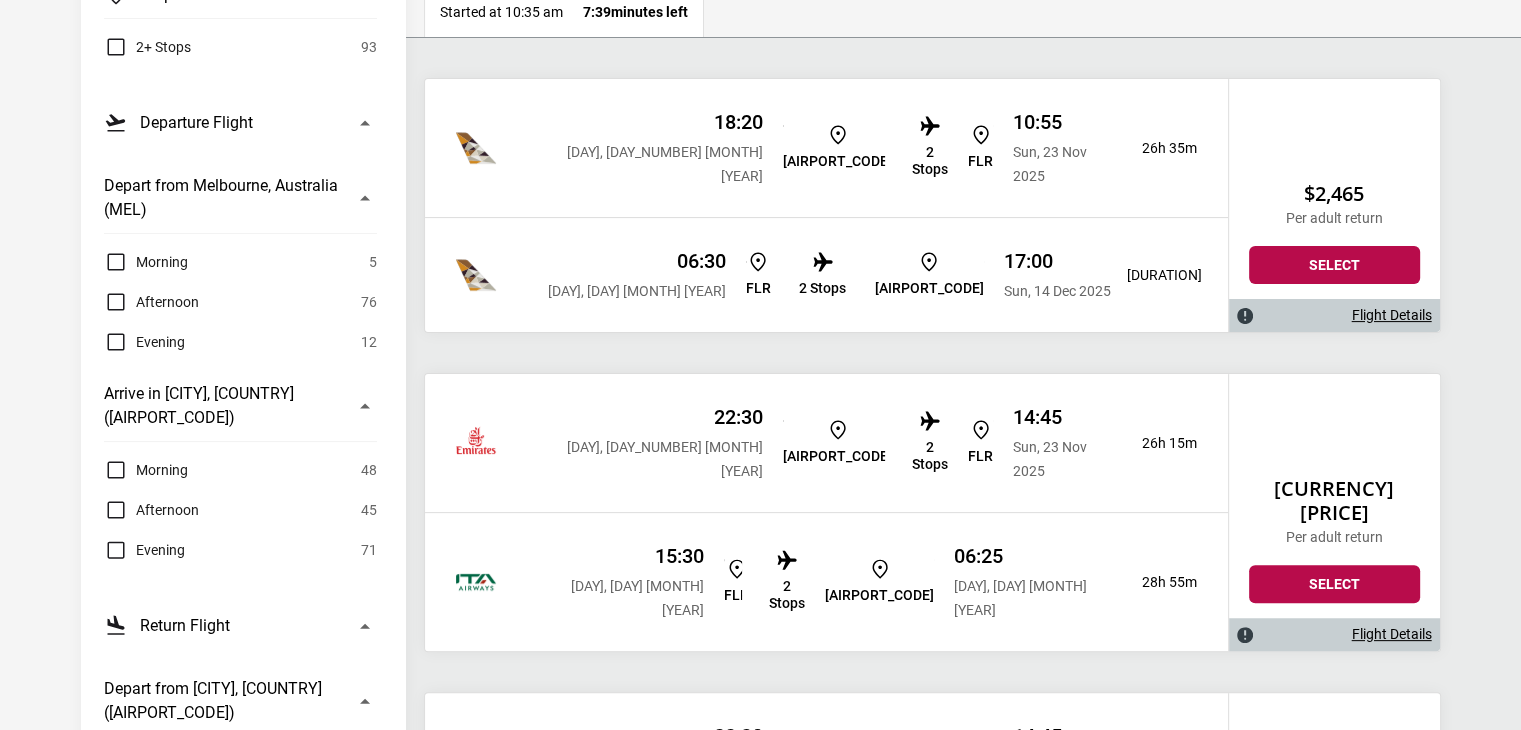 scroll, scrollTop: 411, scrollLeft: 0, axis: vertical 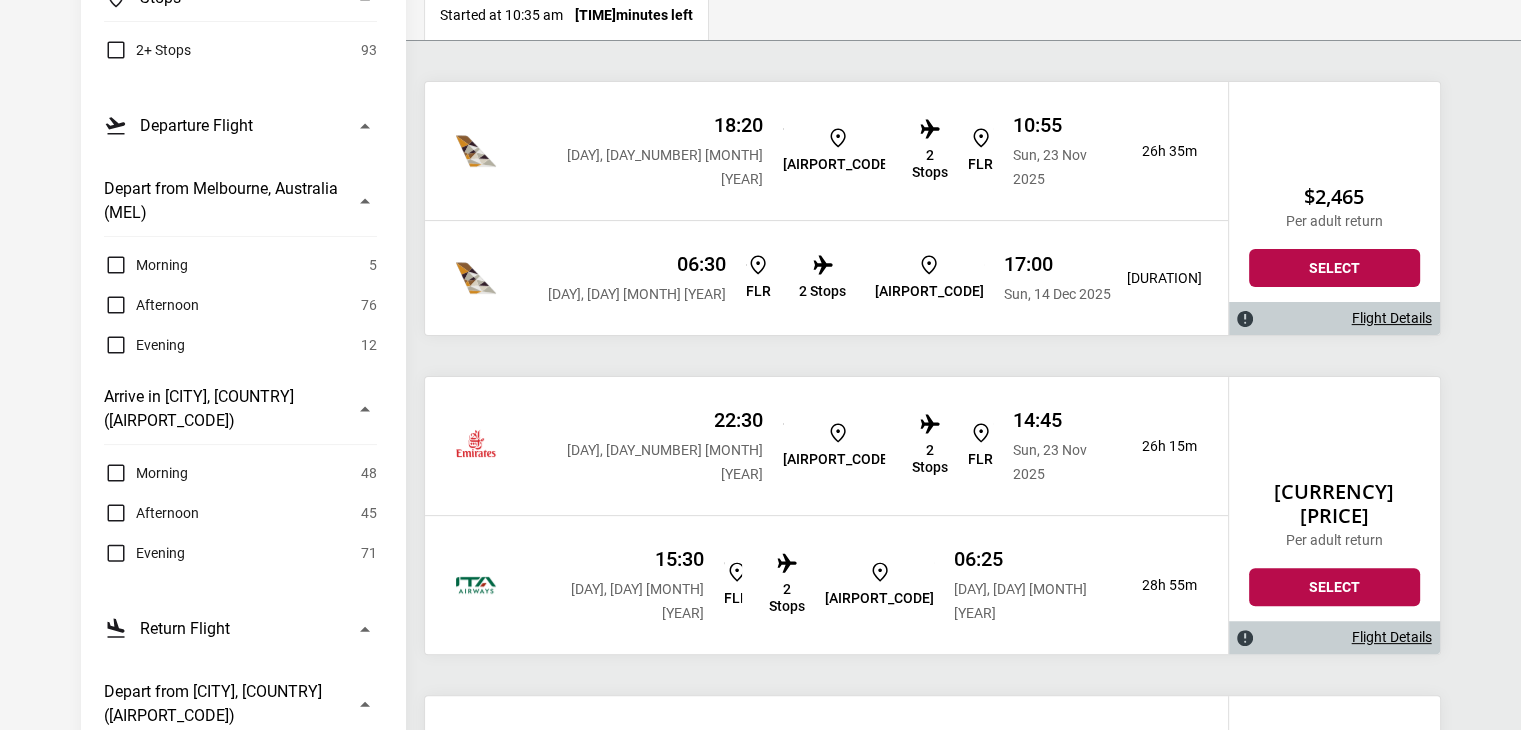 click on "Flight Details" at bounding box center [1392, 637] 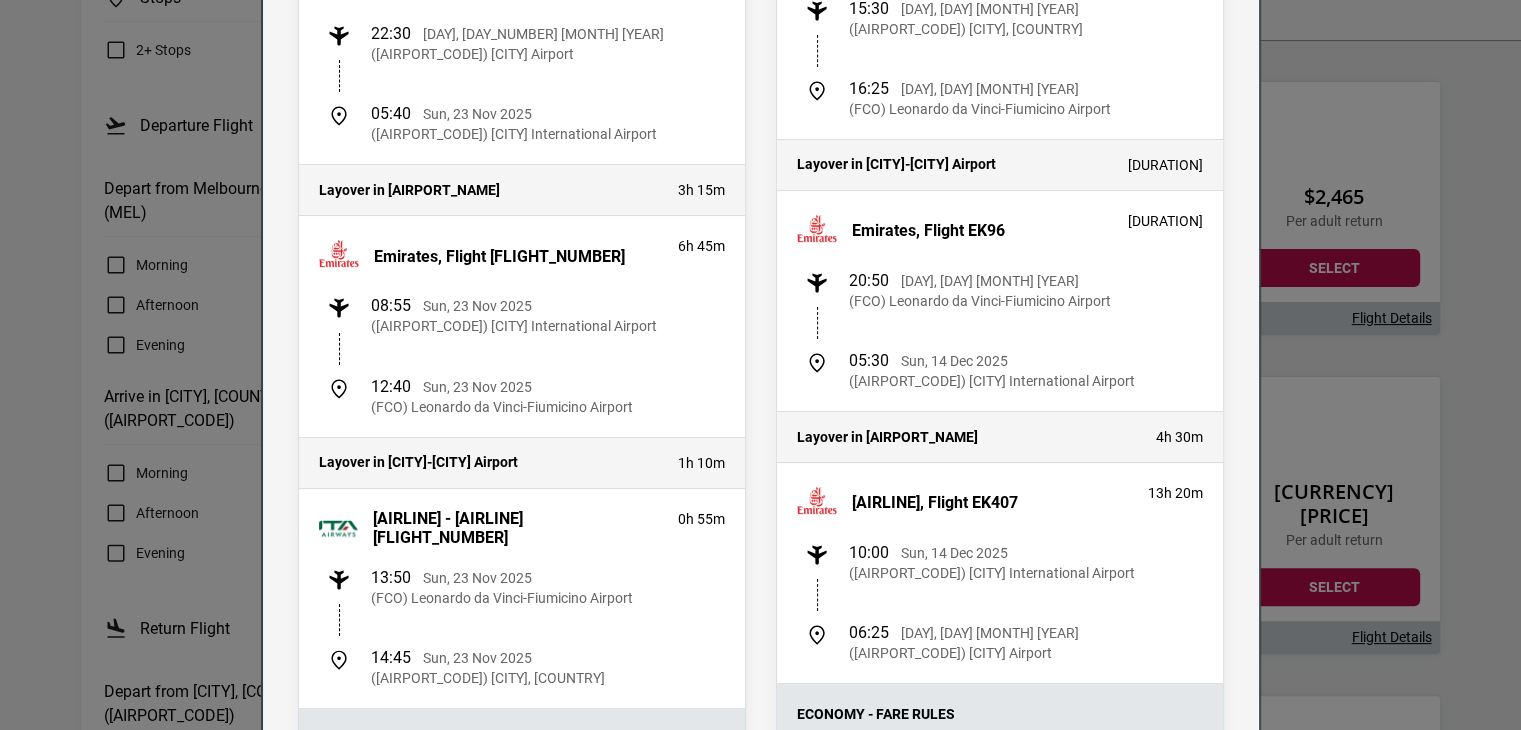 scroll, scrollTop: 0, scrollLeft: 0, axis: both 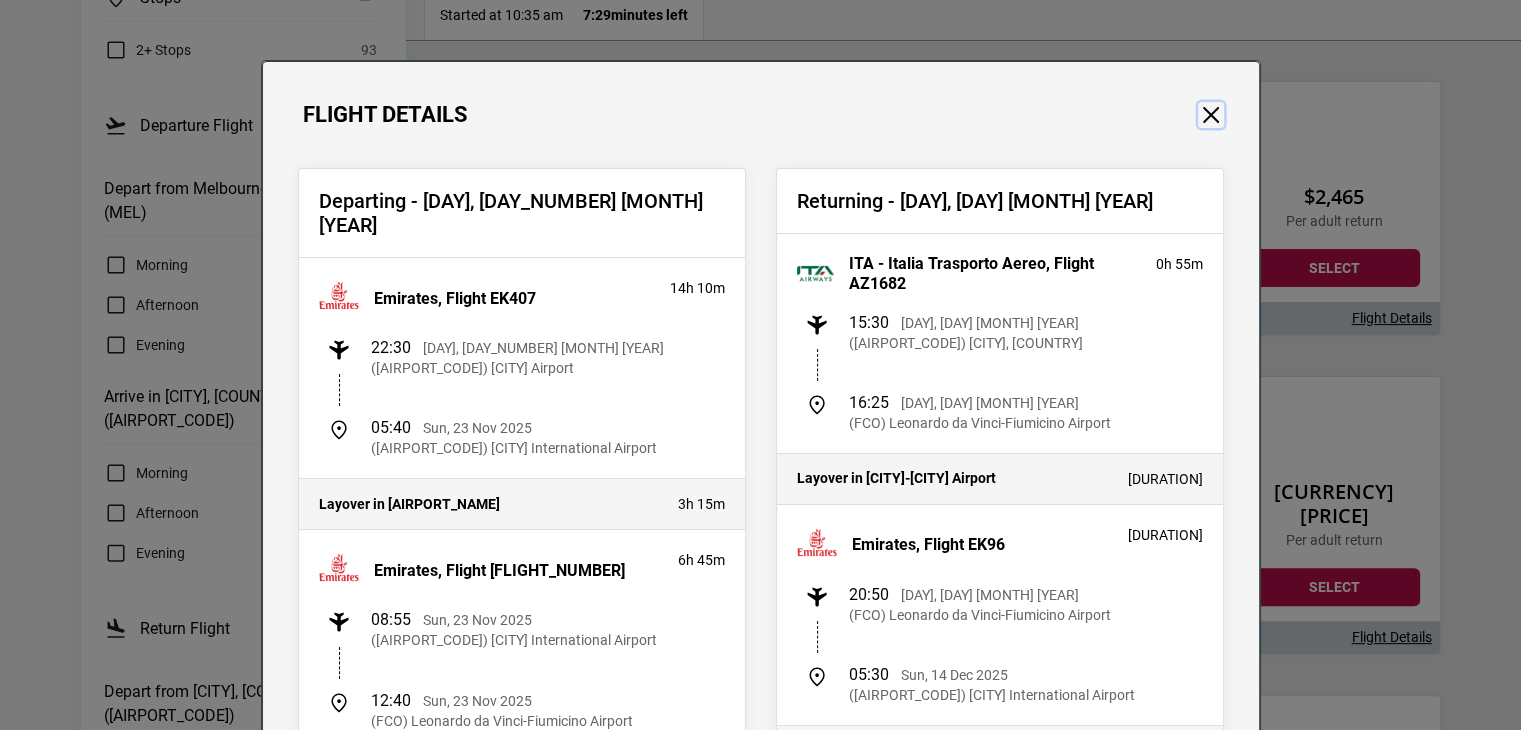 click at bounding box center [1211, 115] 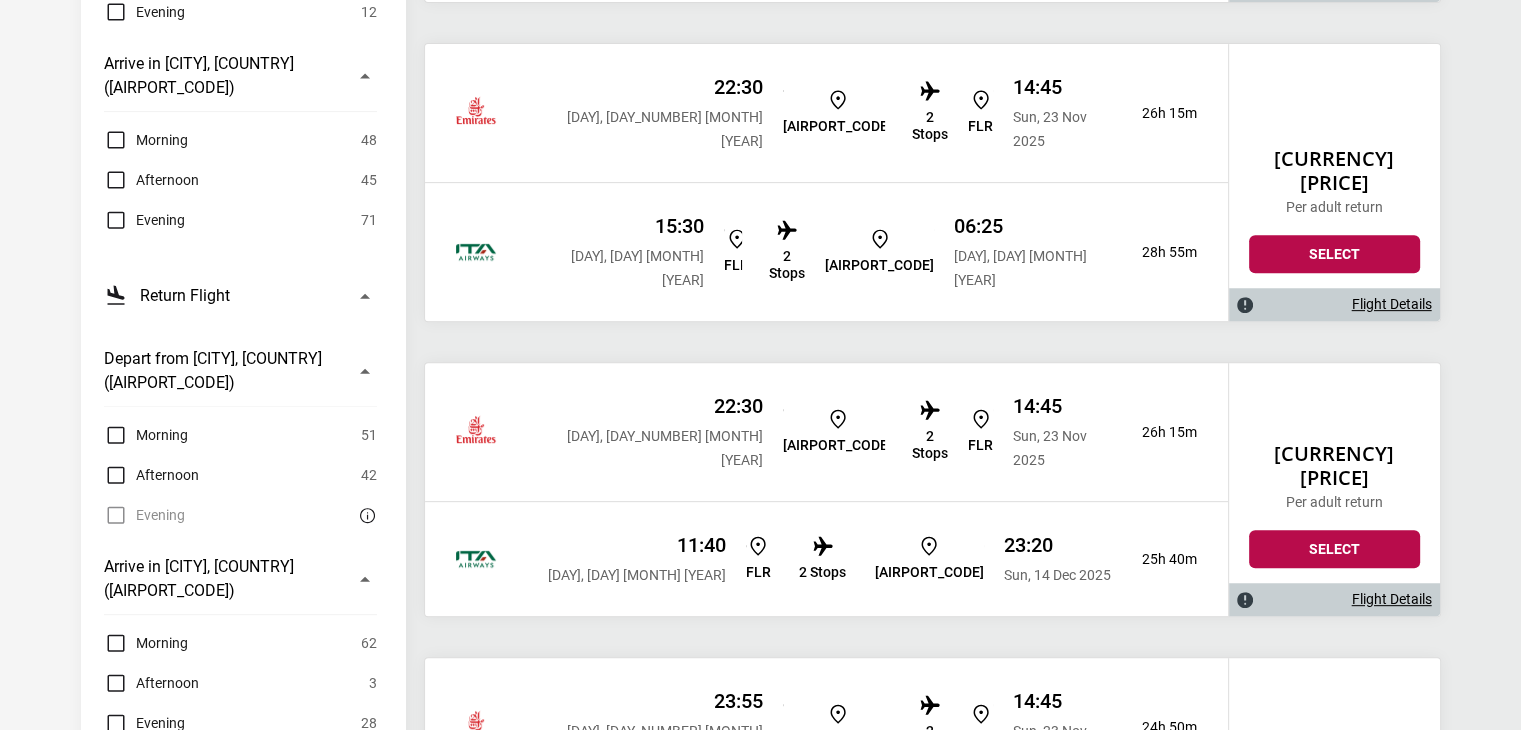 scroll, scrollTop: 700, scrollLeft: 0, axis: vertical 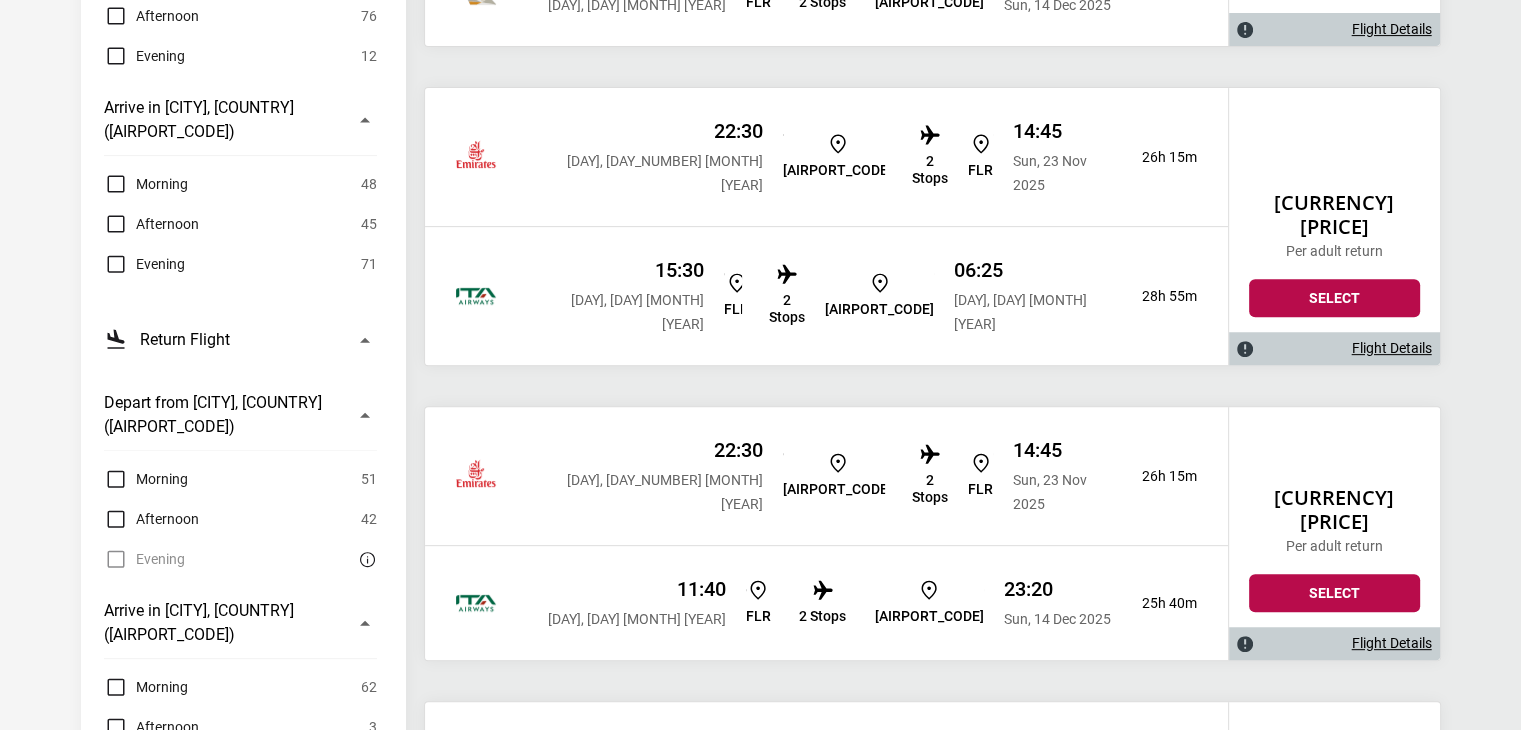 click on "Flight Details" at bounding box center (1392, 643) 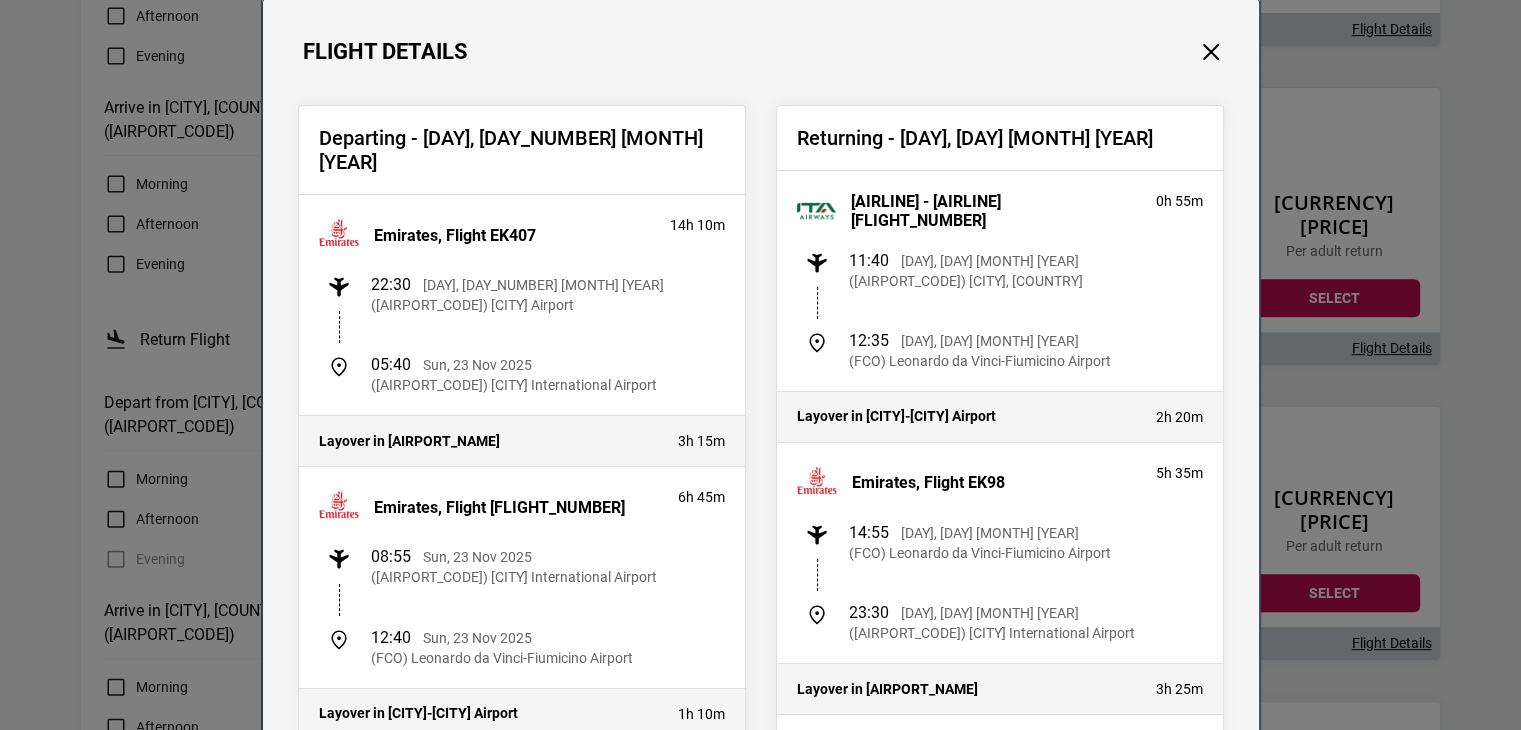 scroll, scrollTop: 36, scrollLeft: 0, axis: vertical 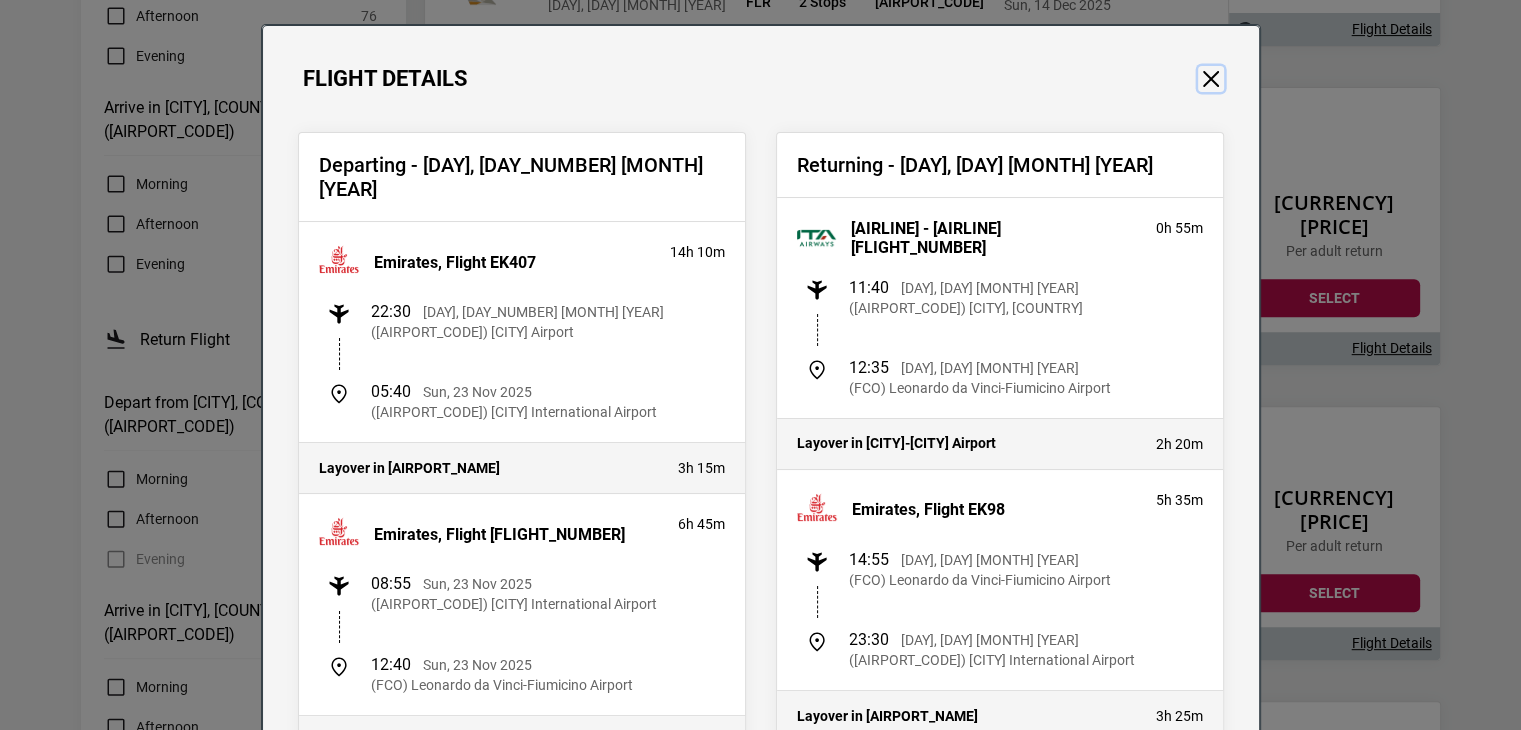 click at bounding box center (1211, 79) 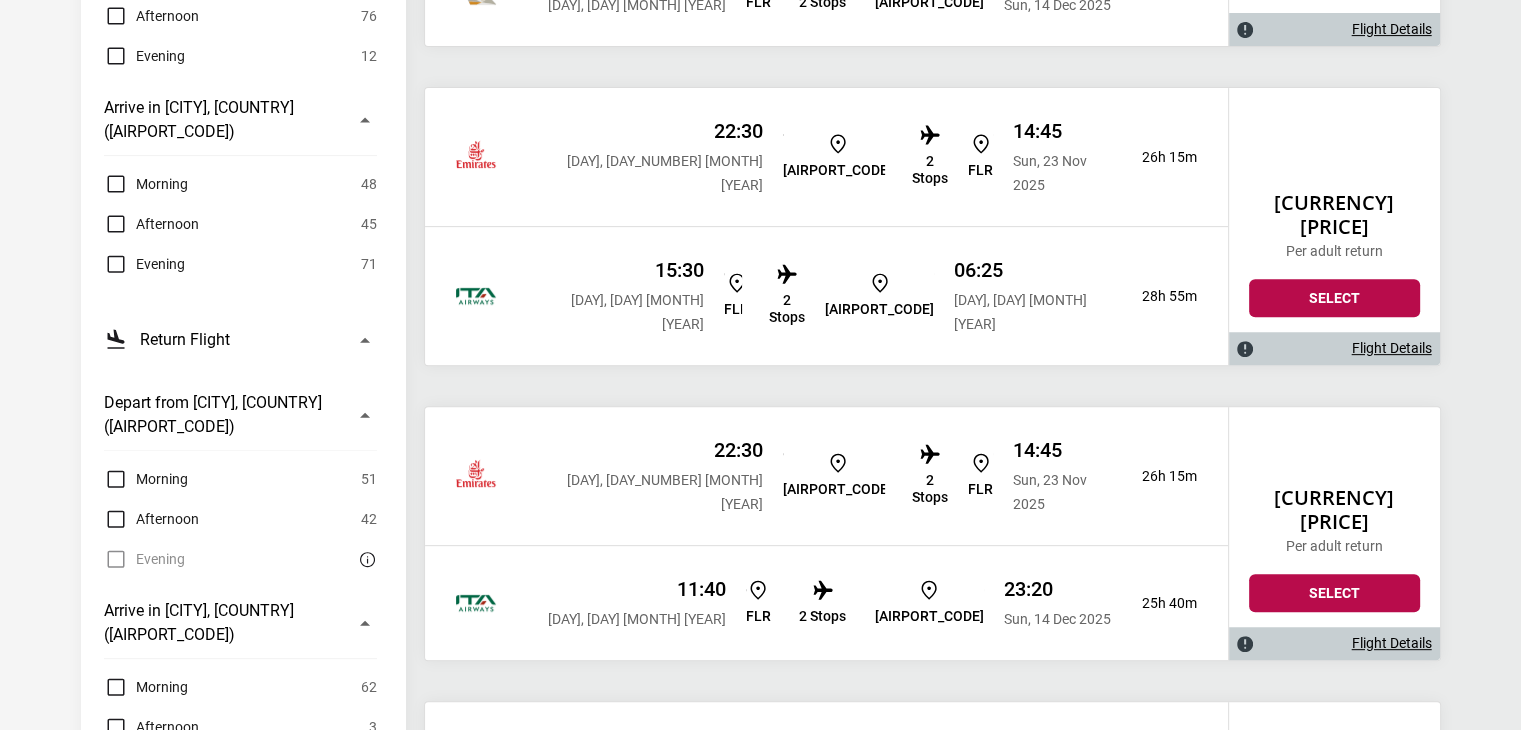 scroll, scrollTop: 1055, scrollLeft: 0, axis: vertical 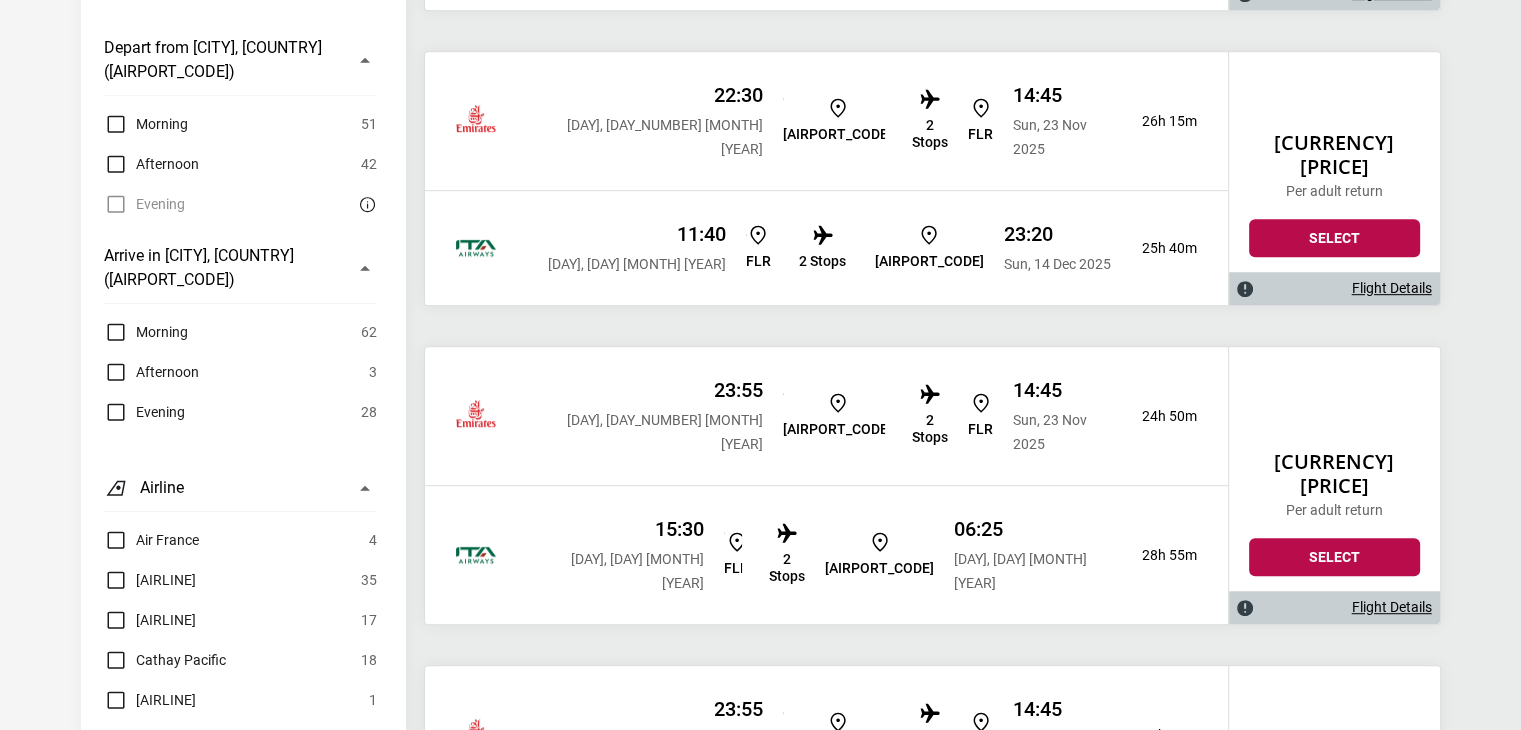 click on "Flight Details" at bounding box center [1392, 607] 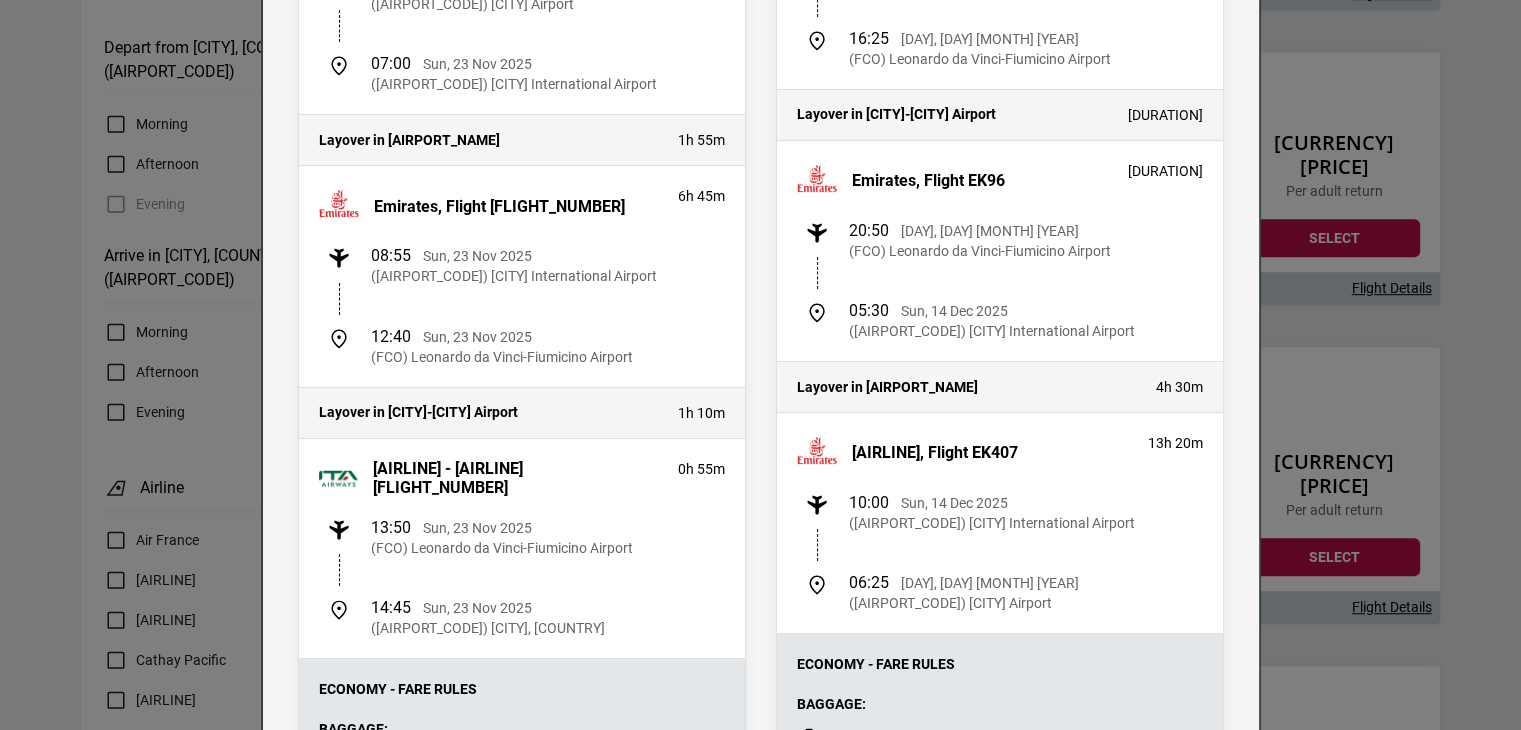 scroll, scrollTop: 0, scrollLeft: 0, axis: both 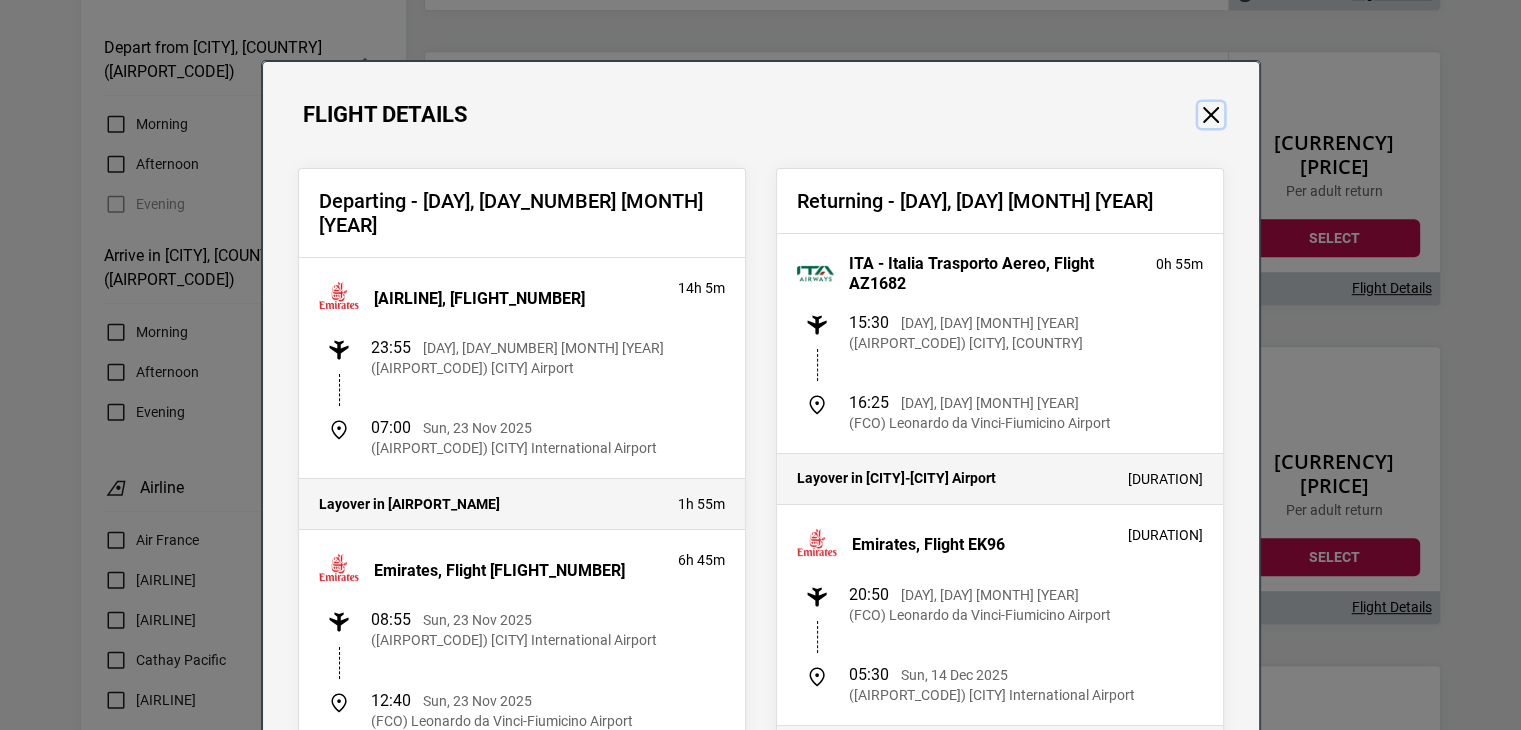 click at bounding box center [1211, 115] 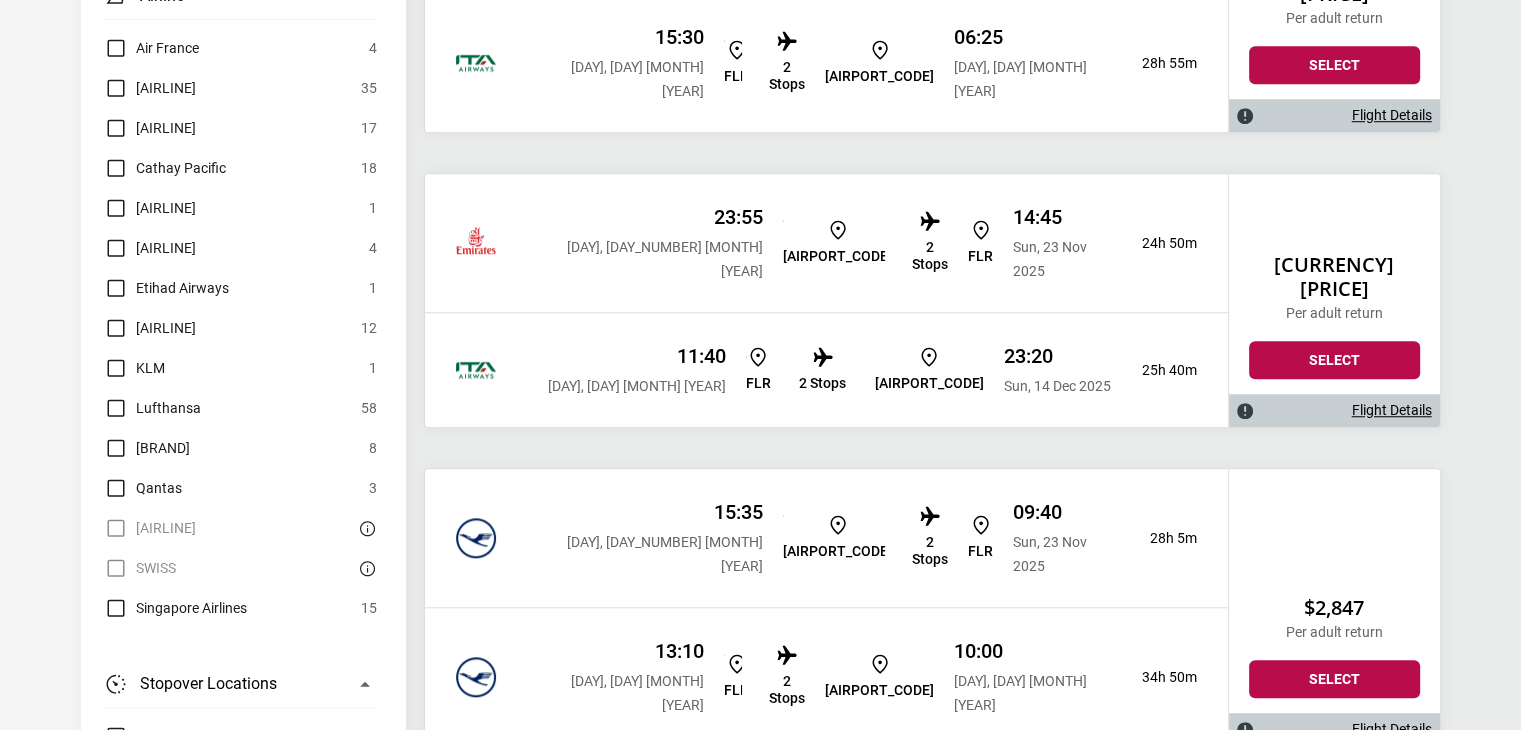 scroll, scrollTop: 1542, scrollLeft: 0, axis: vertical 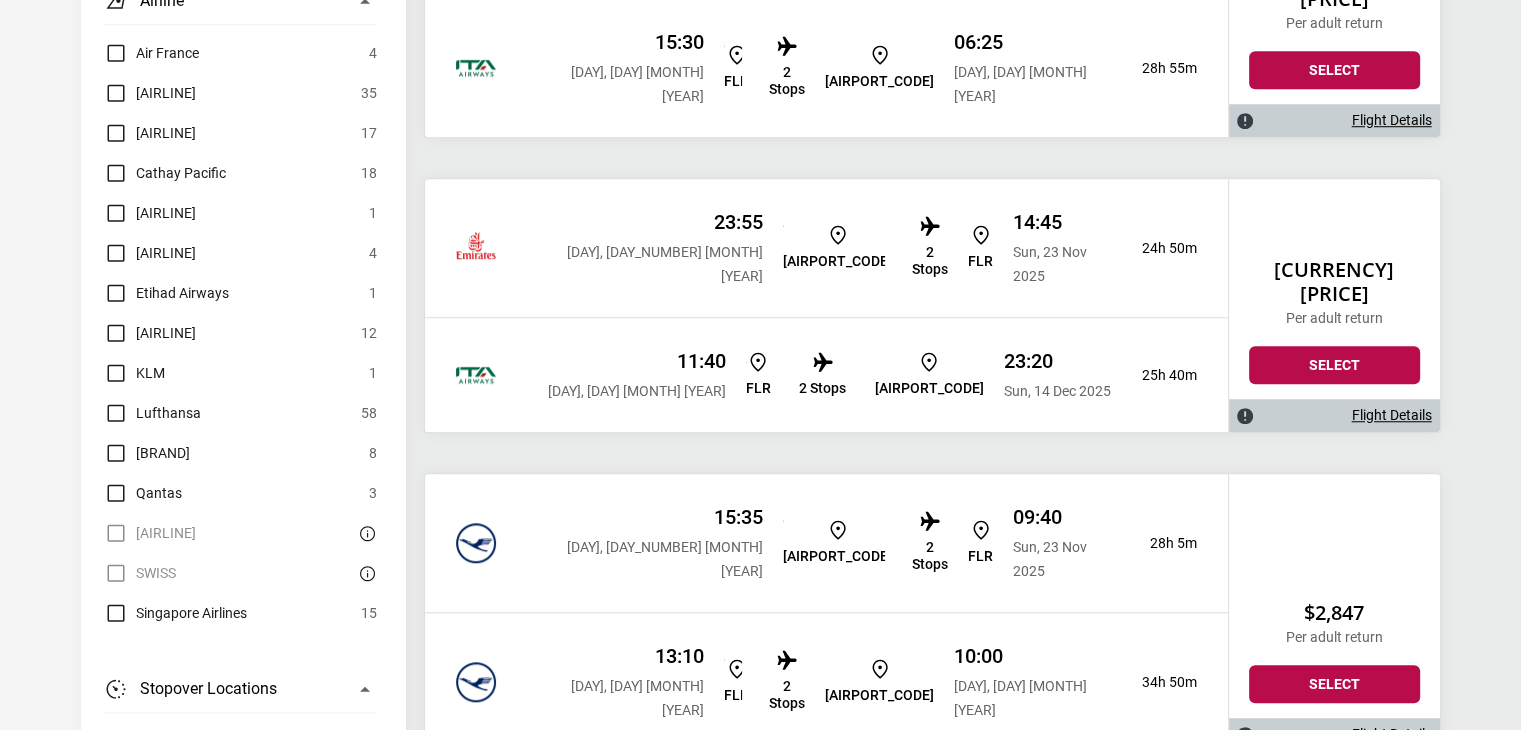 click on "Flight Details" at bounding box center [1334, 734] 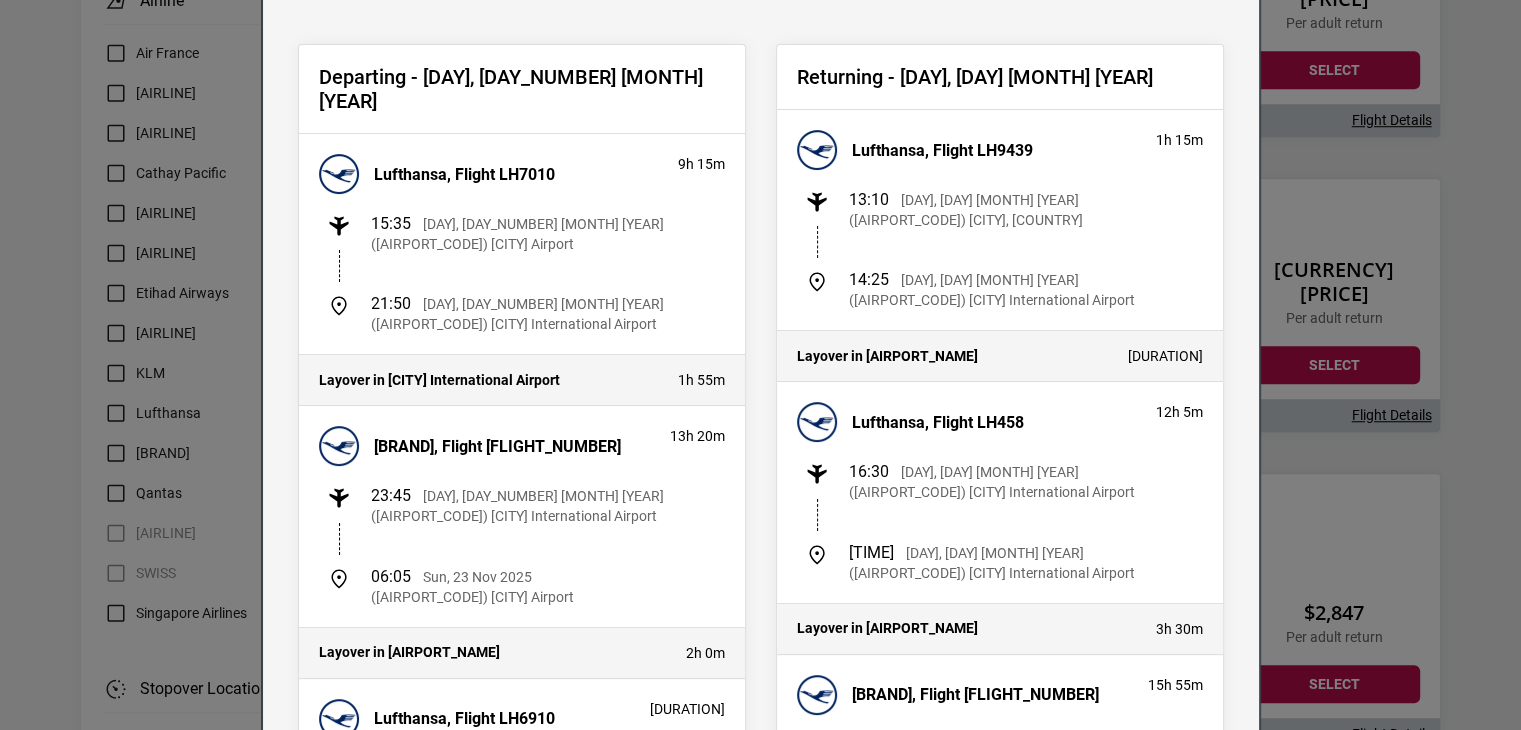 scroll, scrollTop: 0, scrollLeft: 0, axis: both 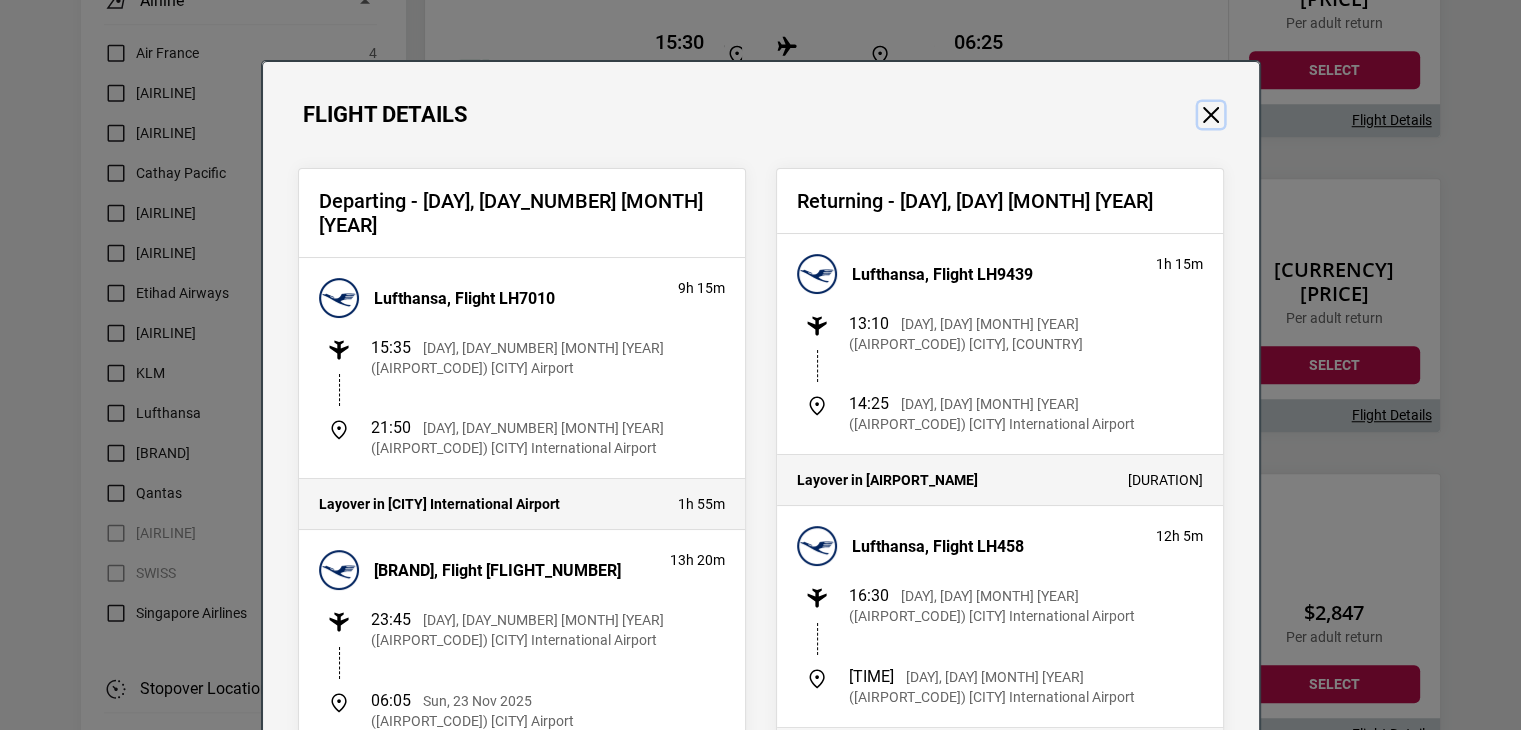 click at bounding box center [1211, 115] 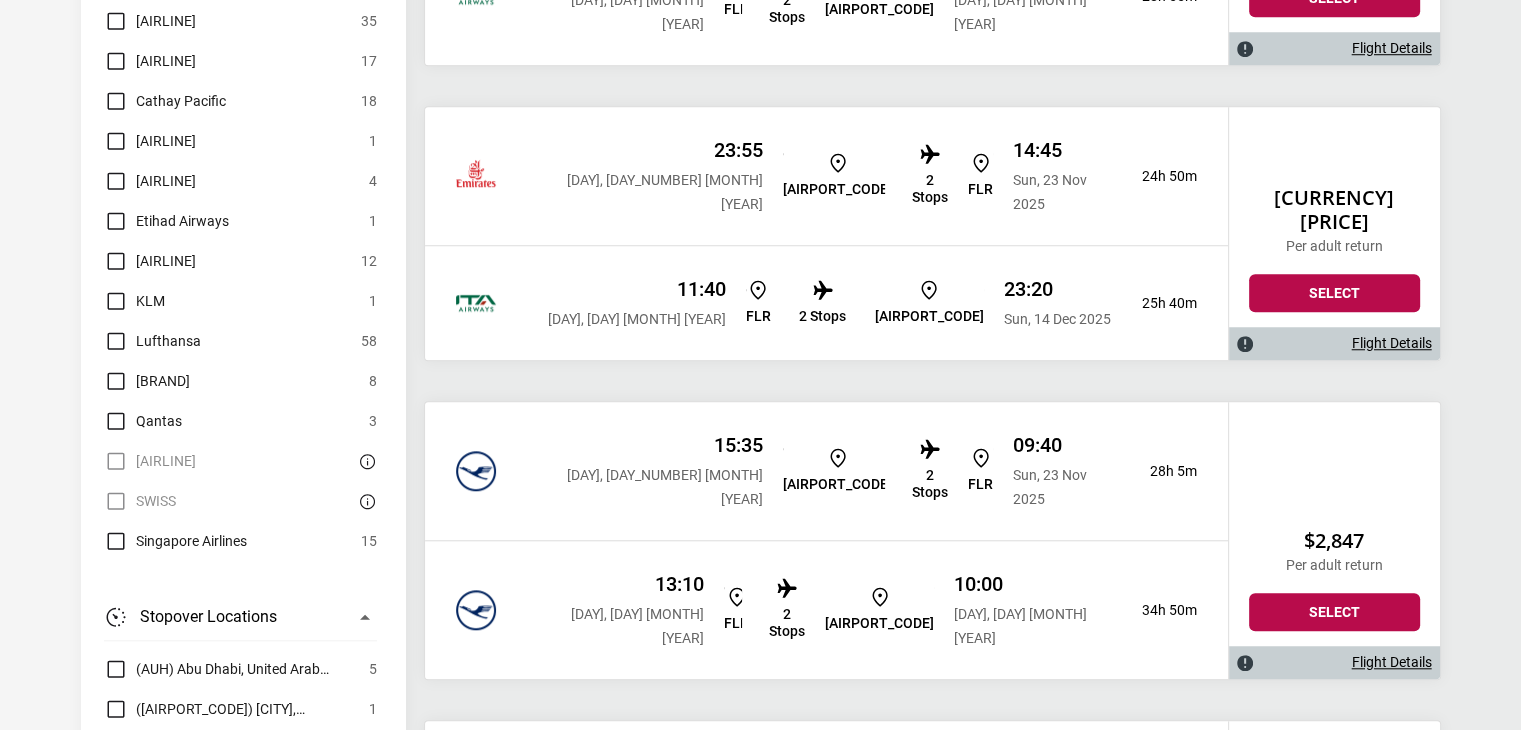 scroll, scrollTop: 1615, scrollLeft: 0, axis: vertical 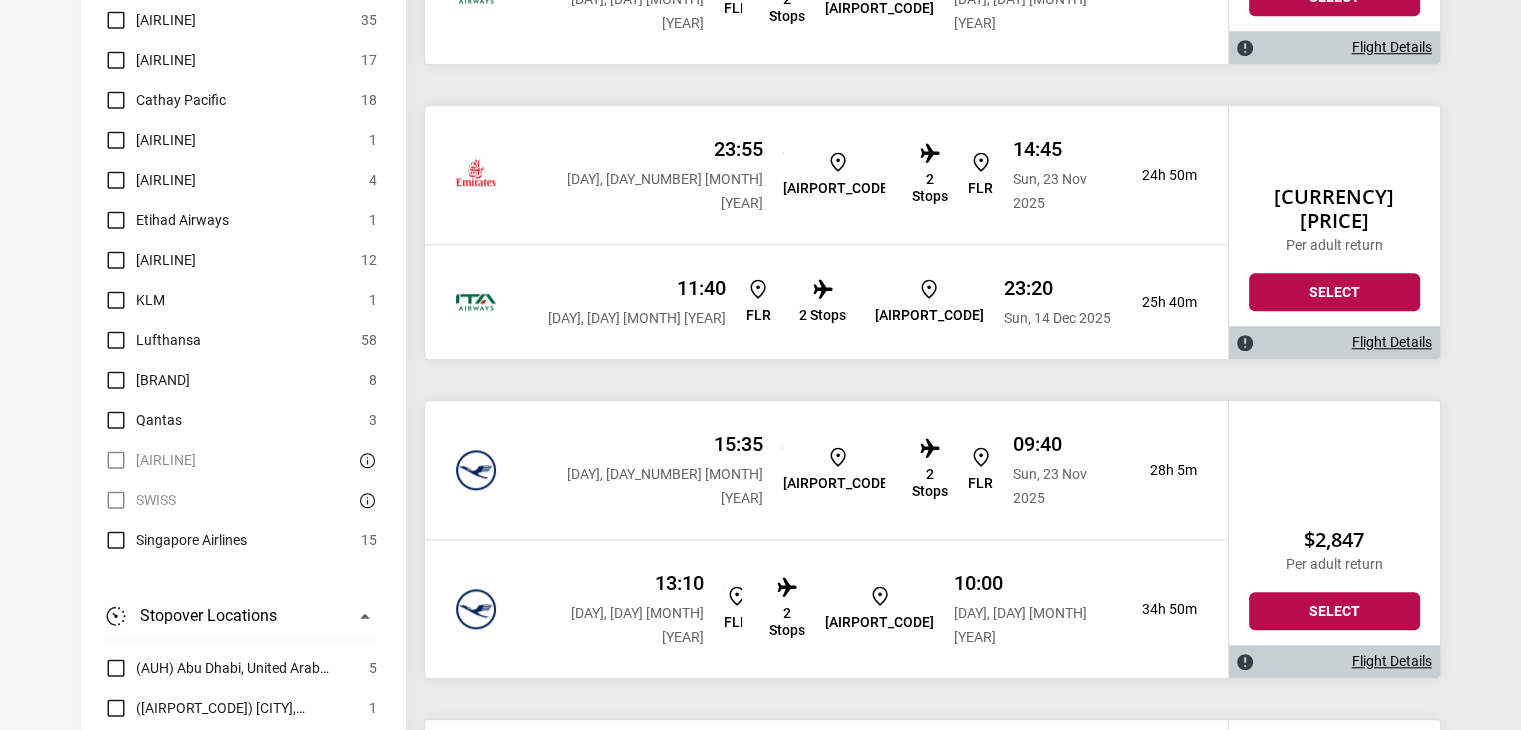 click on "Flight Details" at bounding box center [1392, 661] 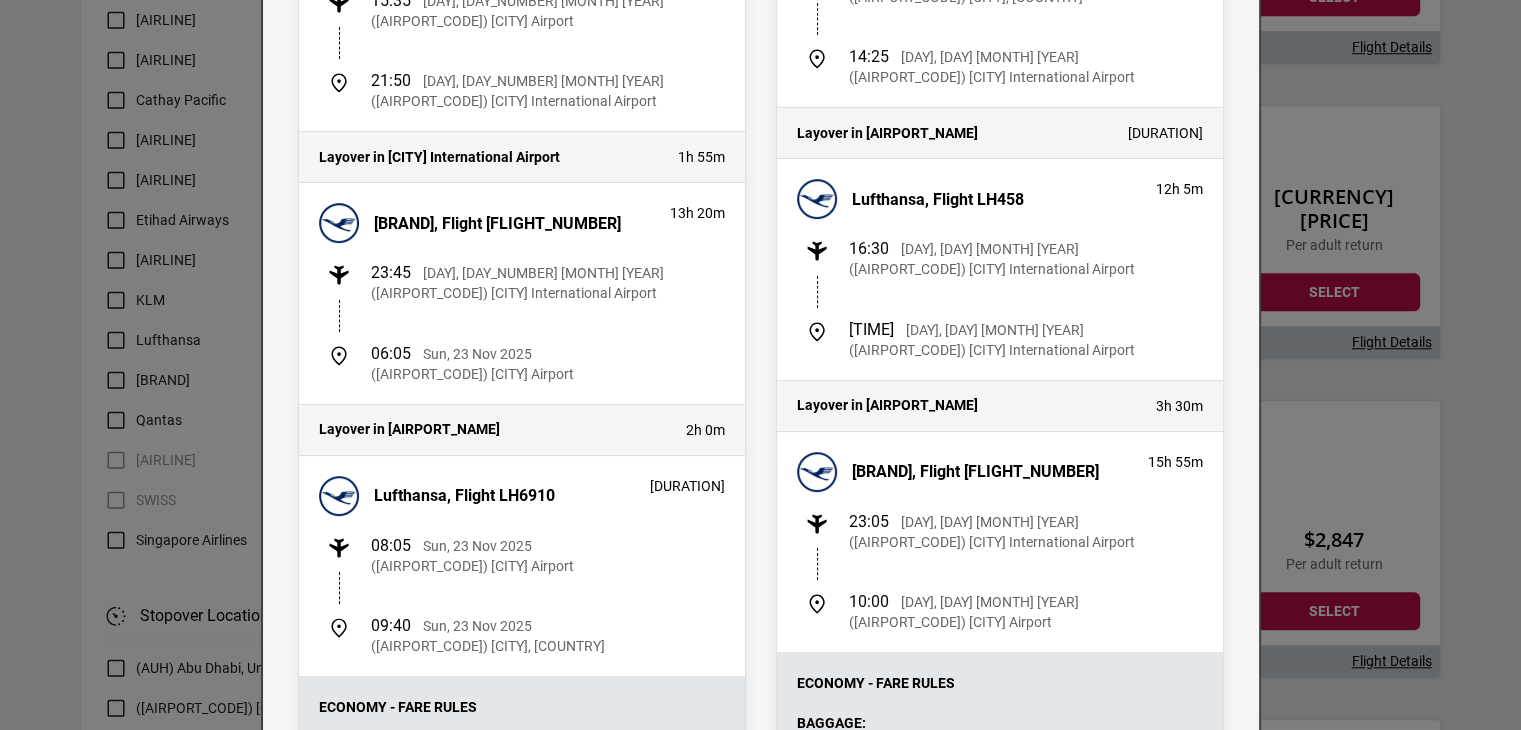 scroll, scrollTop: 348, scrollLeft: 0, axis: vertical 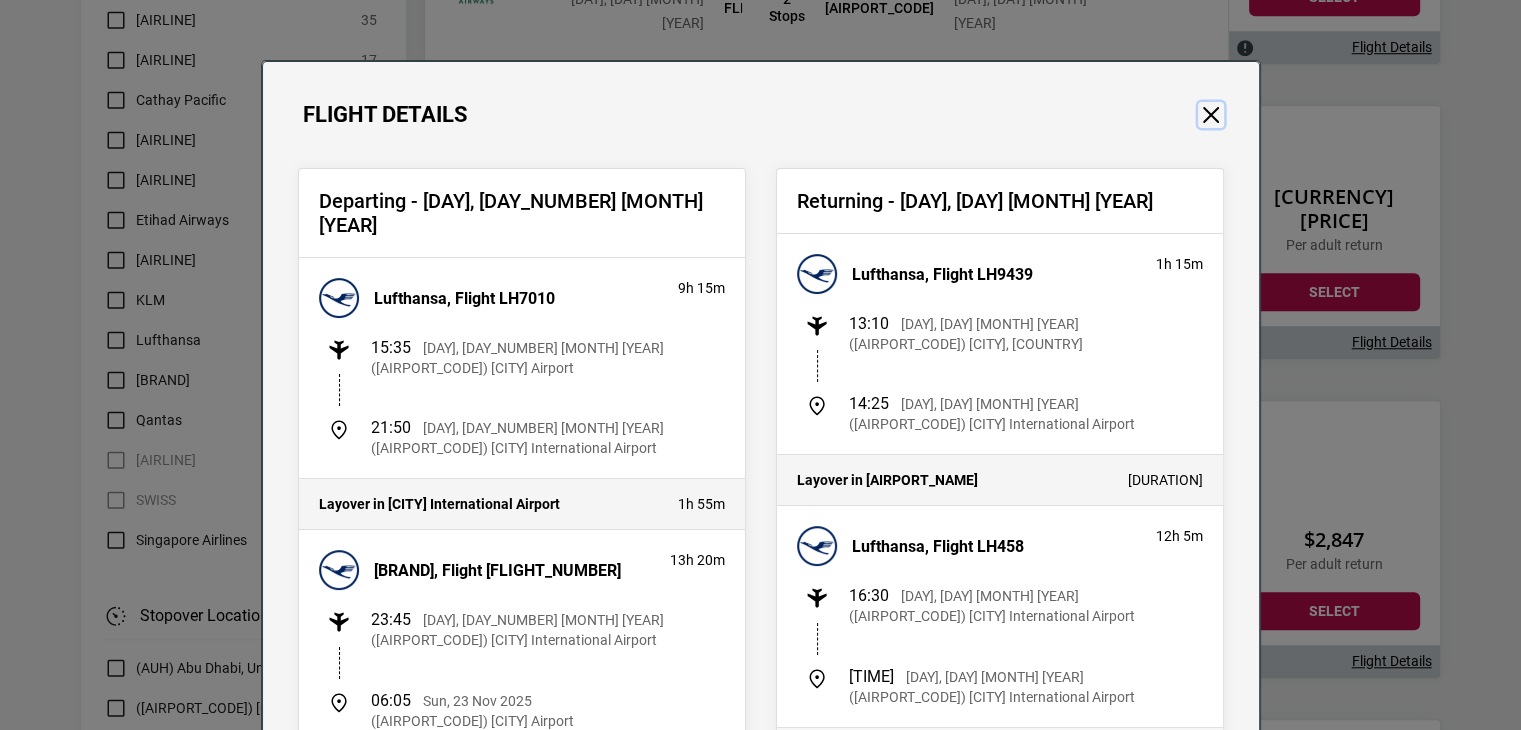 click at bounding box center (1211, 115) 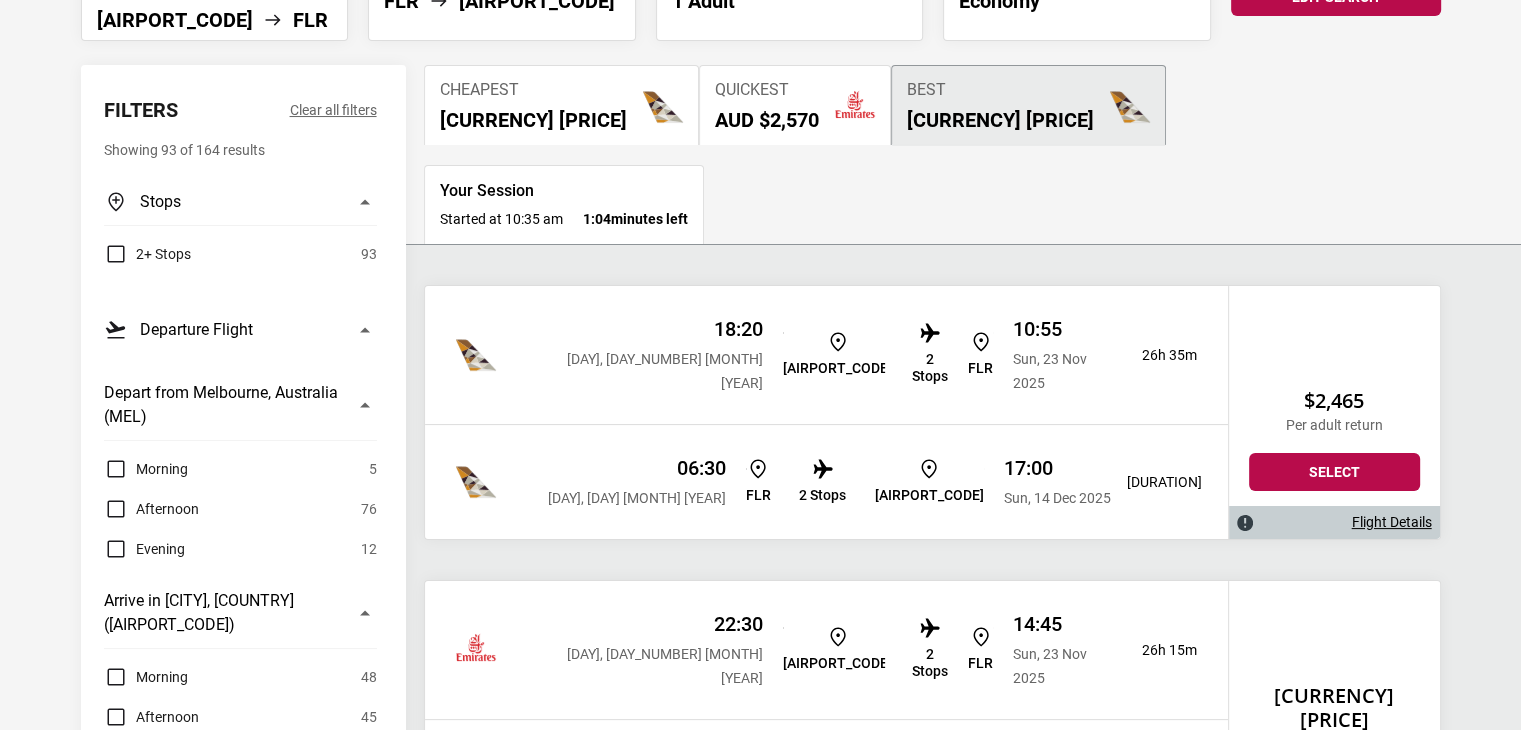 scroll, scrollTop: 222, scrollLeft: 0, axis: vertical 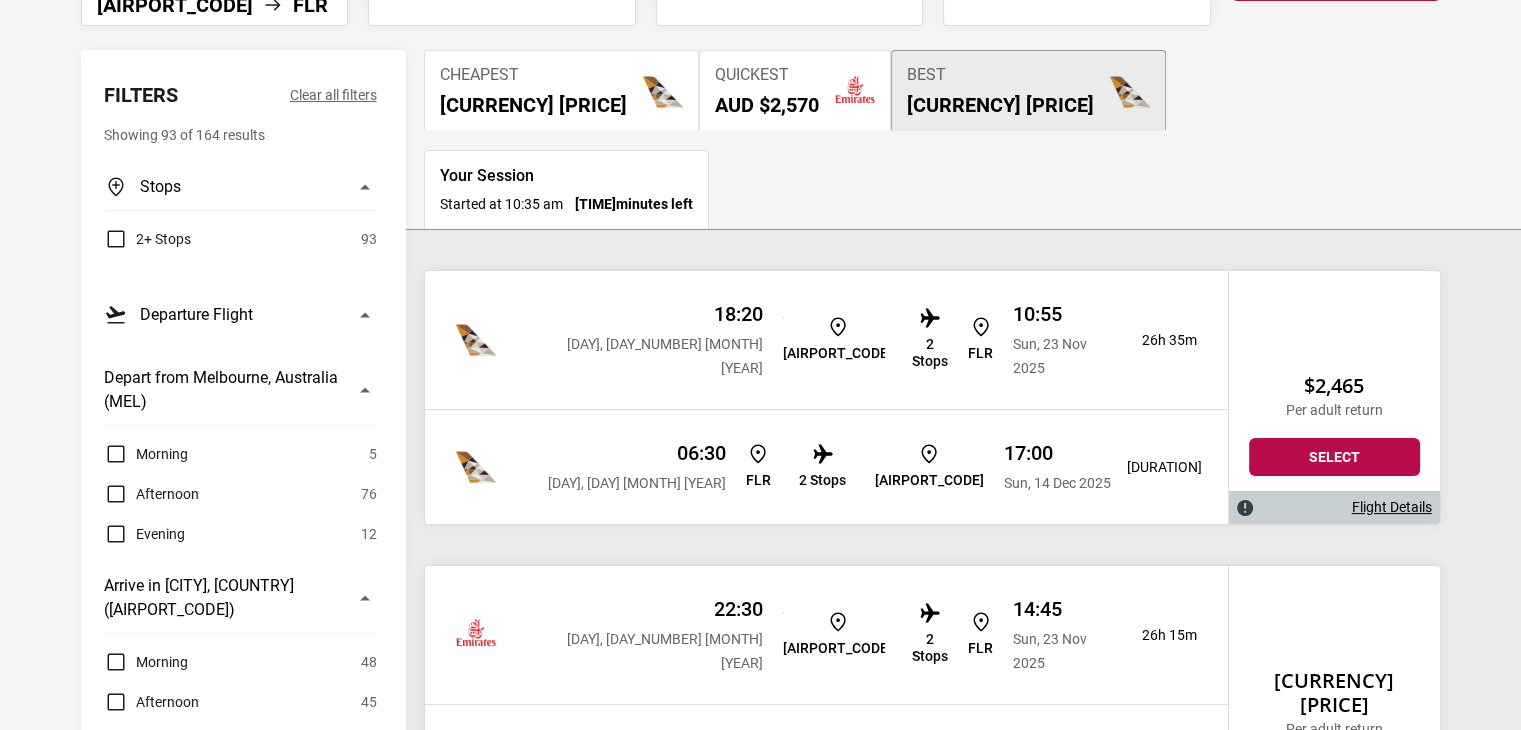 click on "Flight Details" at bounding box center (1392, 507) 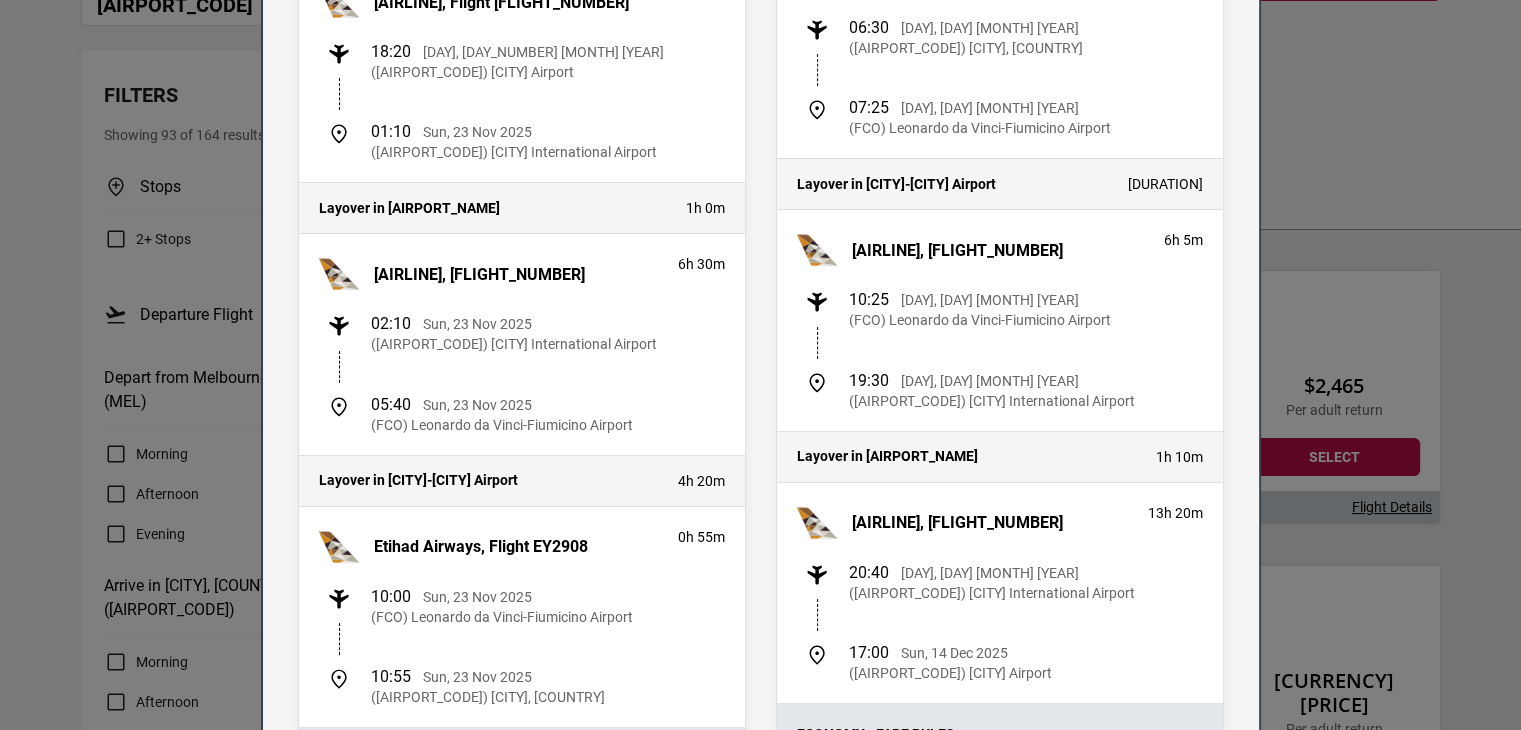 scroll, scrollTop: 458, scrollLeft: 0, axis: vertical 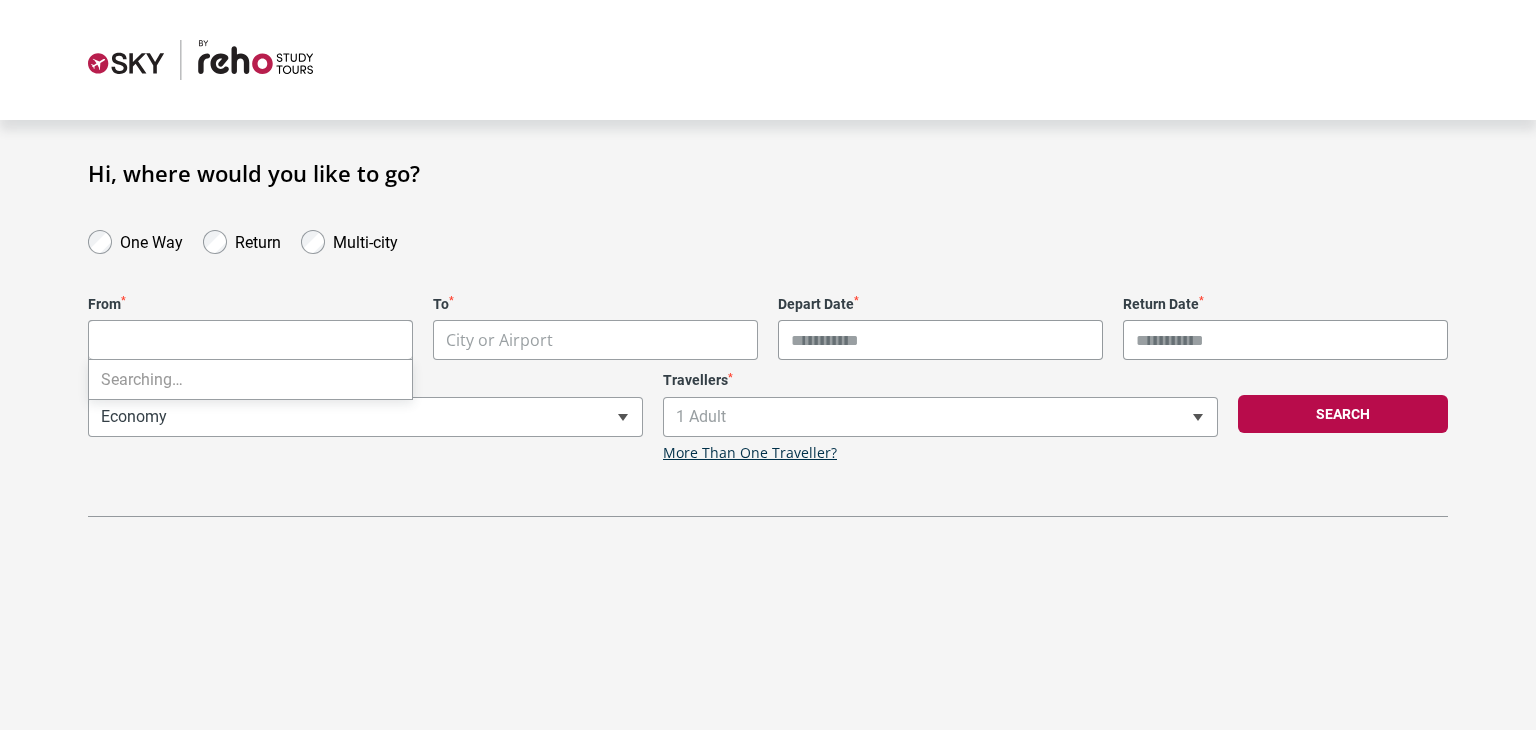 click on "**********" at bounding box center [768, 365] 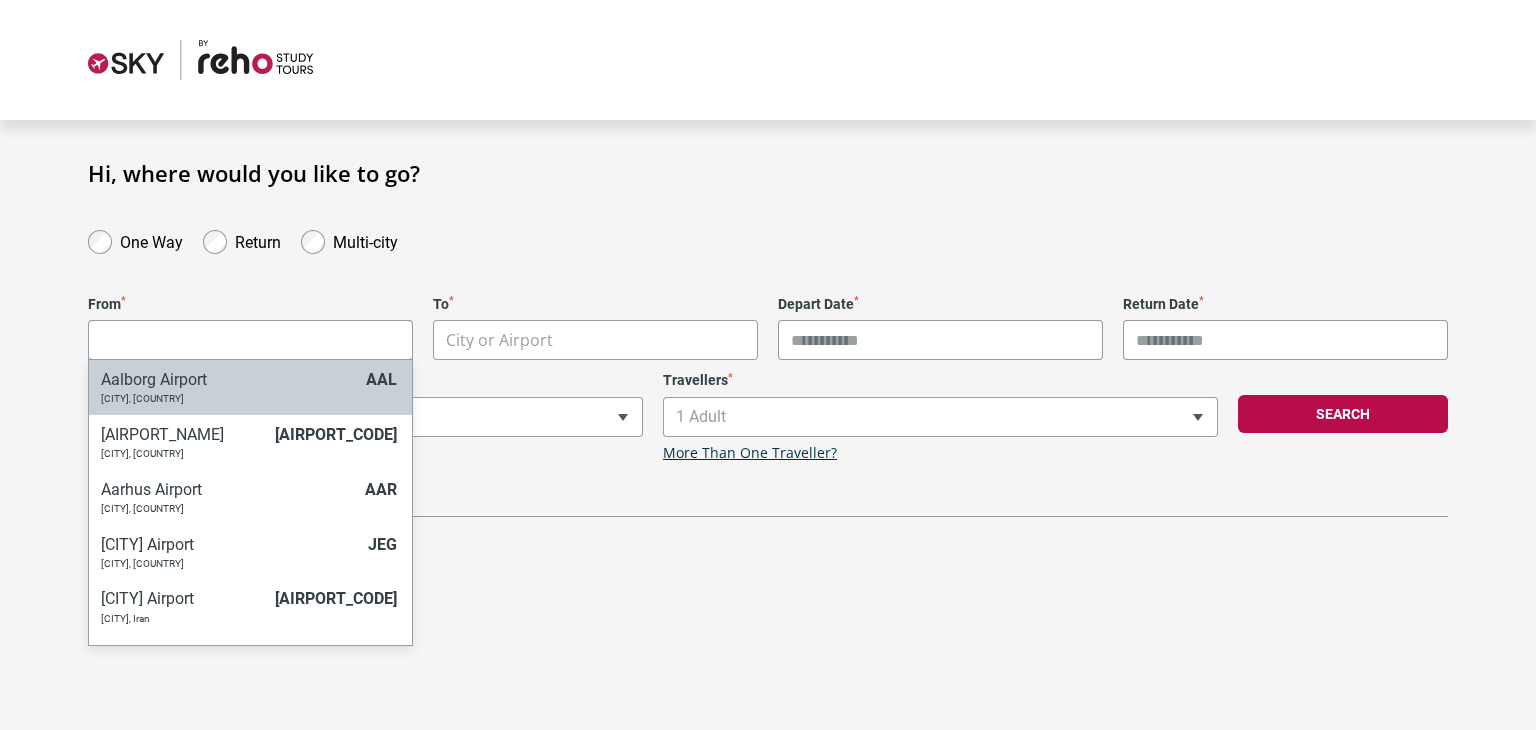 click at bounding box center (250, 340) 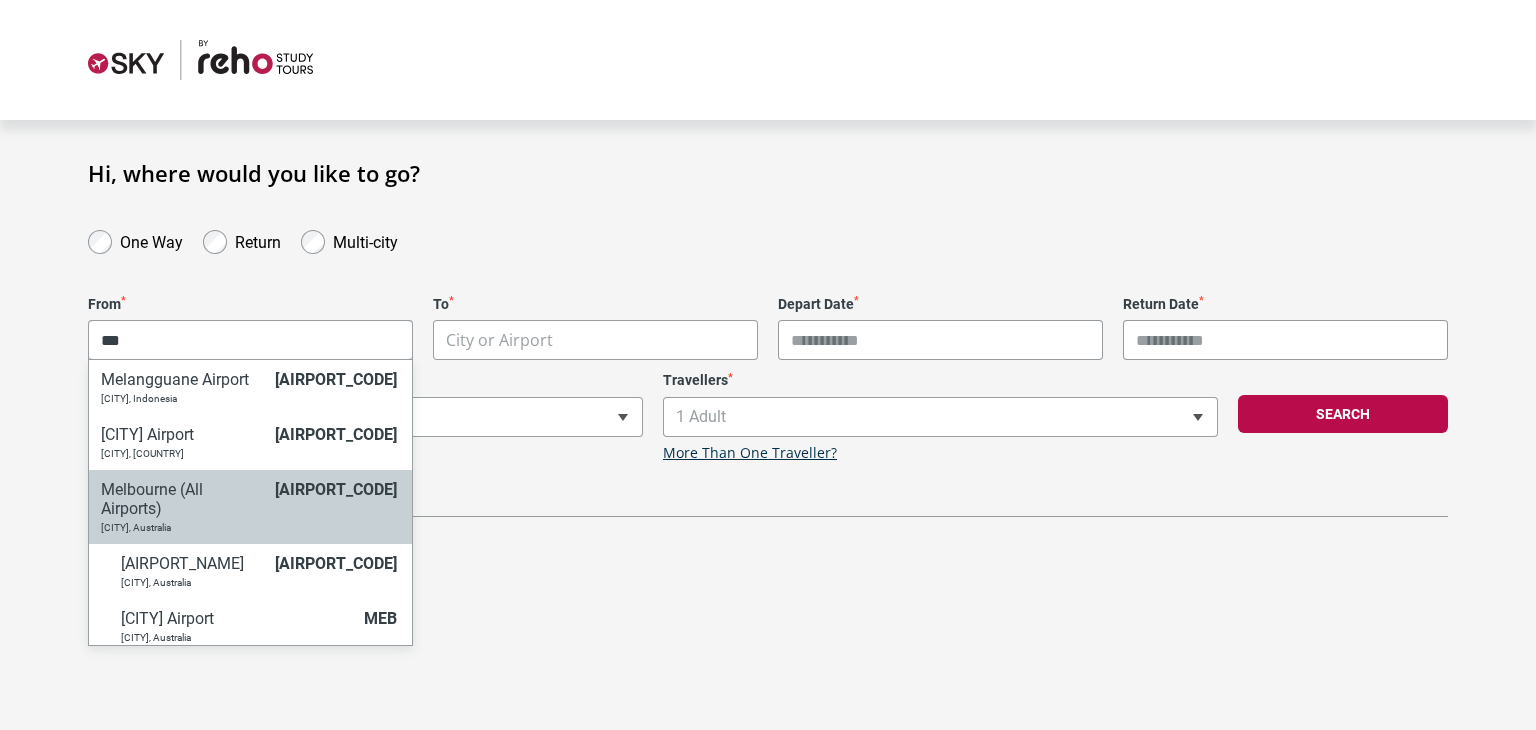 type on "***" 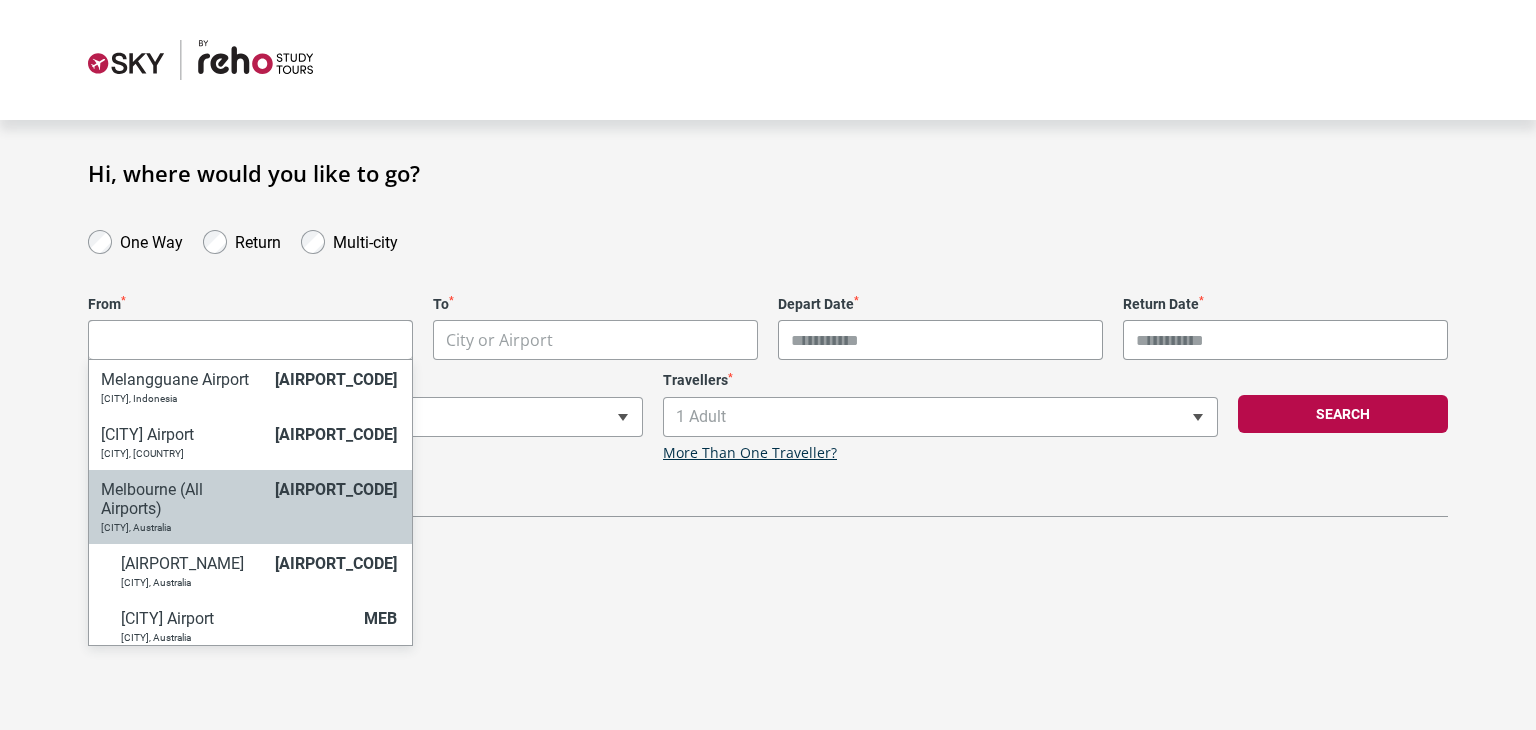 select on "[AIRPORT_CODE]" 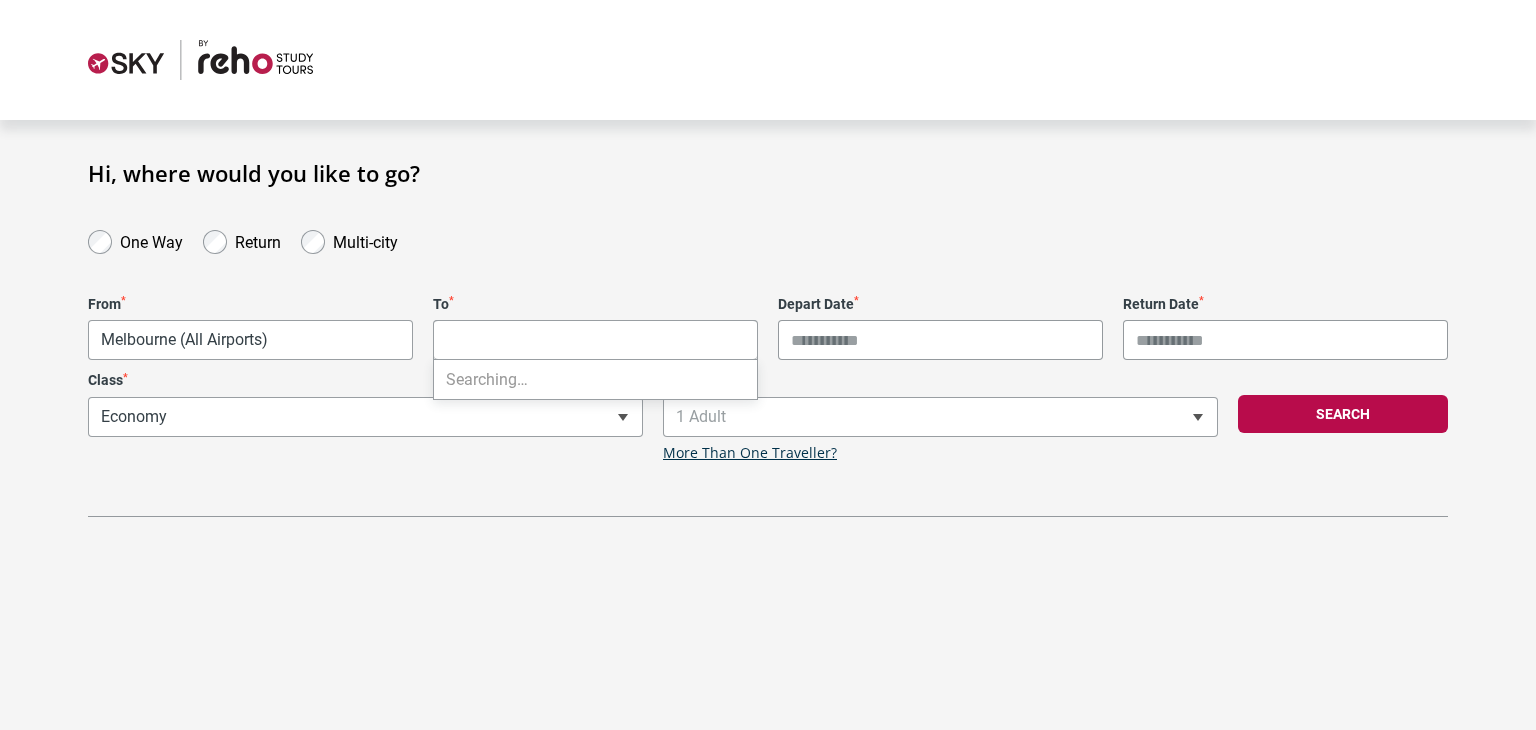 click on "**********" at bounding box center (768, 365) 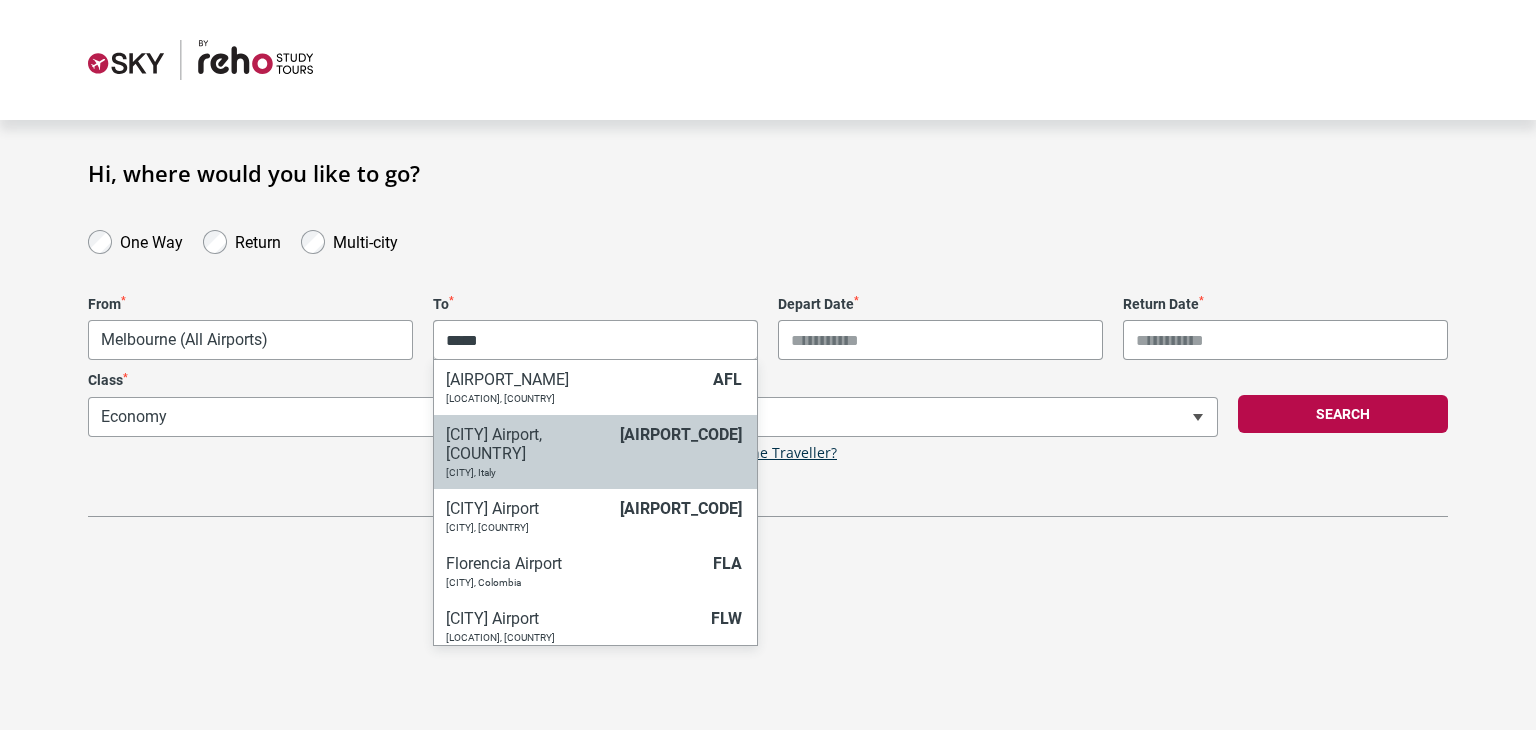 type on "*****" 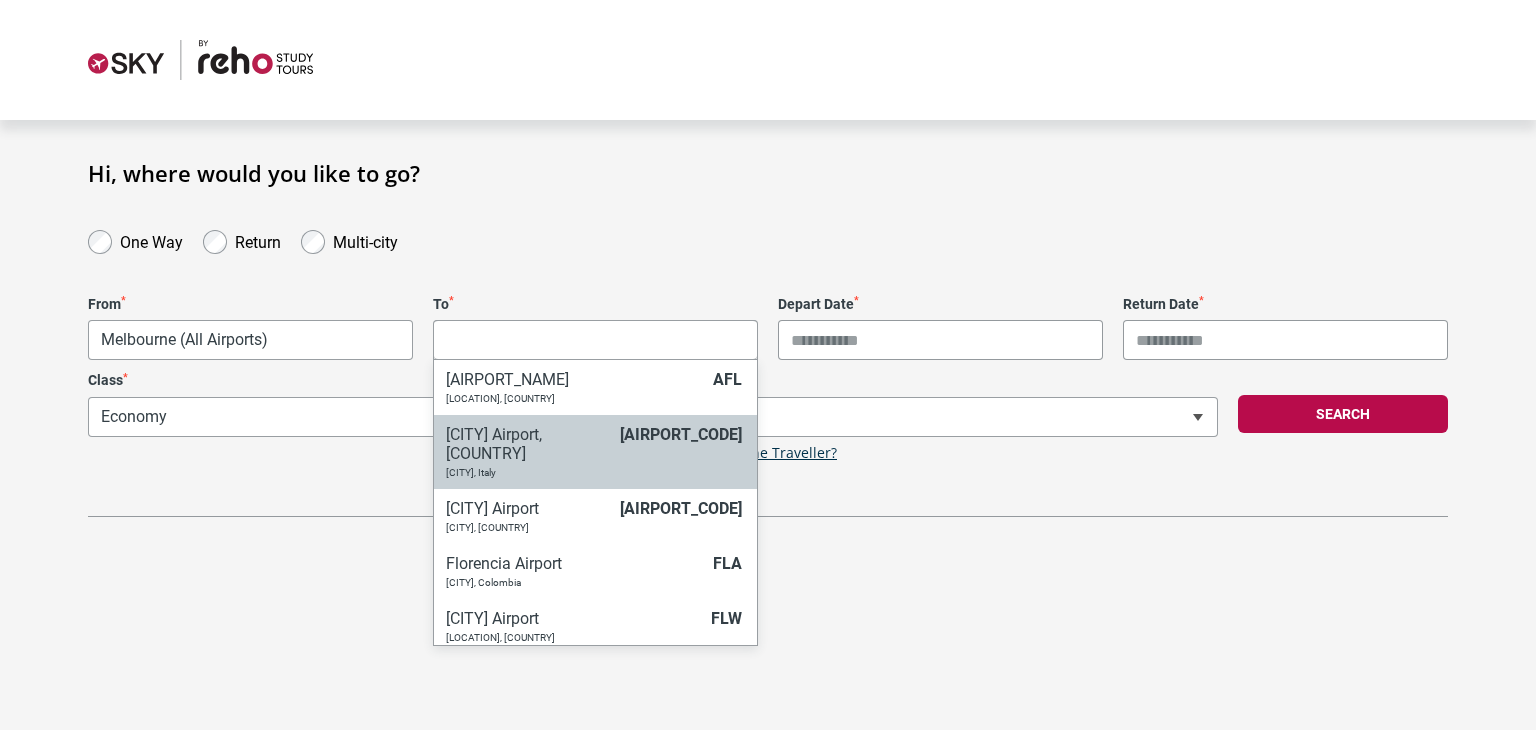select on "FLRA" 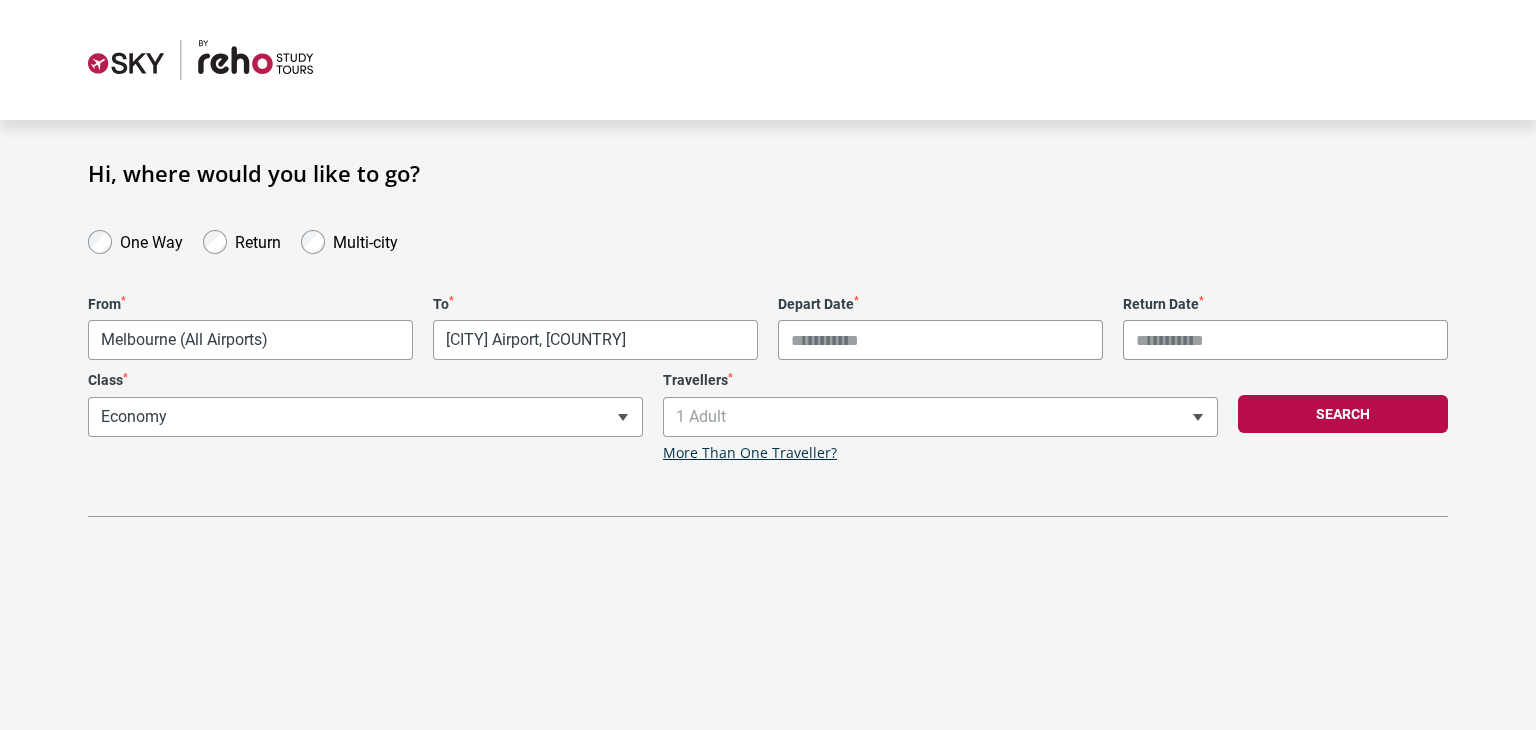 click on "Depart Date  *" at bounding box center (940, 340) 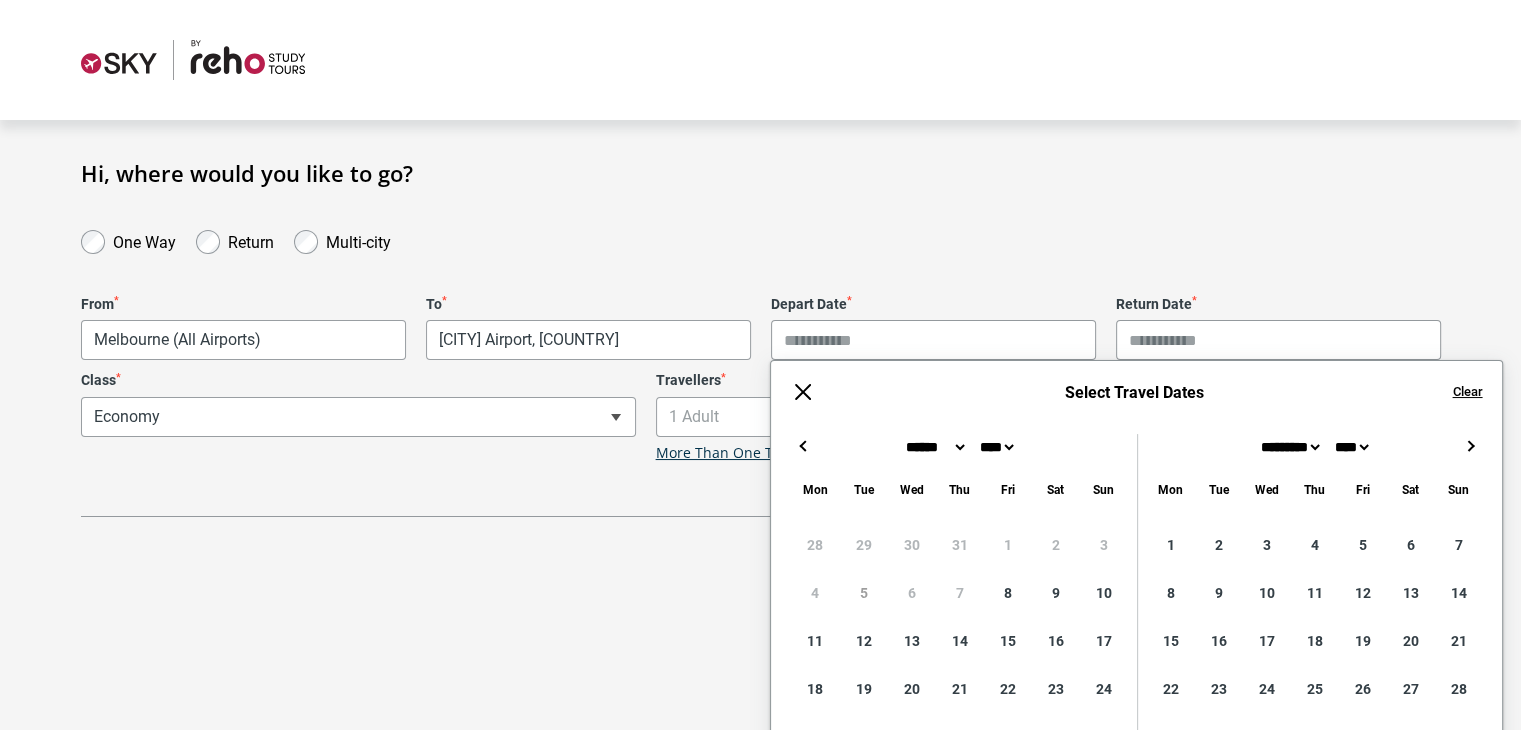click on "******* ******** ***** ***** *** **** **** ****** ********* ******* ******** ********" at bounding box center (934, 447) 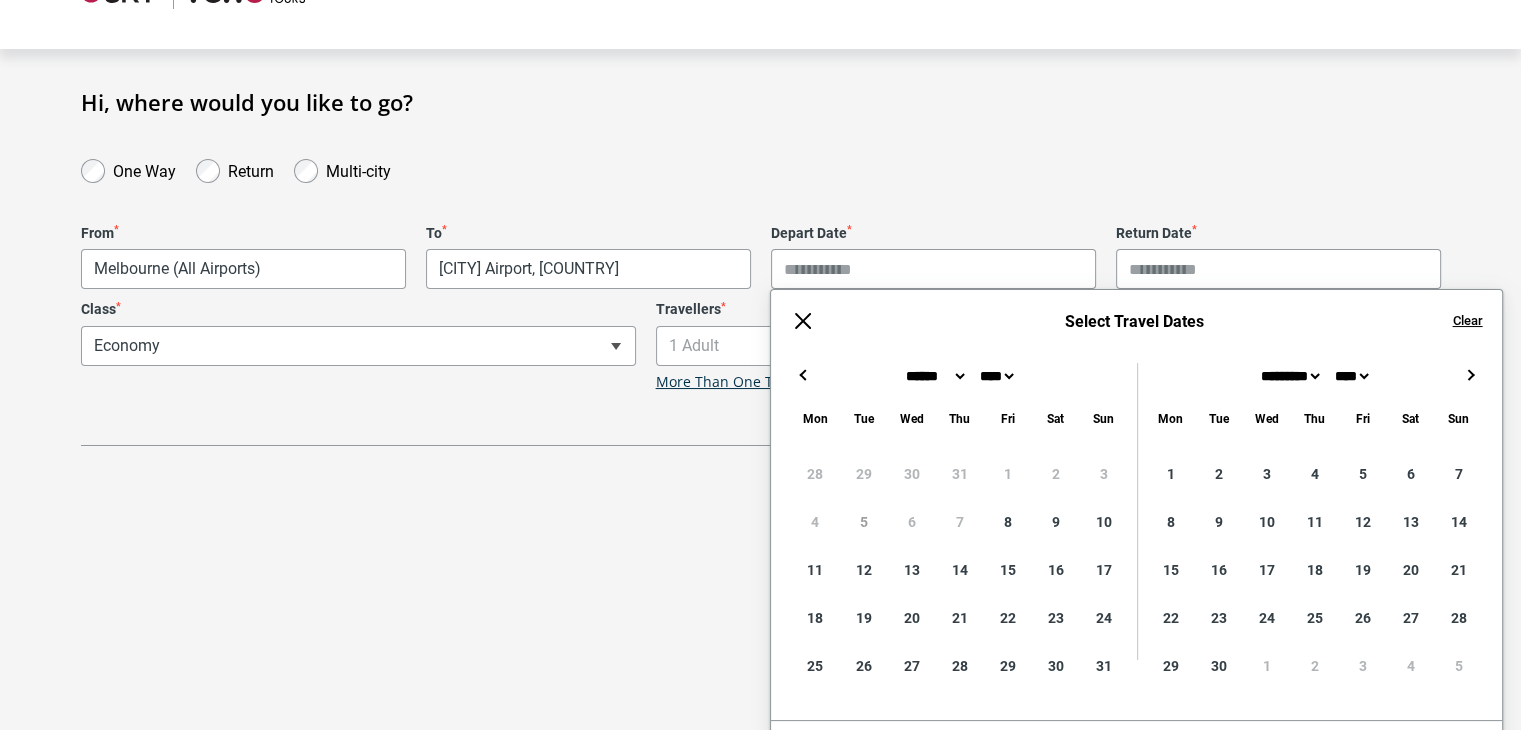 scroll, scrollTop: 80, scrollLeft: 0, axis: vertical 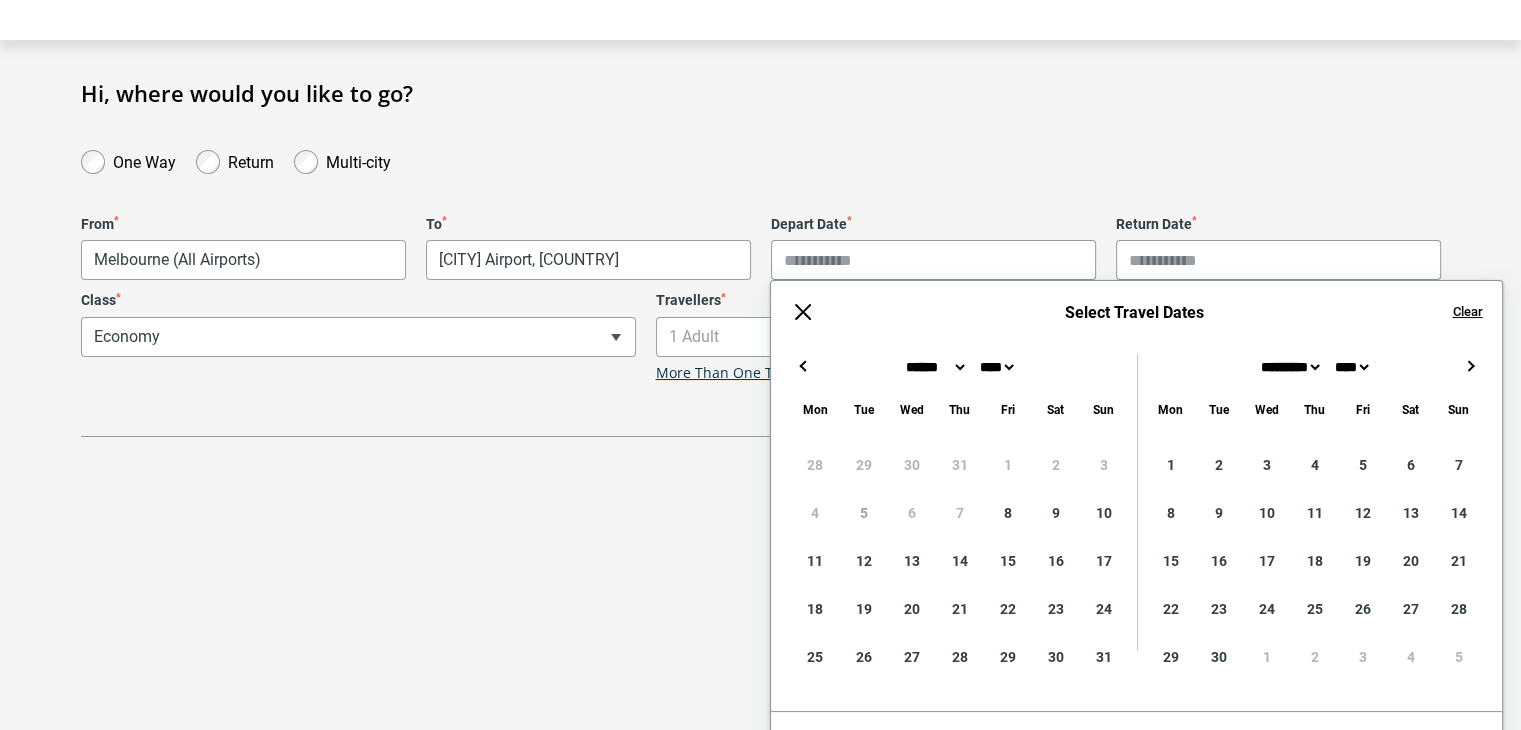 click on "******* ******** ***** ***** *** **** **** ****** ********* ******* ******** ********" at bounding box center [934, 367] 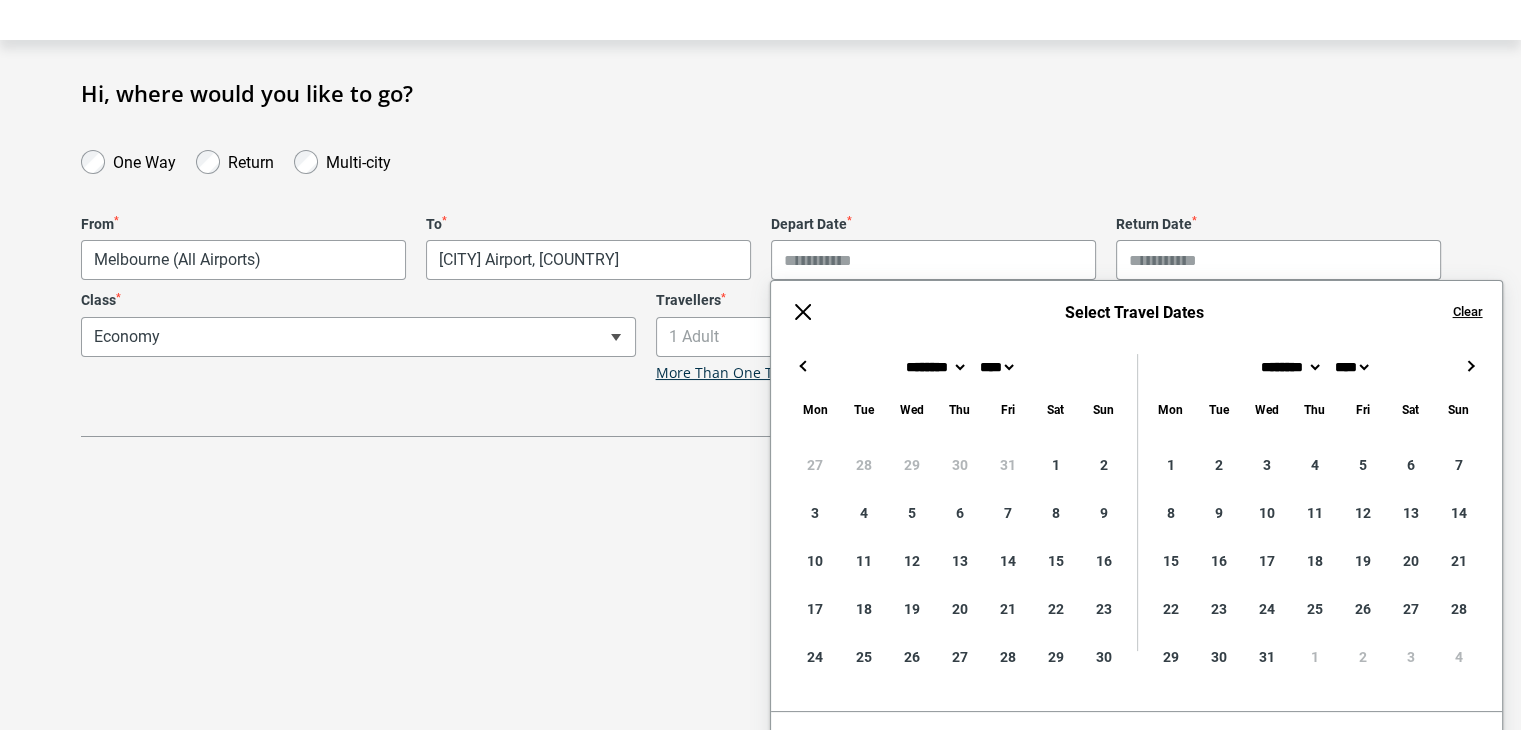 type on "**********" 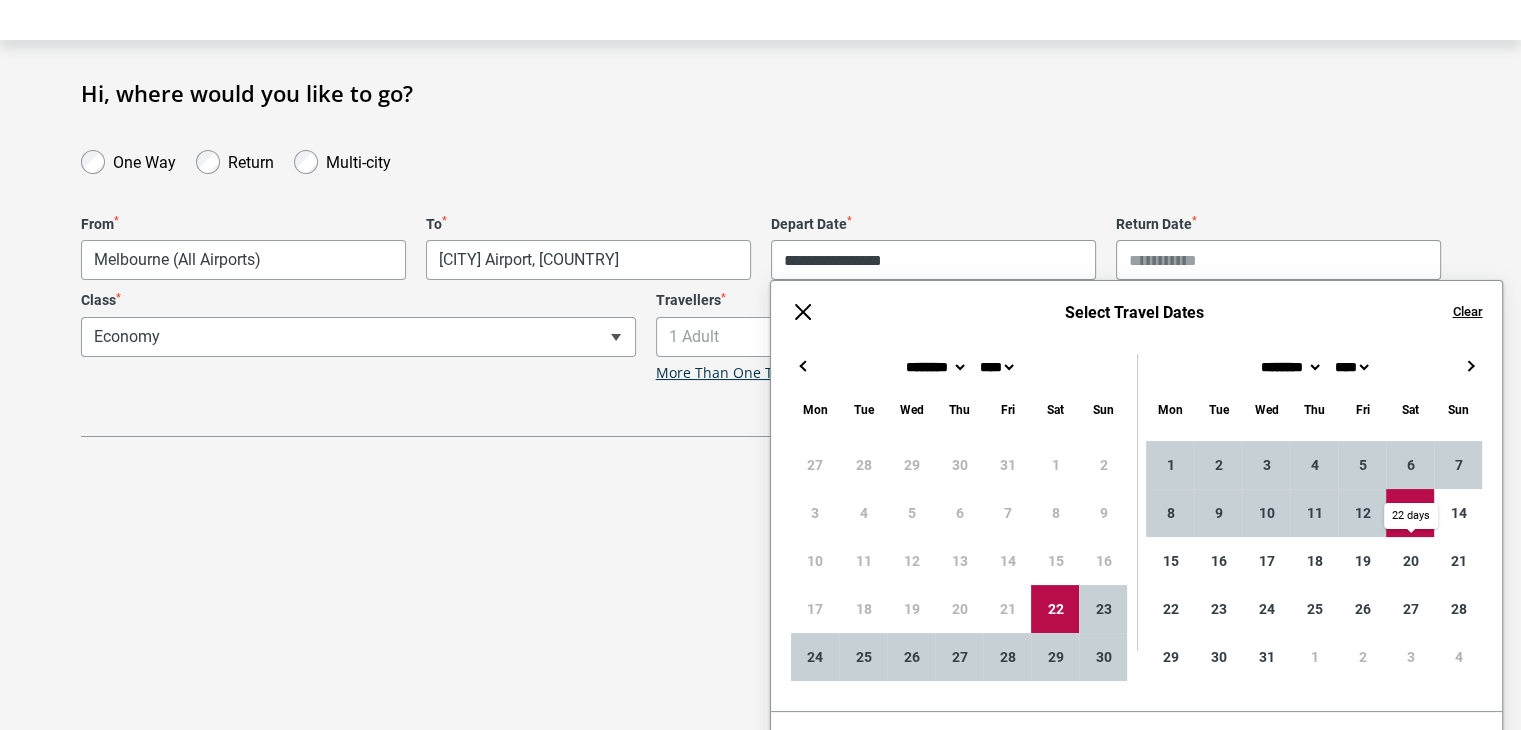 type on "**********" 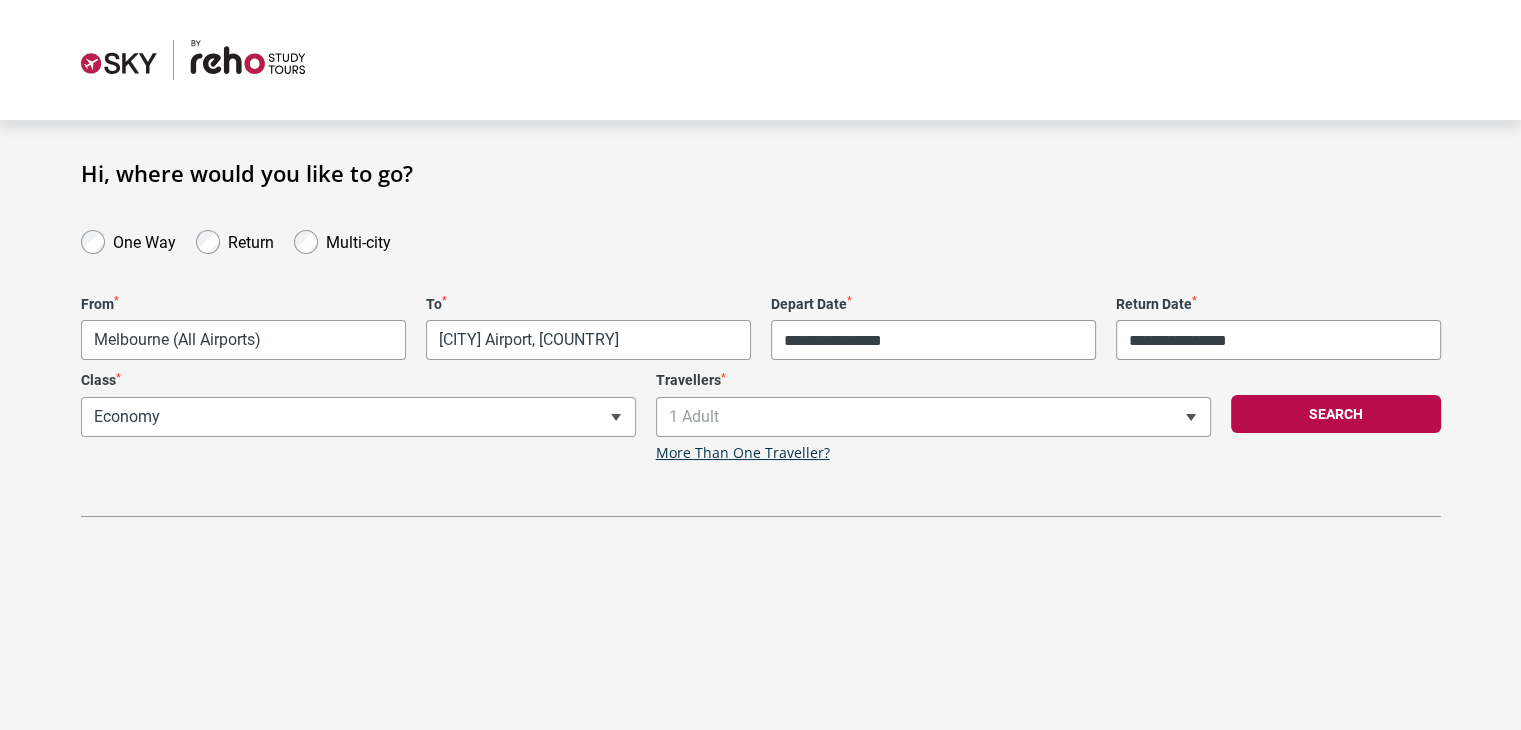 scroll, scrollTop: 0, scrollLeft: 0, axis: both 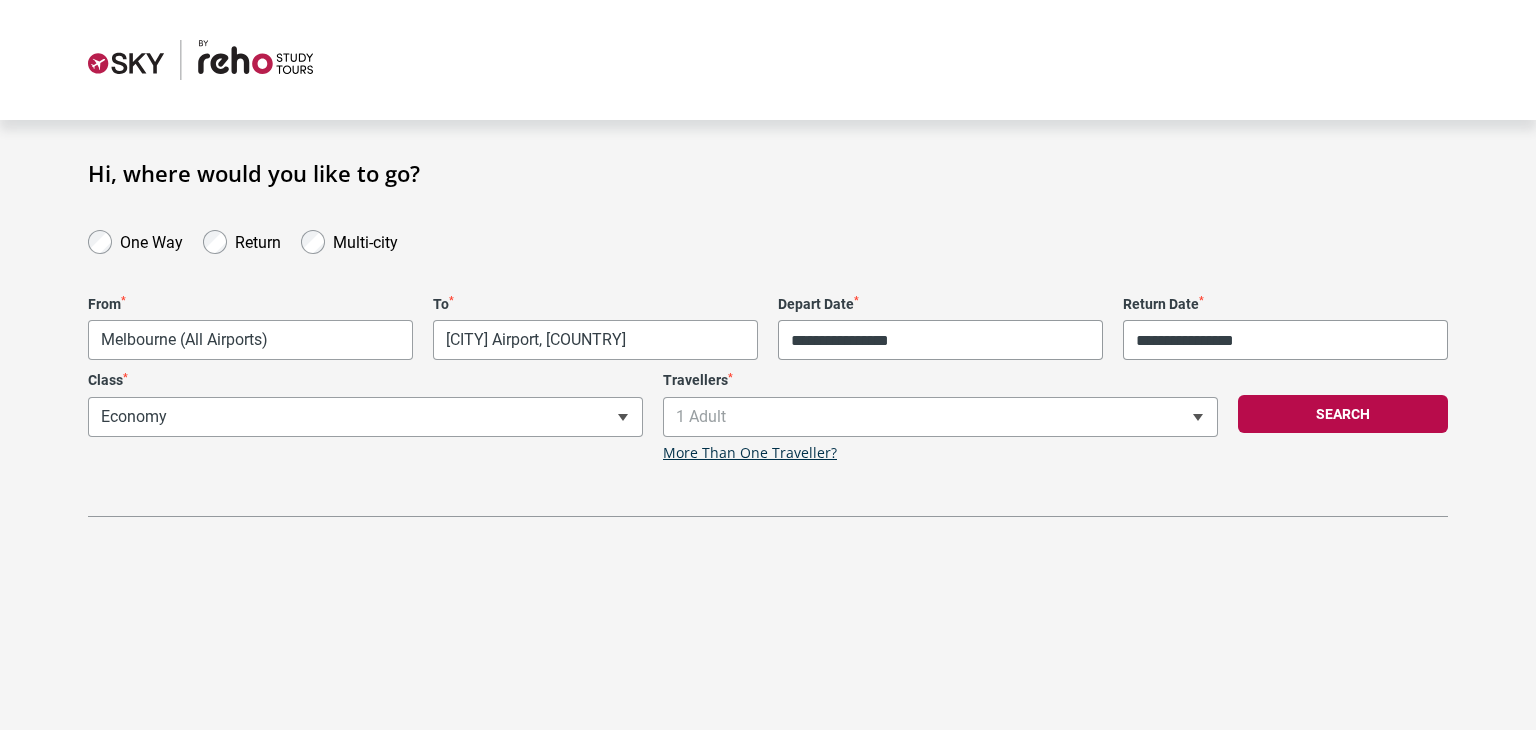click on "**********" at bounding box center [768, 338] 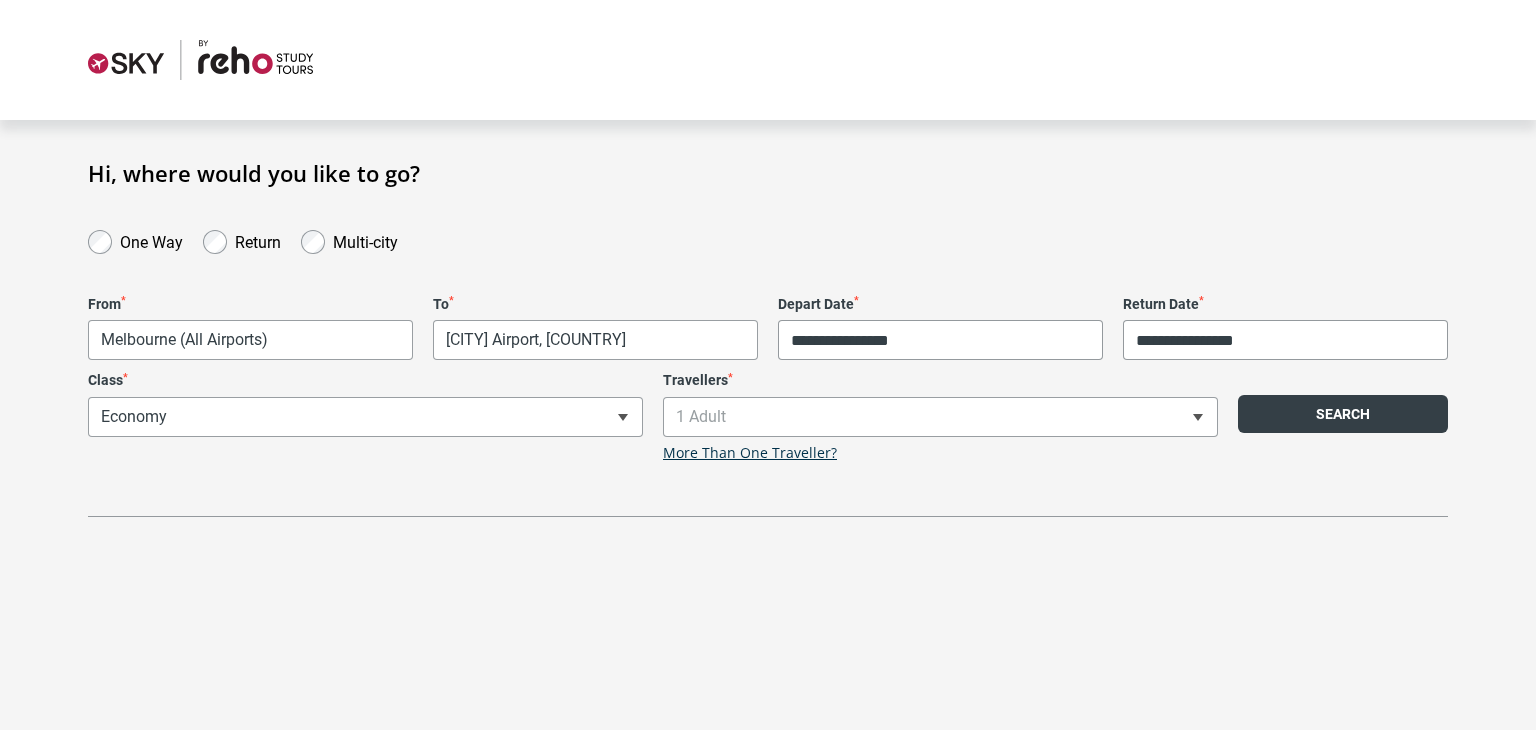 click on "Search" at bounding box center (1343, 414) 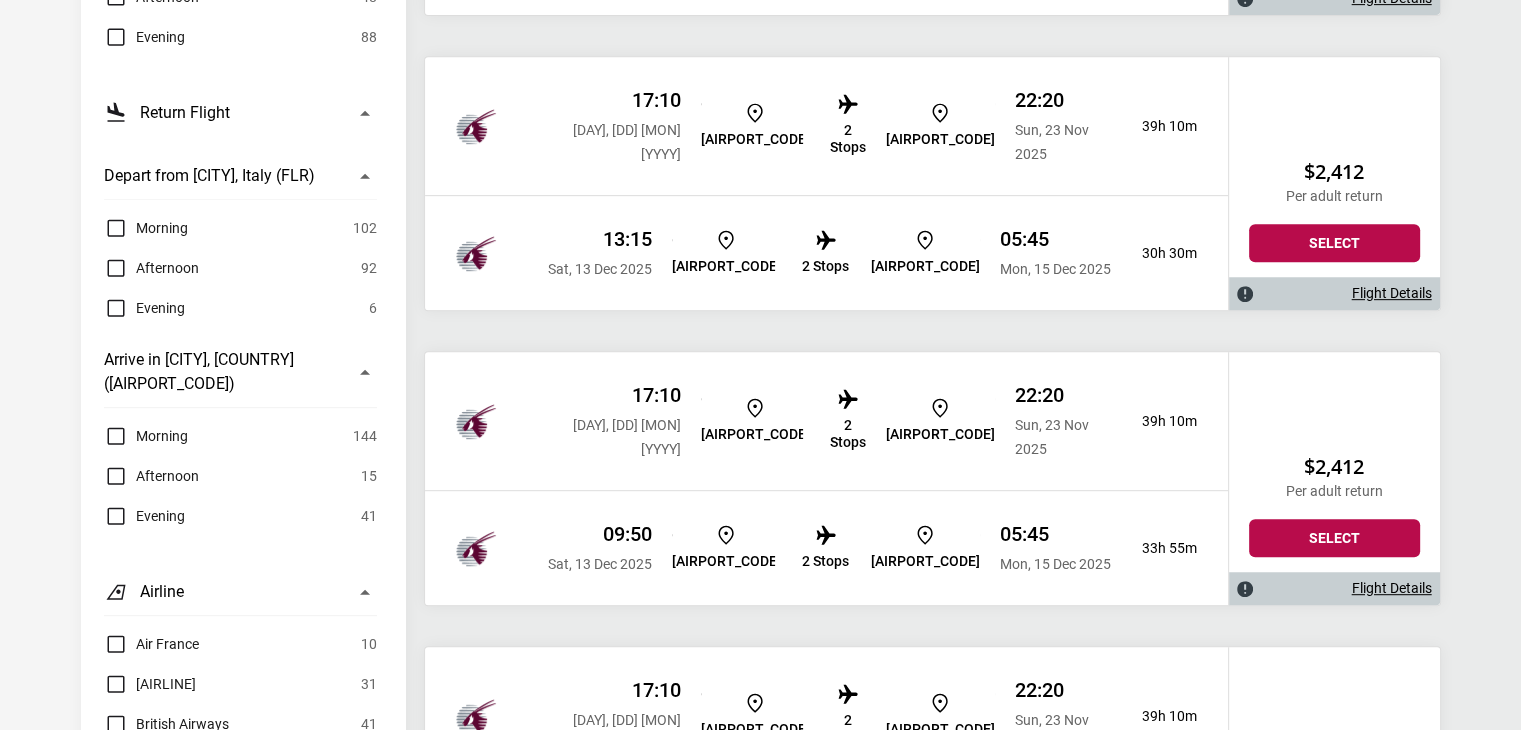 scroll, scrollTop: 908, scrollLeft: 0, axis: vertical 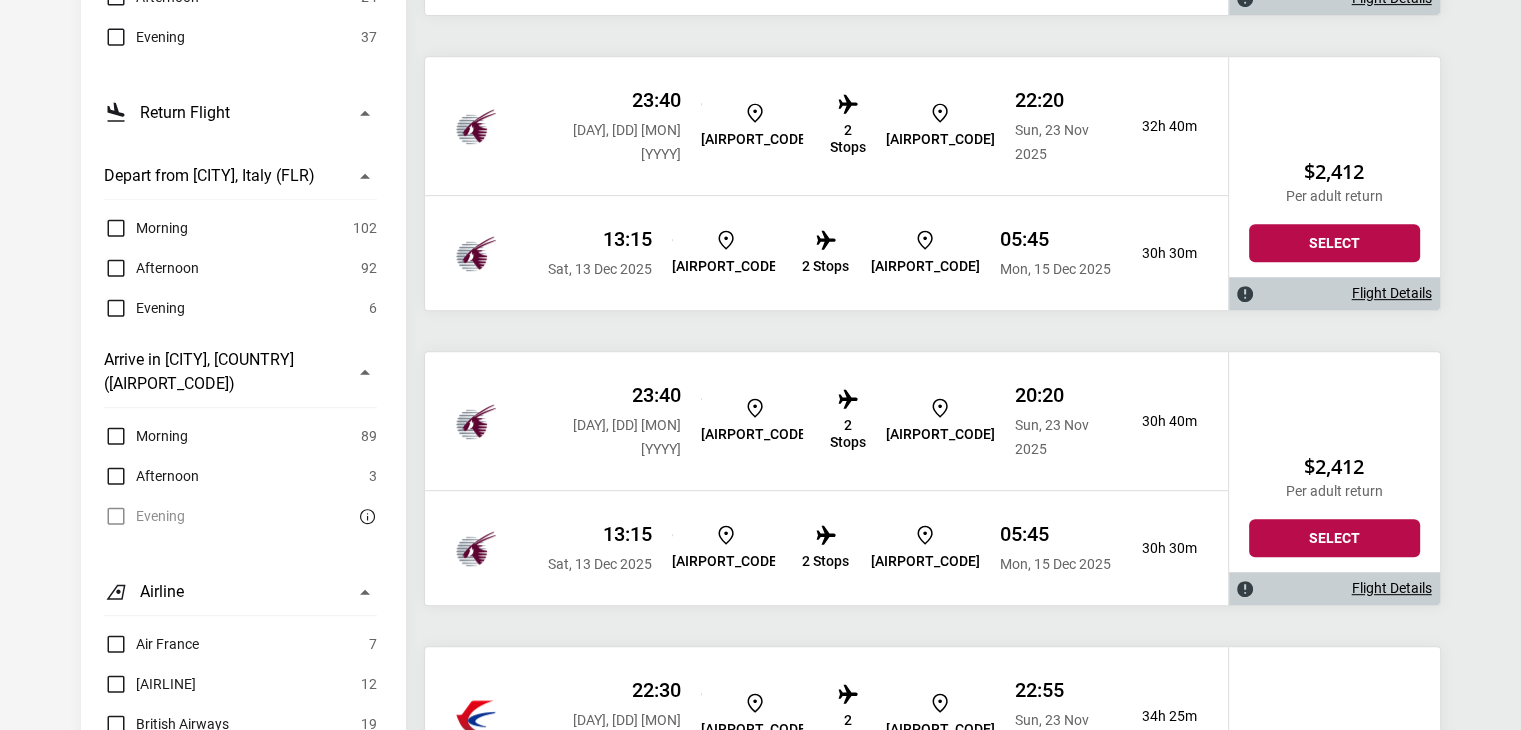click on "Evening" at bounding box center [160, 308] 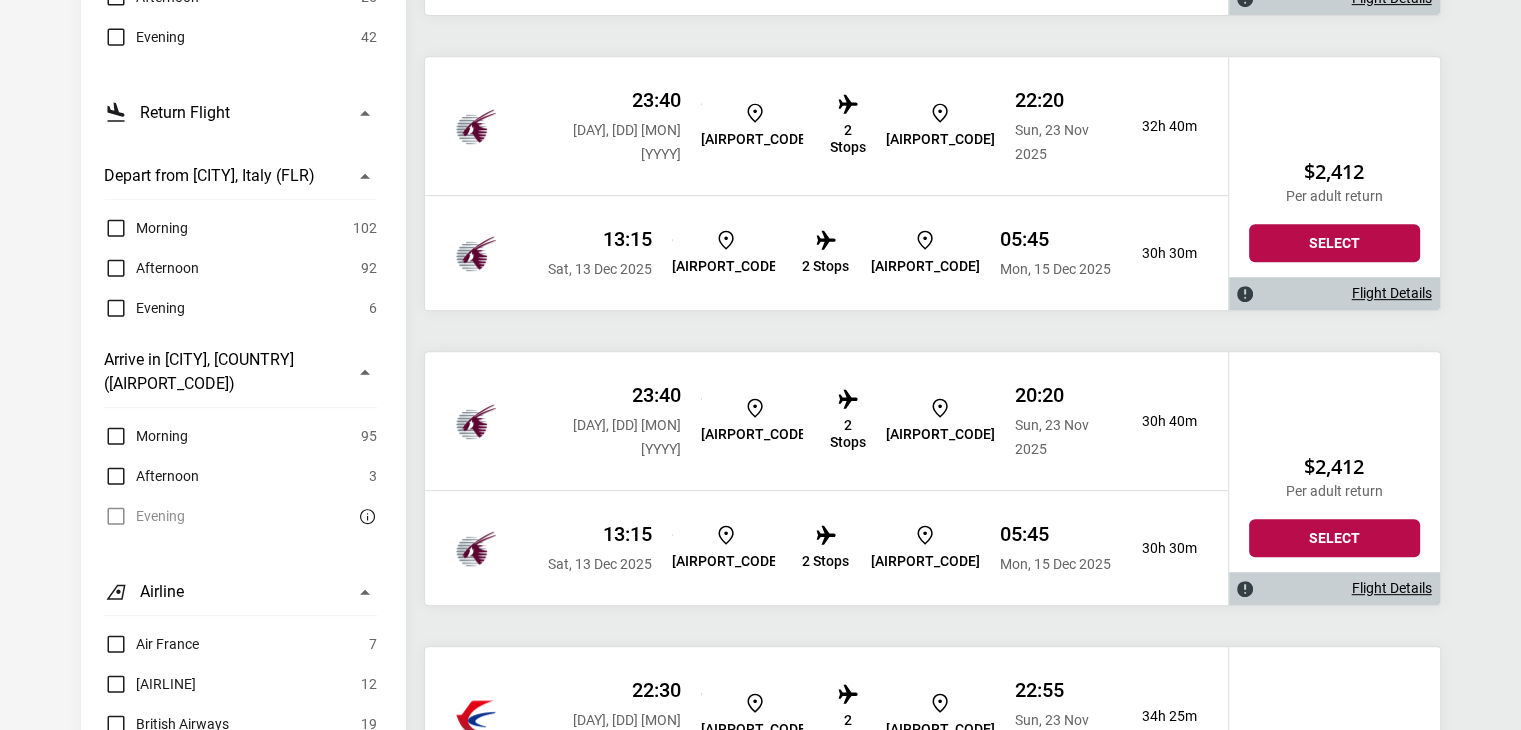 click on "Afternoon" at bounding box center (167, 268) 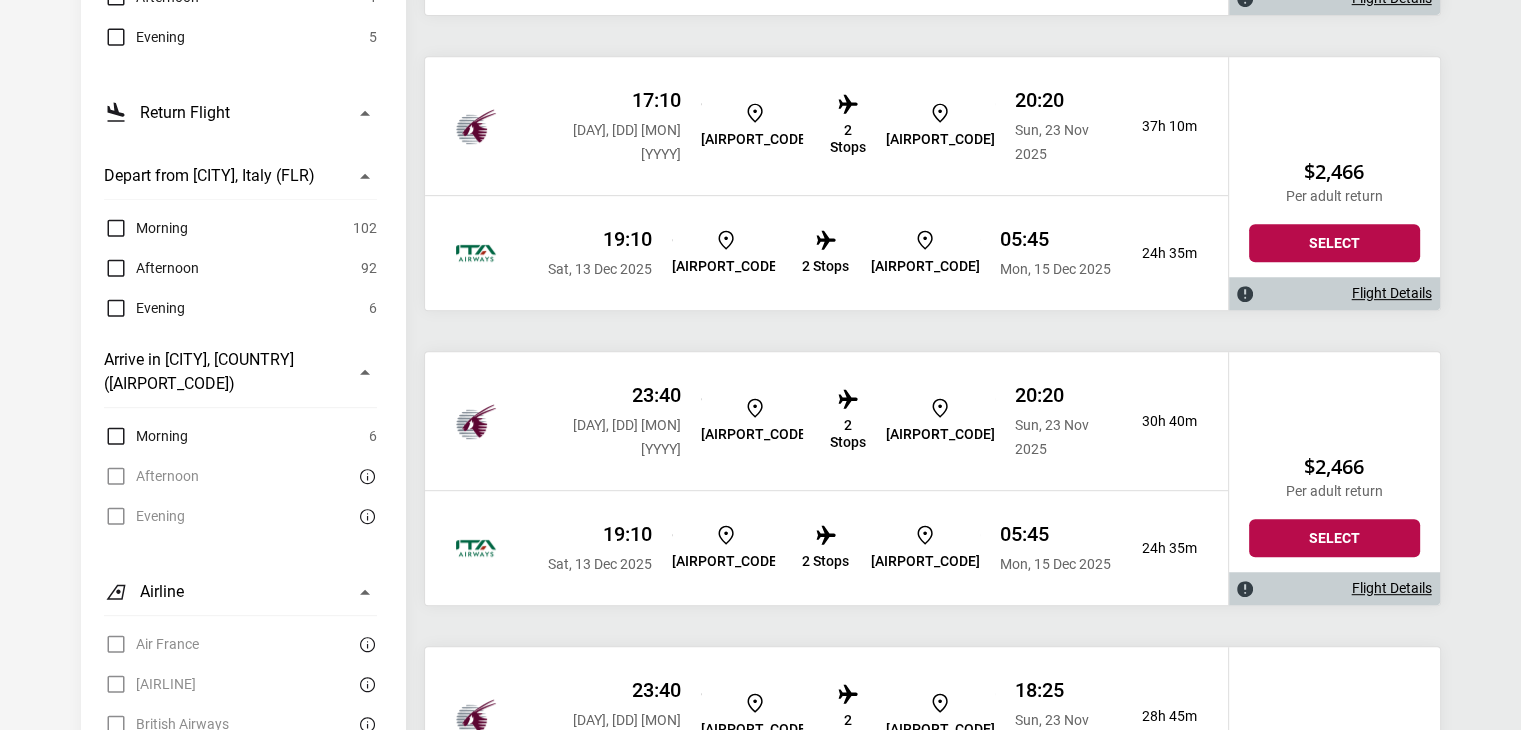 click on "Evening" at bounding box center [160, 308] 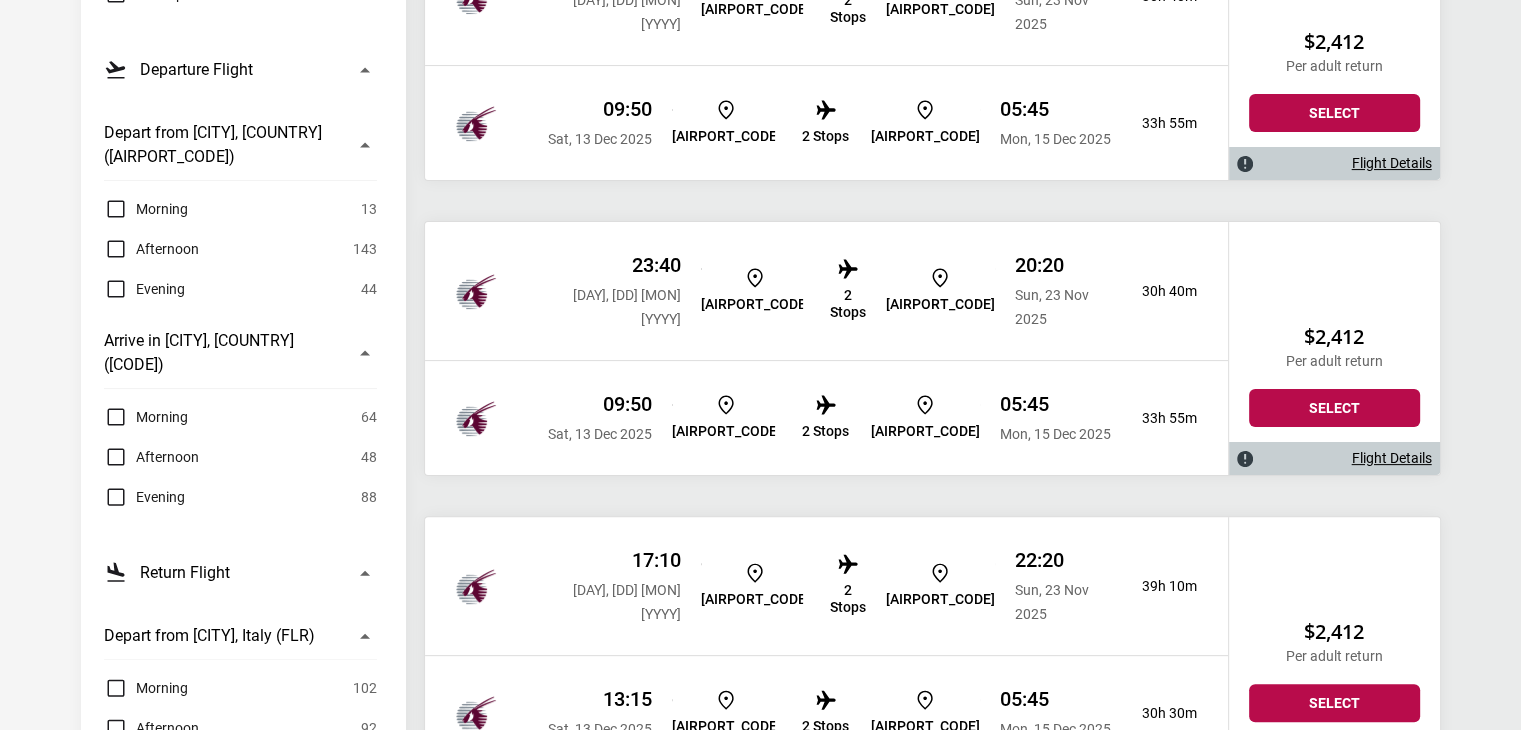 scroll, scrollTop: 416, scrollLeft: 0, axis: vertical 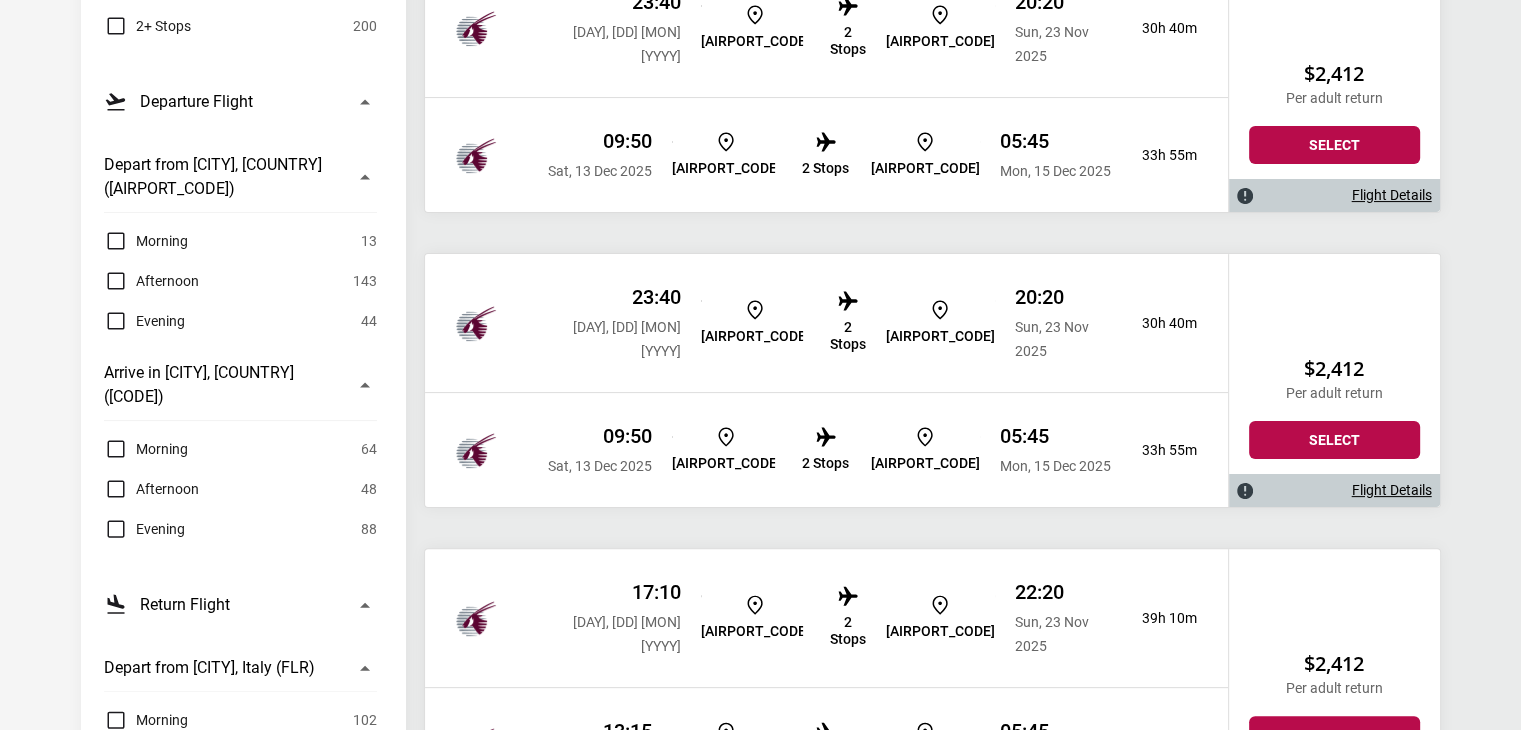 click on "Afternoon" at bounding box center [167, 489] 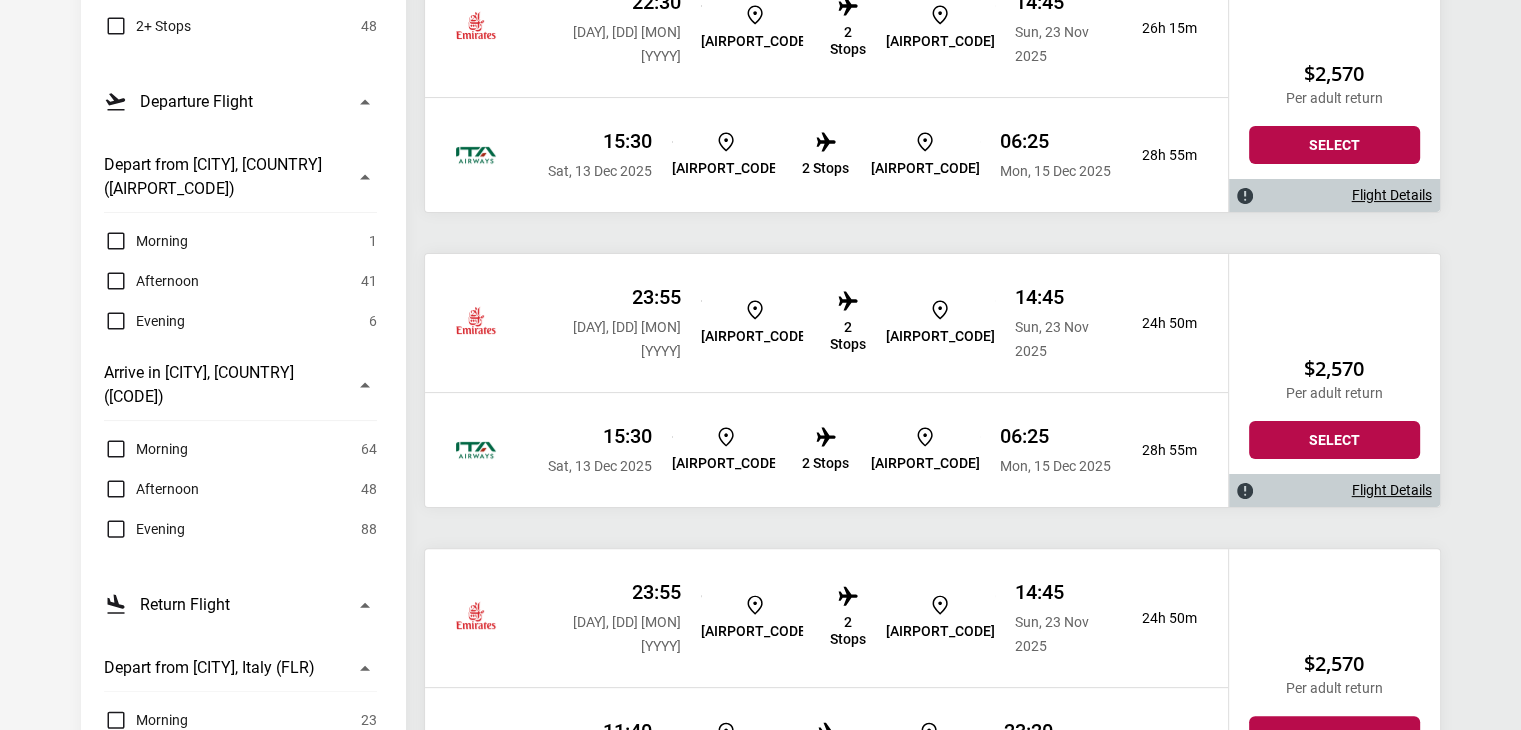 click on "Morning" at bounding box center (162, 449) 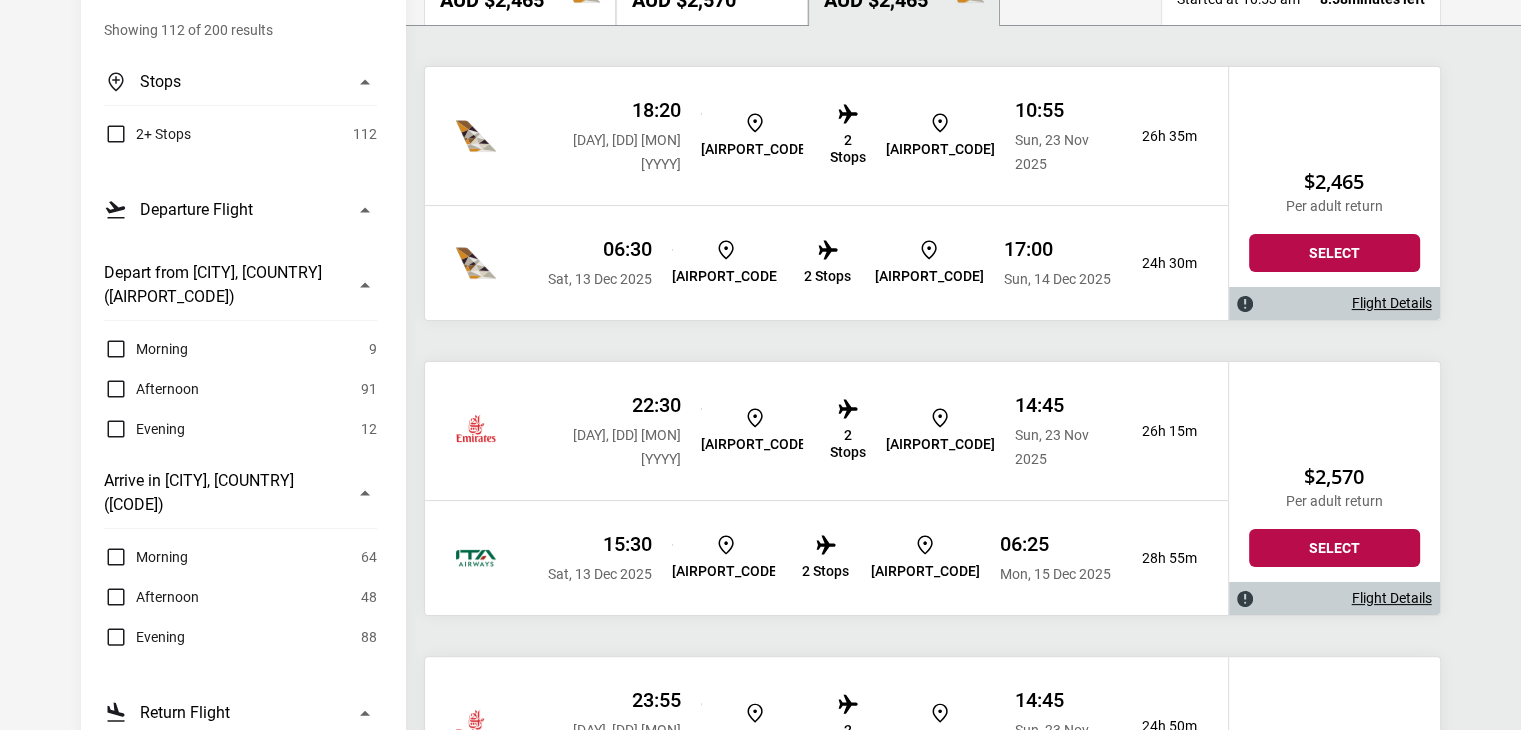 scroll, scrollTop: 292, scrollLeft: 0, axis: vertical 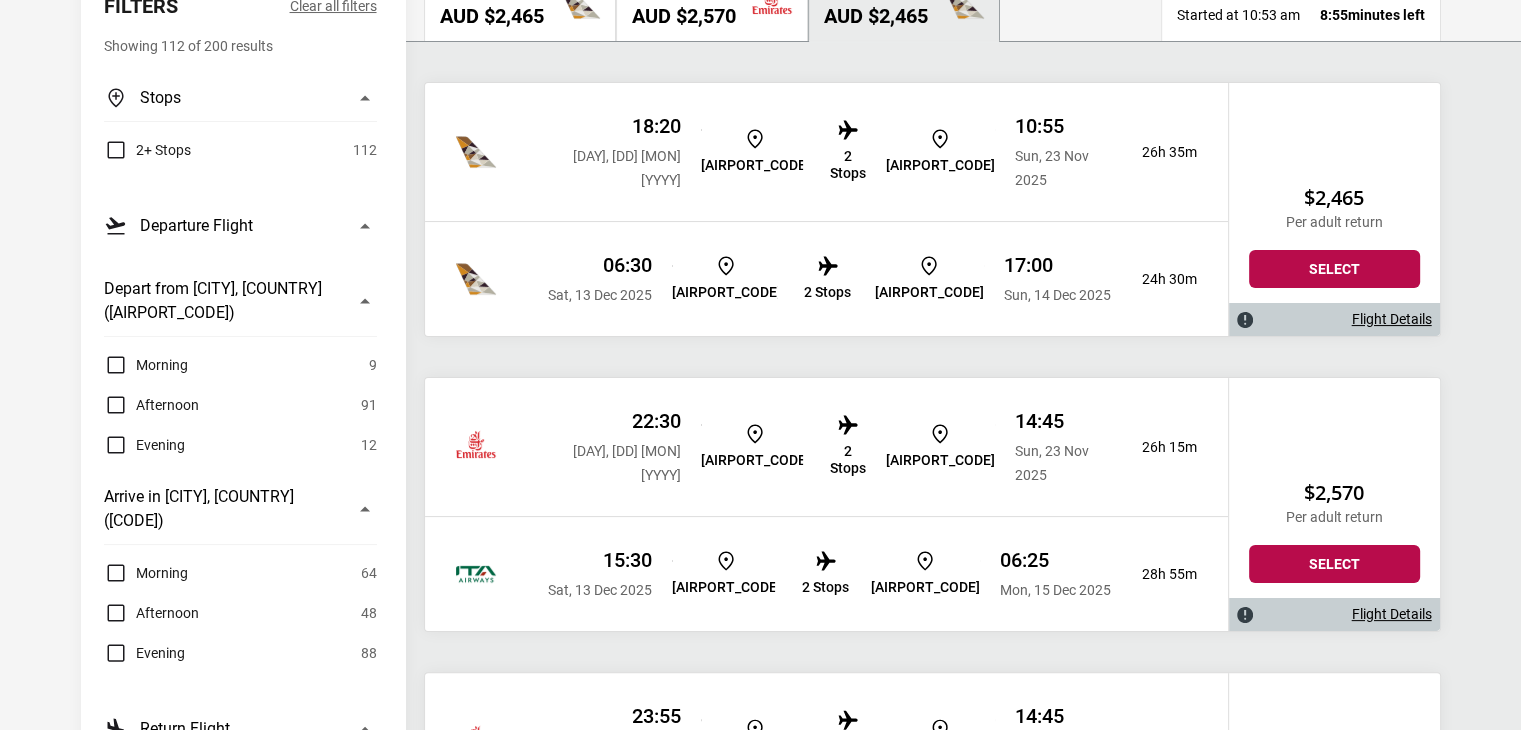 click on "Flight Details" at bounding box center [1392, 614] 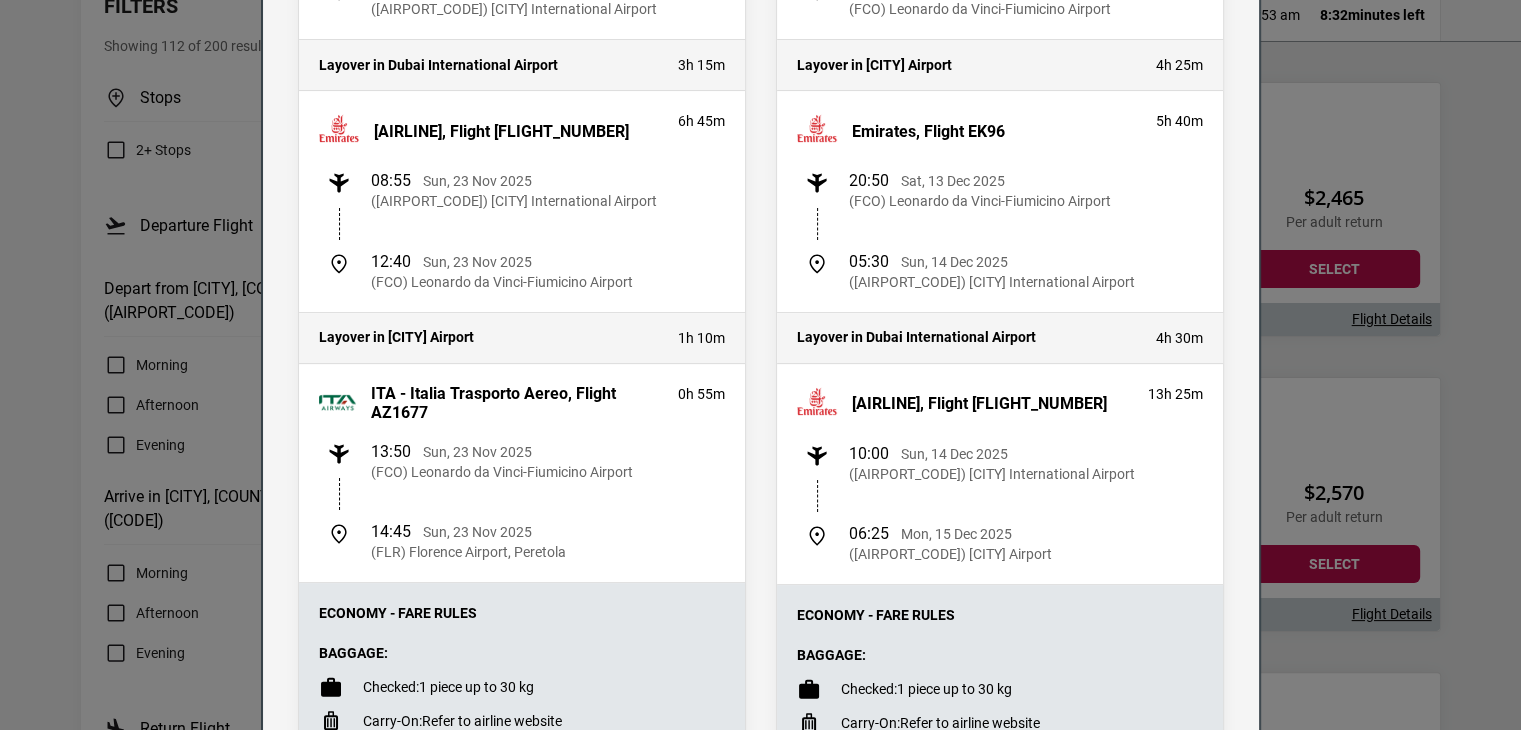 scroll, scrollTop: 416, scrollLeft: 0, axis: vertical 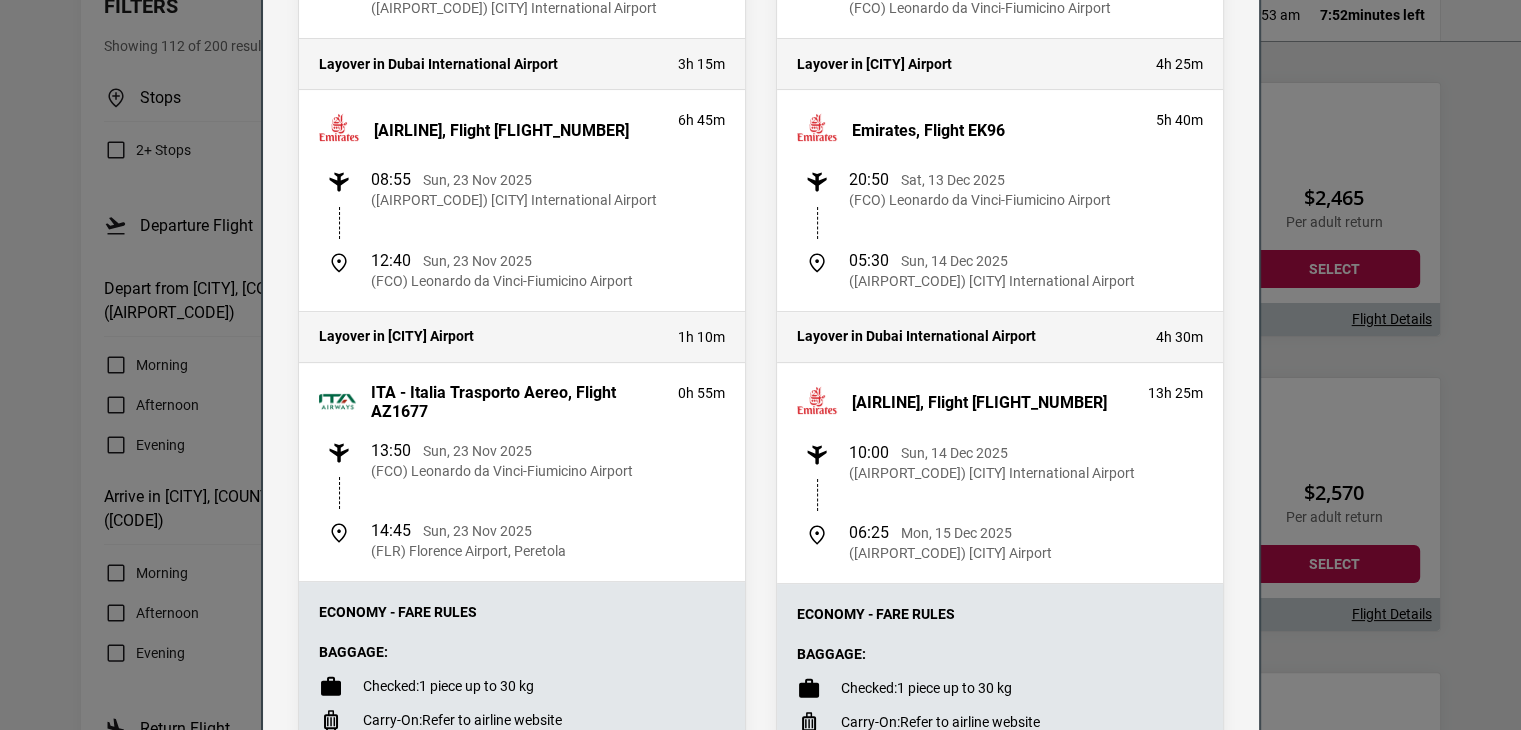 click on "ITA - Italia Trasporto Aereo, Flight AZ1677   0h 55m     13:50   Sun, 23 Nov 2025   (FCO) Leonardo da Vinci-Fiumicino Airport     14:45   Sun, 23 Nov 2025   (FLR) Florence Airport, Peretola" at bounding box center [522, 472] 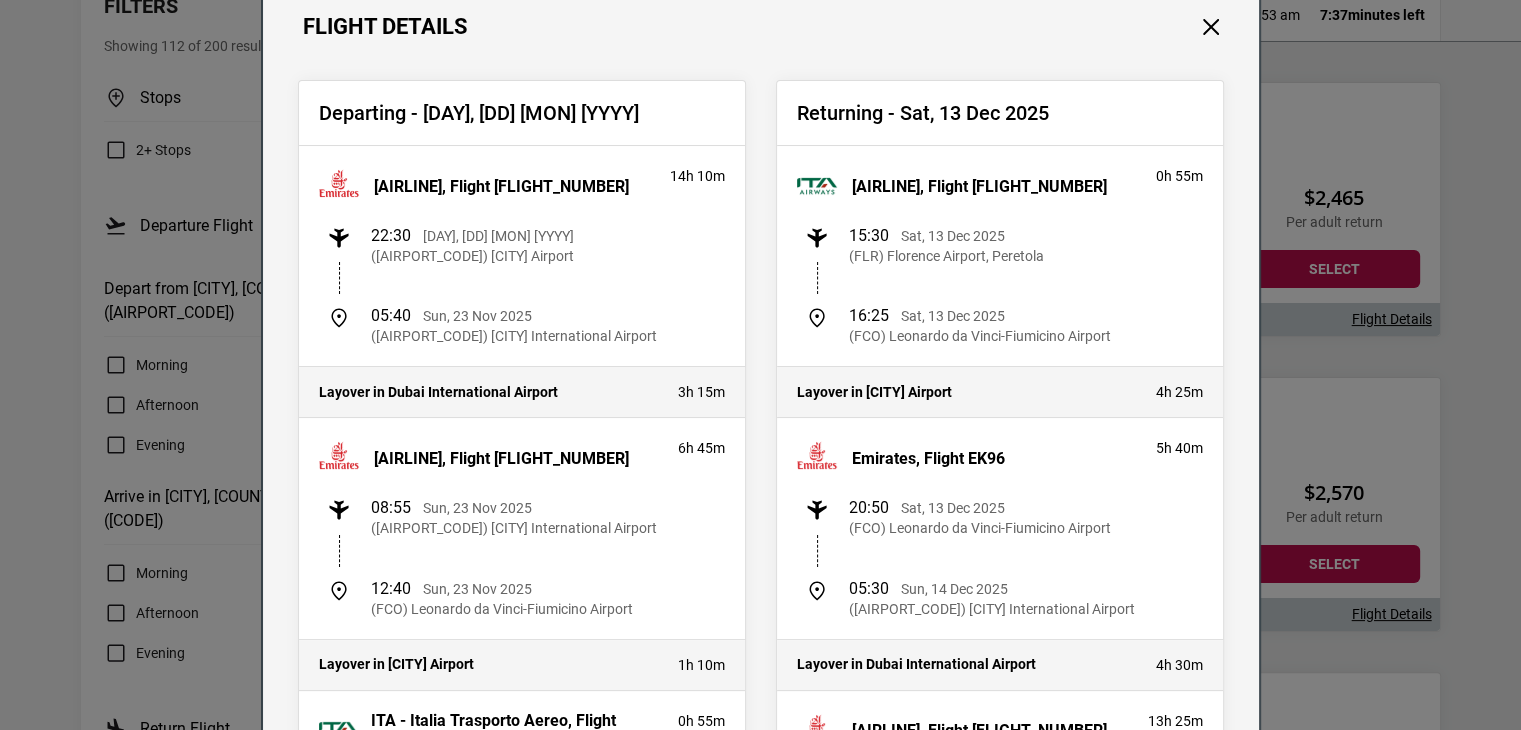 scroll, scrollTop: 0, scrollLeft: 0, axis: both 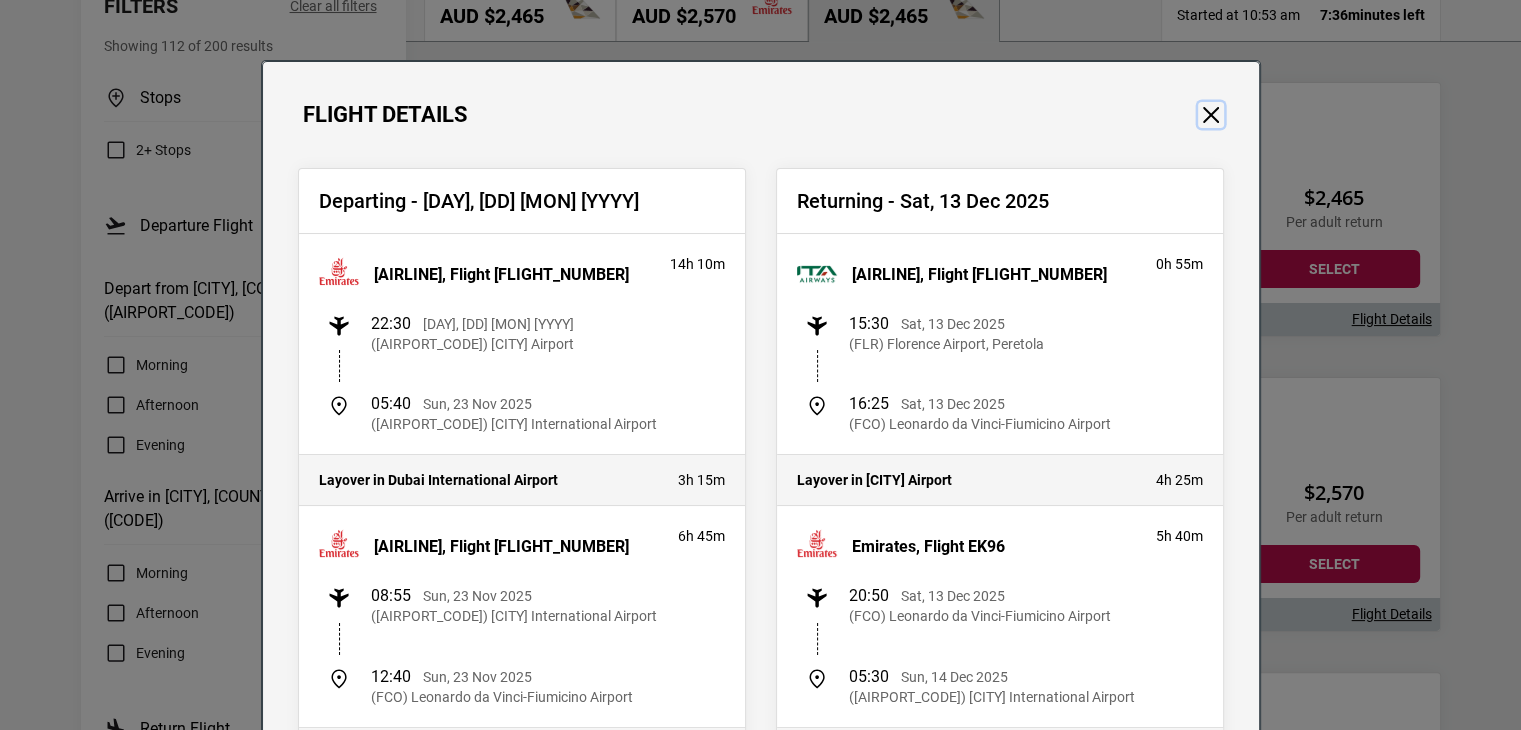 click at bounding box center [1211, 115] 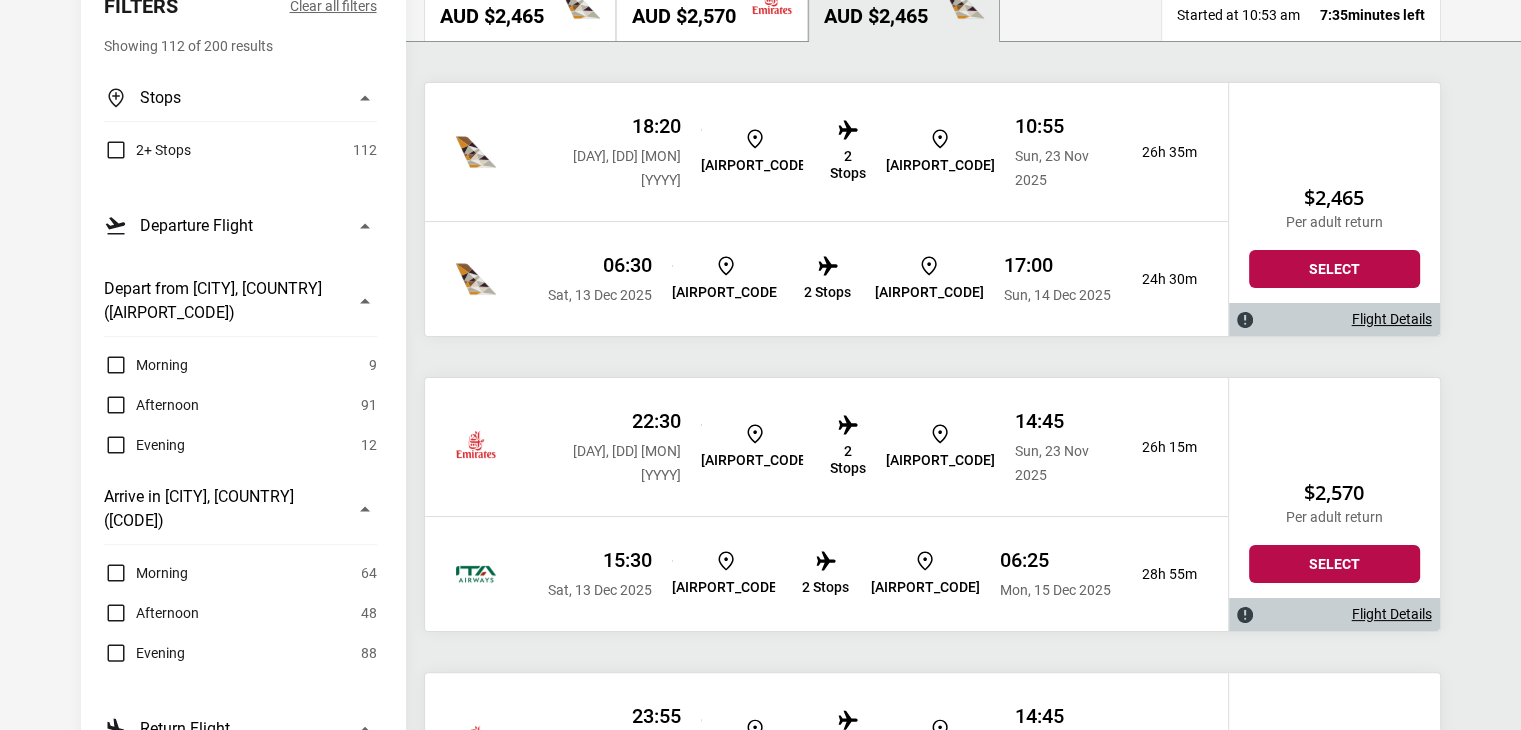 scroll, scrollTop: 332, scrollLeft: 0, axis: vertical 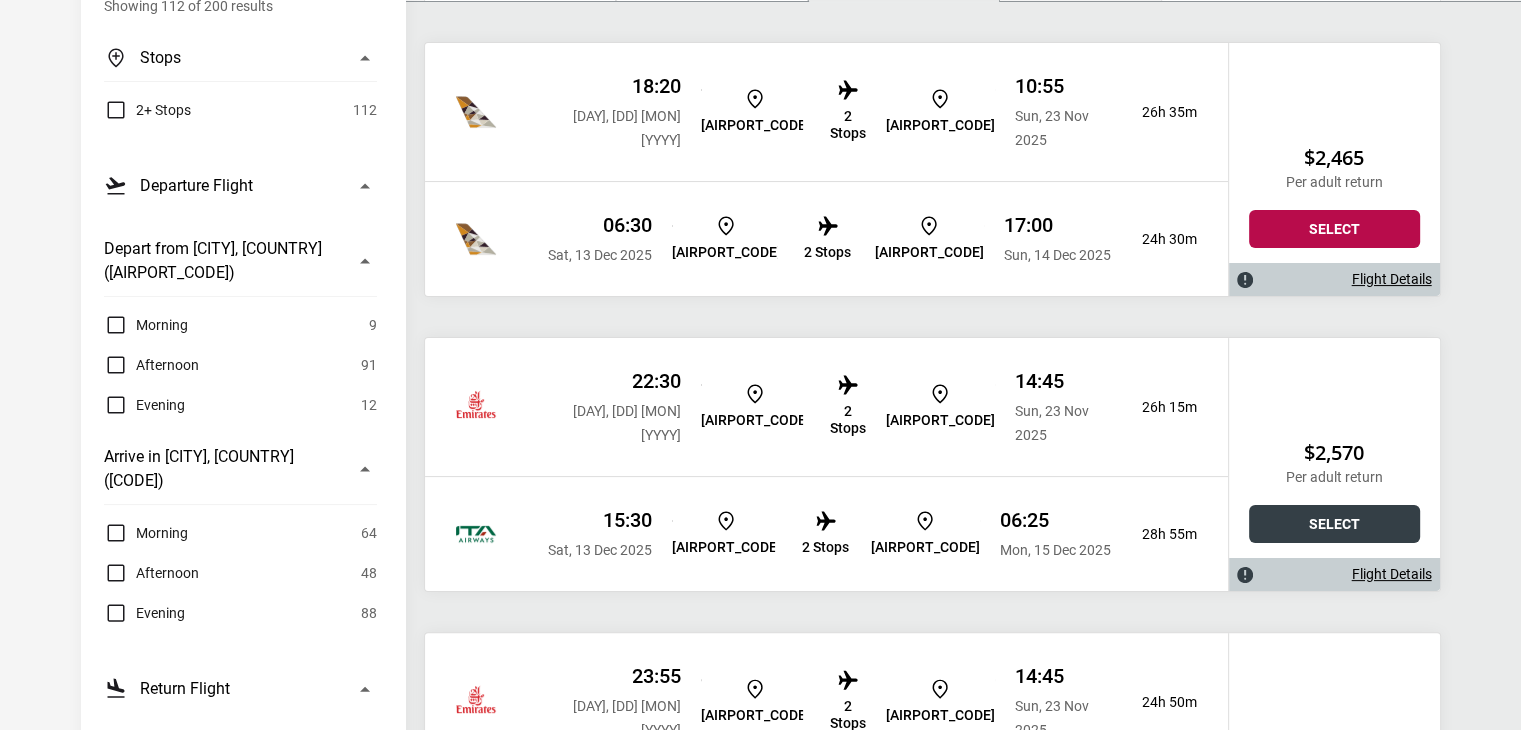 click on "Select" at bounding box center (1334, 524) 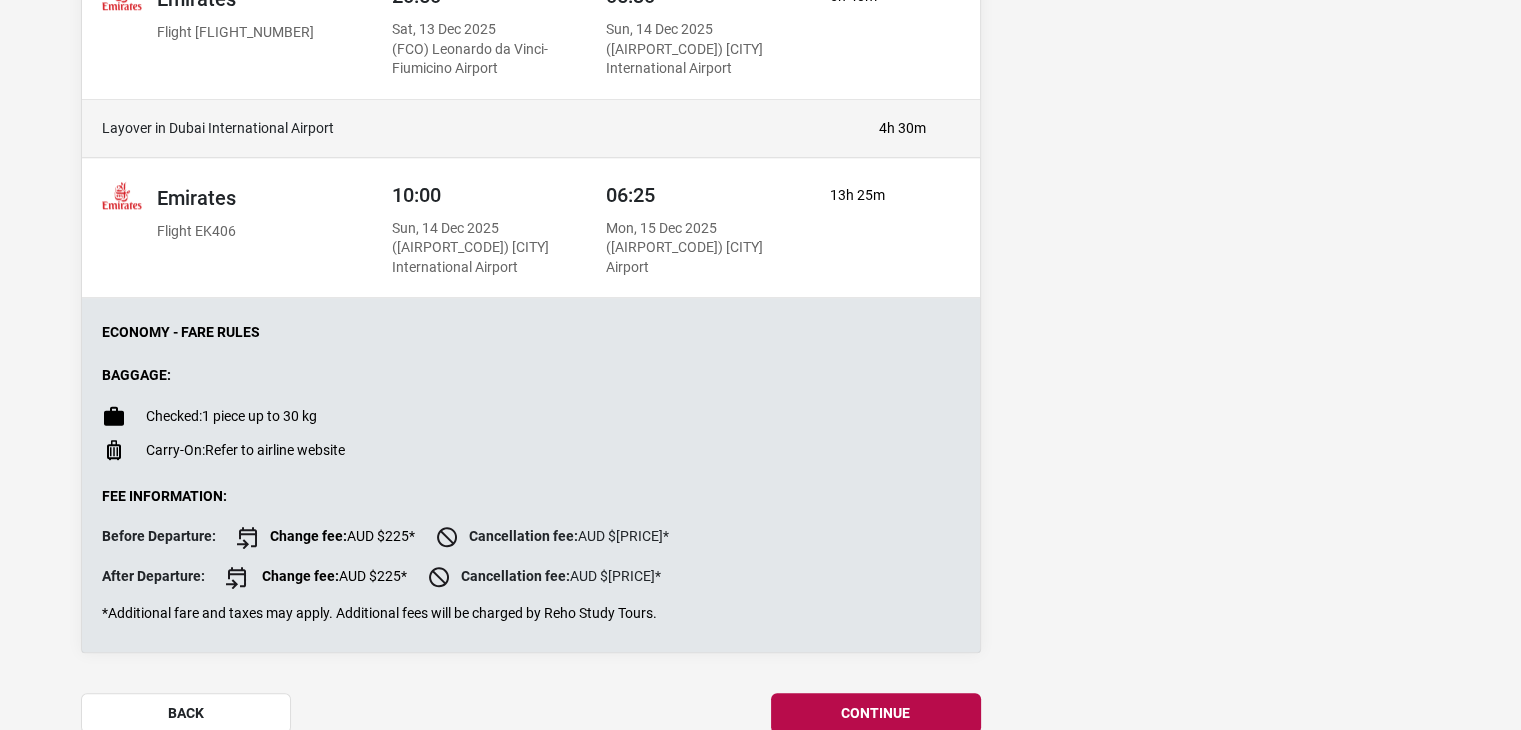 scroll, scrollTop: 1785, scrollLeft: 0, axis: vertical 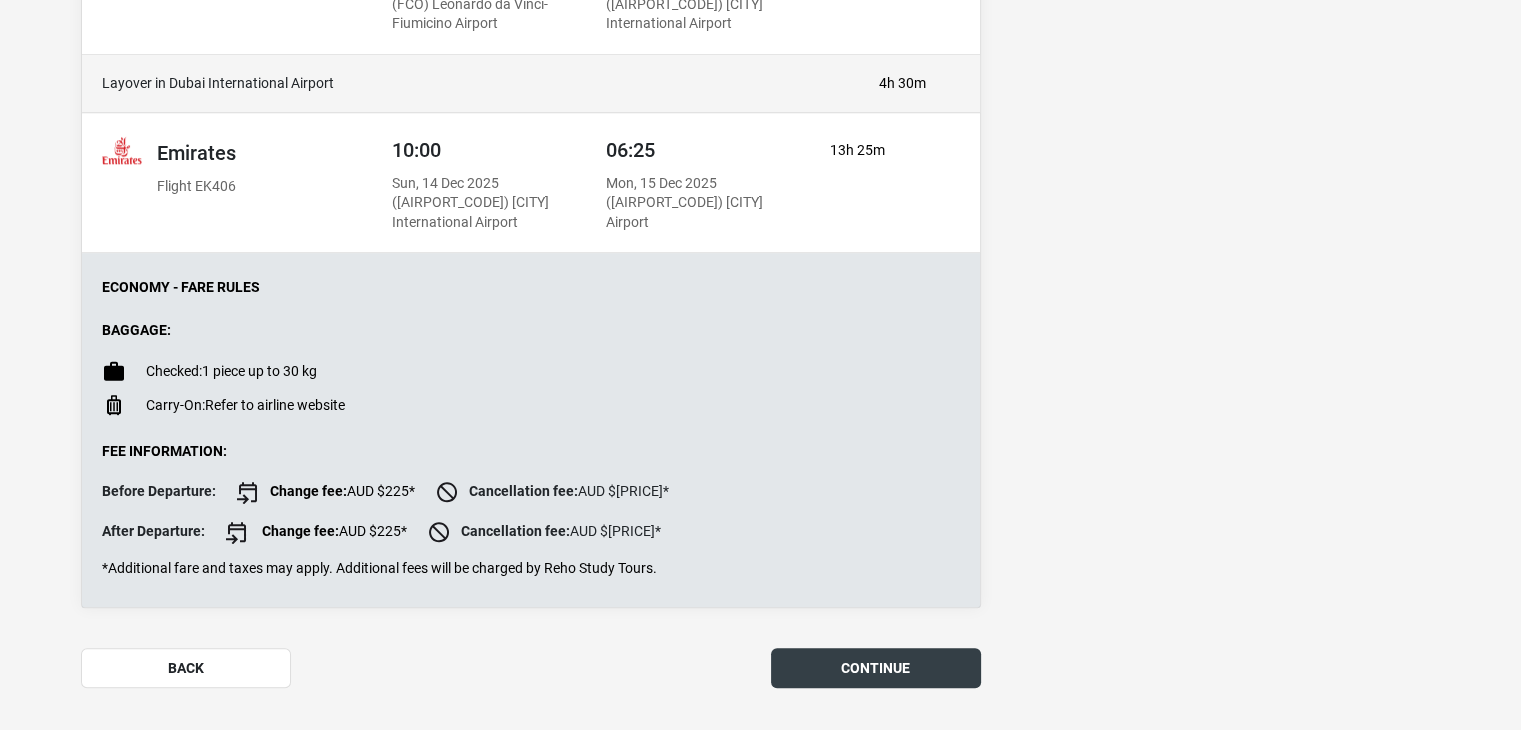 click on "continue" at bounding box center [876, 668] 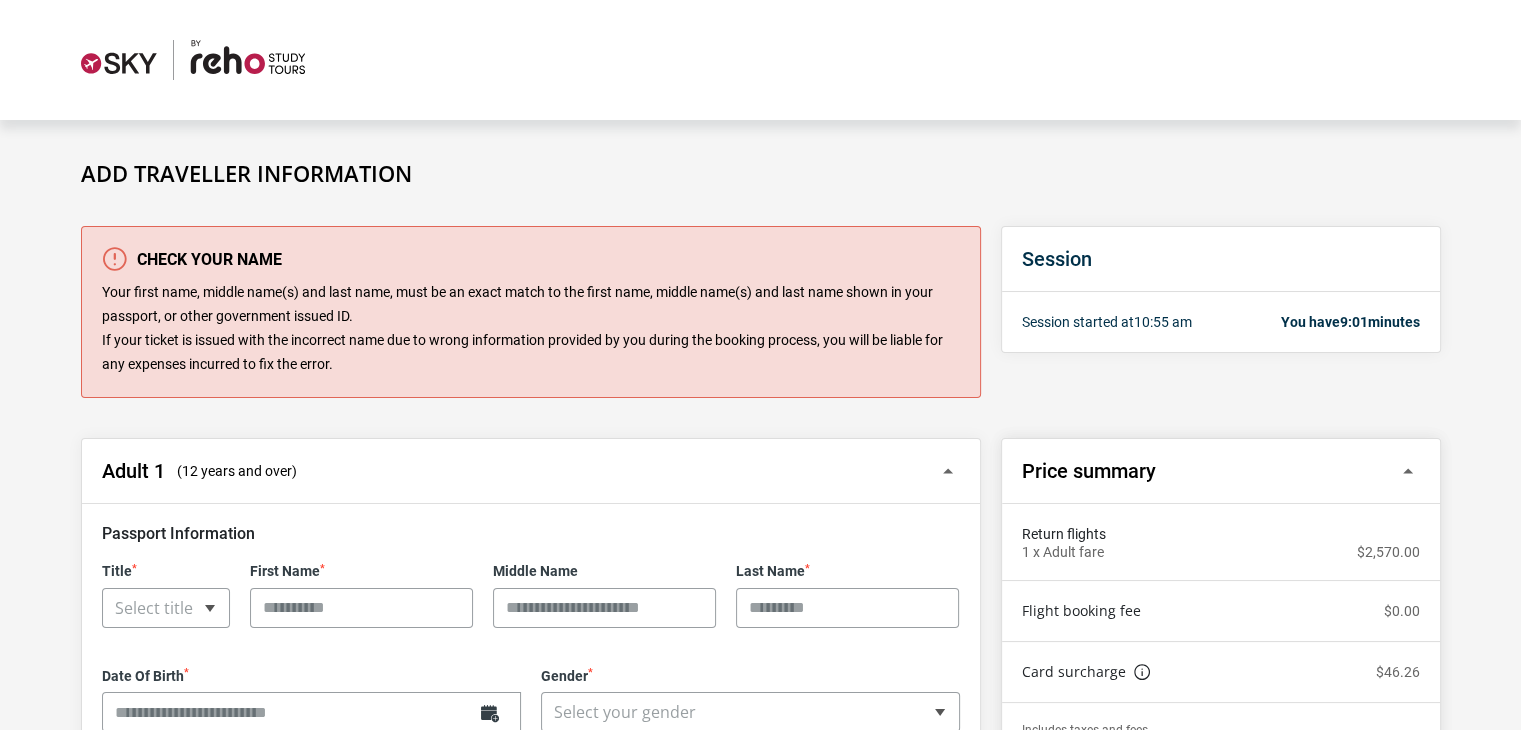 scroll, scrollTop: 321, scrollLeft: 0, axis: vertical 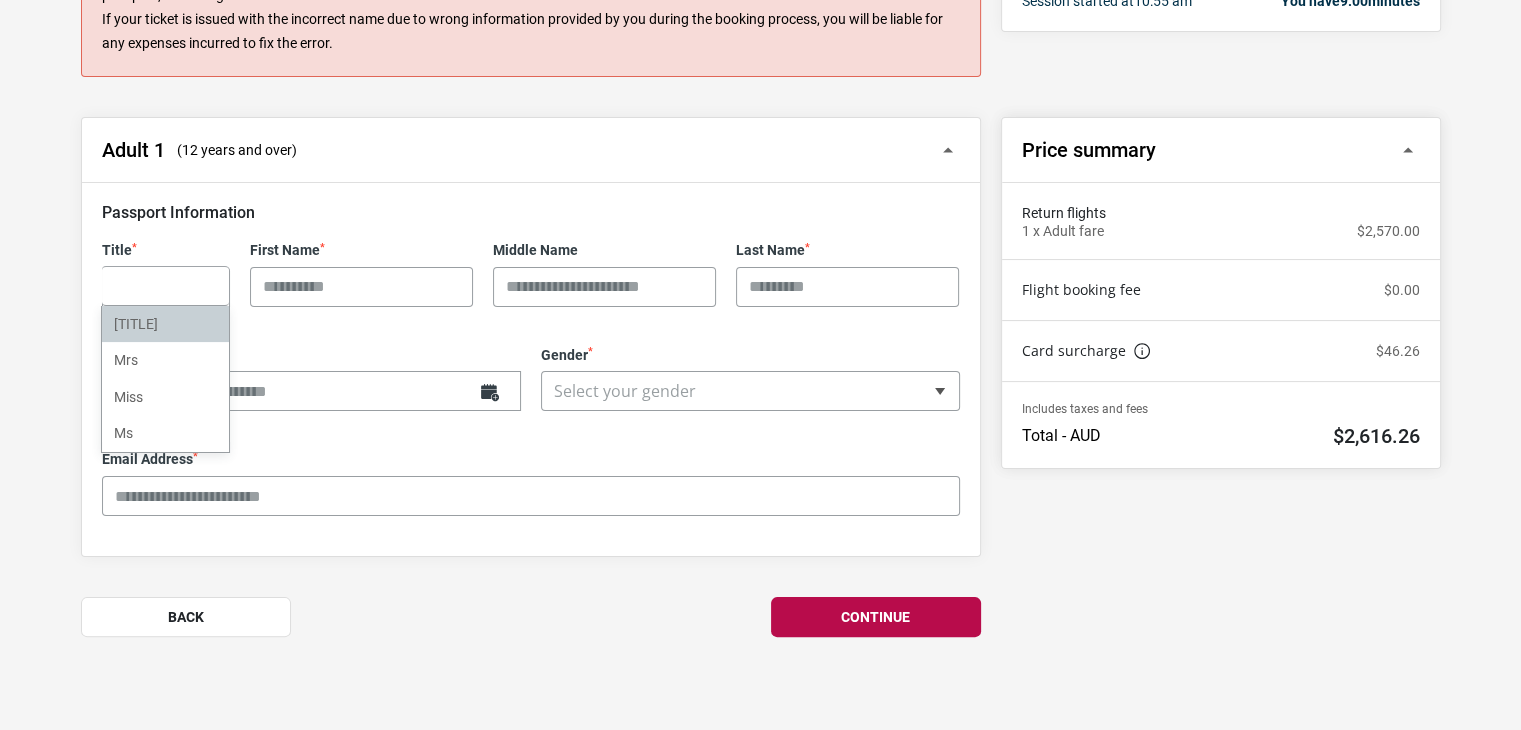 click on "Title  *   ** *** **** ** Select title
×
Select title
Mr
Mrs
Miss
Ms" at bounding box center (166, 274) 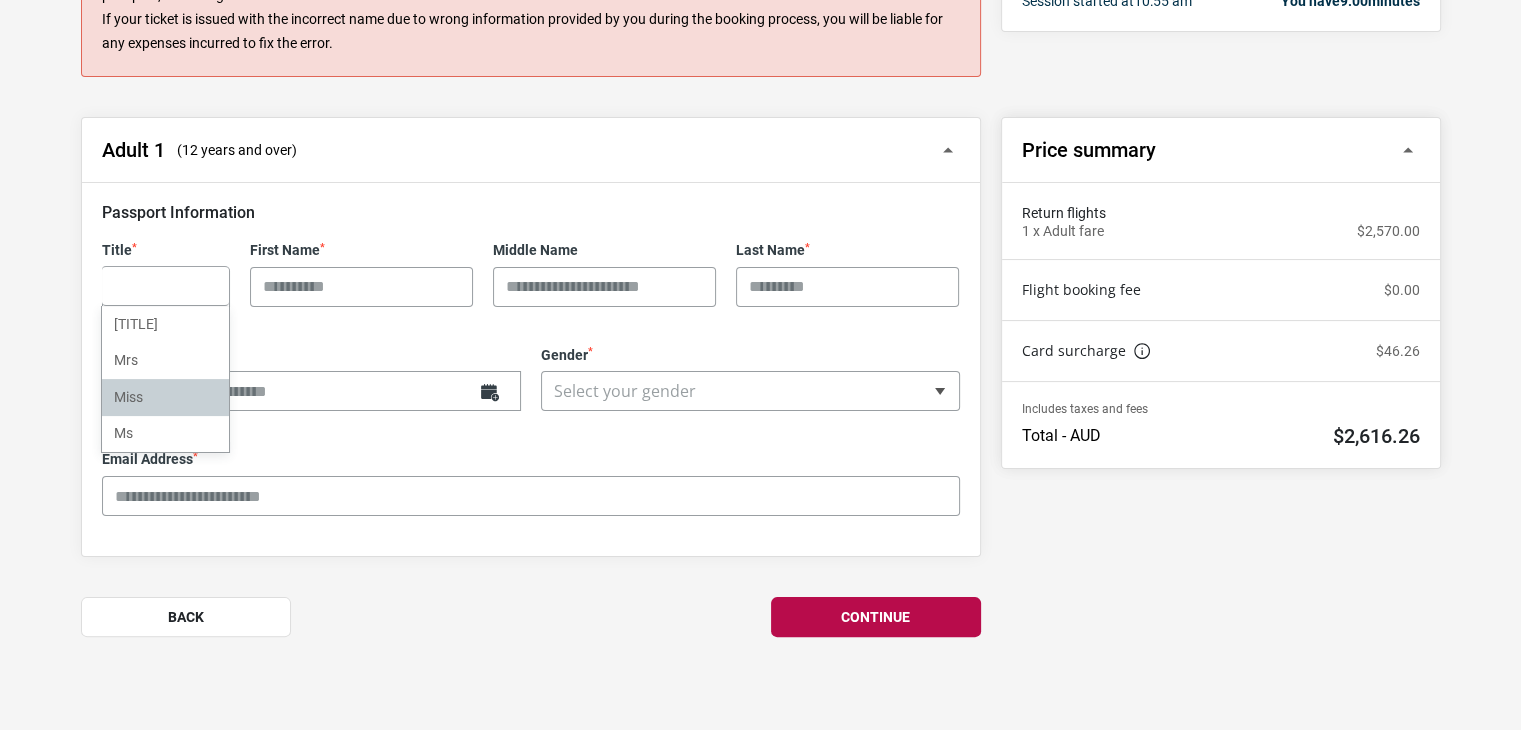 select on "****" 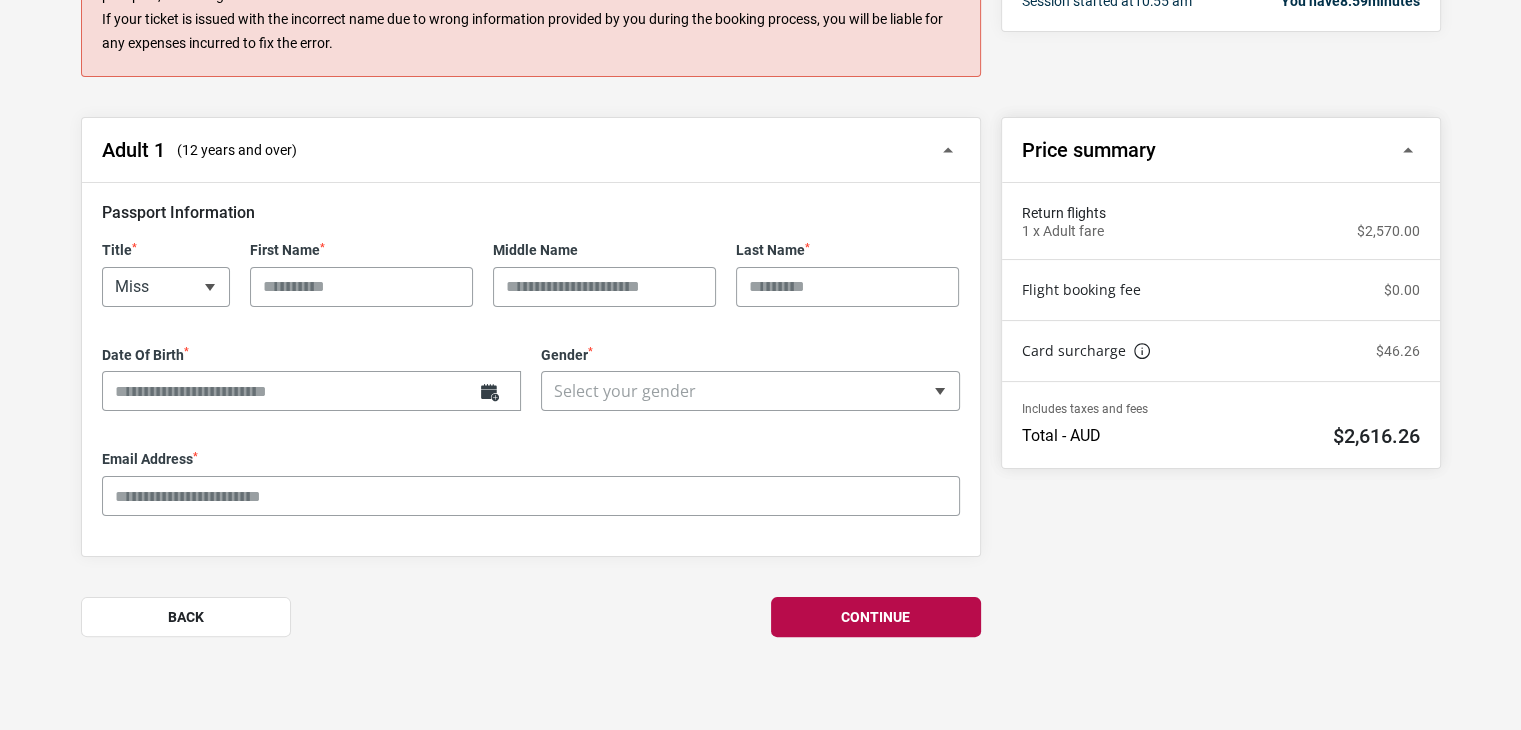 click on "First Name  *" at bounding box center [361, 287] 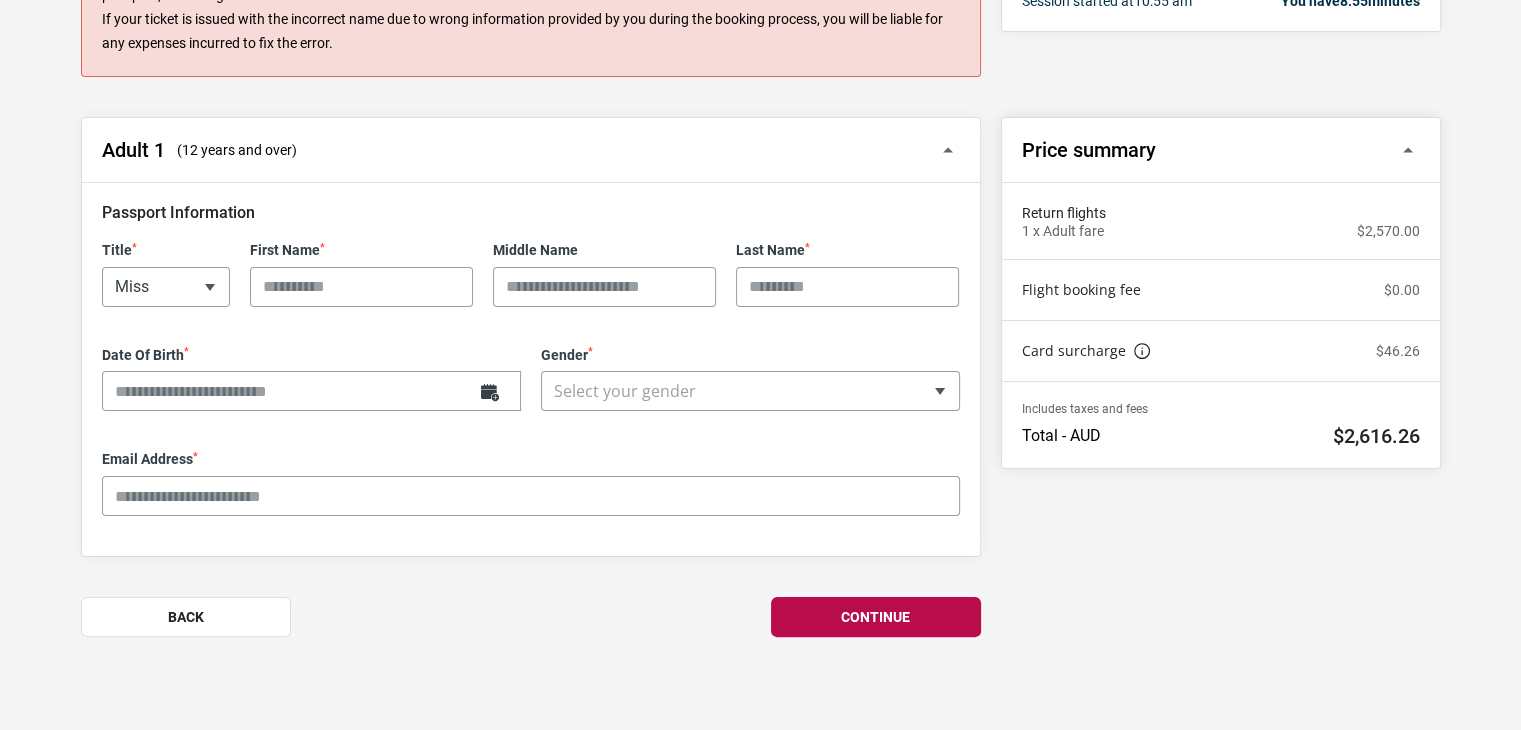 type on "*******" 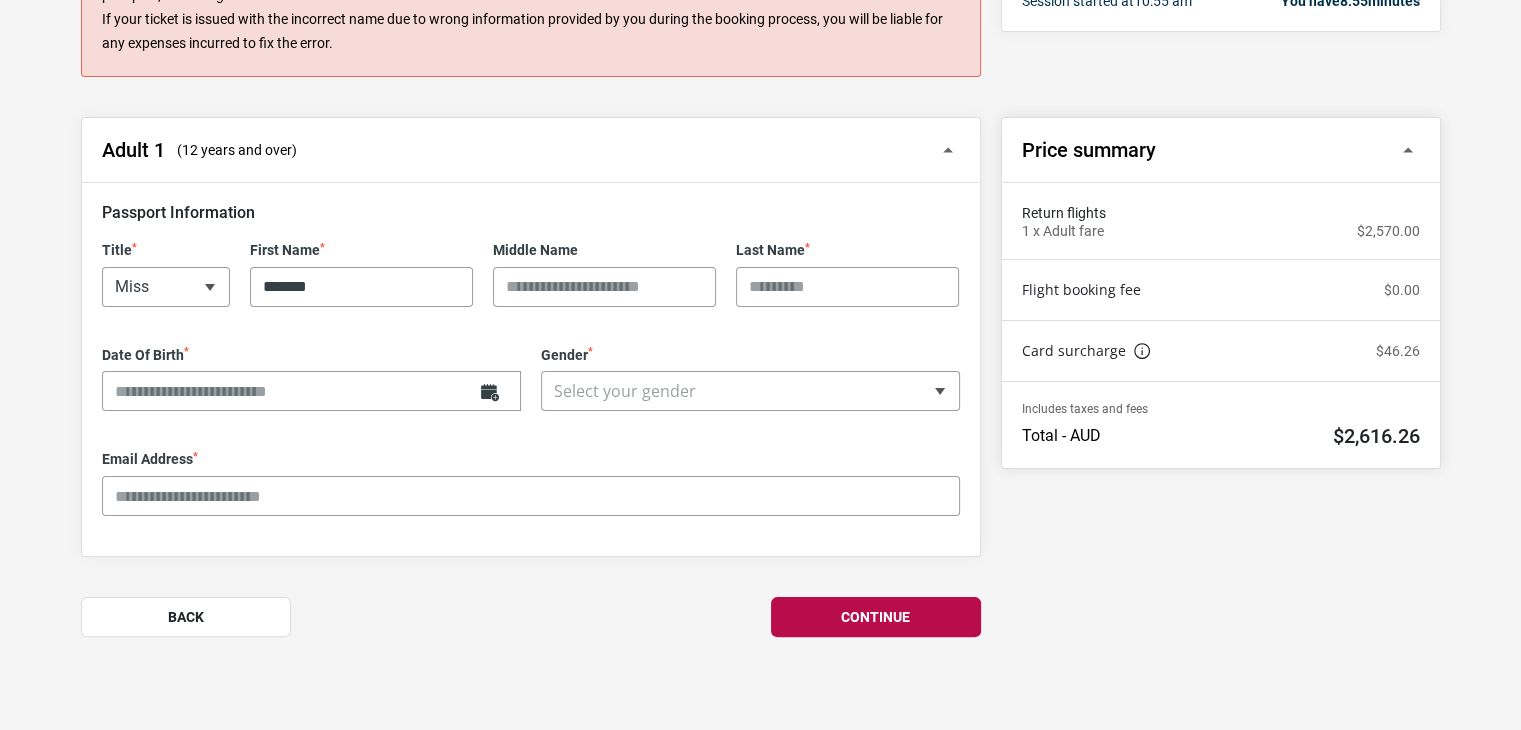 type on "*****" 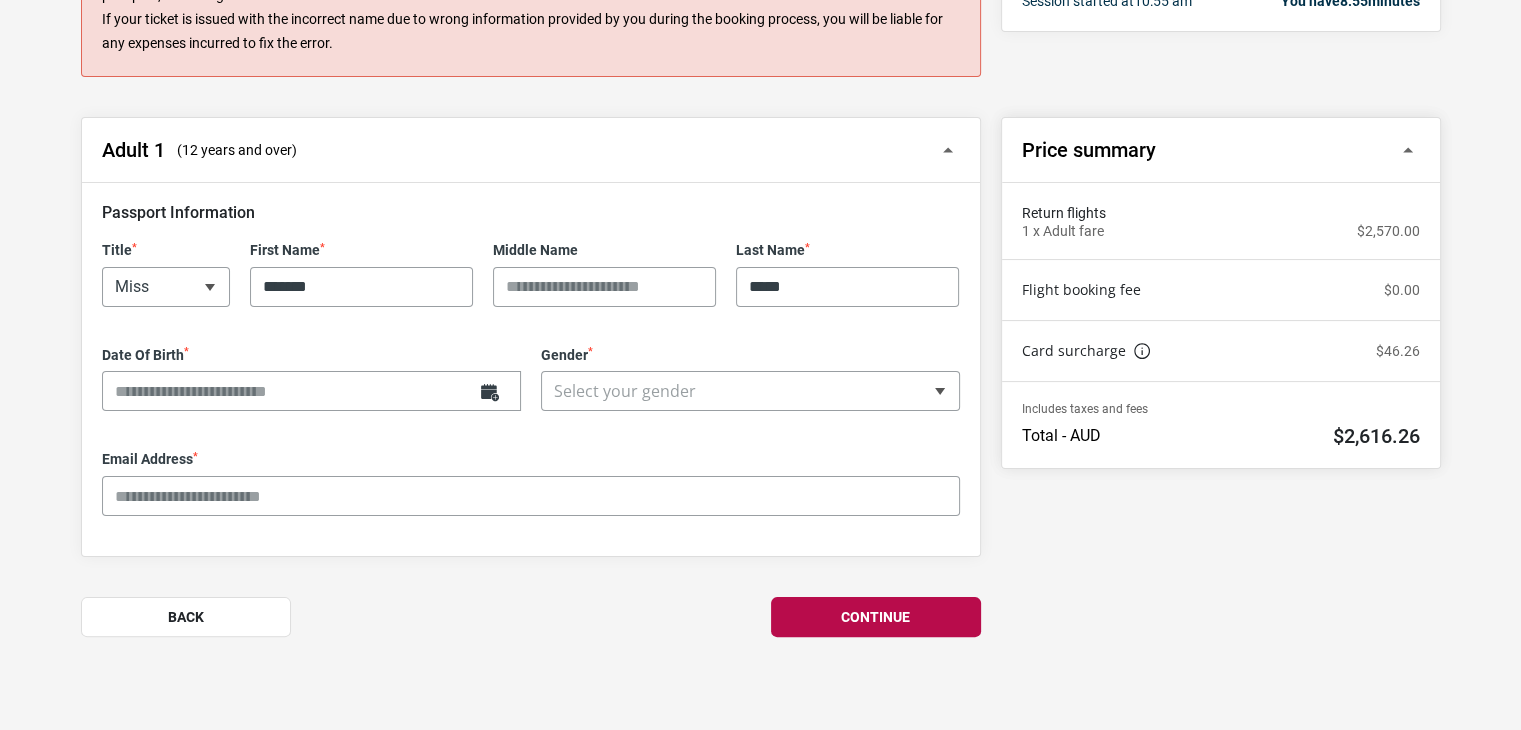 type on "**********" 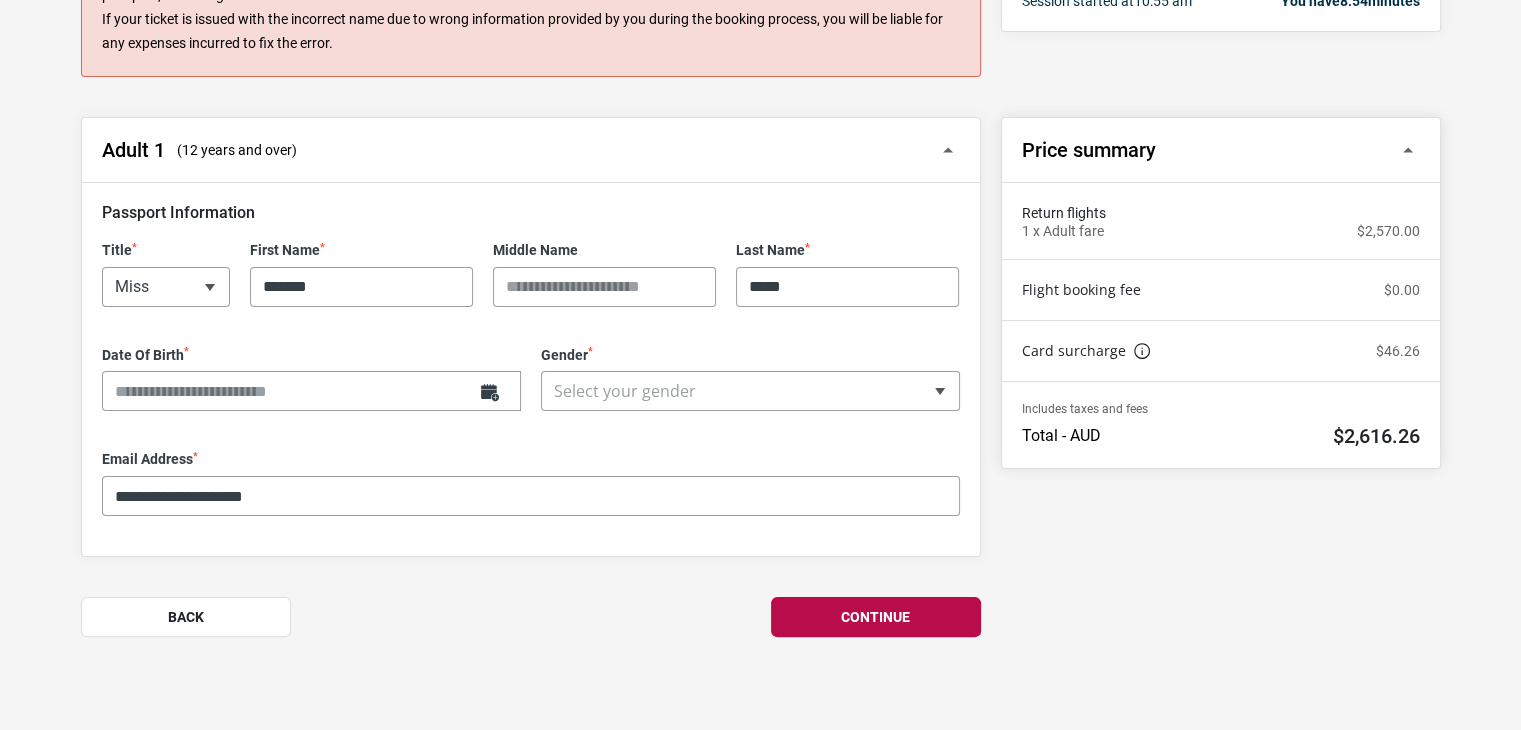 click on "Middle Name" at bounding box center [604, 287] 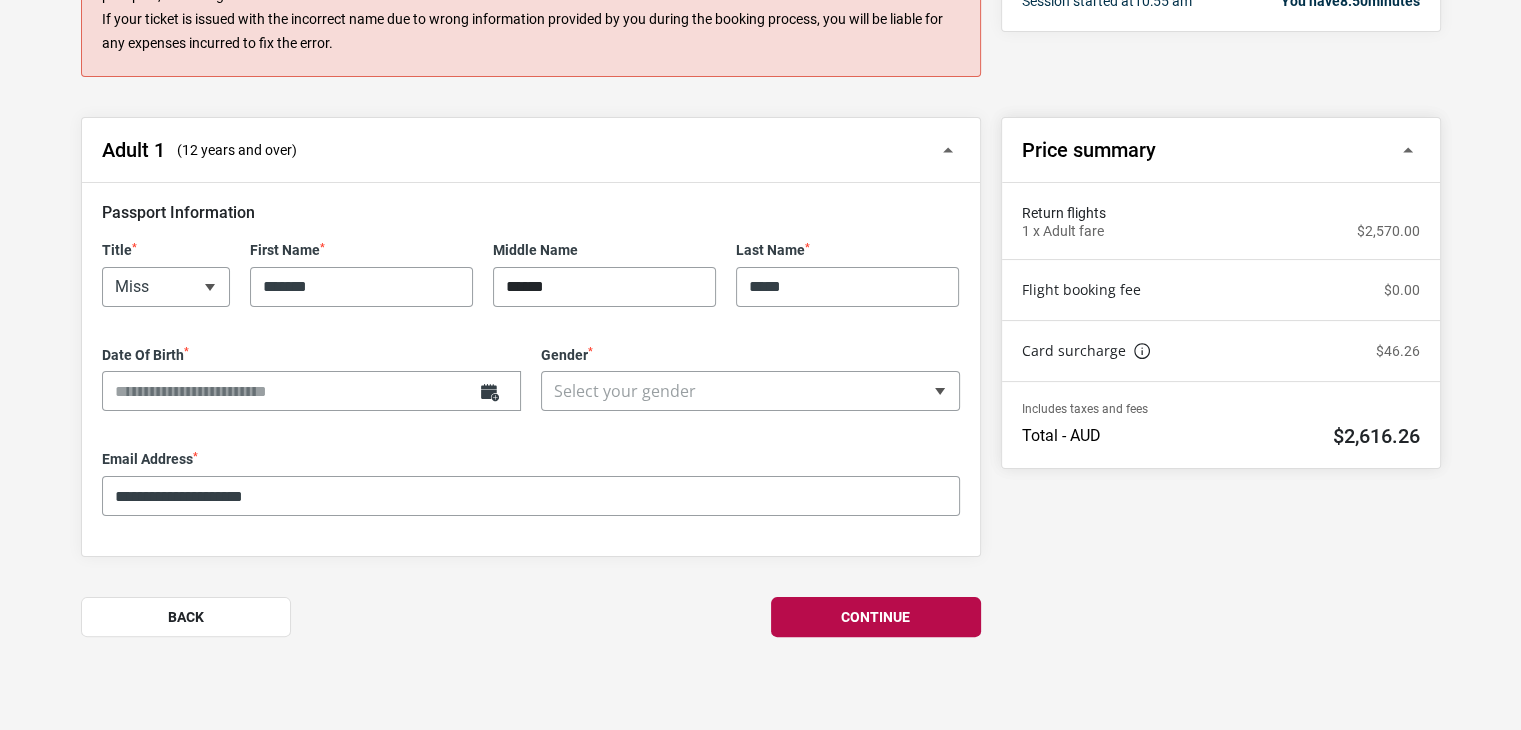 type on "******" 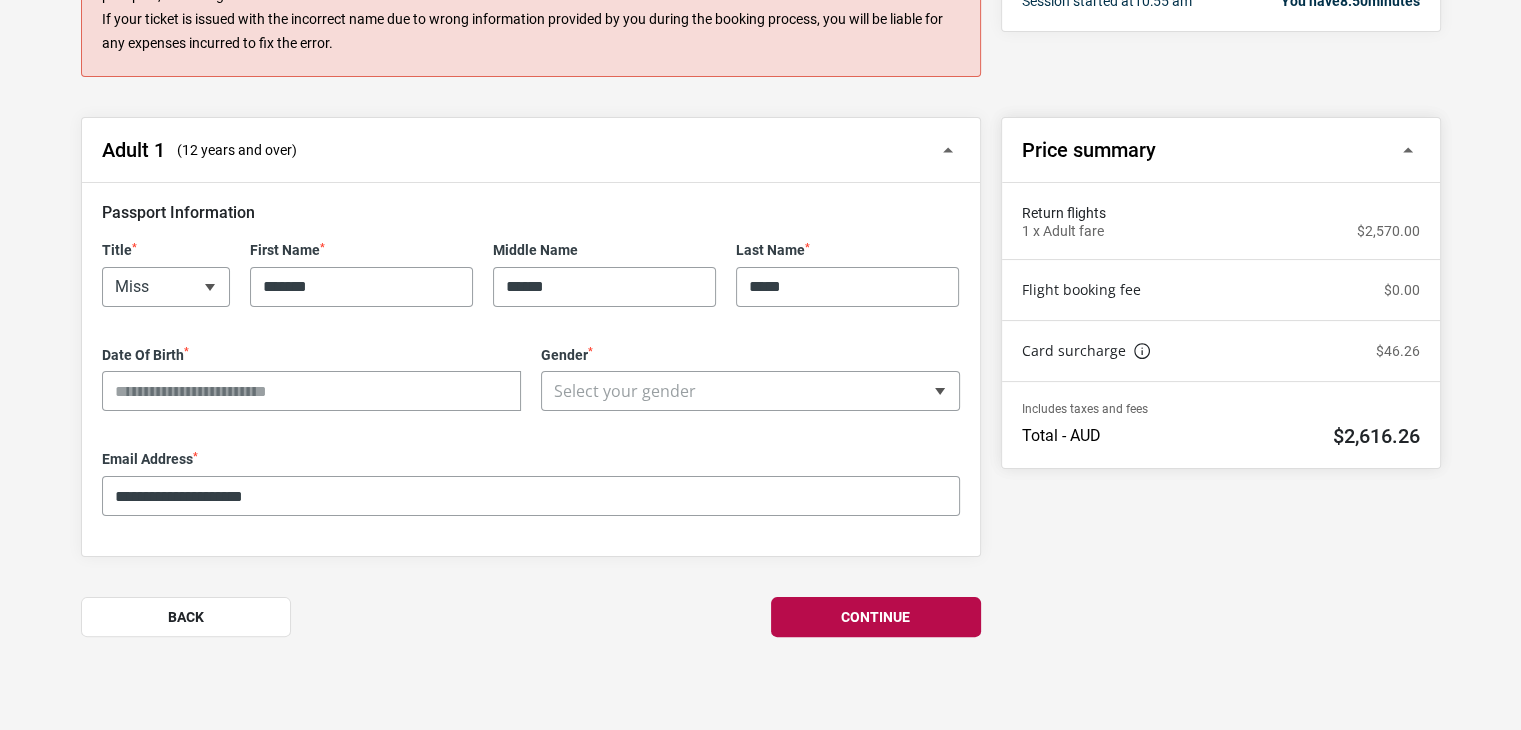 click on "Date Of Birth  *" at bounding box center [311, 391] 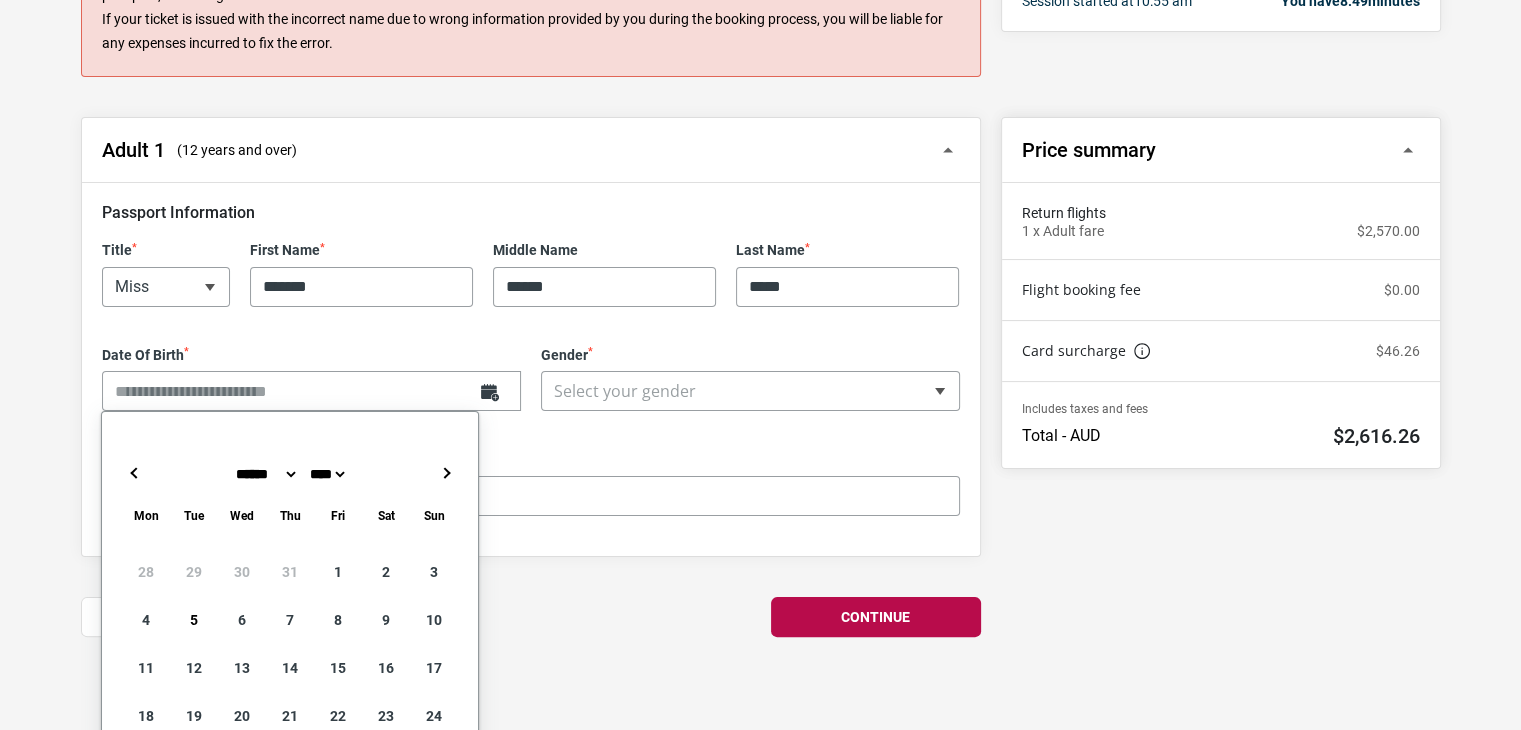 click on "******* ******** ***** ***** *** **** **** ****** ********* ******* ******** ********" at bounding box center [265, 474] 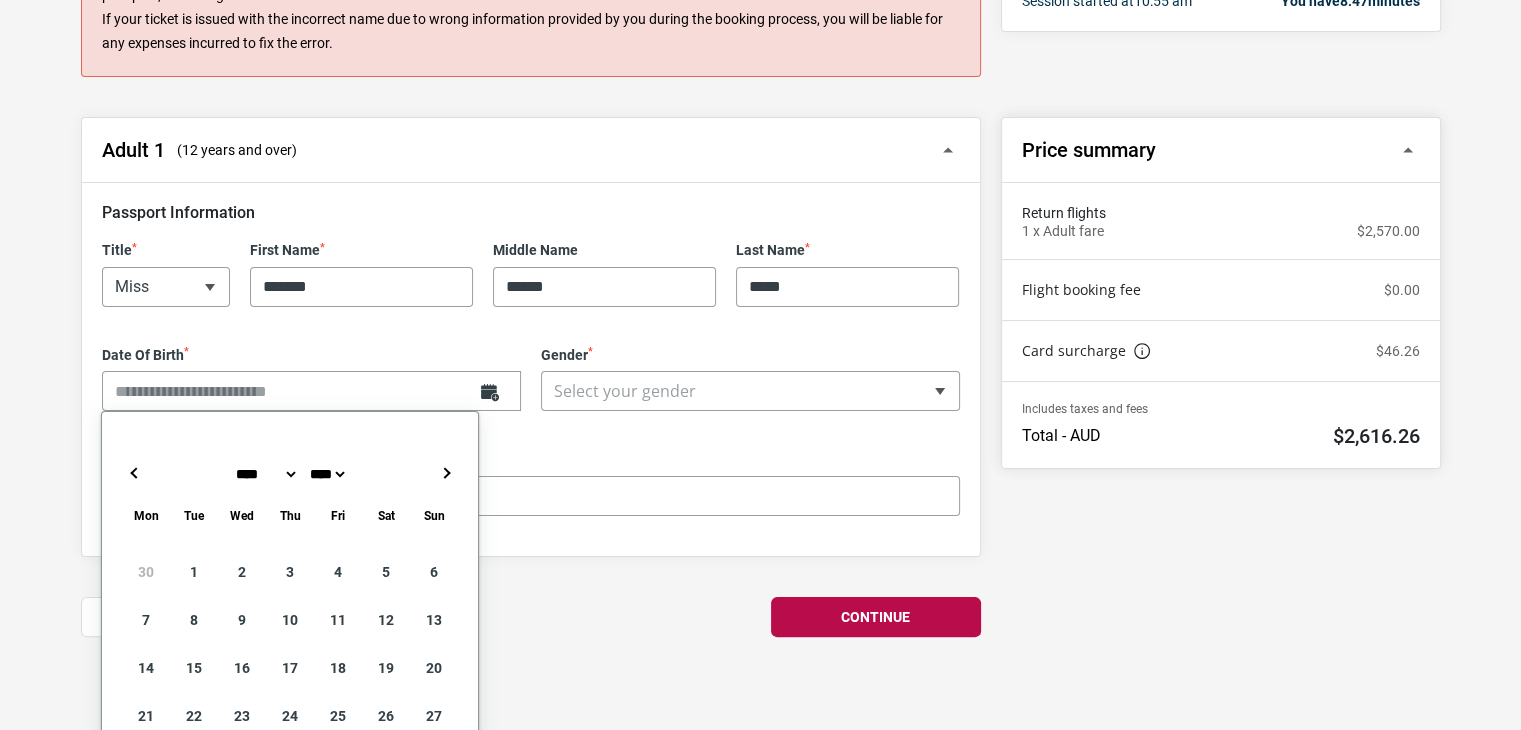 click on "******* ******** ***** ***** *** **** **** ****** ********* ******* ******** ******** **** **** **** **** **** **** **** **** **** **** **** **** **** **** **** **** **** **** **** **** **** **** **** **** **** **** **** **** **** **** **** **** **** **** **** **** **** **** **** **** **** **** **** **** **** **** **** **** **** **** **** **** **** **** **** **** **** **** **** **** **** **** **** **** **** **** **** **** **** **** **** **** **** **** **** **** **** **** **** **** **** **** **** **** **** **** **** **** **** **** **** **** **** **** **** **** **** **** **** **** **** **** **** **** **** **** **** **** **** **** **** **** **** **** **** **** **** **** **** **** **** **** **** **** **** ****" at bounding box center [290, 473] 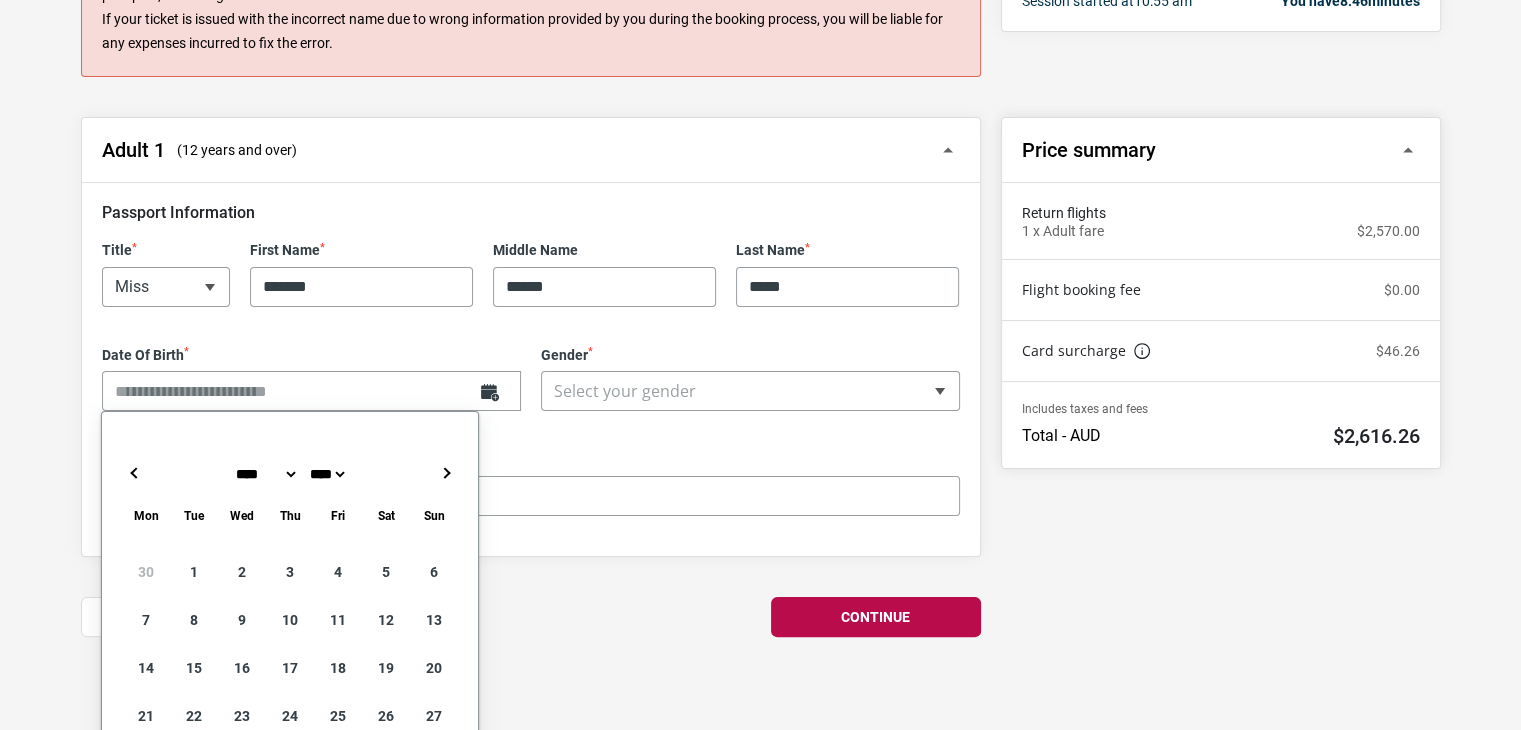 click on "******* ******** ***** ***** *** **** **** ****** ********* ******* ******** ******** **** **** **** **** **** **** **** **** **** **** **** **** **** **** **** **** **** **** **** **** **** **** **** **** **** **** **** **** **** **** **** **** **** **** **** **** **** **** **** **** **** **** **** **** **** **** **** **** **** **** **** **** **** **** **** **** **** **** **** **** **** **** **** **** **** **** **** **** **** **** **** **** **** **** **** **** **** **** **** **** **** **** **** **** **** **** **** **** **** **** **** **** **** **** **** **** **** **** **** **** **** **** **** **** **** **** **** **** **** **** **** **** **** **** **** **** **** **** **** **** **** **** **** **** **** ****" at bounding box center (290, 473) 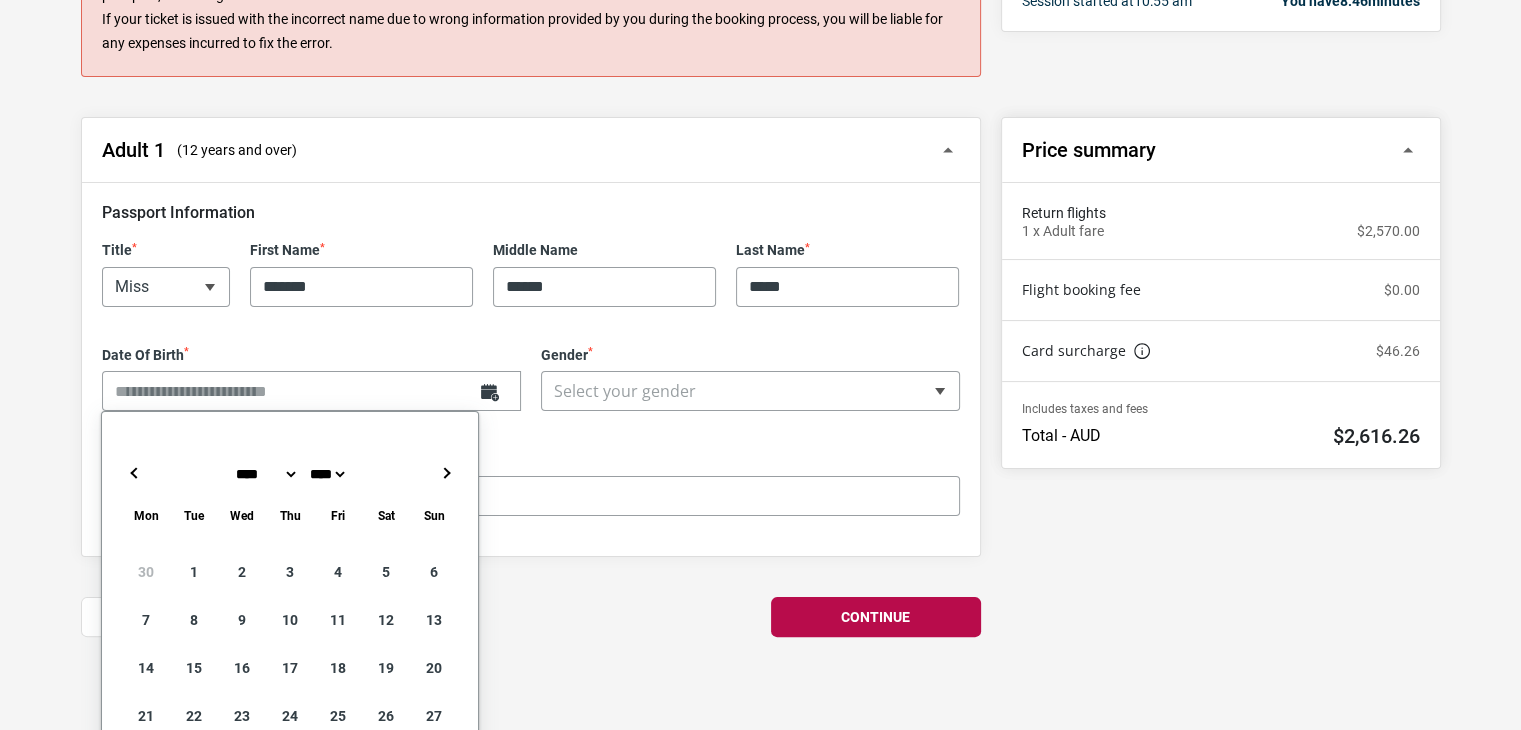 click on "**** **** **** **** **** **** **** **** **** **** **** **** **** **** **** **** **** **** **** **** **** **** **** **** **** **** **** **** **** **** **** **** **** **** **** **** **** **** **** **** **** **** **** **** **** **** **** **** **** **** **** **** **** **** **** **** **** **** **** **** **** **** **** **** **** **** **** **** **** **** **** **** **** **** **** **** **** **** **** **** **** **** **** **** **** **** **** **** **** **** **** **** **** **** **** **** **** **** **** **** **** **** **** **** **** **** **** **** **** **** **** **** **** **** **** **** **** **** **** **** **** **** **** **** **** ****" at bounding box center [327, 474] 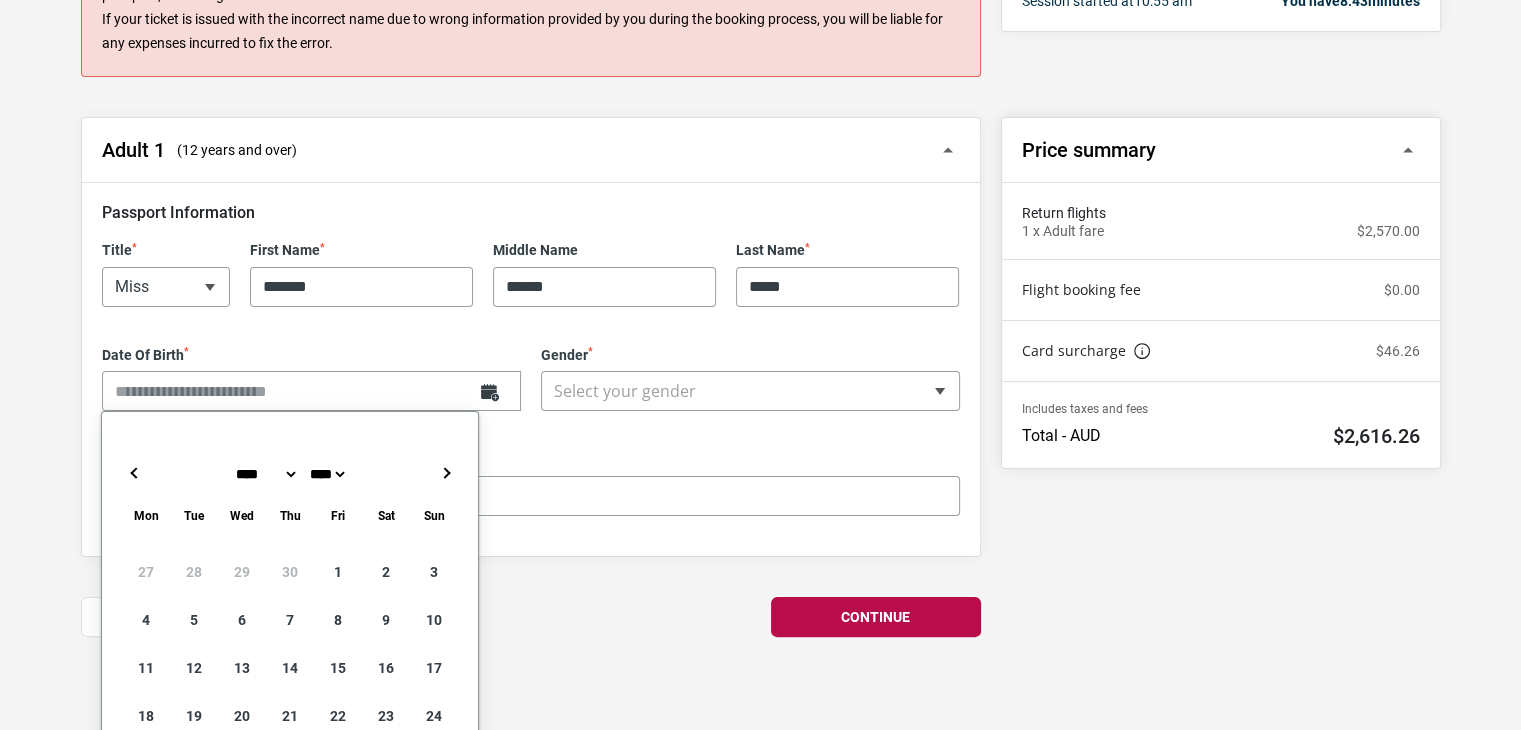 type on "**********" 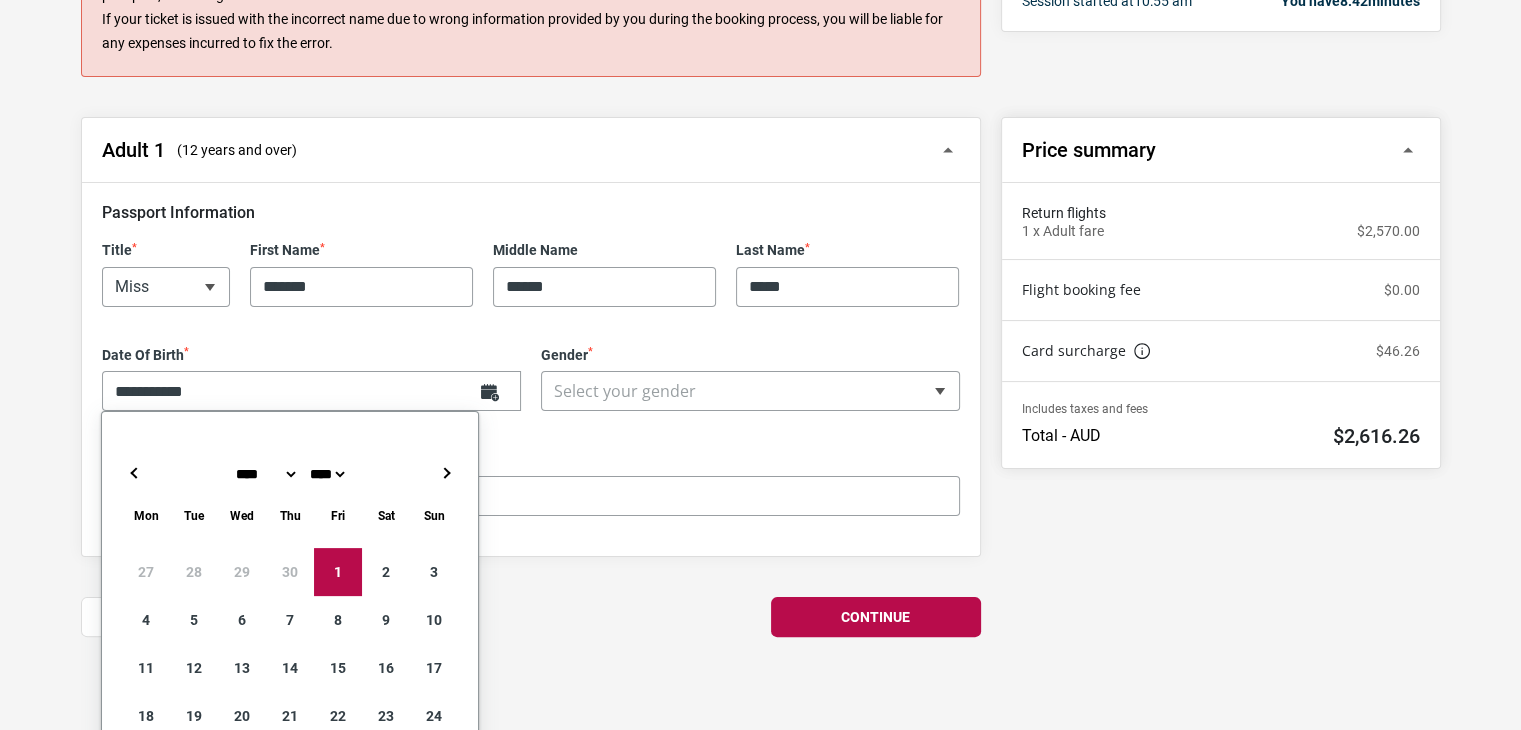 click on "**********" at bounding box center [750, 379] 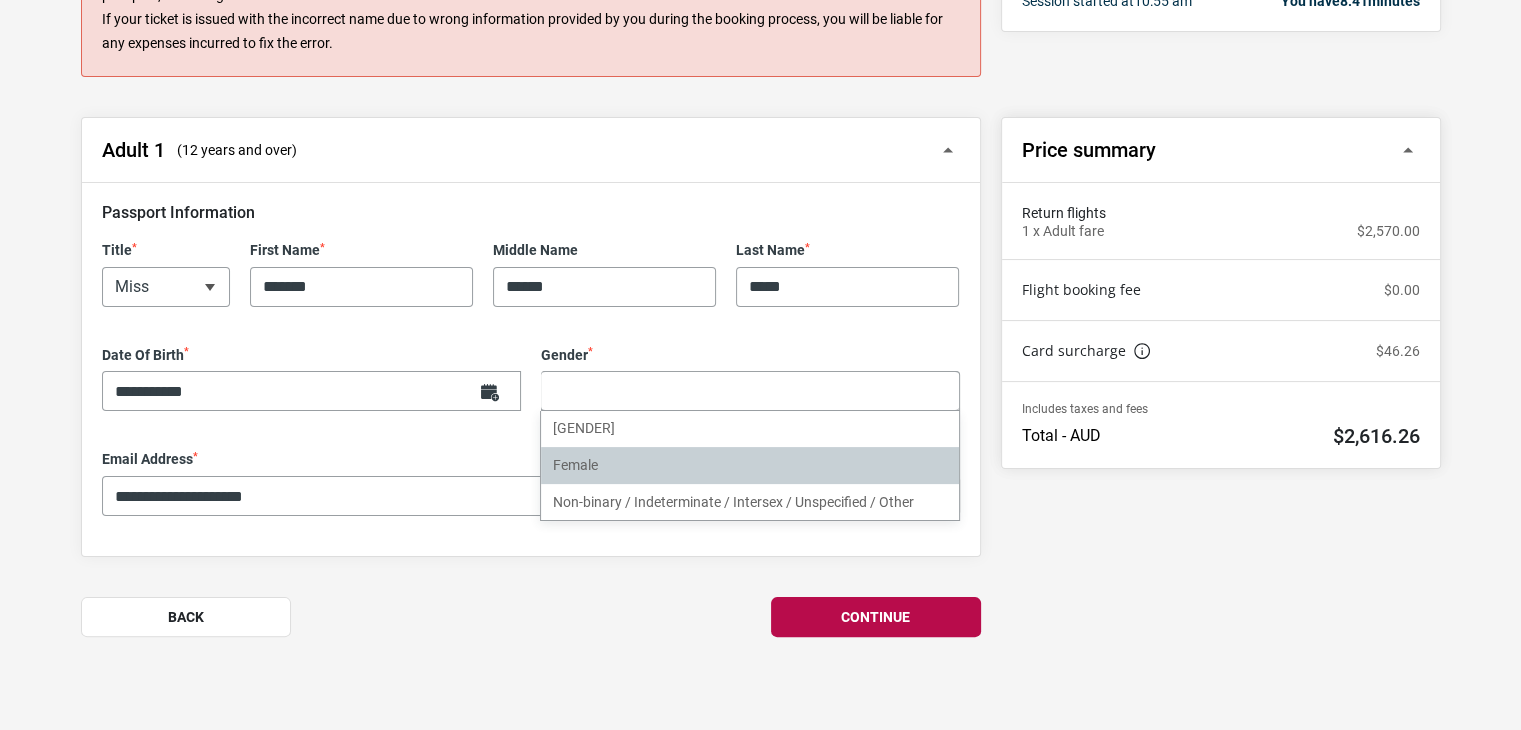 select on "******" 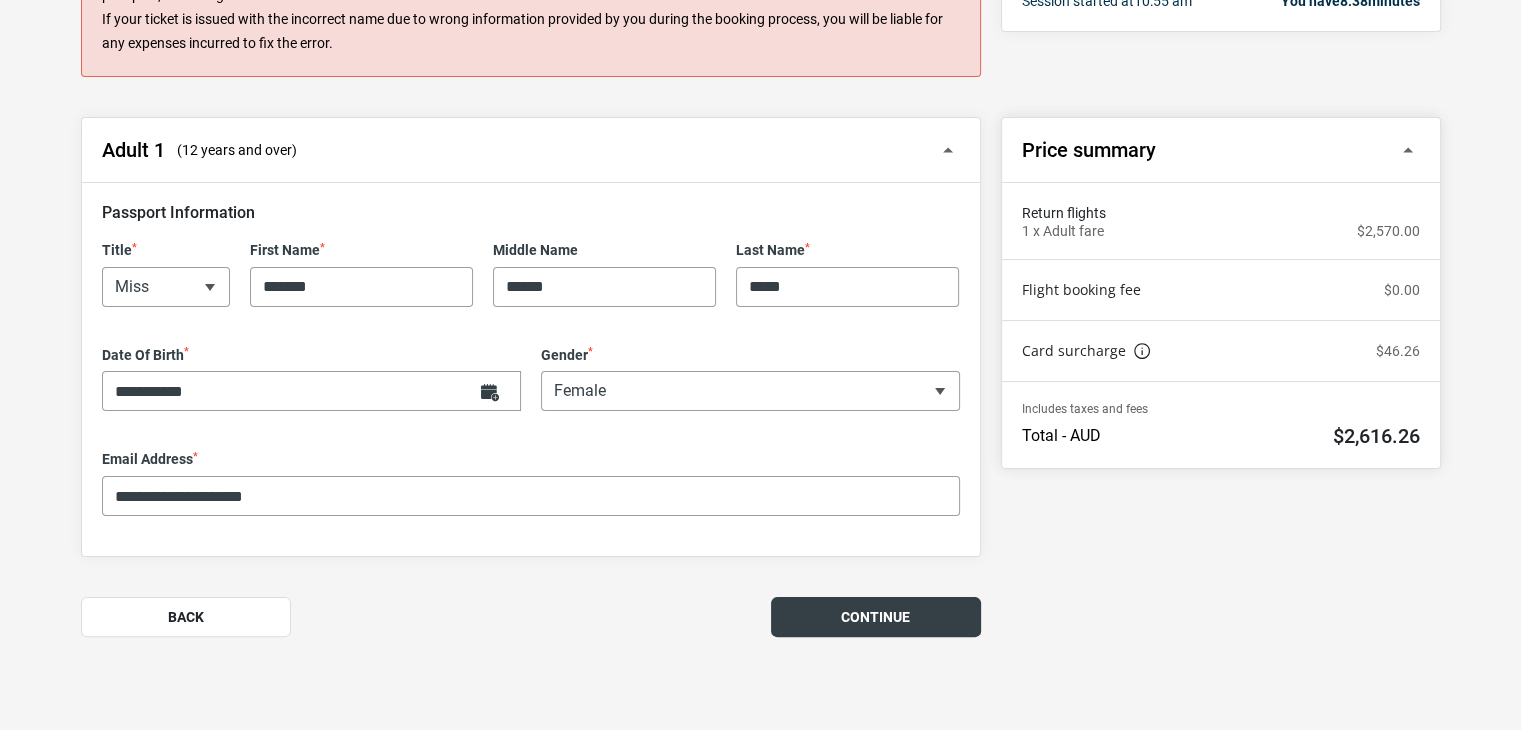 click on "Continue" at bounding box center (876, 617) 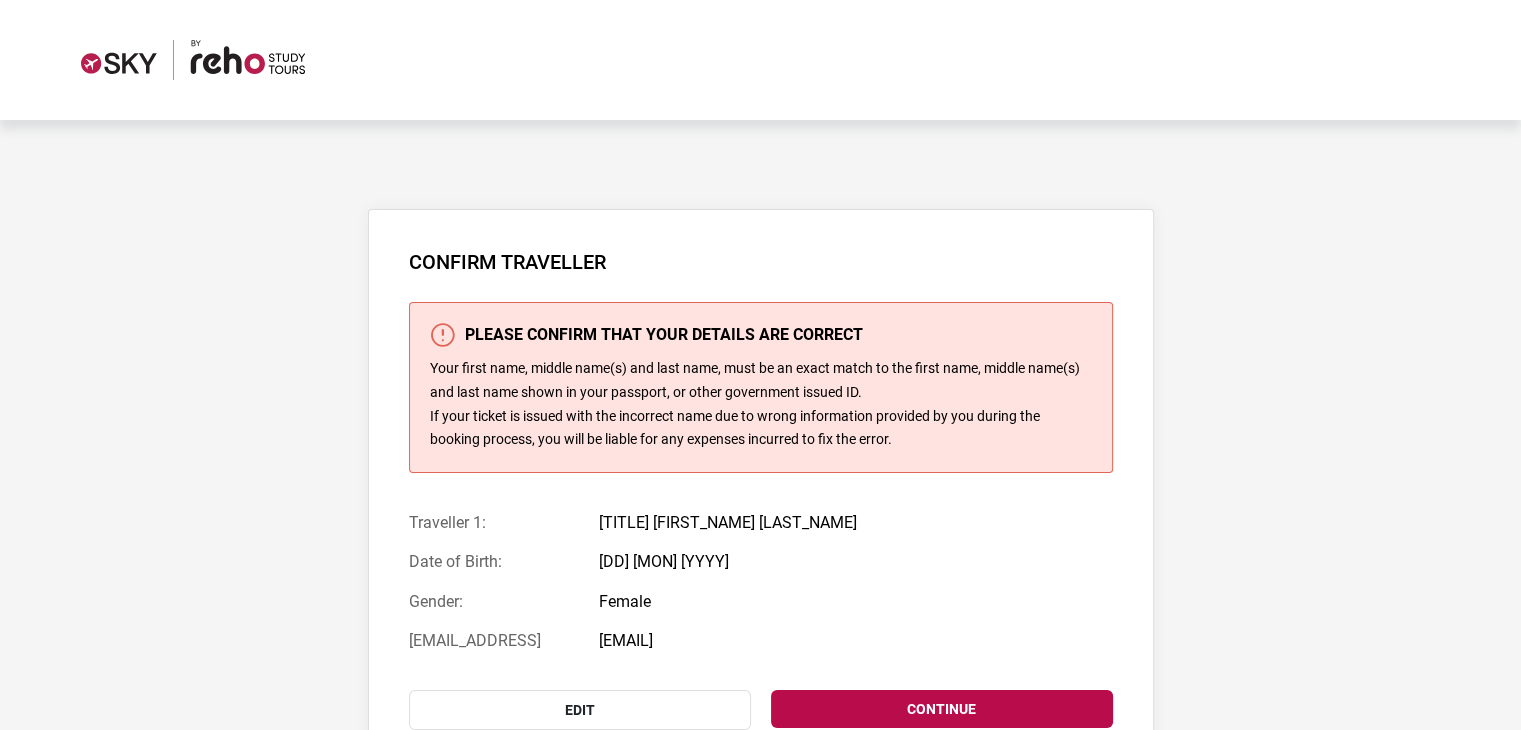 scroll, scrollTop: 88, scrollLeft: 0, axis: vertical 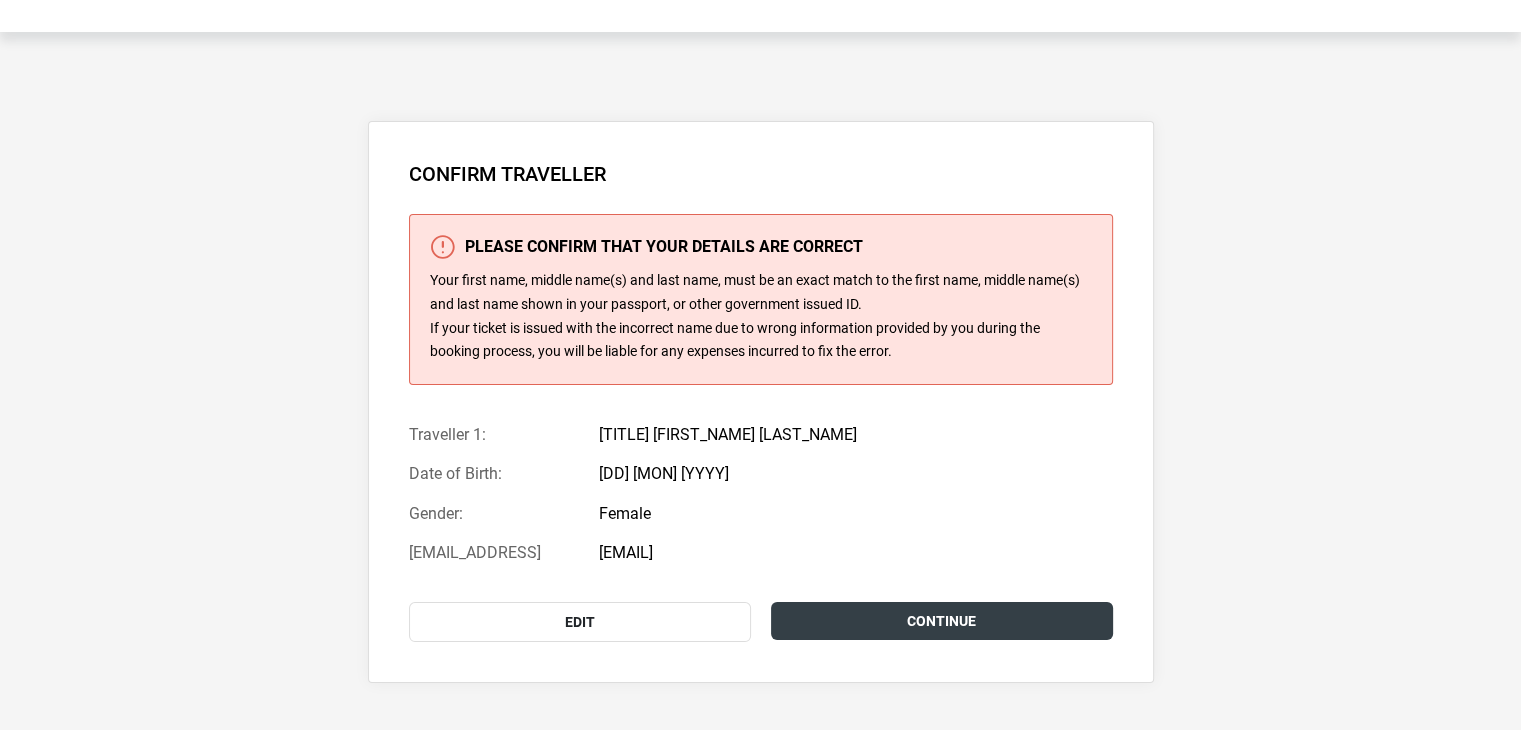 click on "Continue" at bounding box center (942, 621) 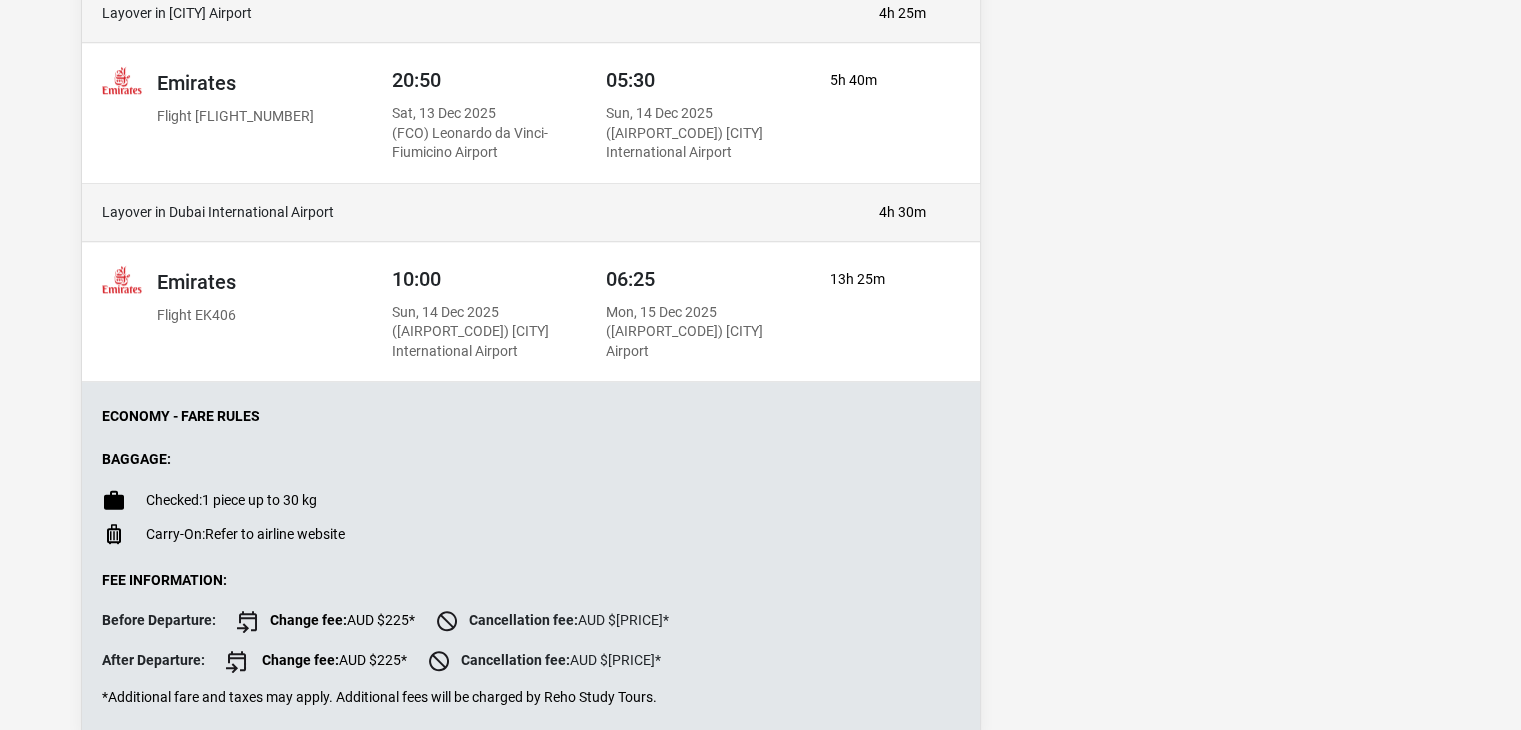 scroll, scrollTop: 1679, scrollLeft: 0, axis: vertical 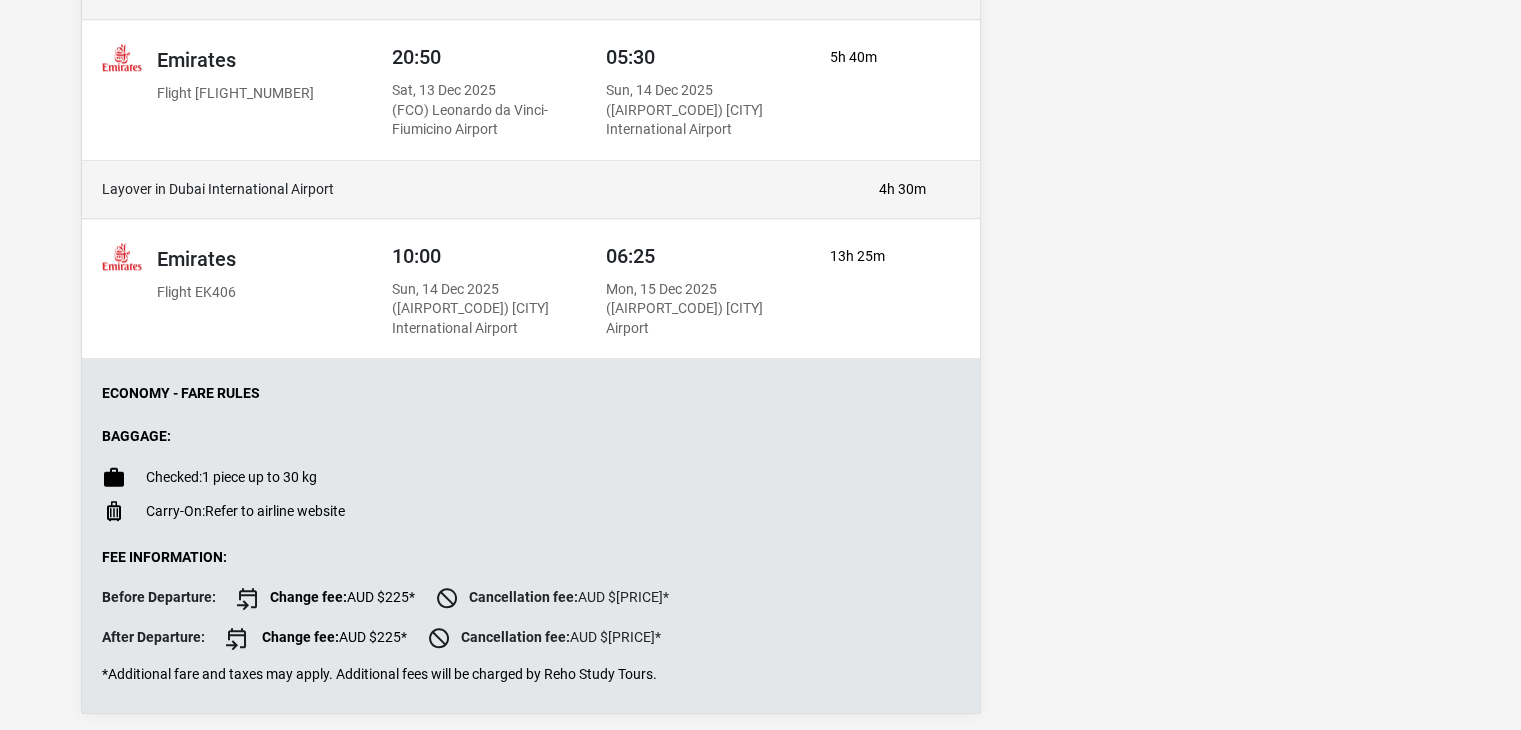 click on "continue" at bounding box center [876, 774] 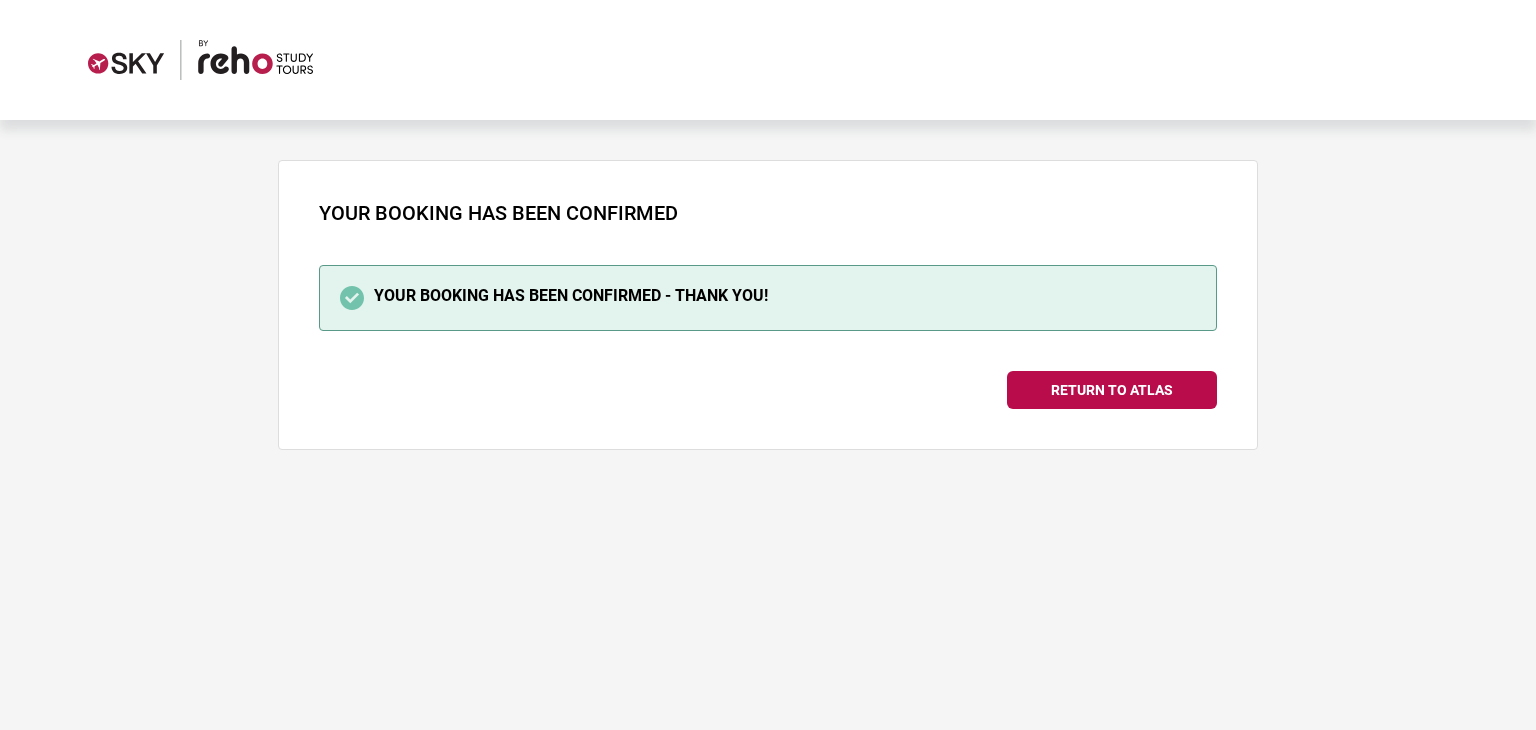 scroll, scrollTop: 0, scrollLeft: 0, axis: both 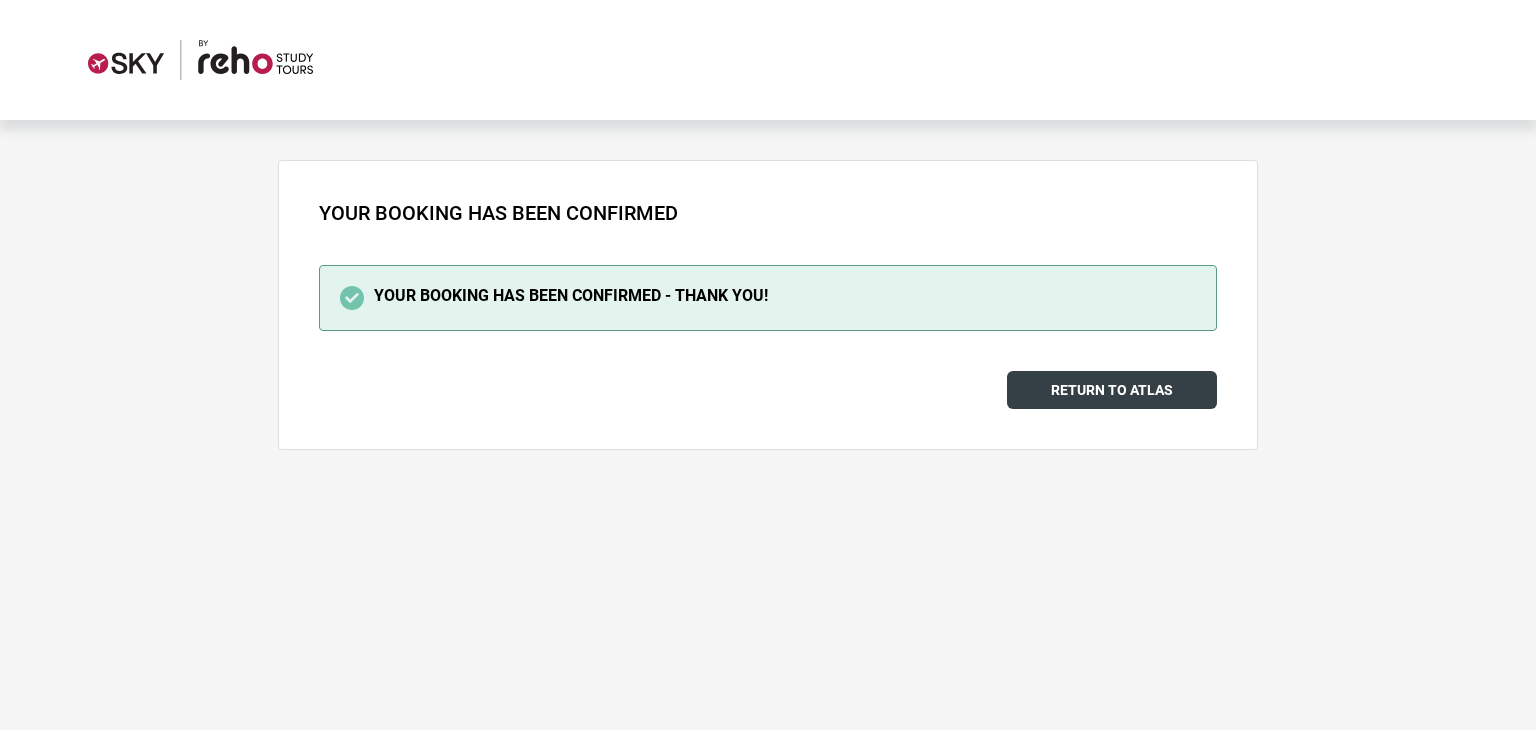 click on "Return to Atlas" at bounding box center [1112, 390] 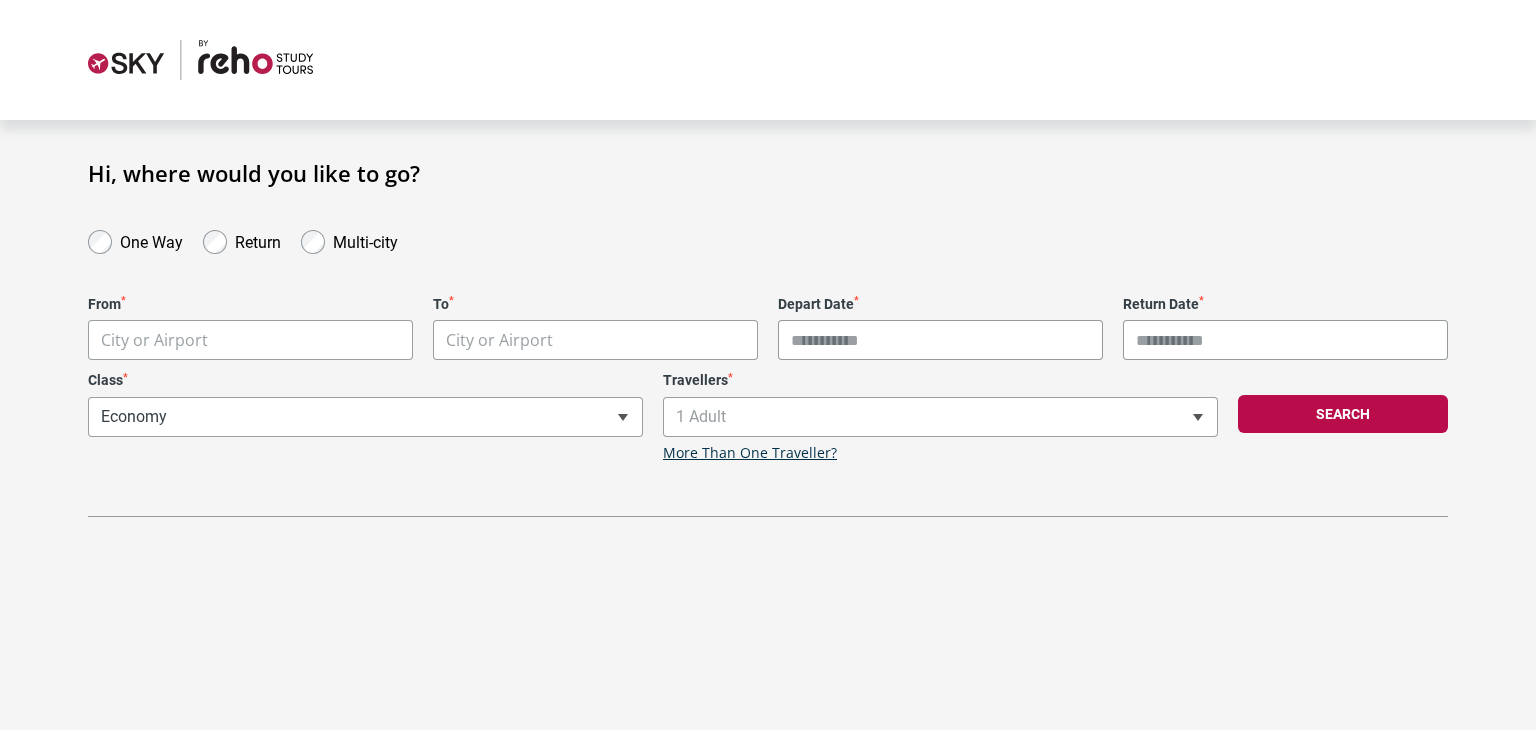 scroll, scrollTop: 0, scrollLeft: 0, axis: both 